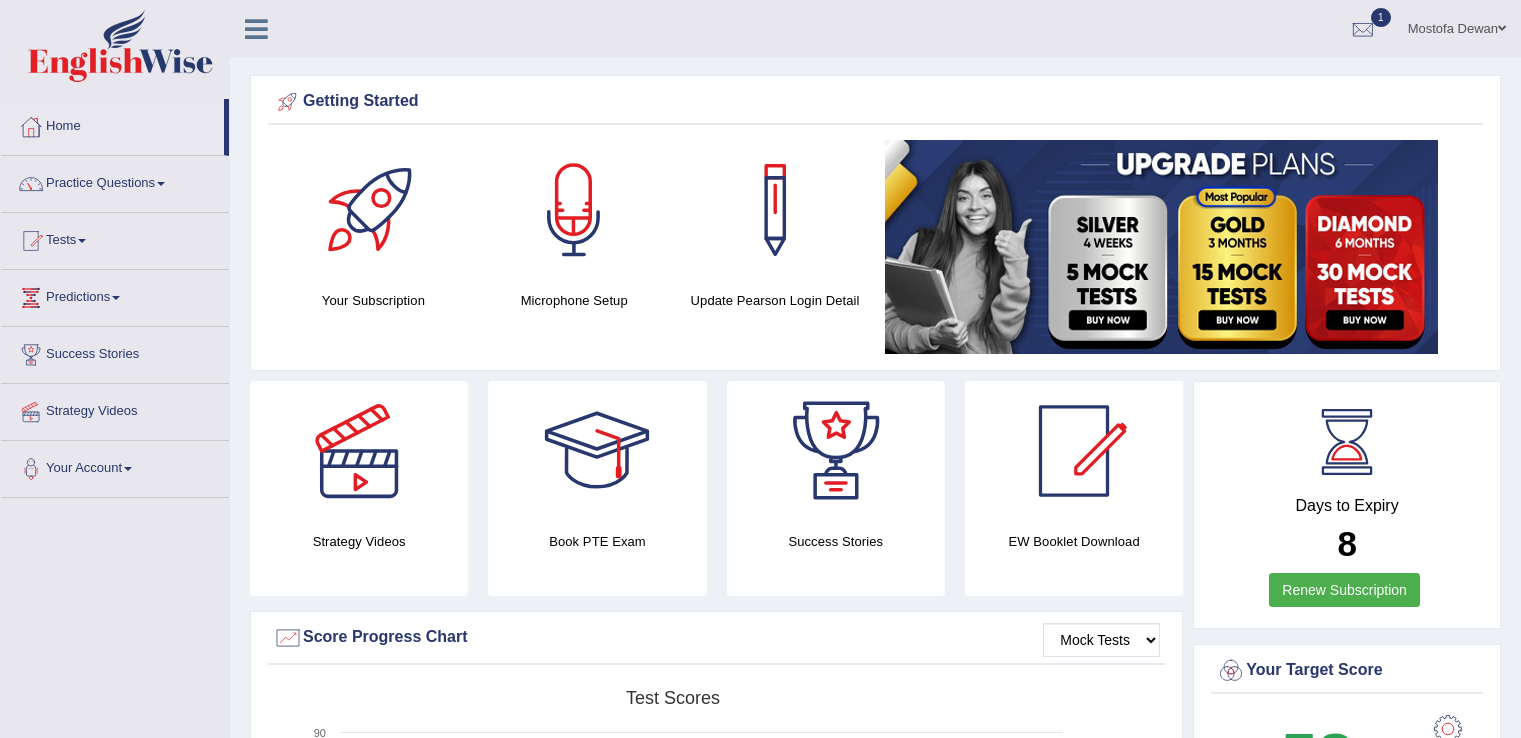 scroll, scrollTop: 0, scrollLeft: 0, axis: both 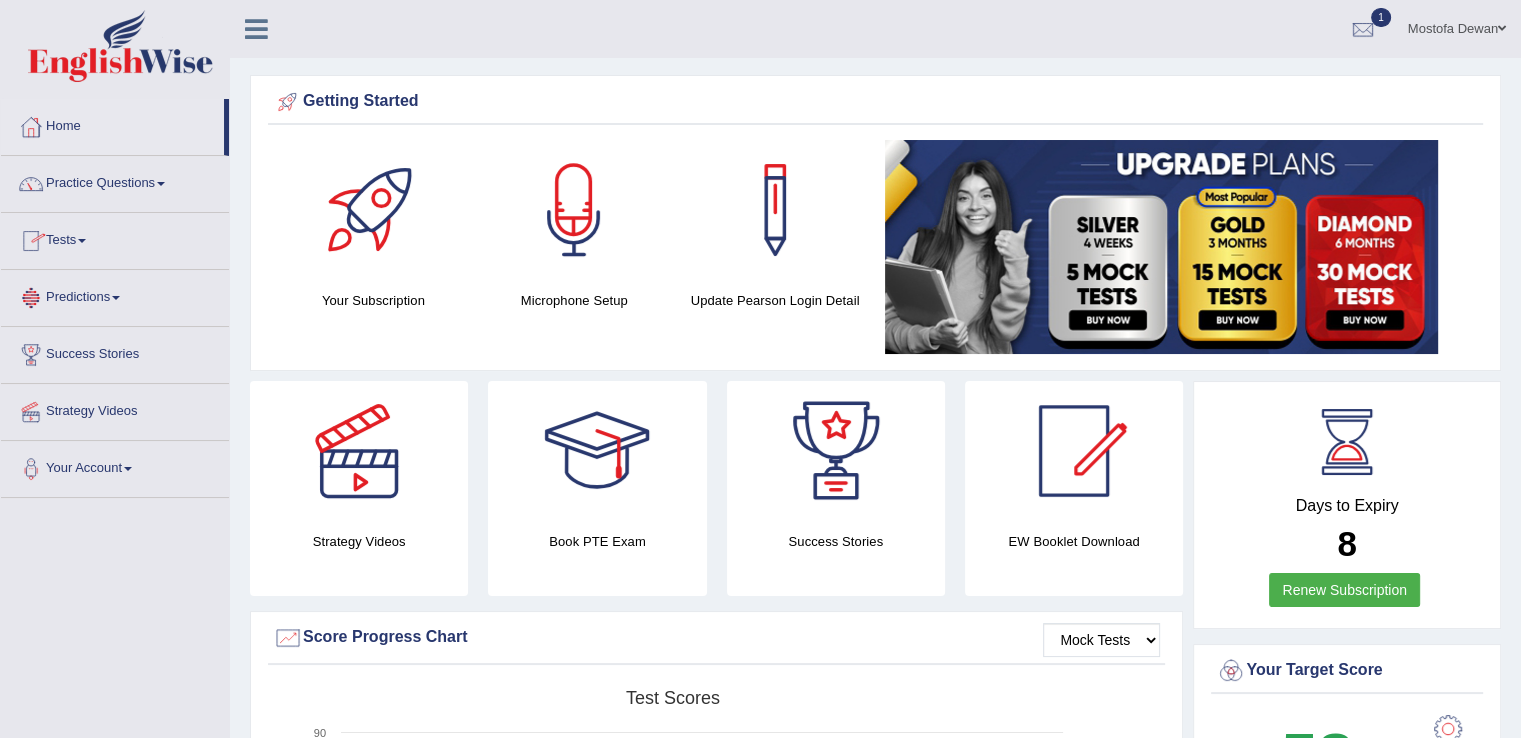 click on "Tests" at bounding box center [115, 238] 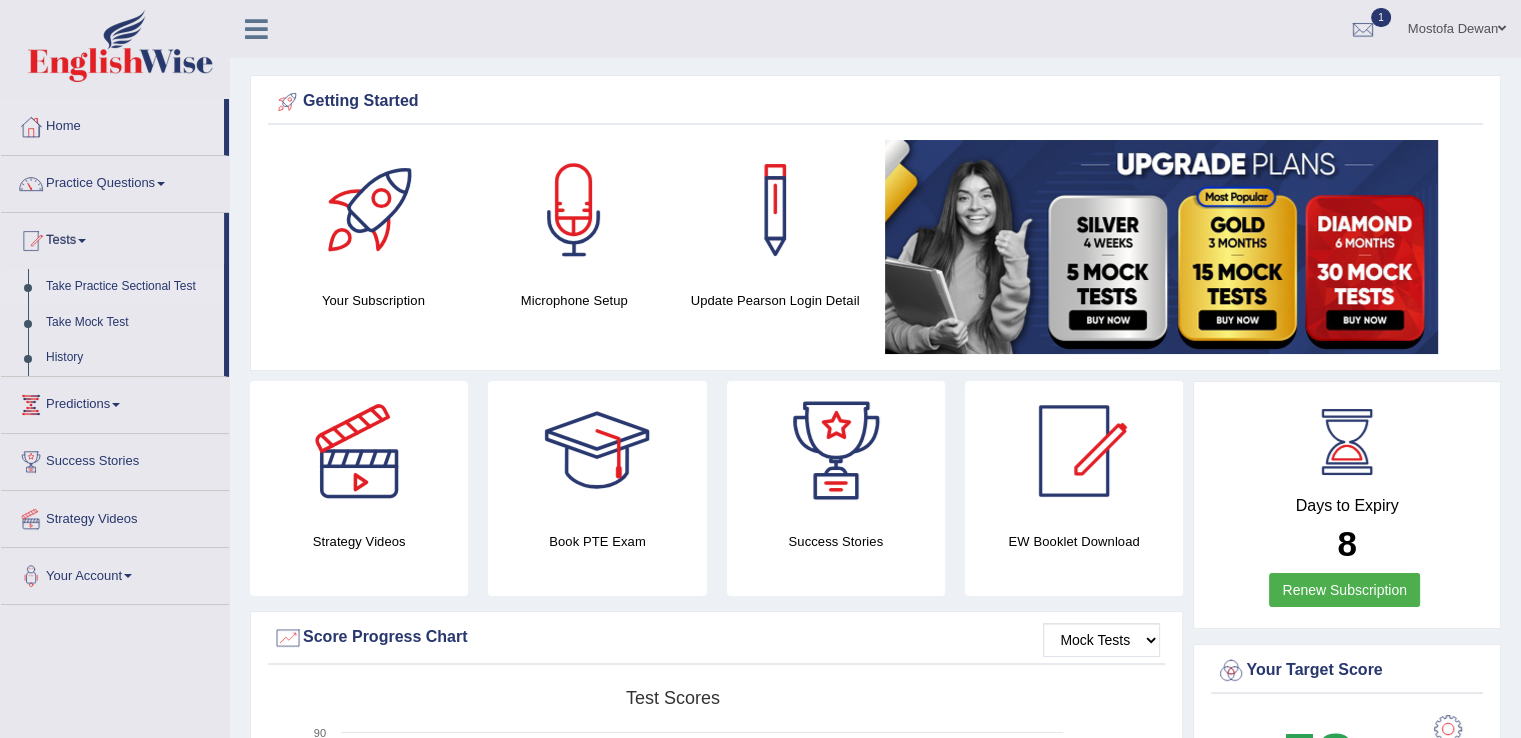click on "Take Practice Sectional Test" at bounding box center (130, 287) 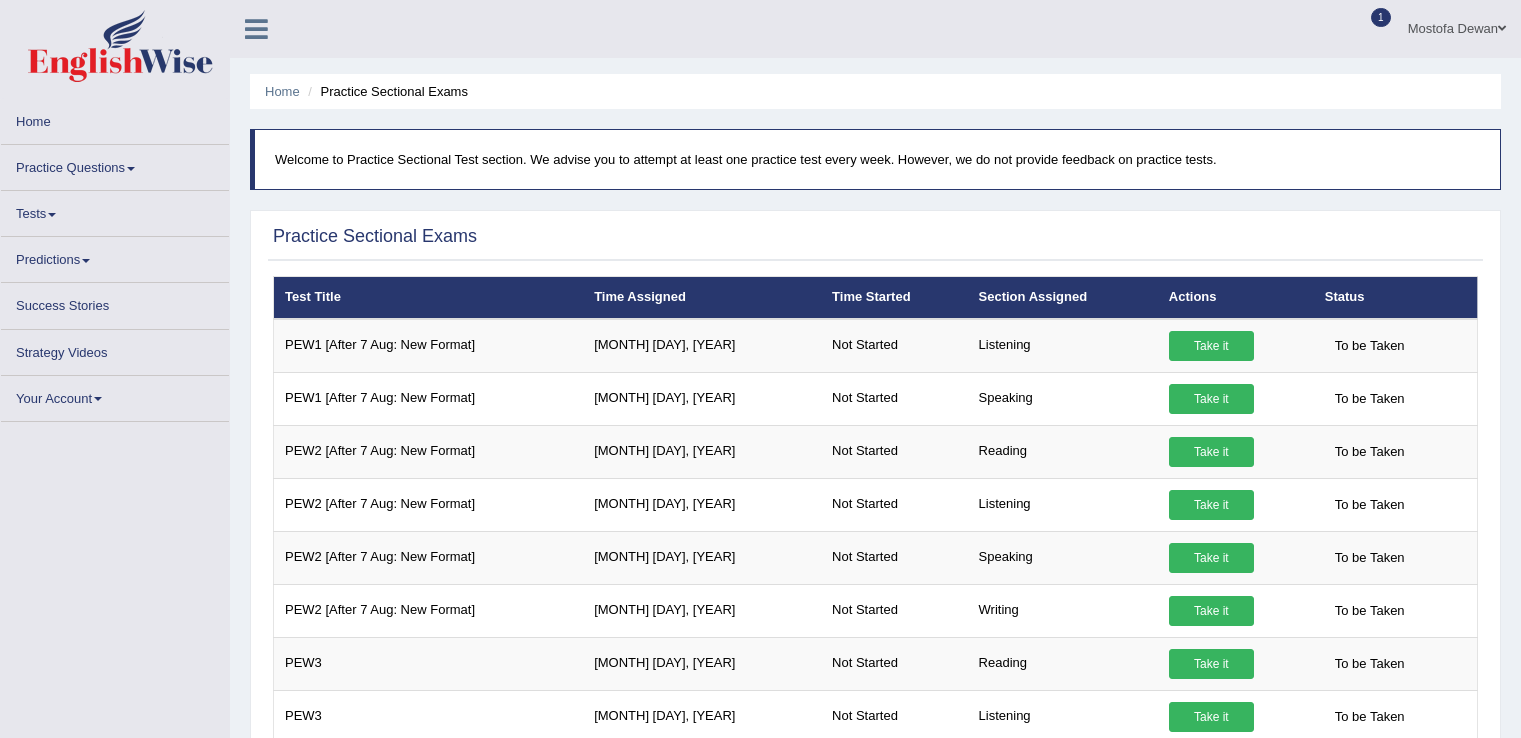 scroll, scrollTop: 0, scrollLeft: 0, axis: both 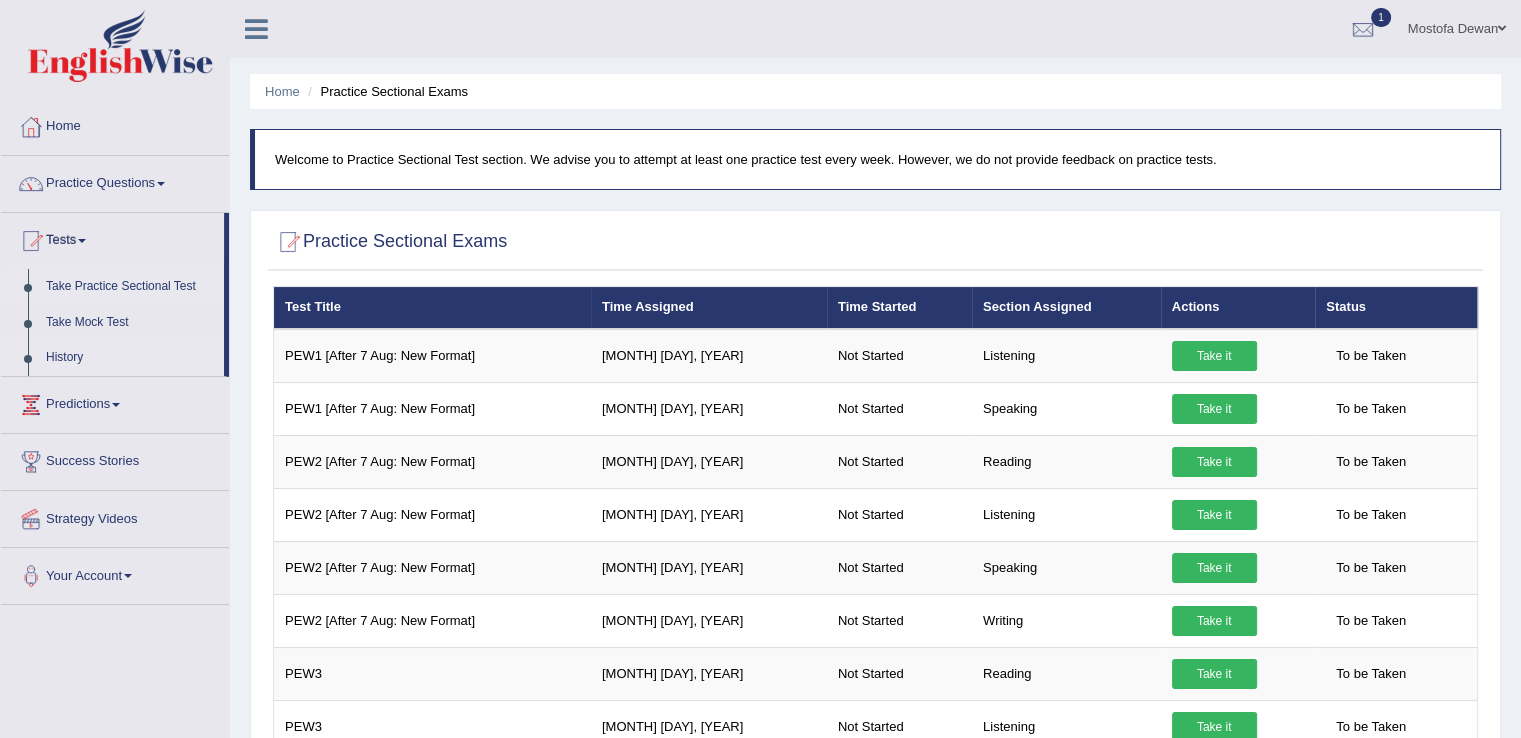 click on "History" at bounding box center (130, 358) 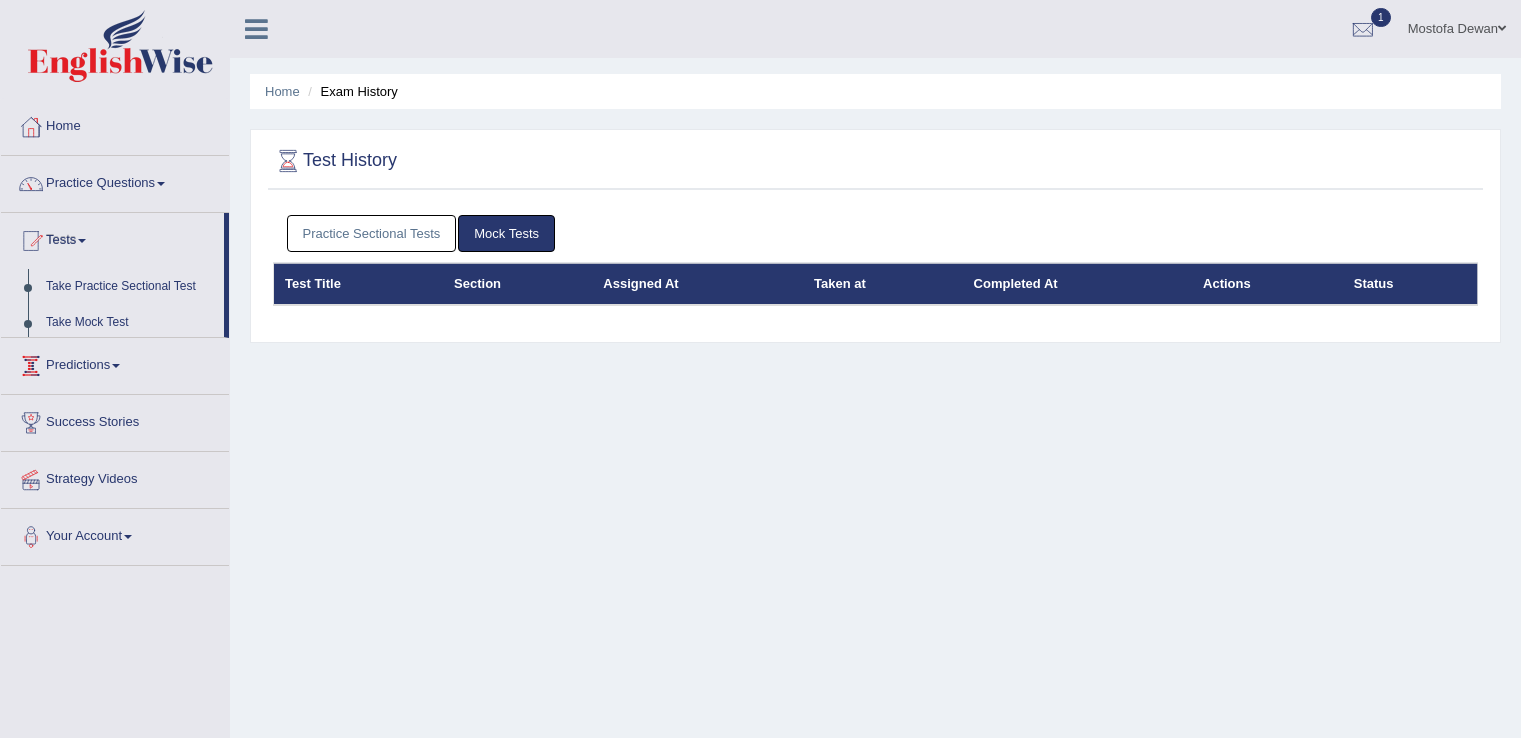 scroll, scrollTop: 0, scrollLeft: 0, axis: both 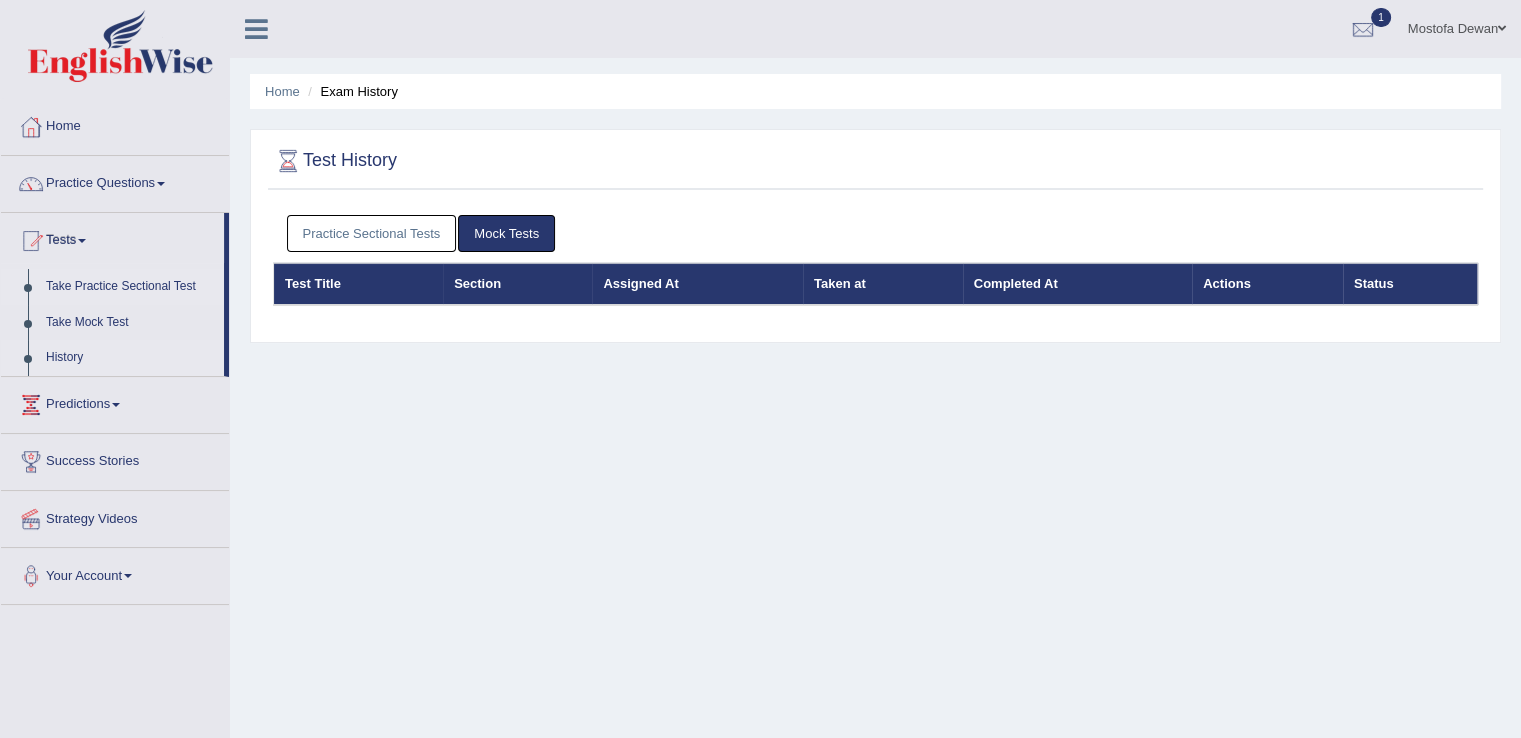 click on "Take Practice Sectional Test" at bounding box center (130, 287) 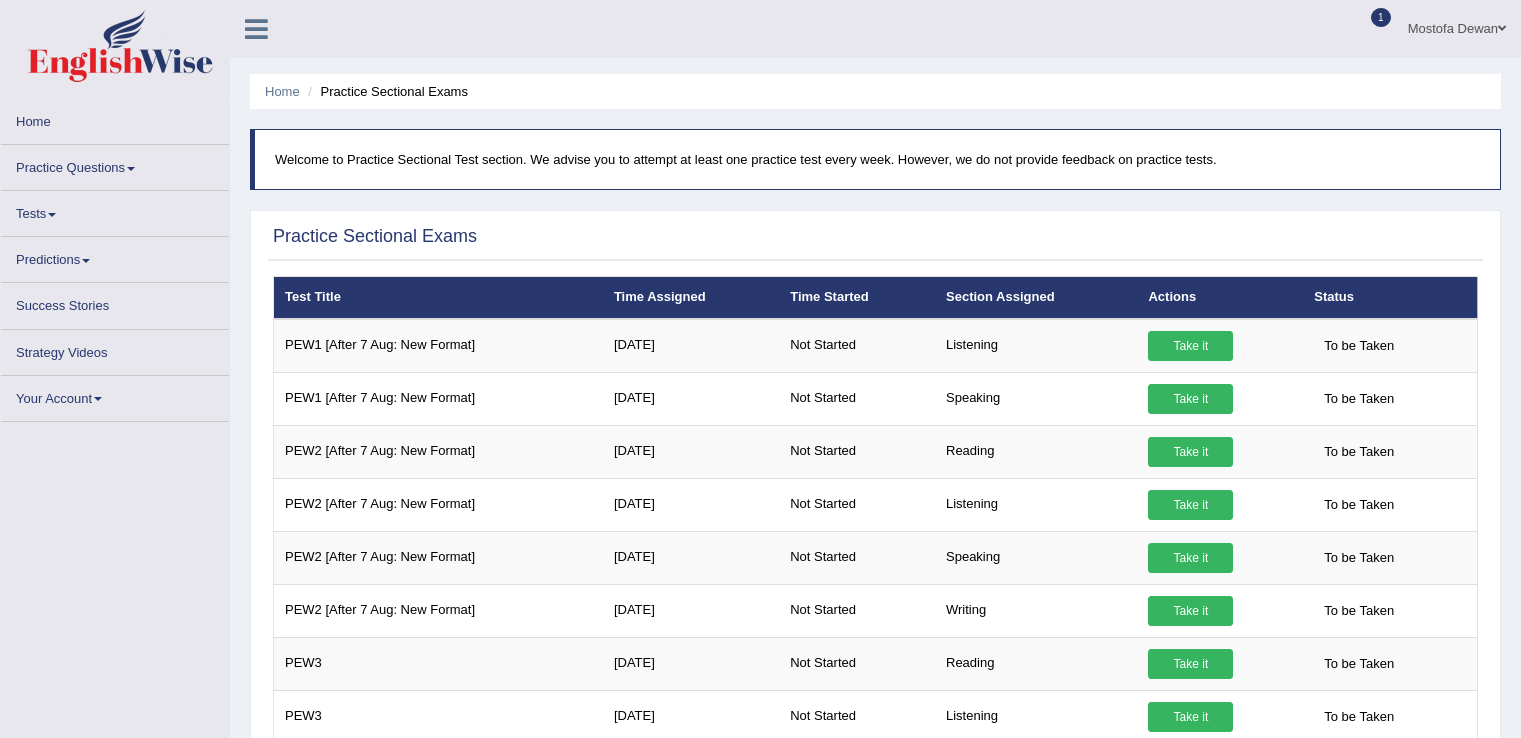 scroll, scrollTop: 0, scrollLeft: 0, axis: both 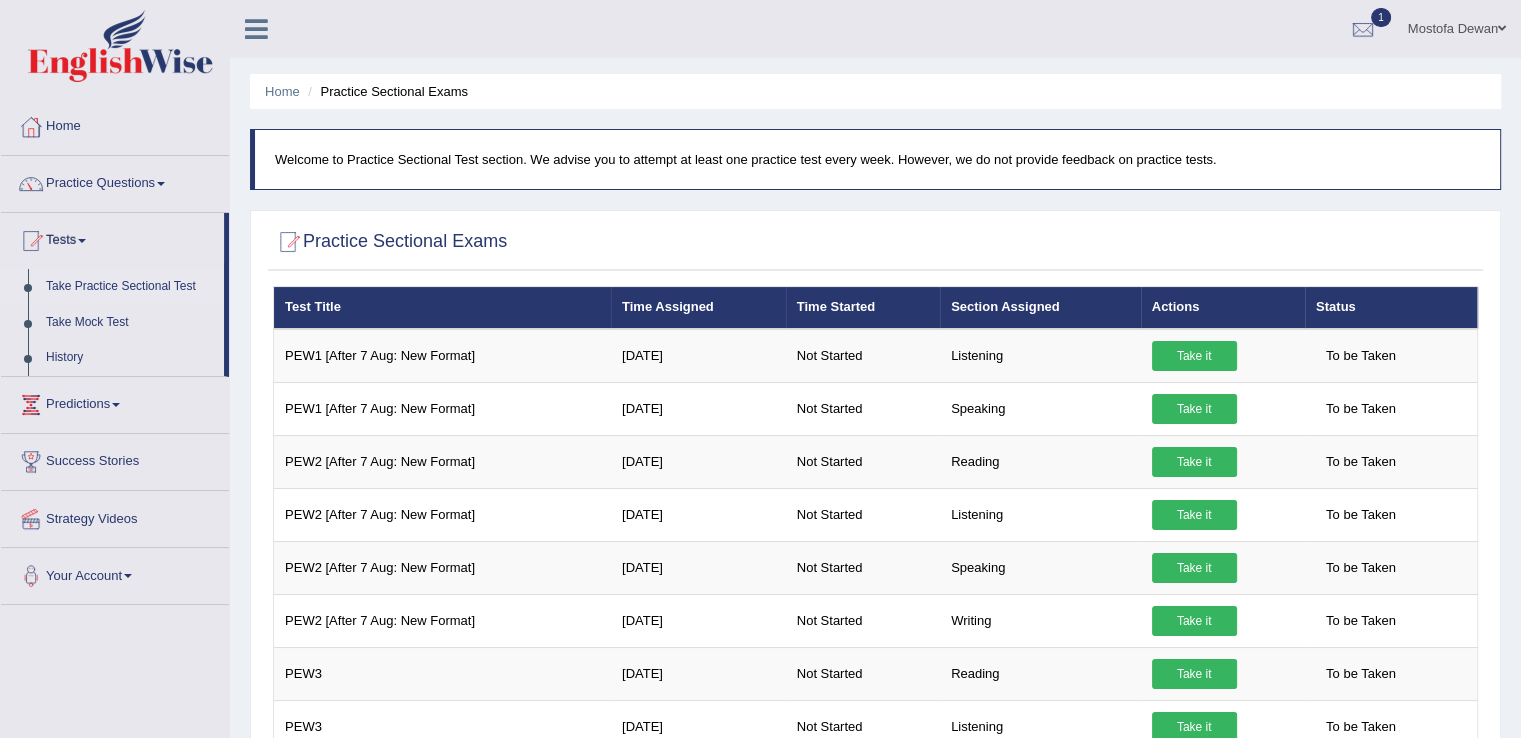 click at bounding box center (31, 127) 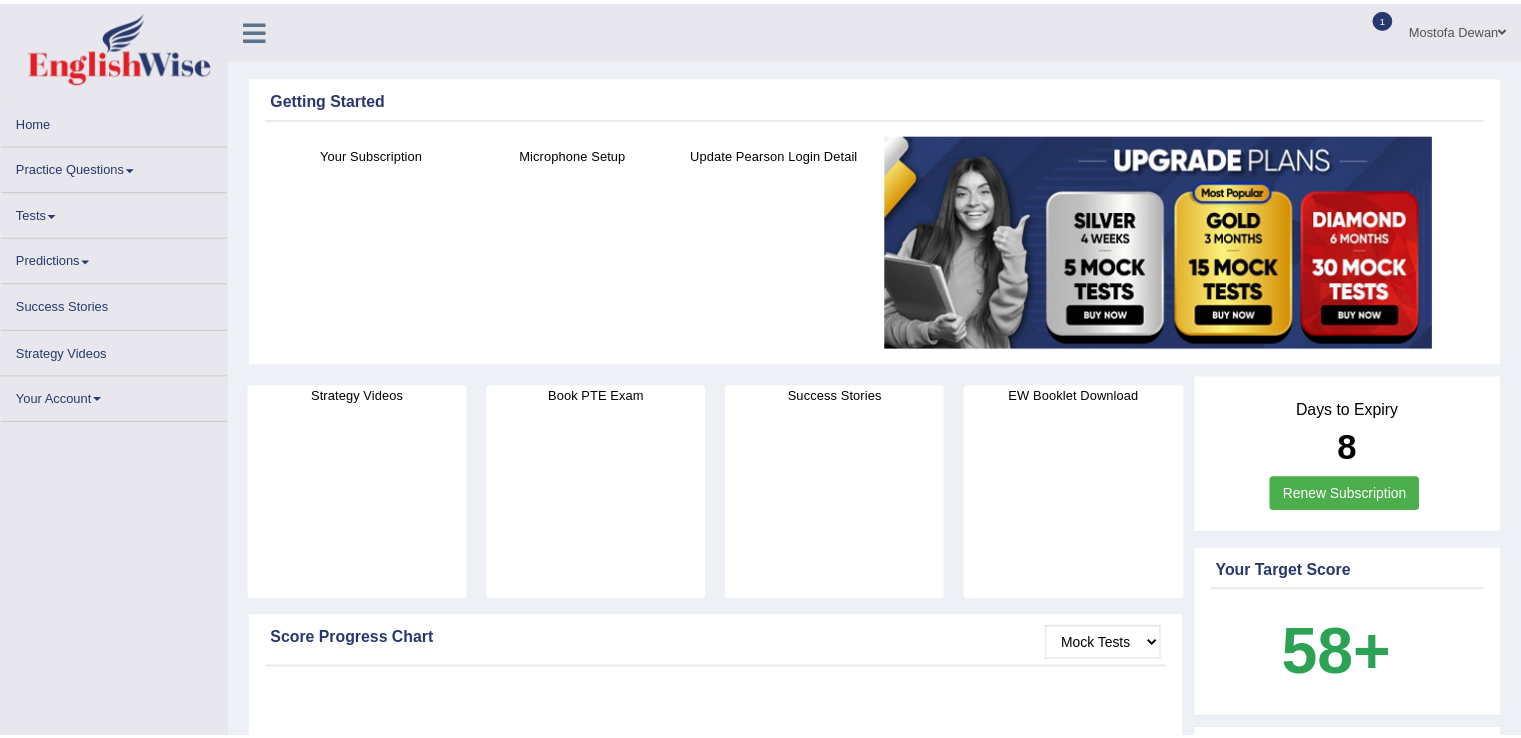 scroll, scrollTop: 0, scrollLeft: 0, axis: both 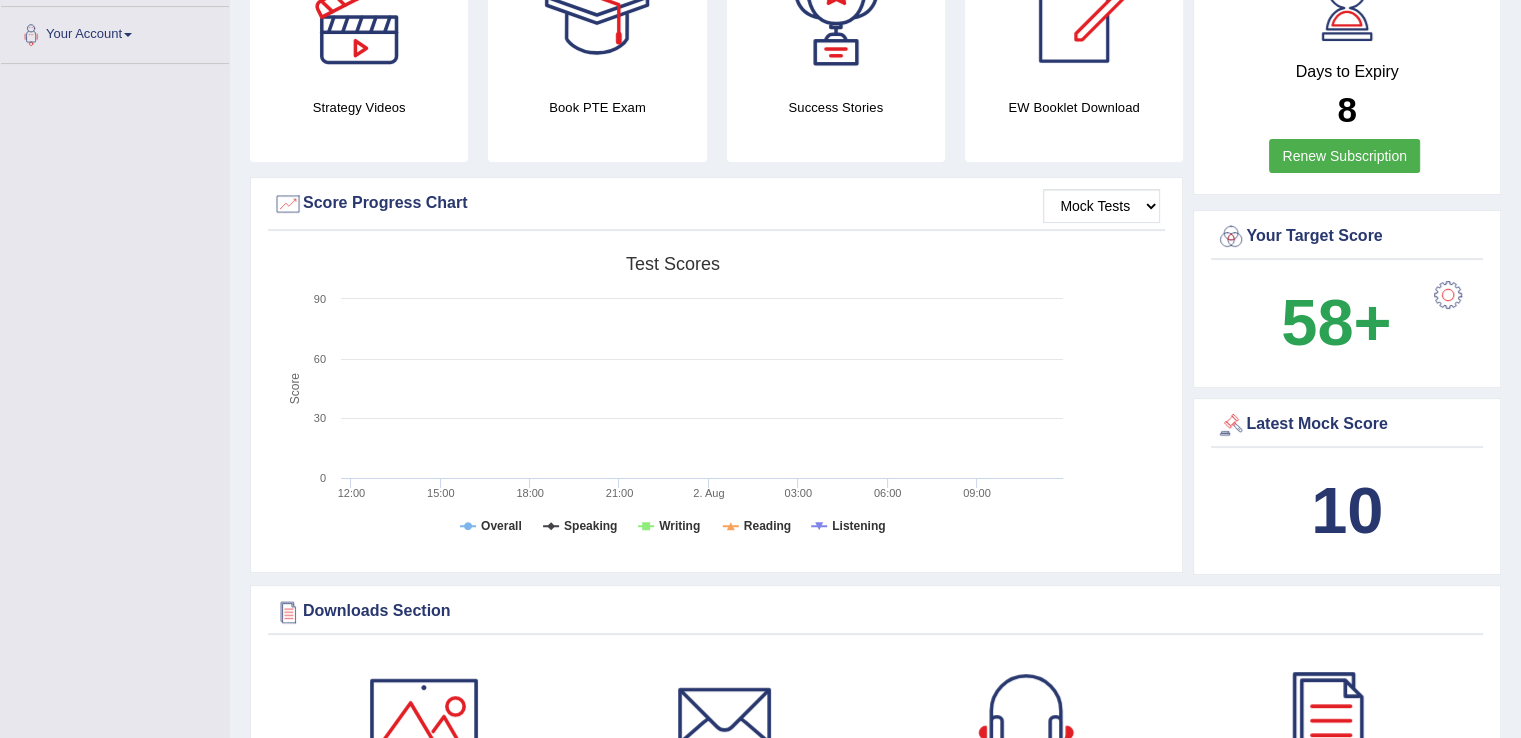 click on "Latest Mock Score" at bounding box center [1347, 425] 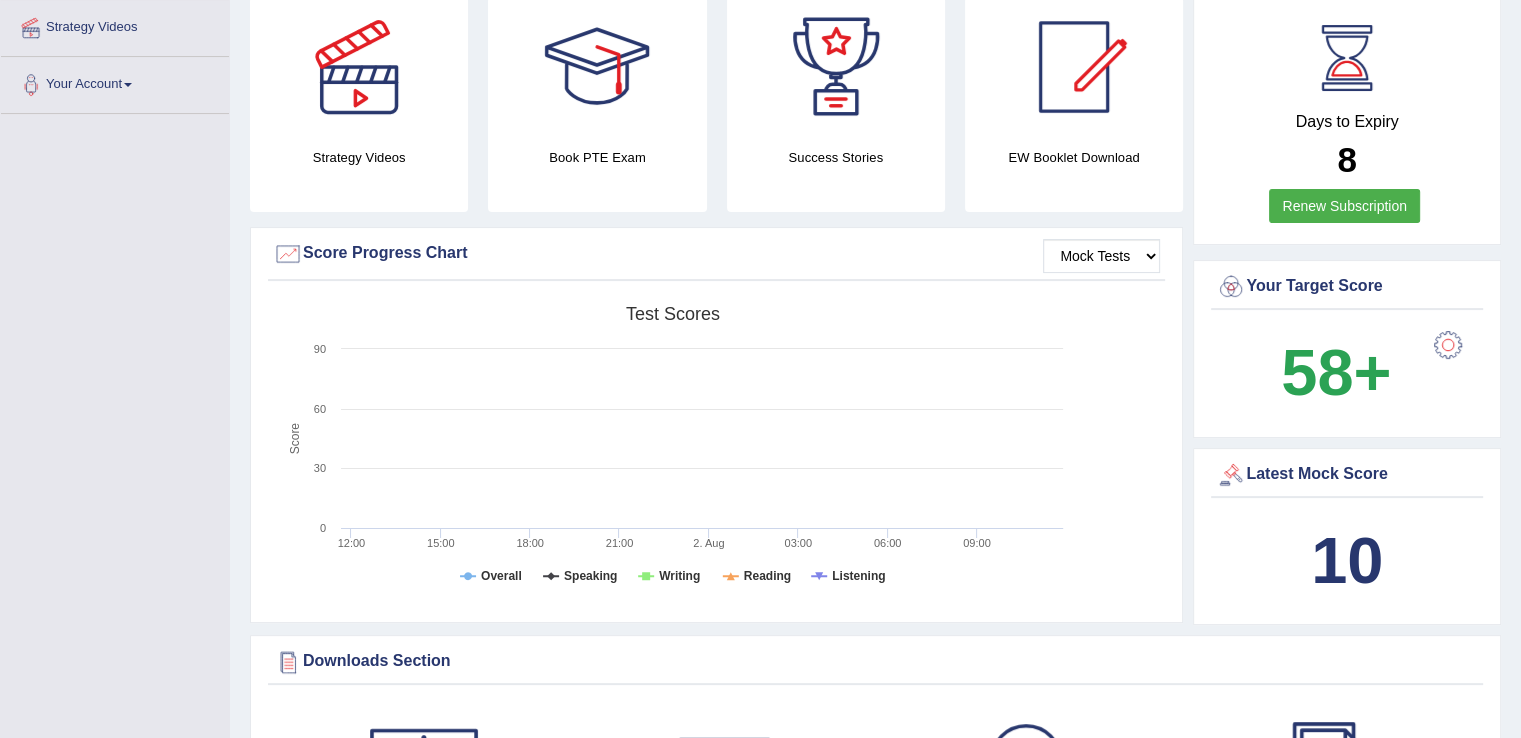 scroll, scrollTop: 390, scrollLeft: 0, axis: vertical 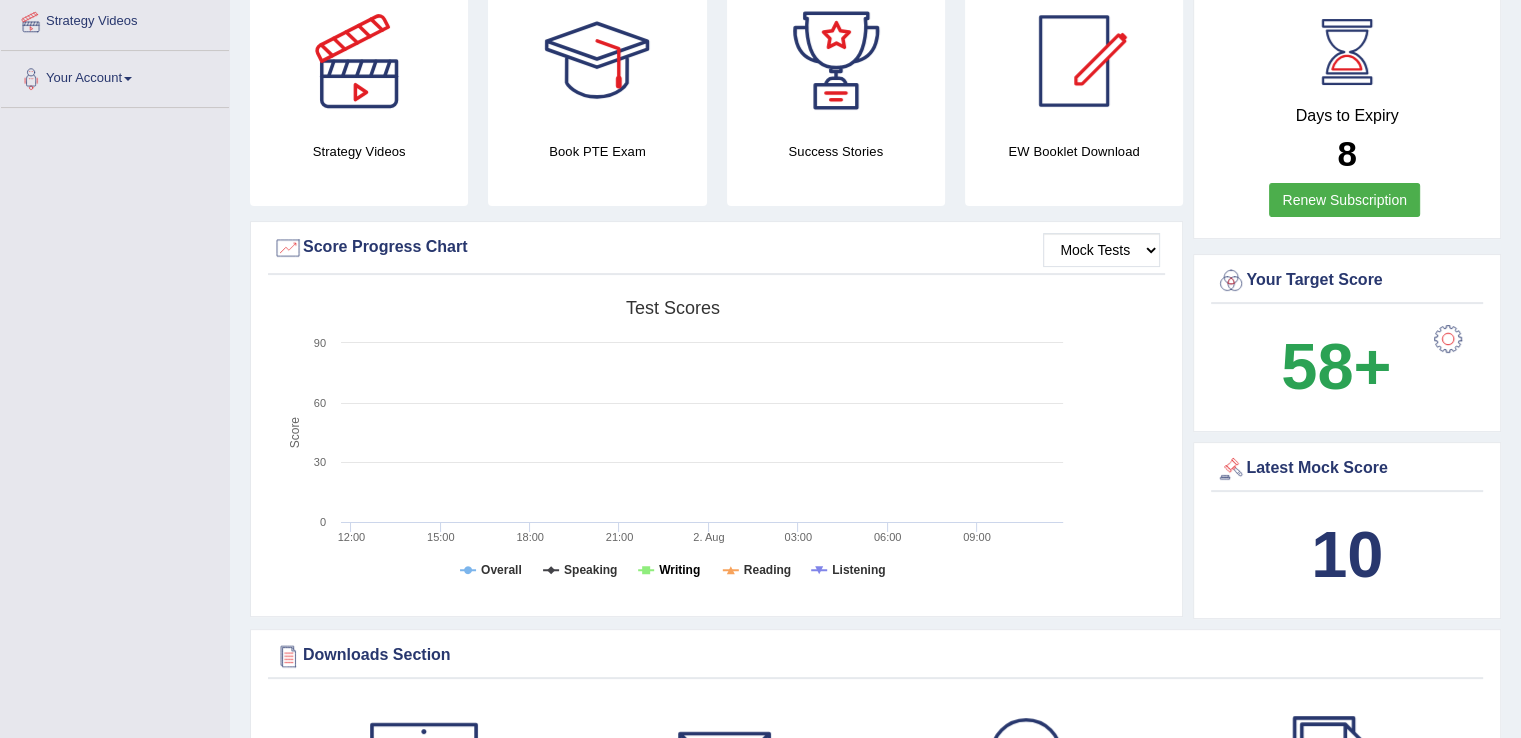 click on "Writing" 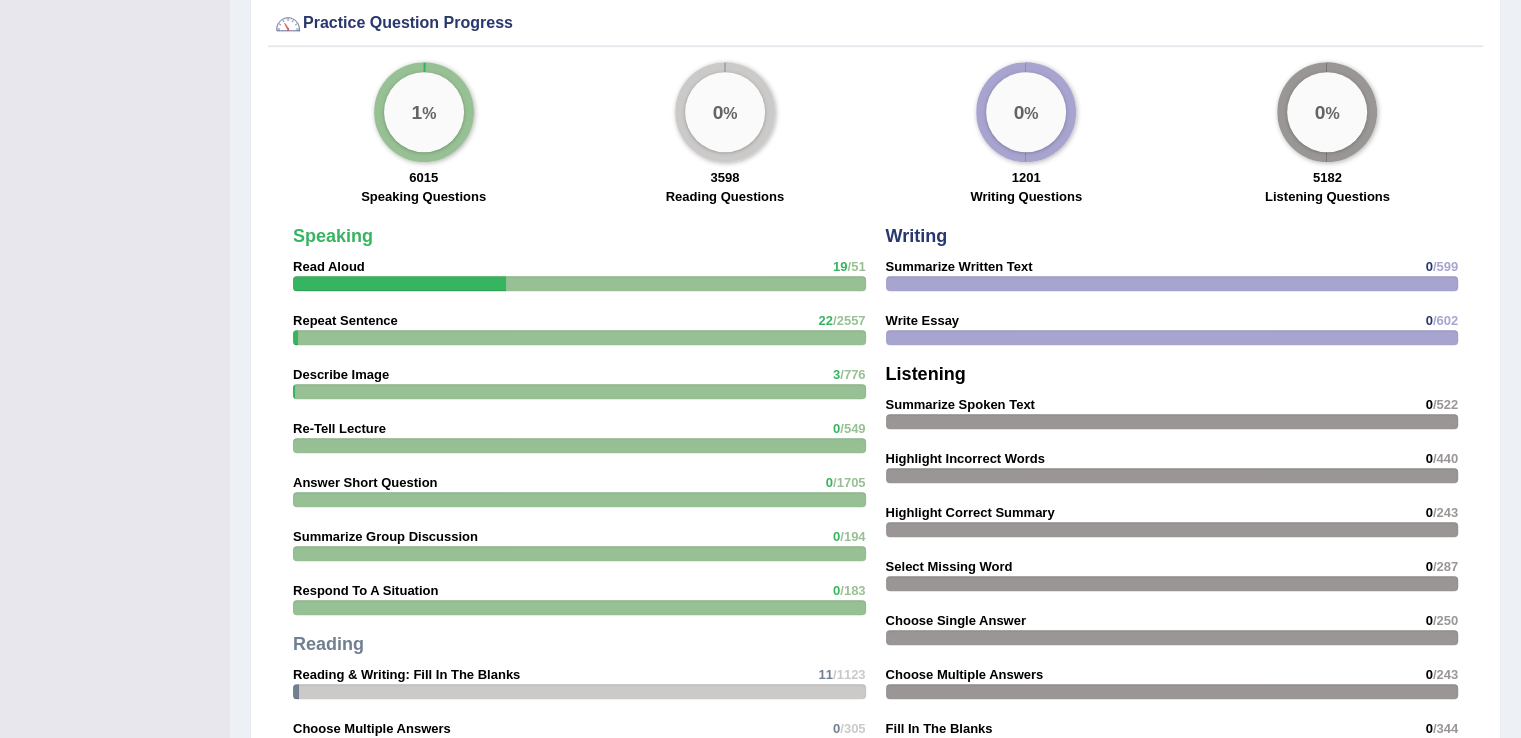 scroll, scrollTop: 1475, scrollLeft: 0, axis: vertical 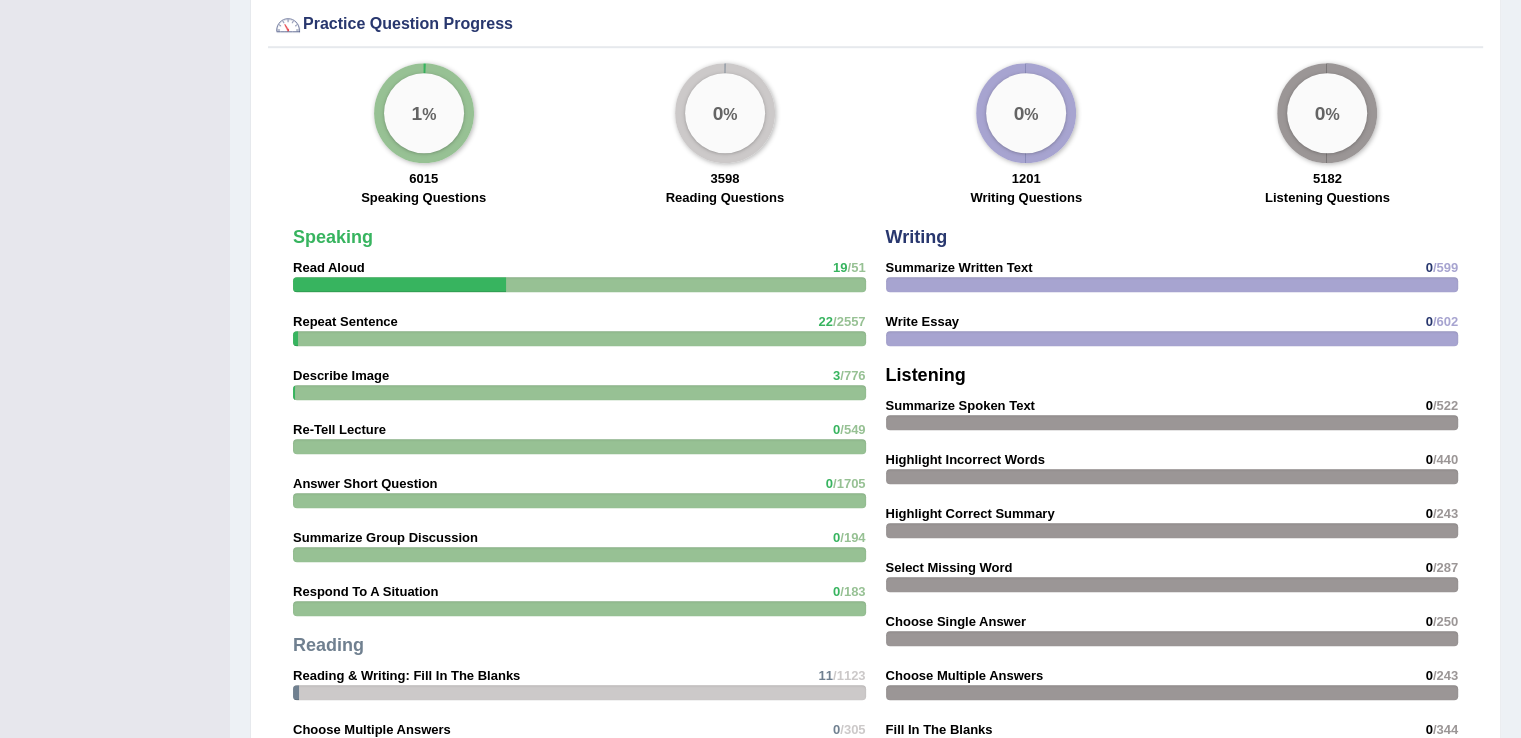 click on "0" at bounding box center [1019, 113] 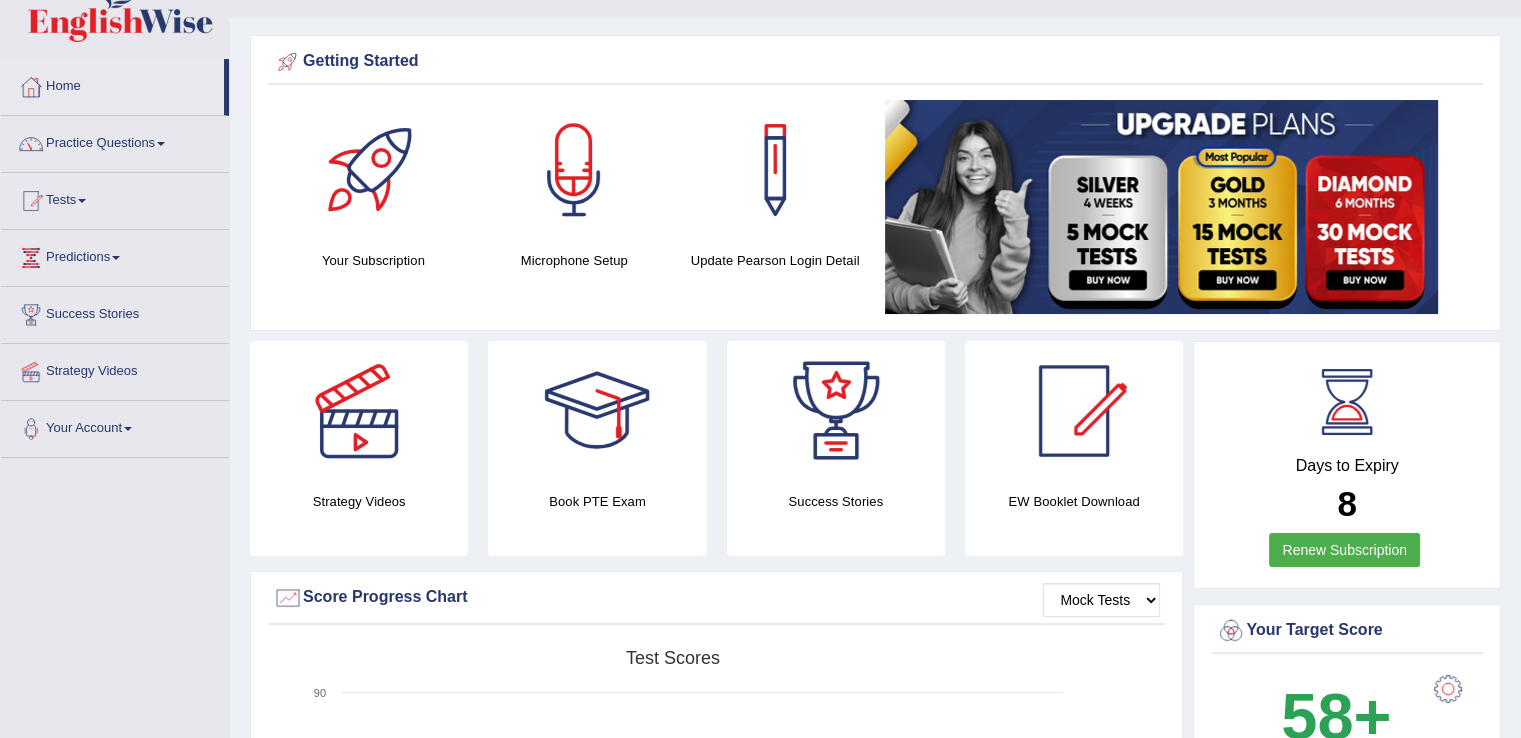 scroll, scrollTop: 0, scrollLeft: 0, axis: both 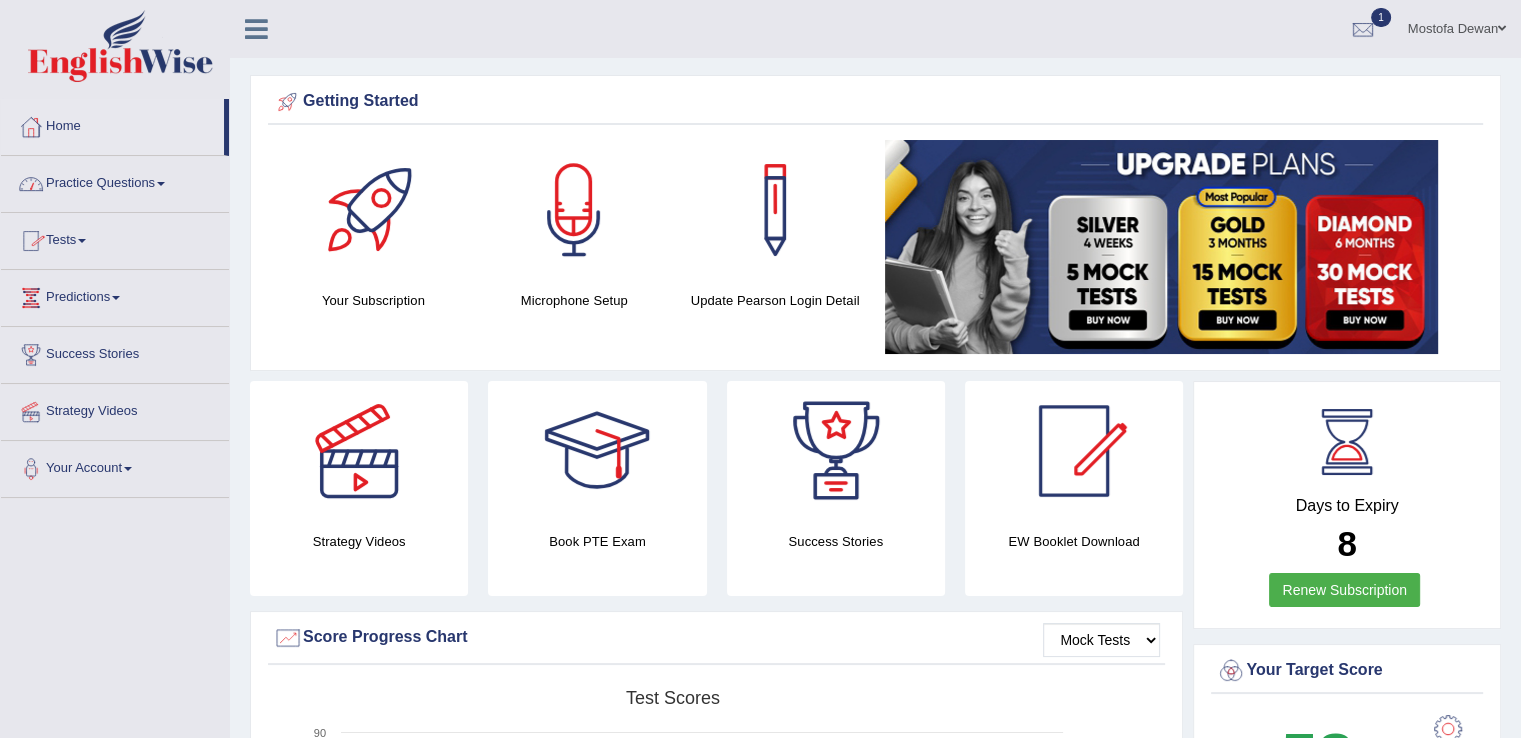 click on "Tests" at bounding box center (115, 238) 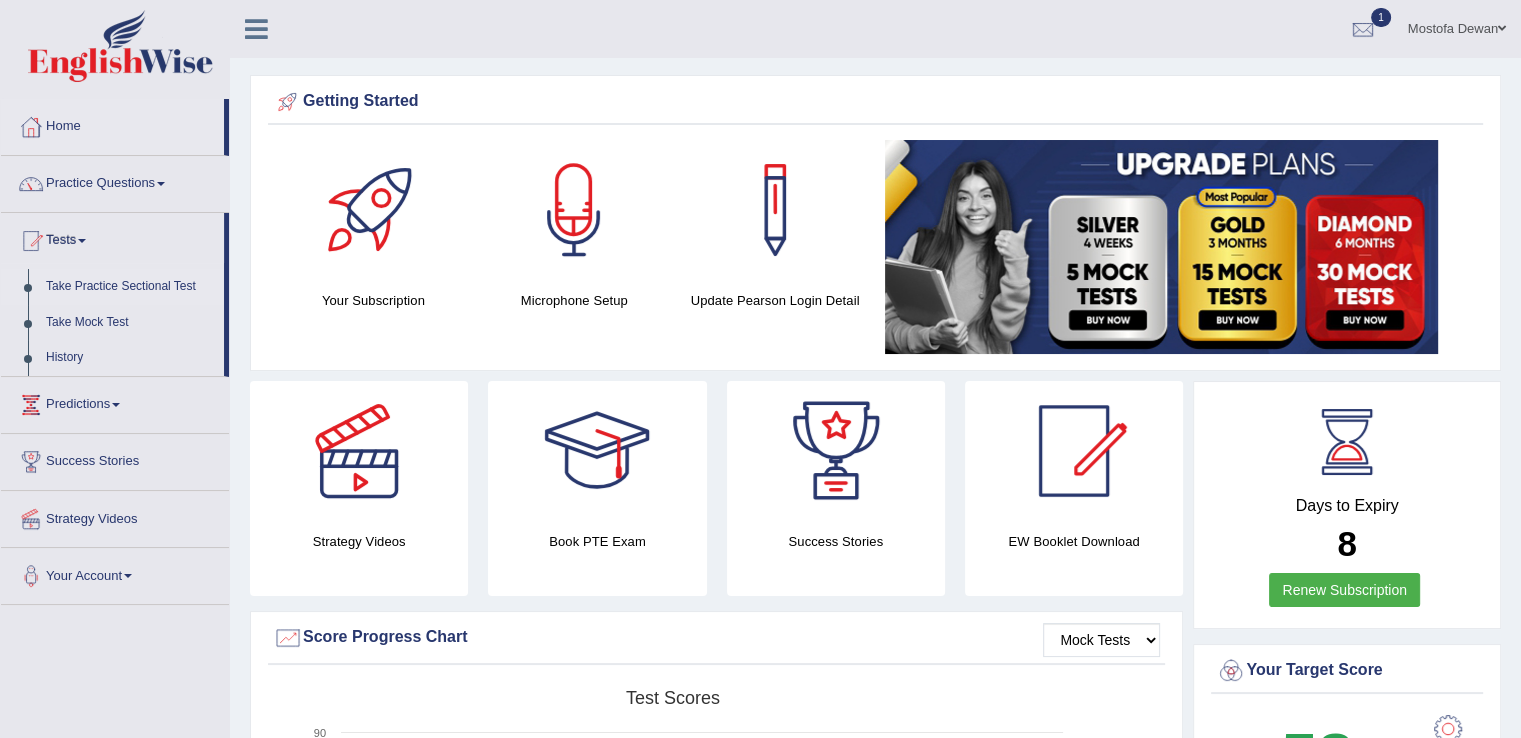 click on "Take Practice Sectional Test" at bounding box center (130, 287) 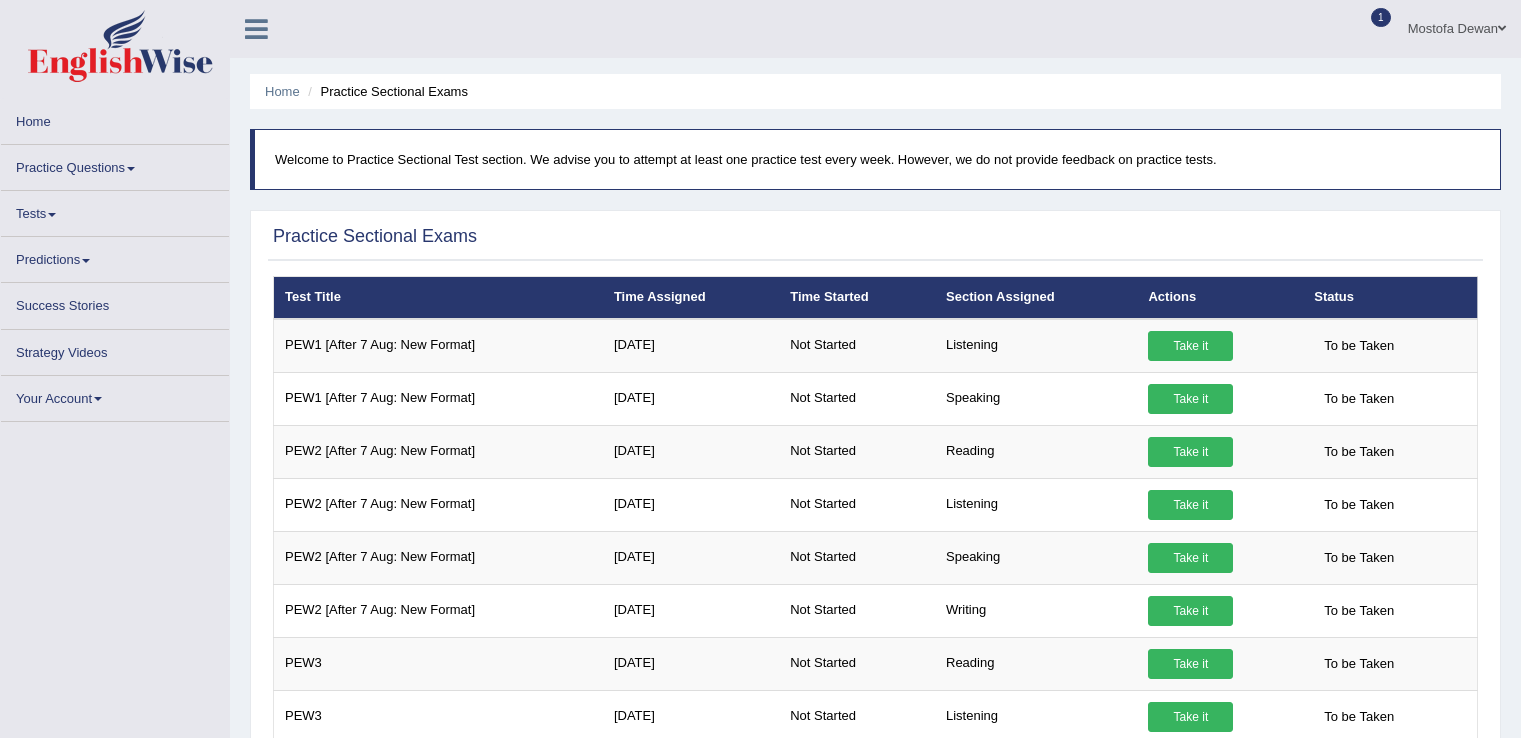 scroll, scrollTop: 0, scrollLeft: 0, axis: both 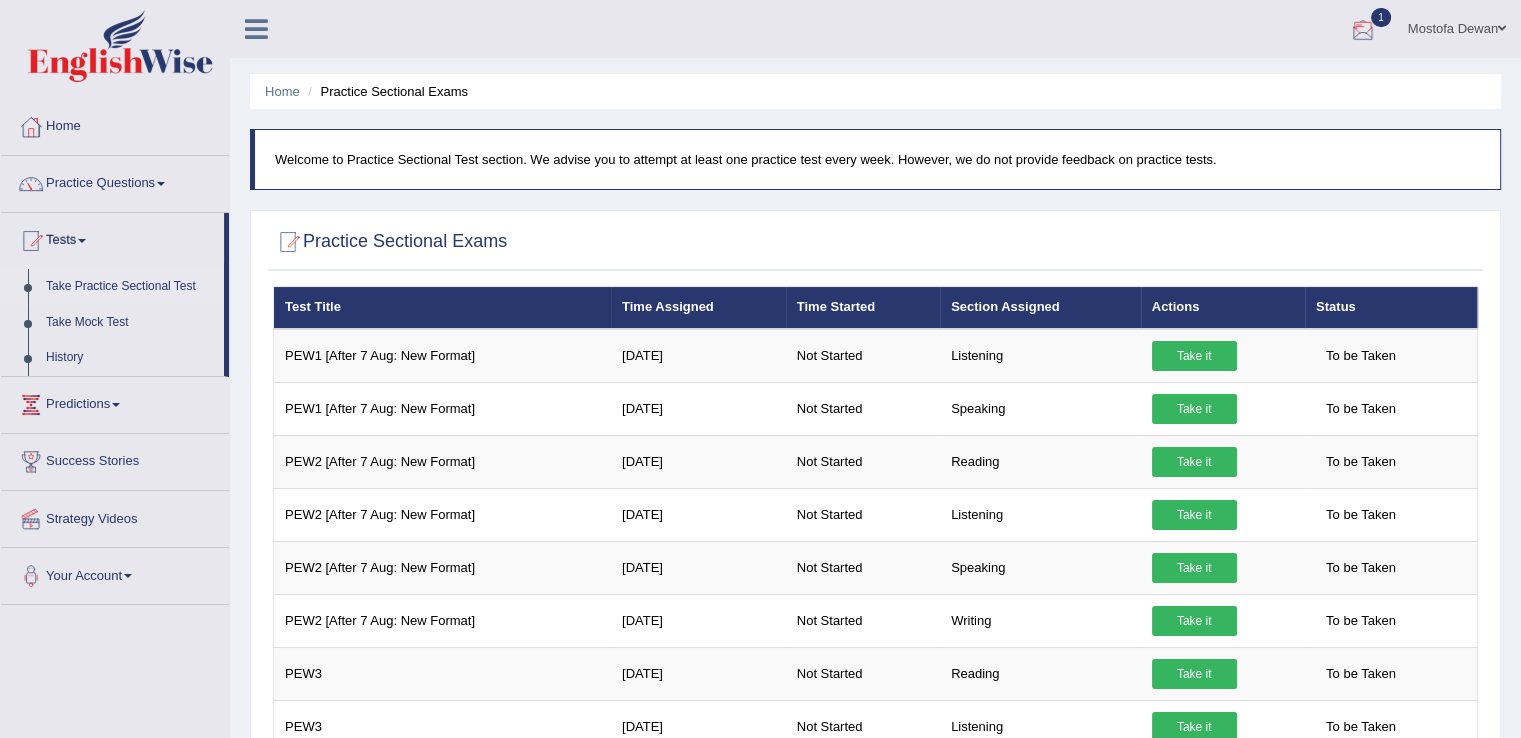 click at bounding box center (1363, 30) 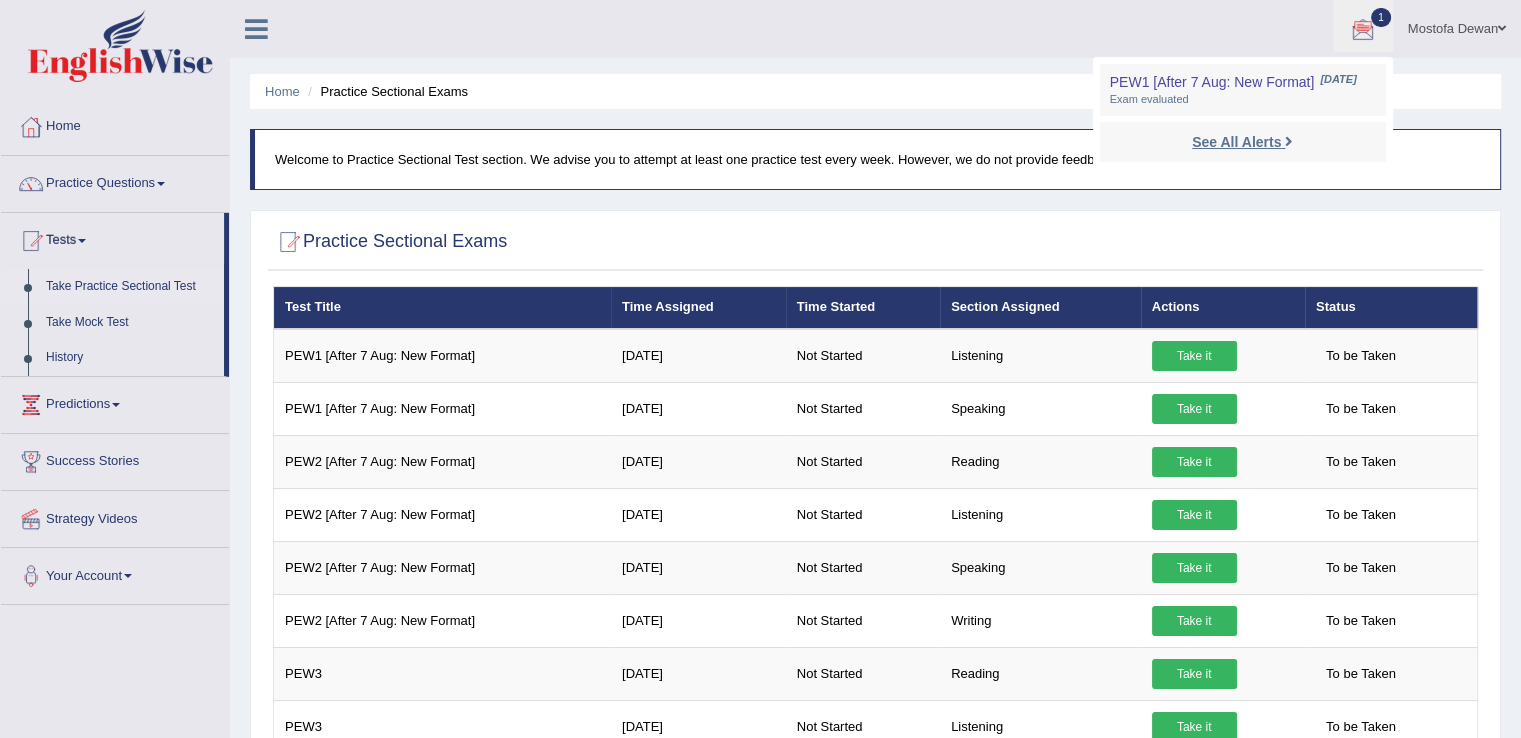 click on "See All Alerts" at bounding box center (1236, 142) 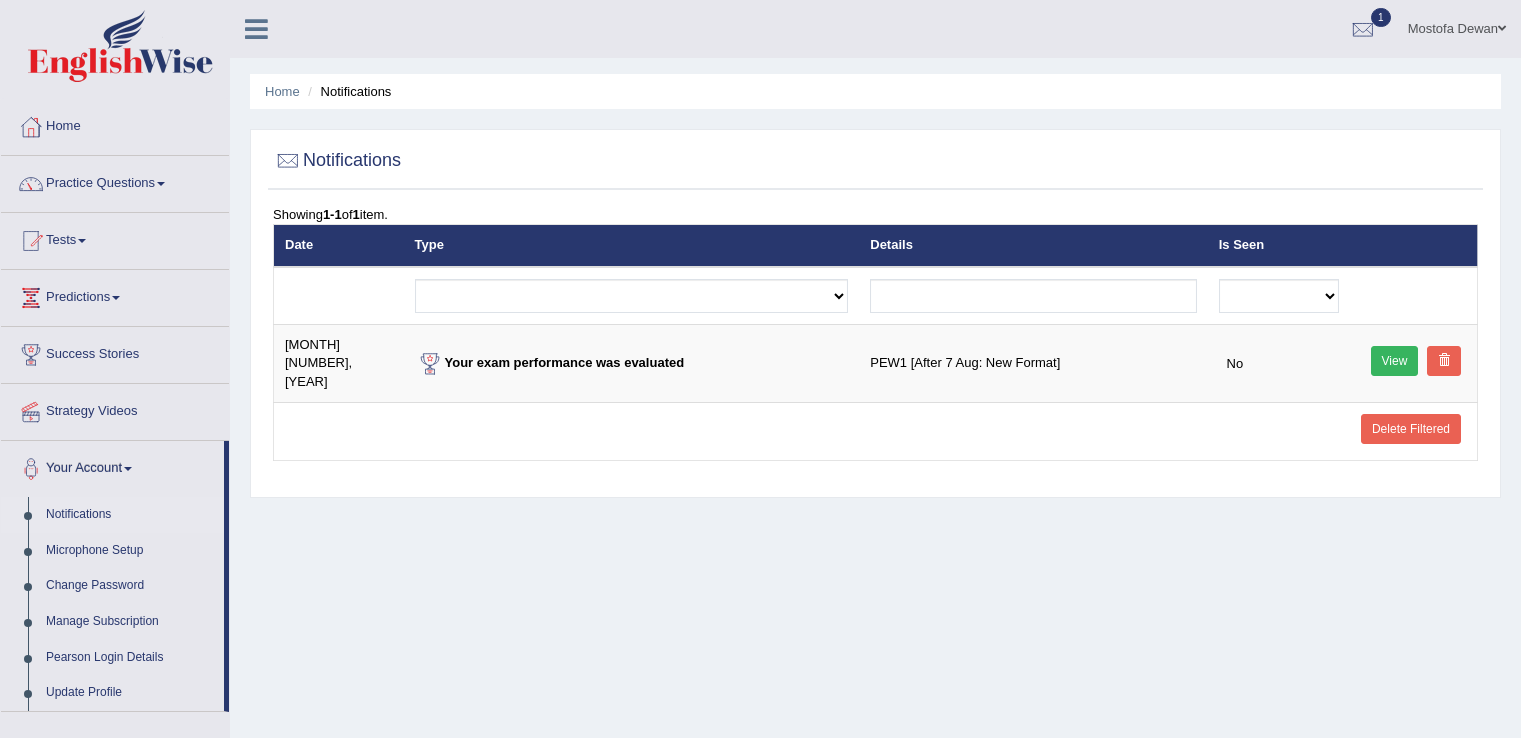 scroll, scrollTop: 0, scrollLeft: 0, axis: both 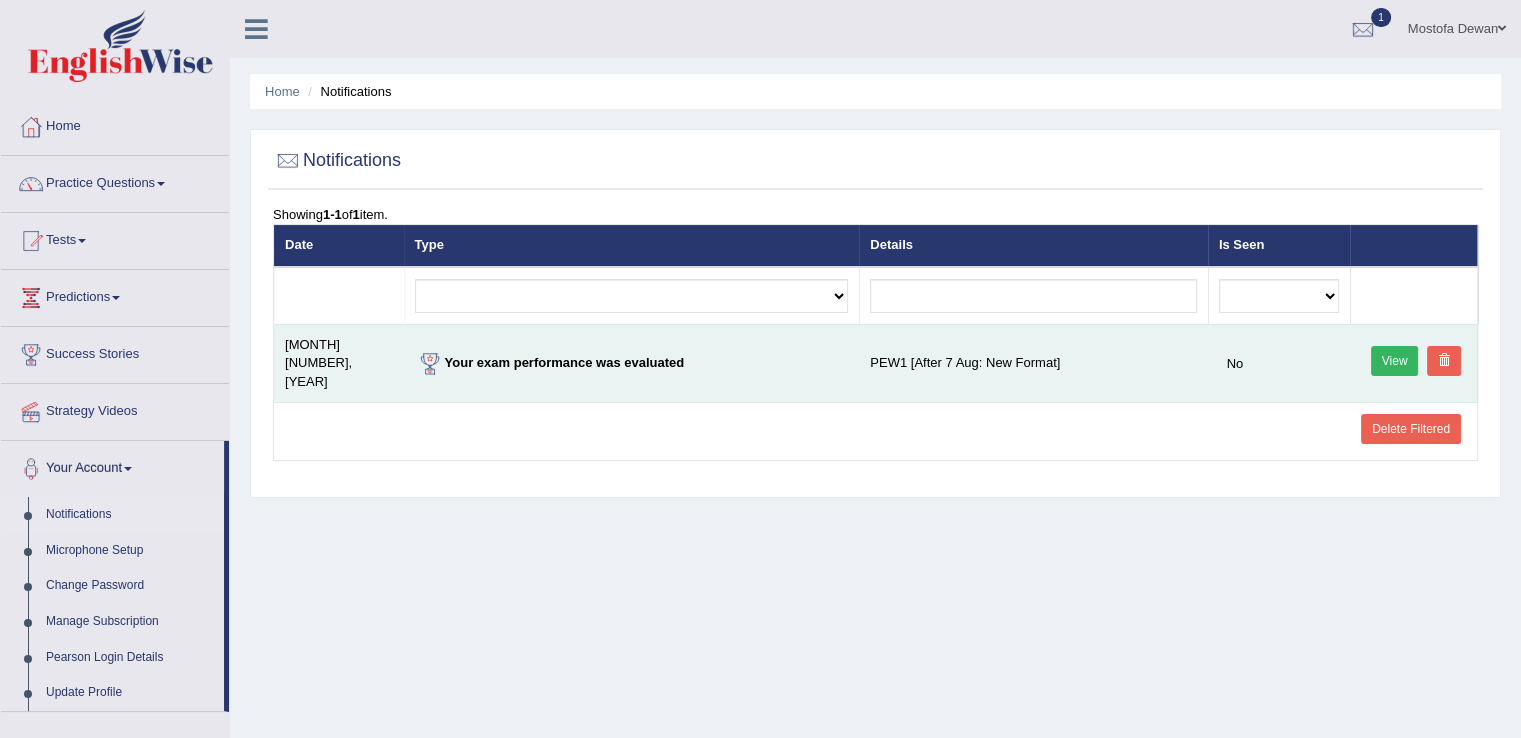 click on "View" at bounding box center [1395, 361] 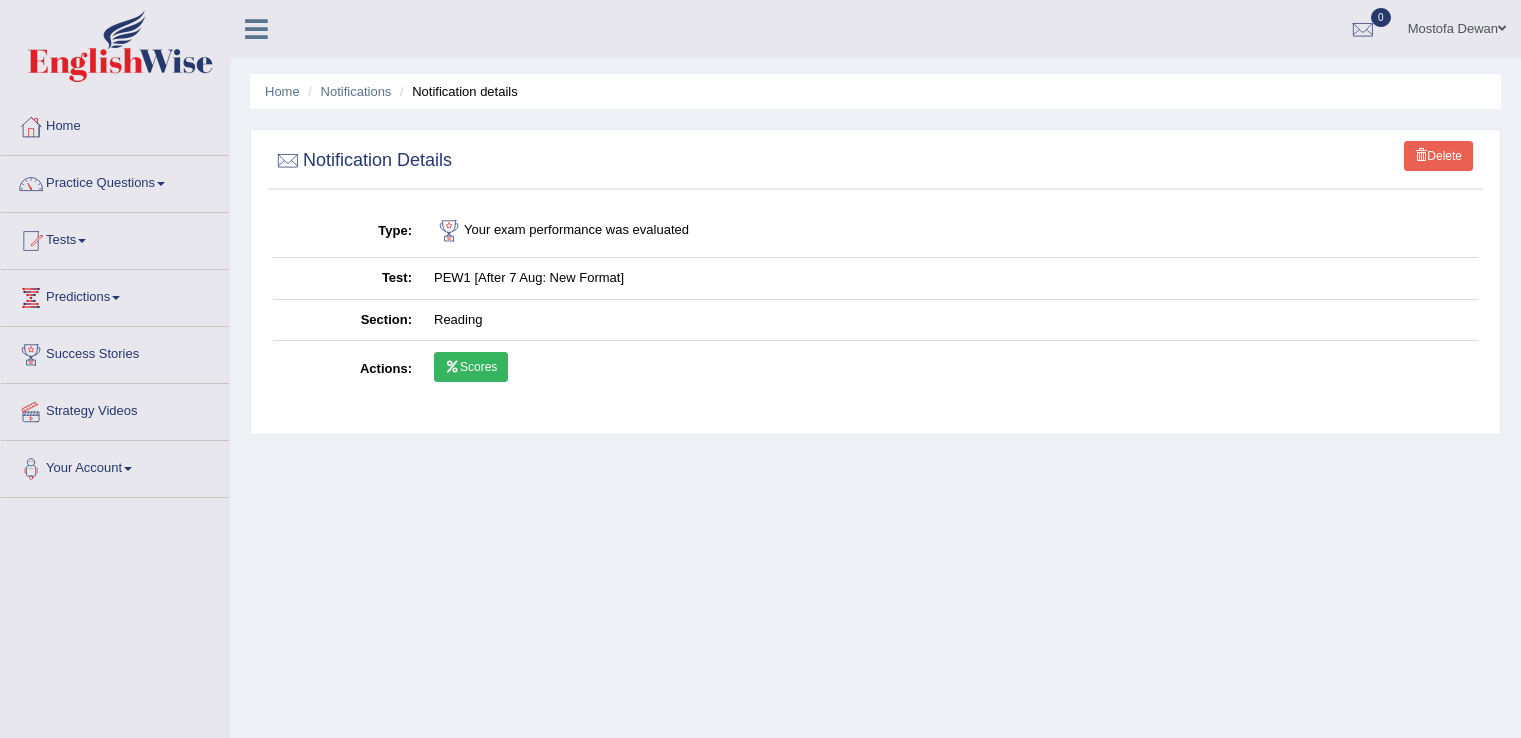 scroll, scrollTop: 0, scrollLeft: 0, axis: both 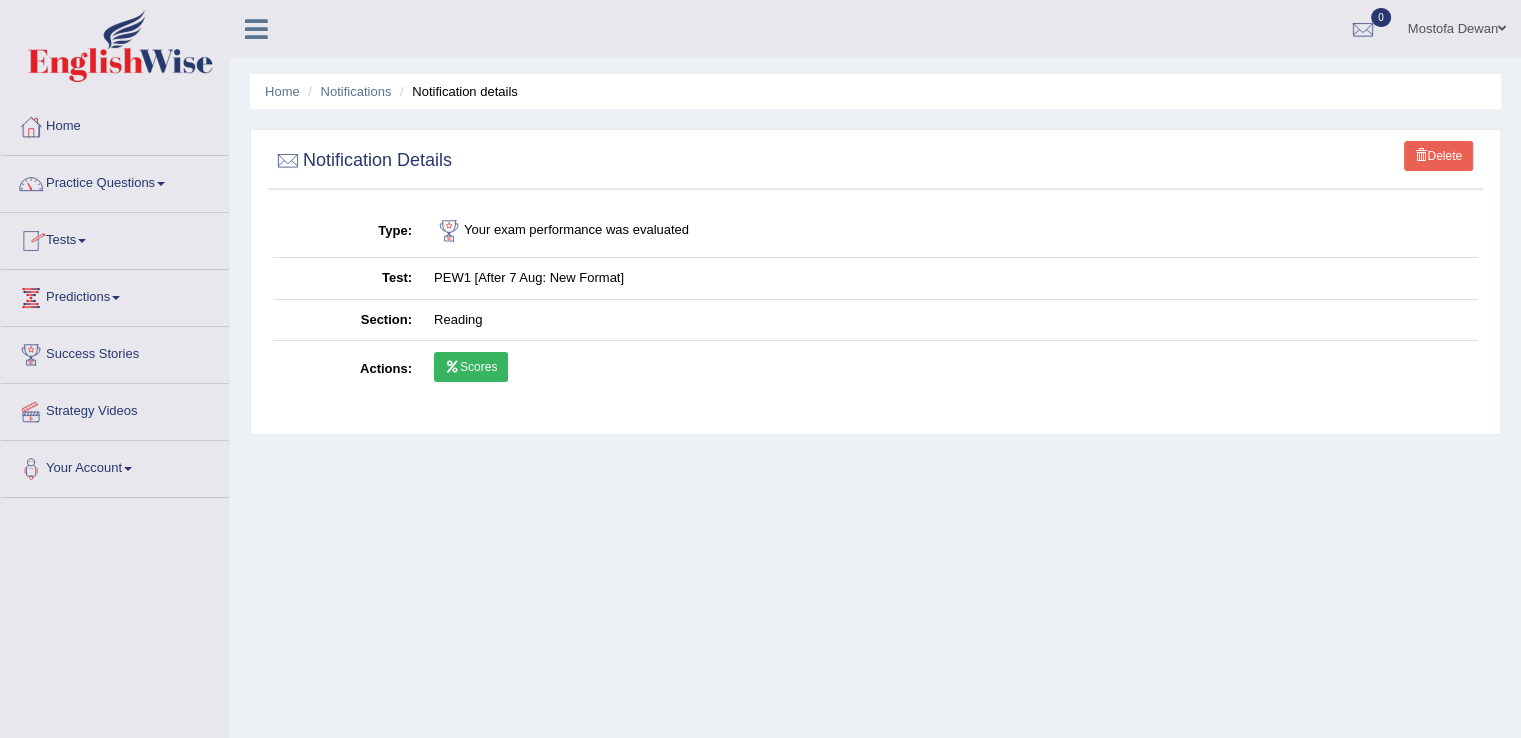 click on "Tests" at bounding box center [115, 238] 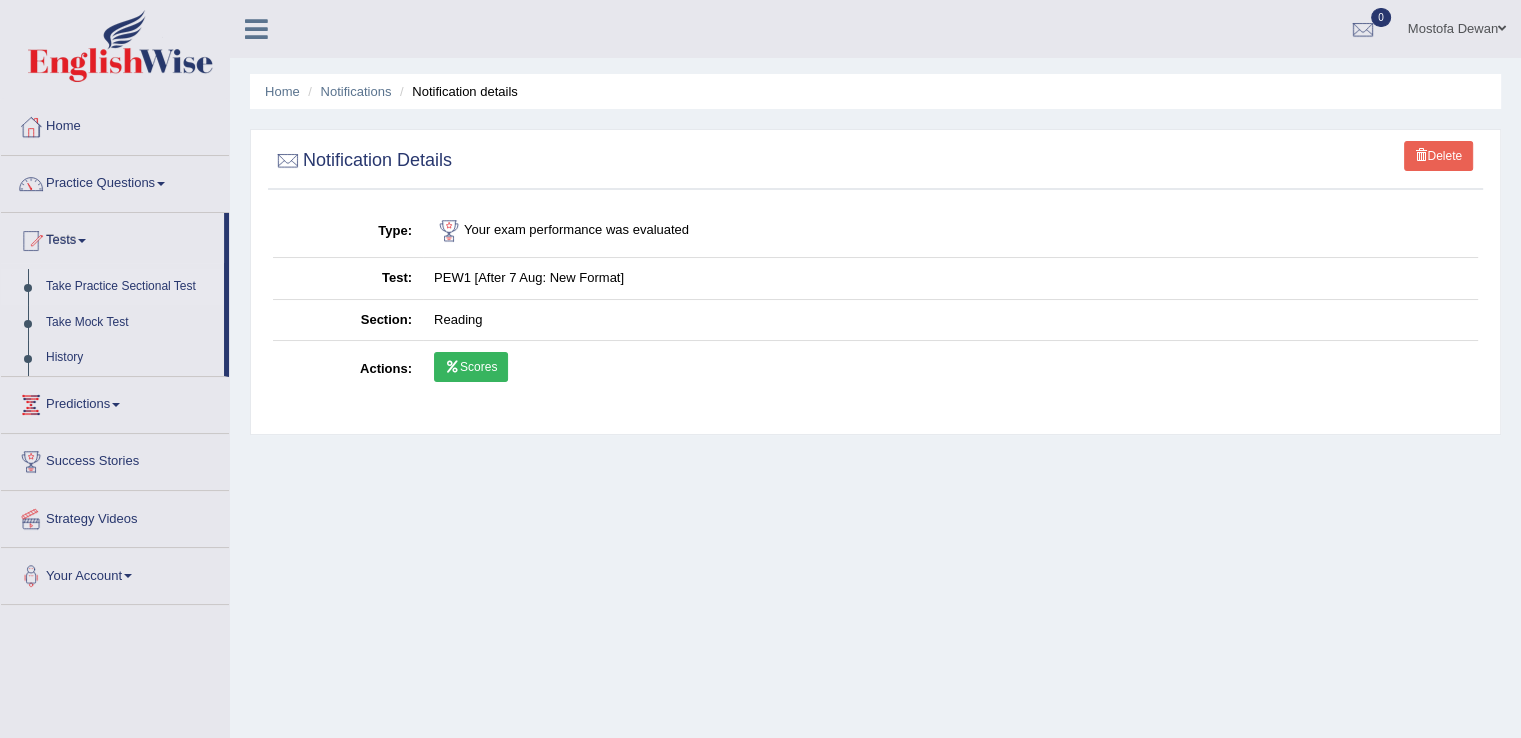 click on "Take Practice Sectional Test" at bounding box center (130, 287) 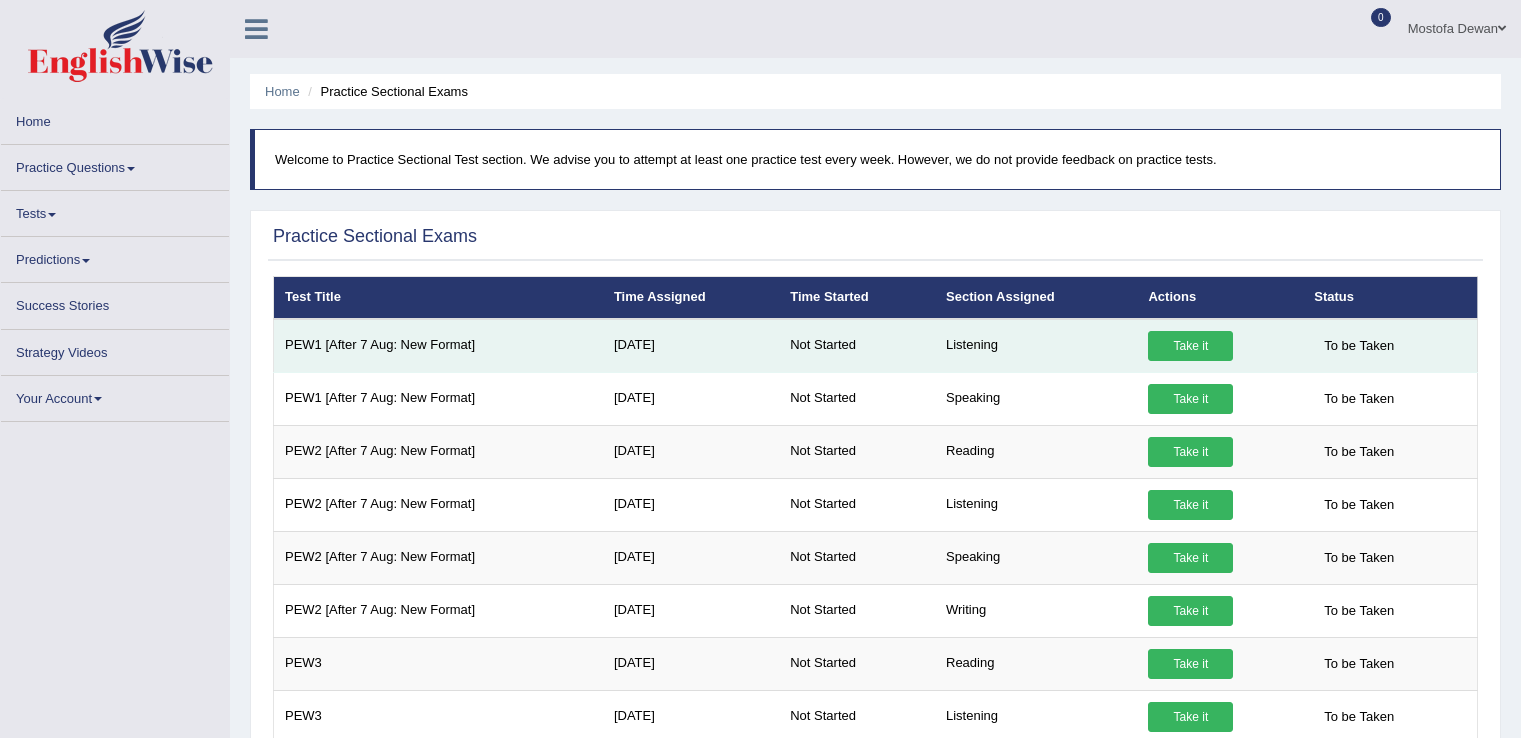 scroll, scrollTop: 0, scrollLeft: 0, axis: both 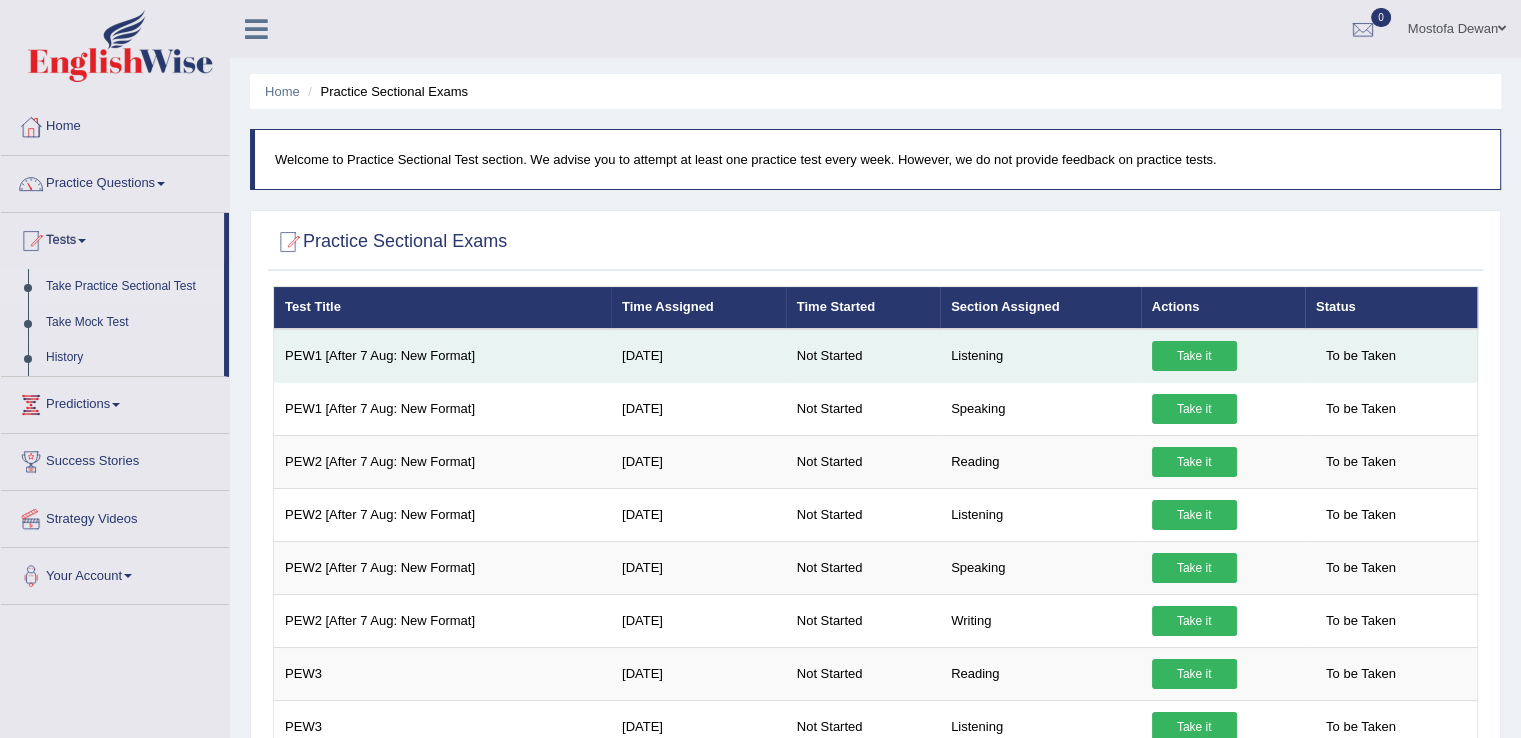 click on "PEW1 [After 7 Aug: New Format]" at bounding box center (442, 356) 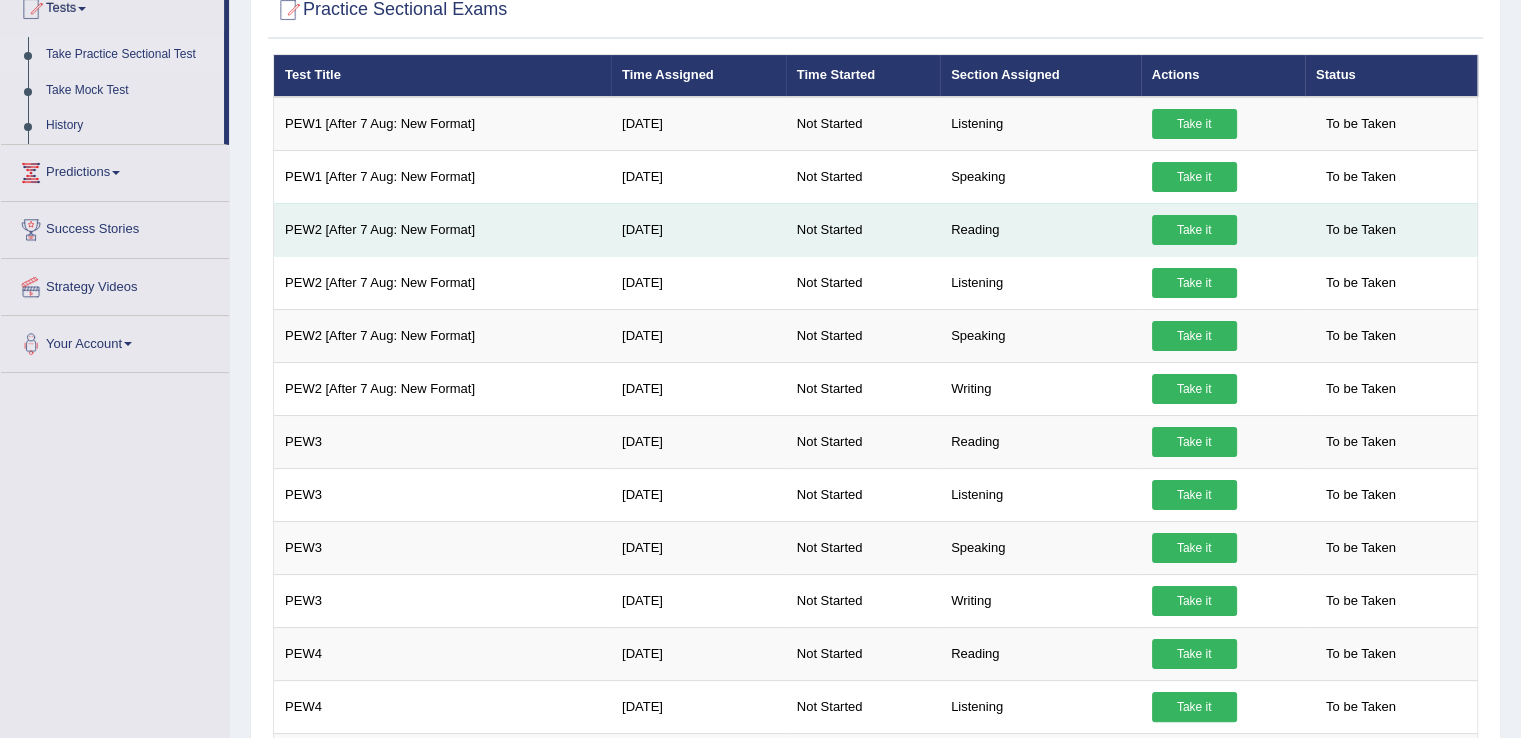 scroll, scrollTop: 0, scrollLeft: 0, axis: both 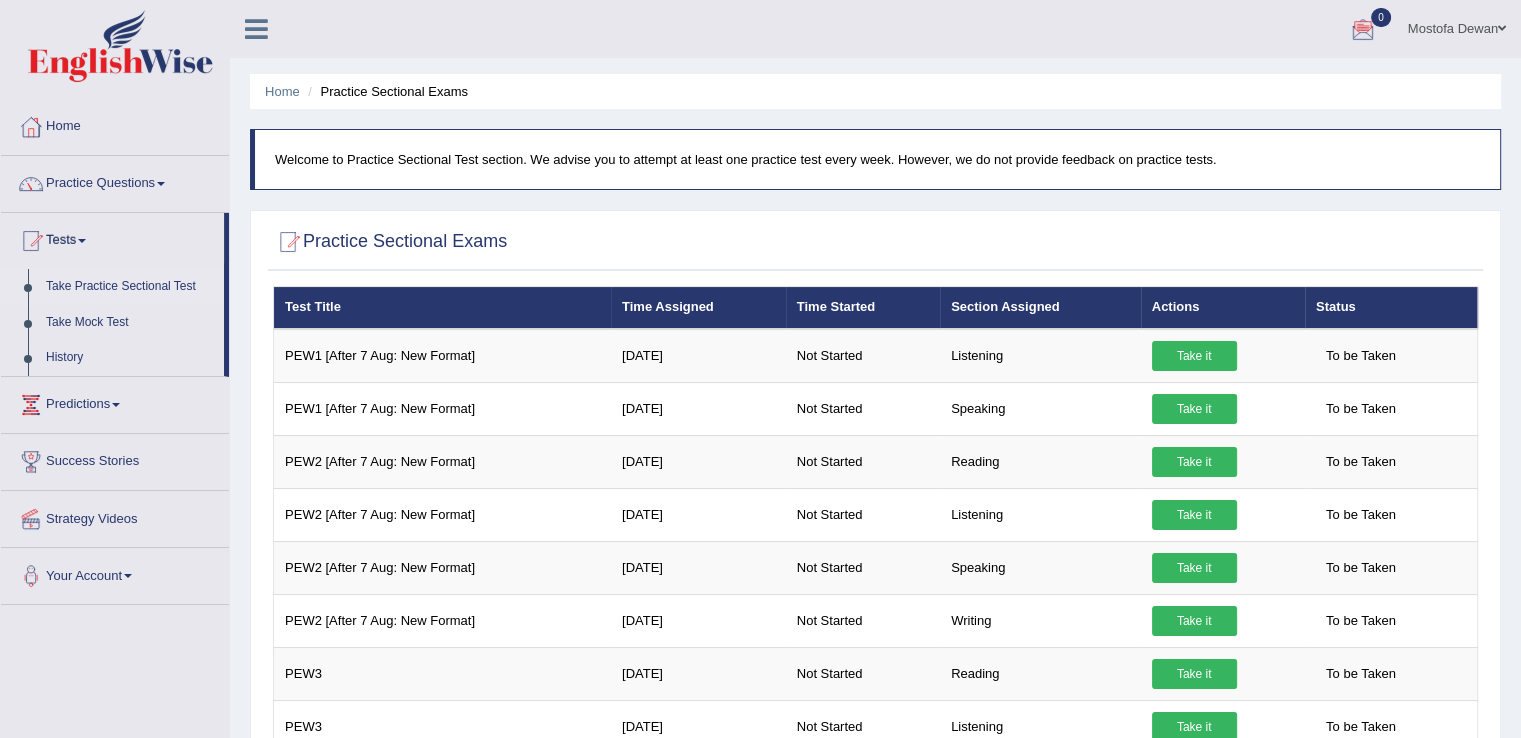 click on "Mostofa Dewan" at bounding box center [1457, 26] 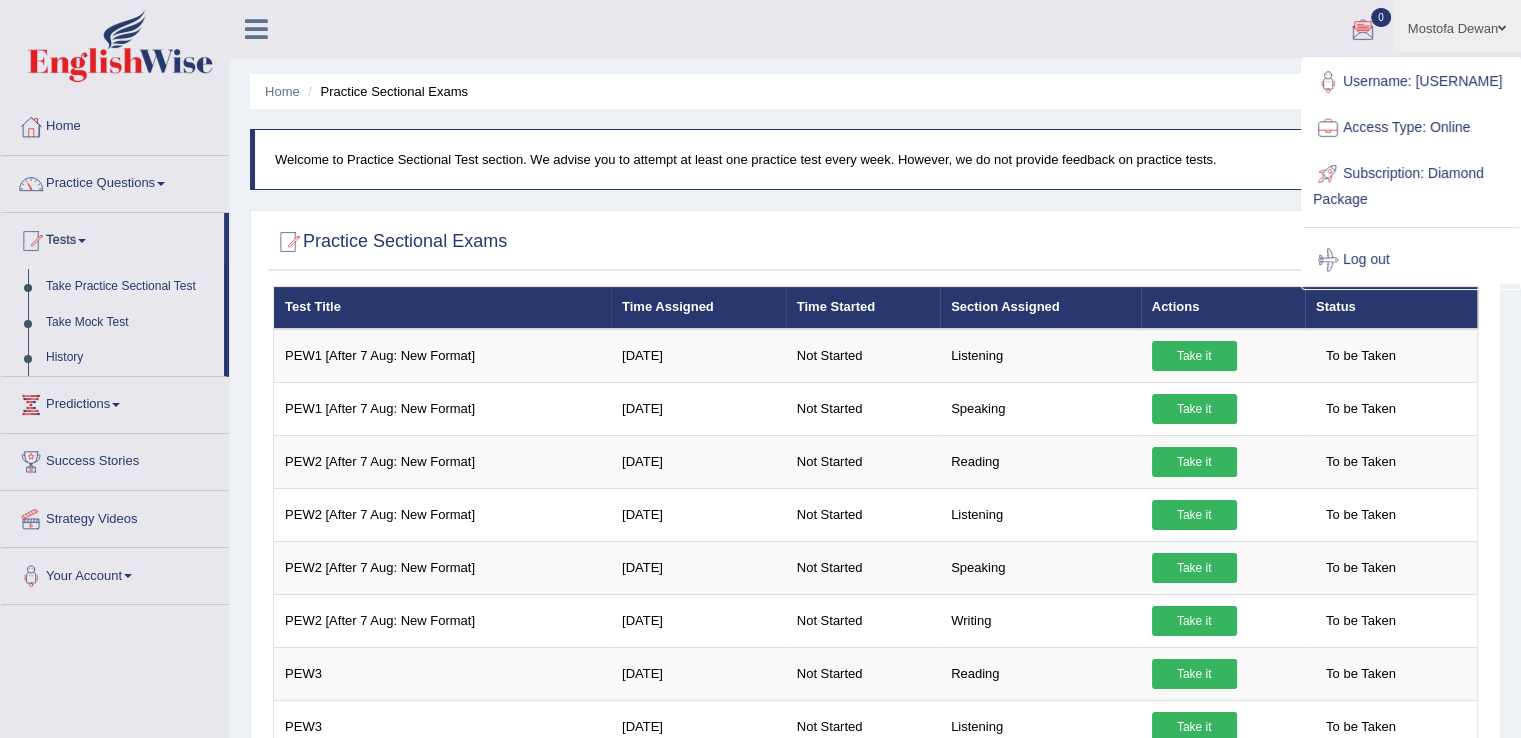 click on "Mostofa Dewan
Toggle navigation
Username: Mostofa
Access Type: Online
Subscription: Diamond Package
Log out
0
See All Alerts" at bounding box center [1069, 28] 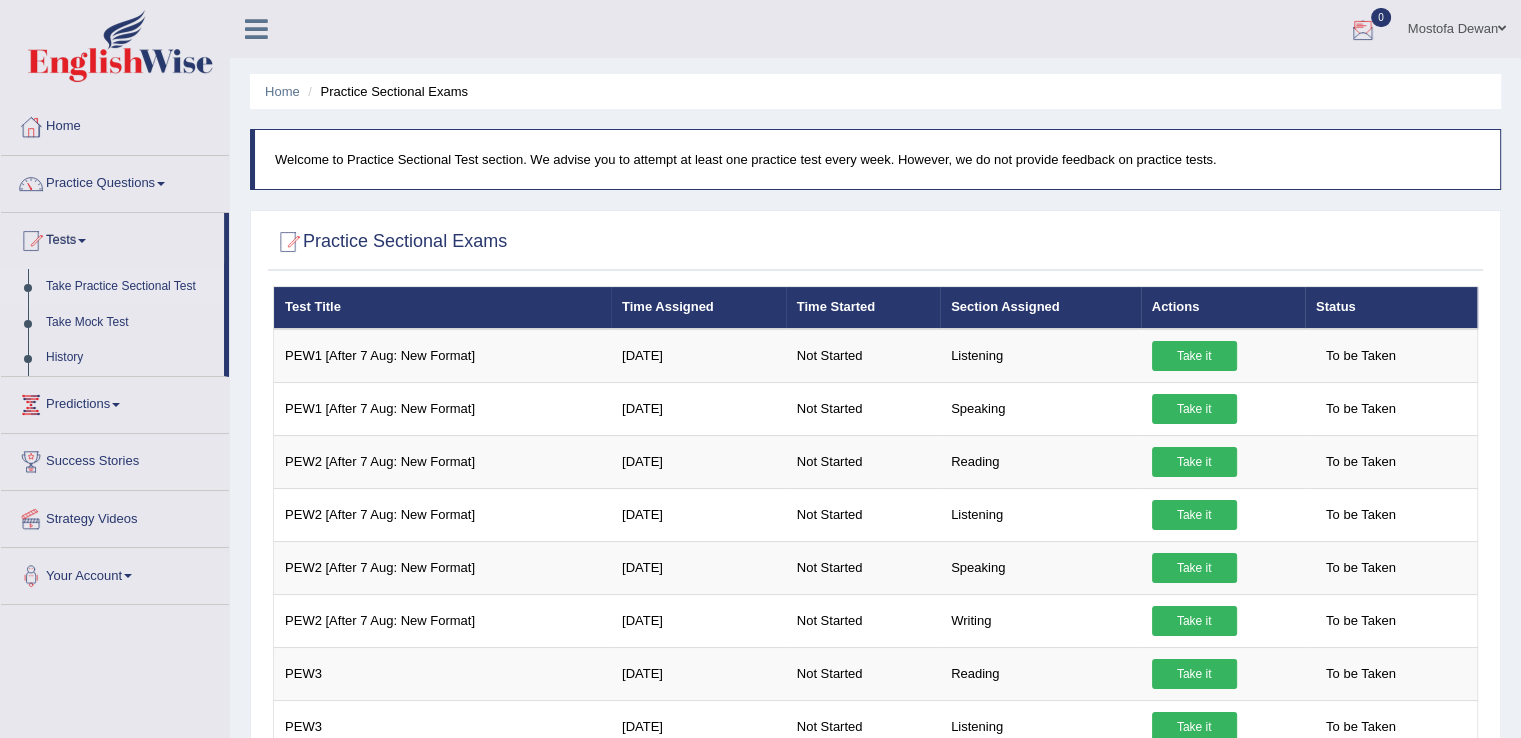 click at bounding box center [1363, 30] 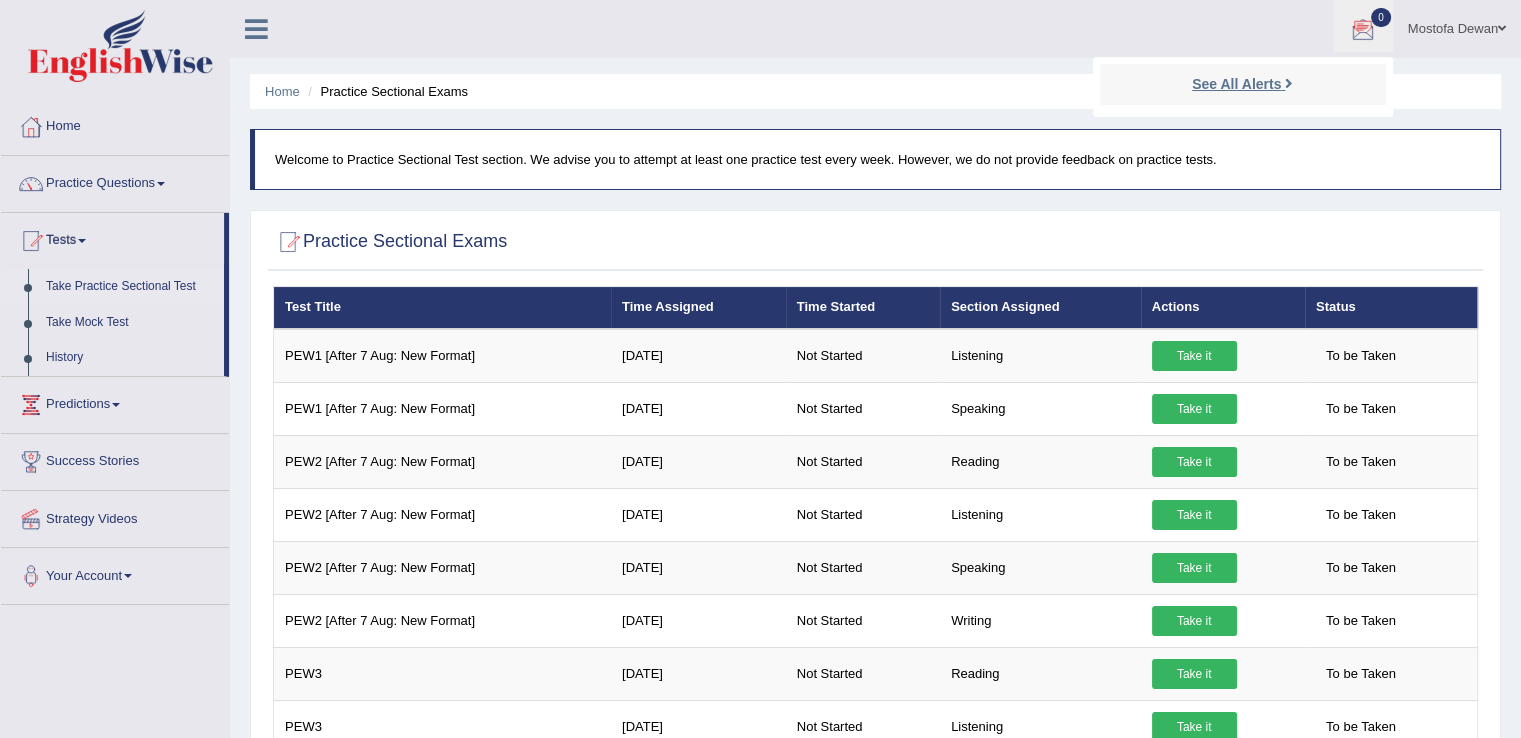 click on "See All Alerts" at bounding box center (1236, 84) 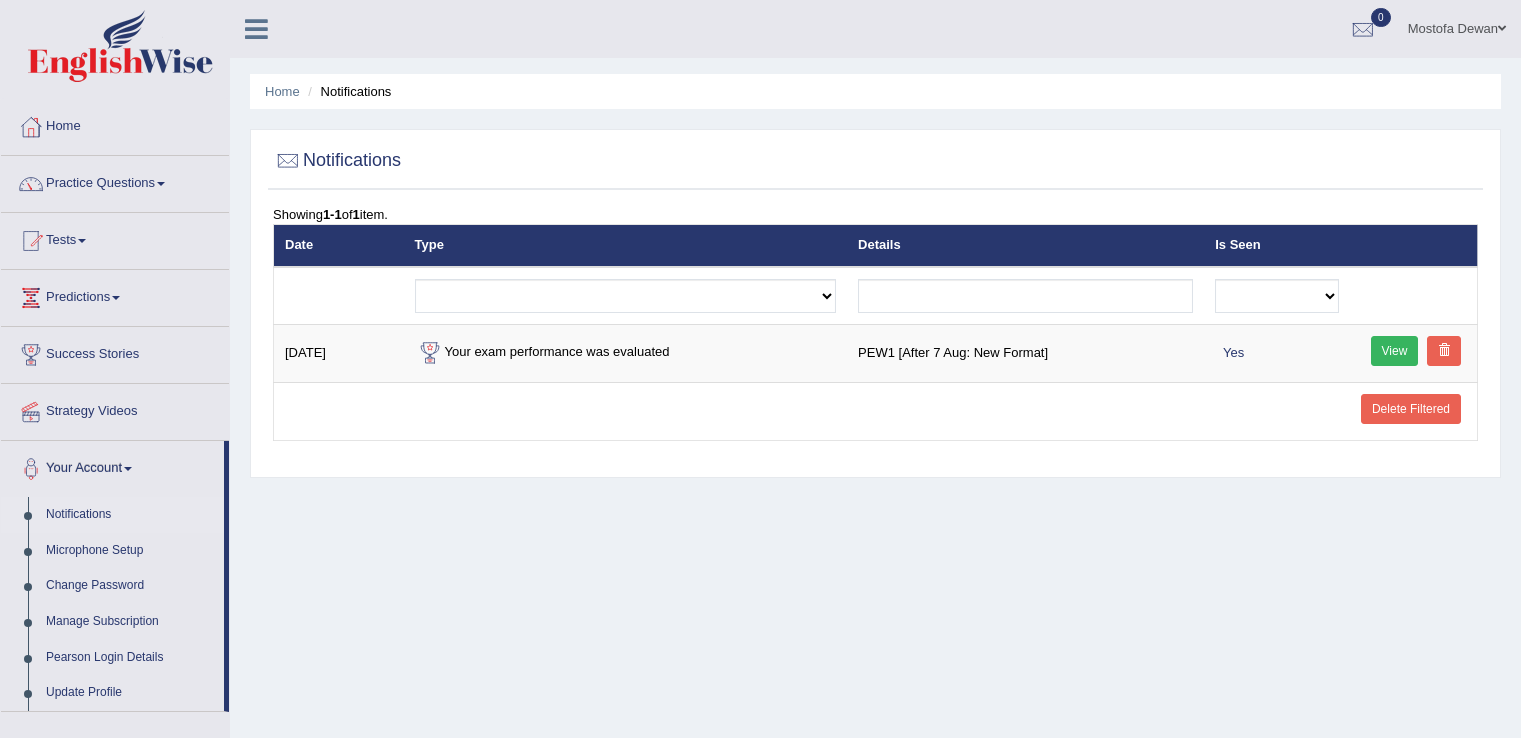 scroll, scrollTop: 0, scrollLeft: 0, axis: both 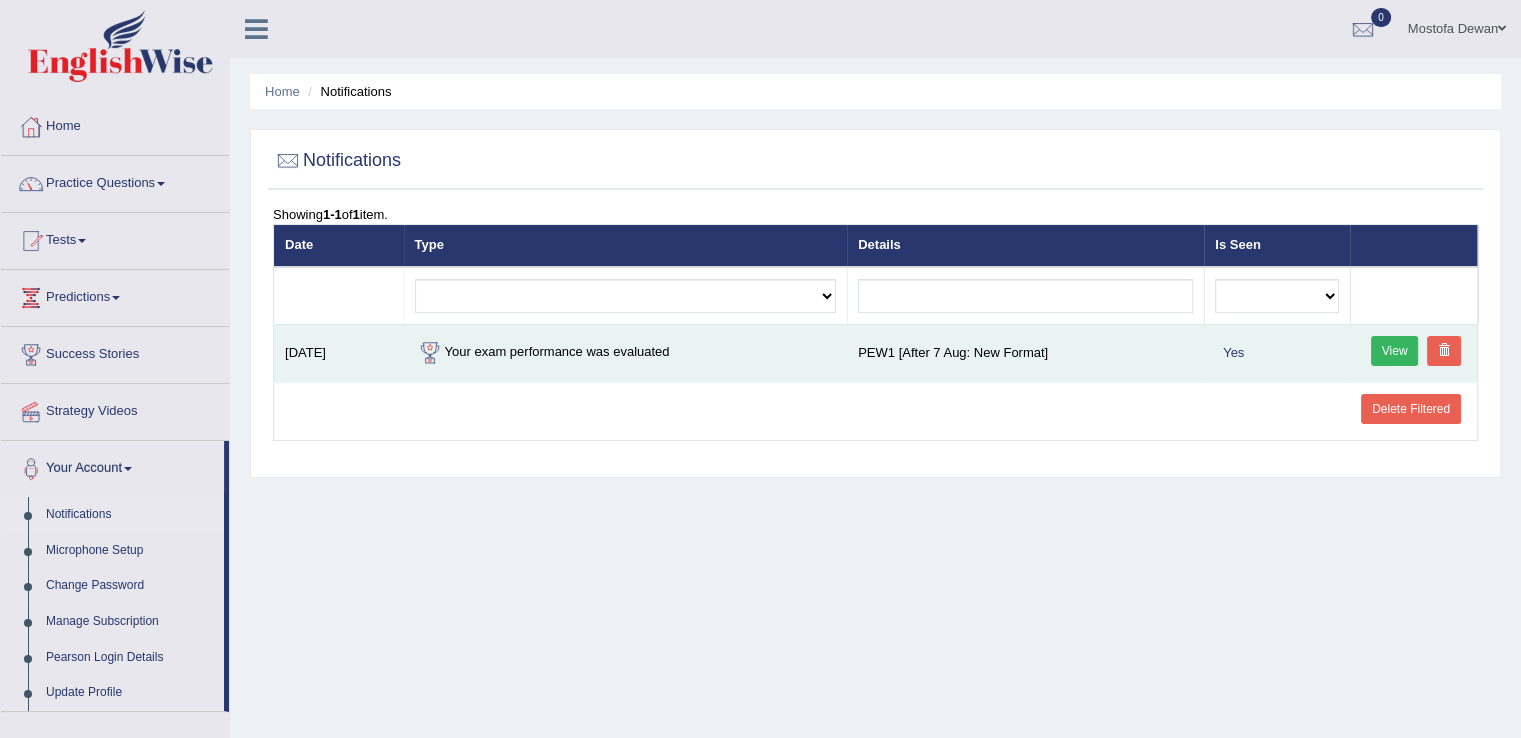 click on "View" at bounding box center [1395, 351] 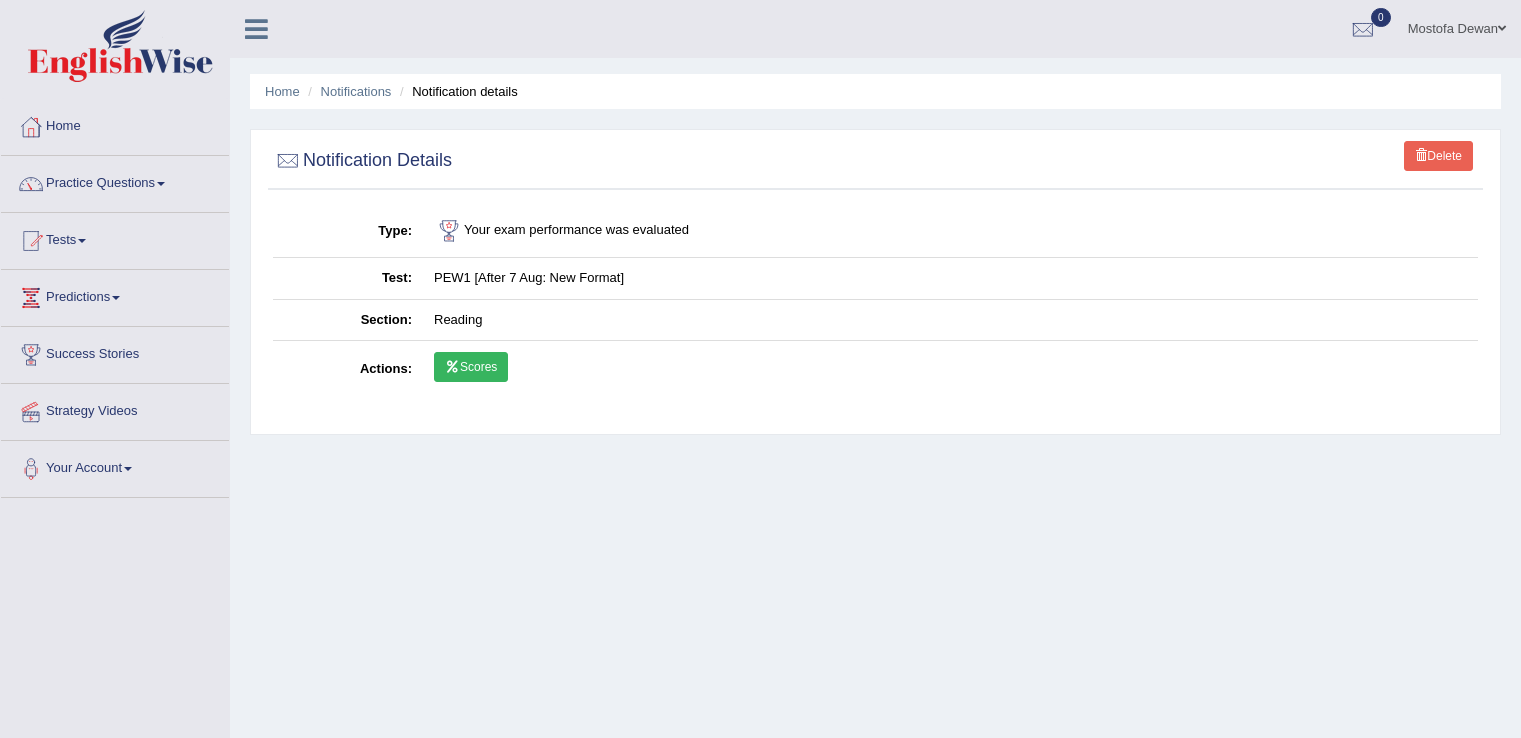 scroll, scrollTop: 0, scrollLeft: 0, axis: both 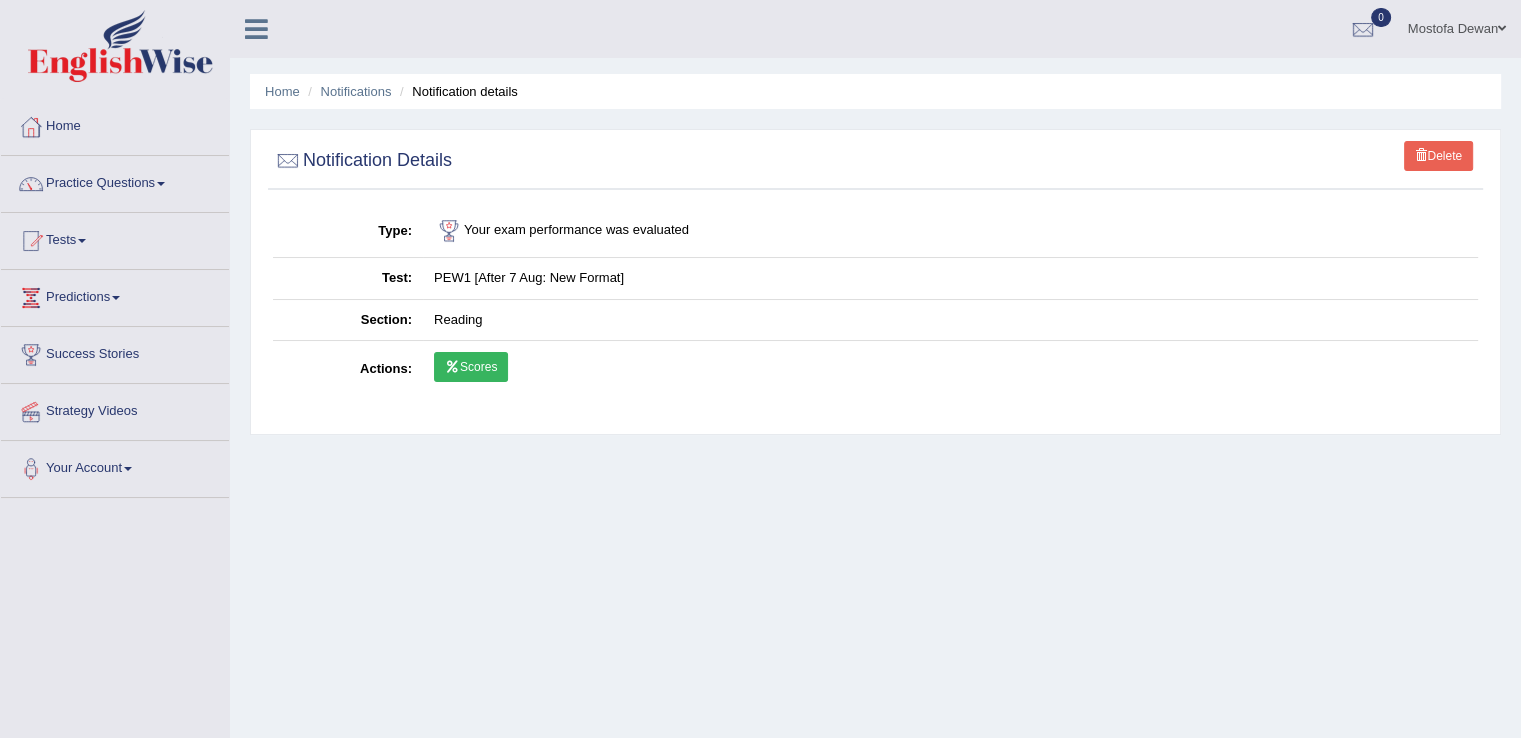click on "Home
Notifications
Notification details
Delete  Notification Details
Type Your exam performance was evaluated Test PEW1 [After 7 Aug: New Format] Section Reading Actions  Scores" at bounding box center (875, 500) 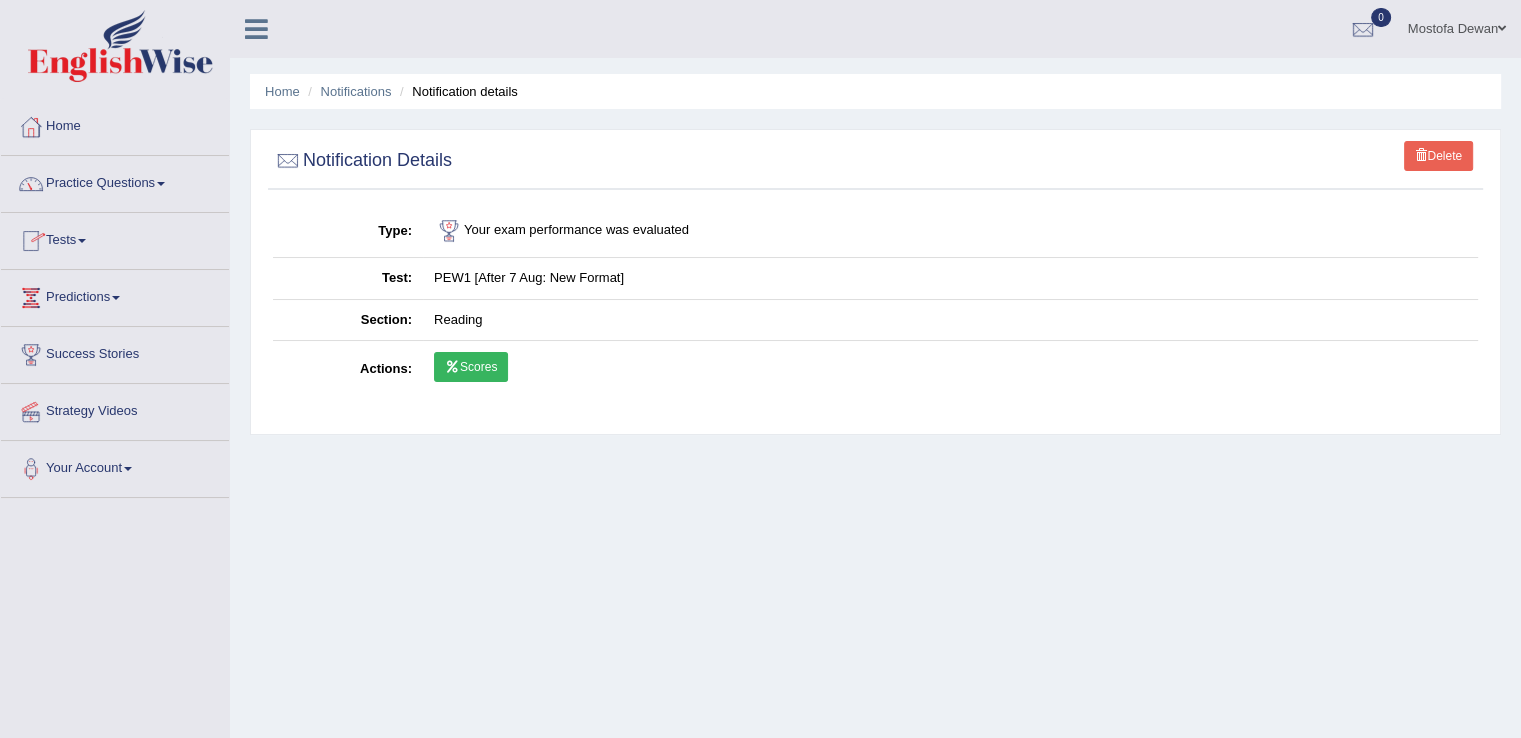 click on "Tests" at bounding box center [115, 238] 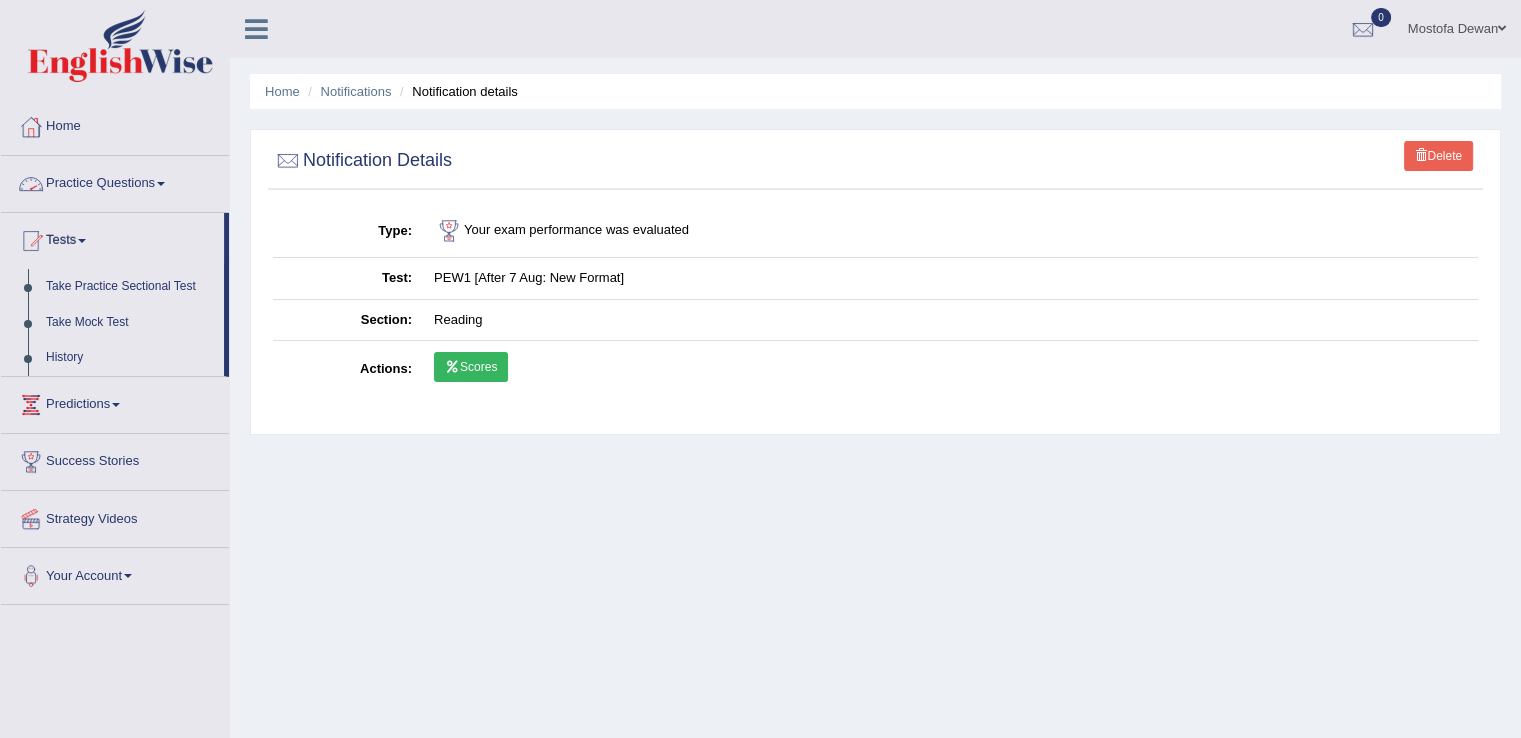 click on "Practice Questions" at bounding box center [115, 181] 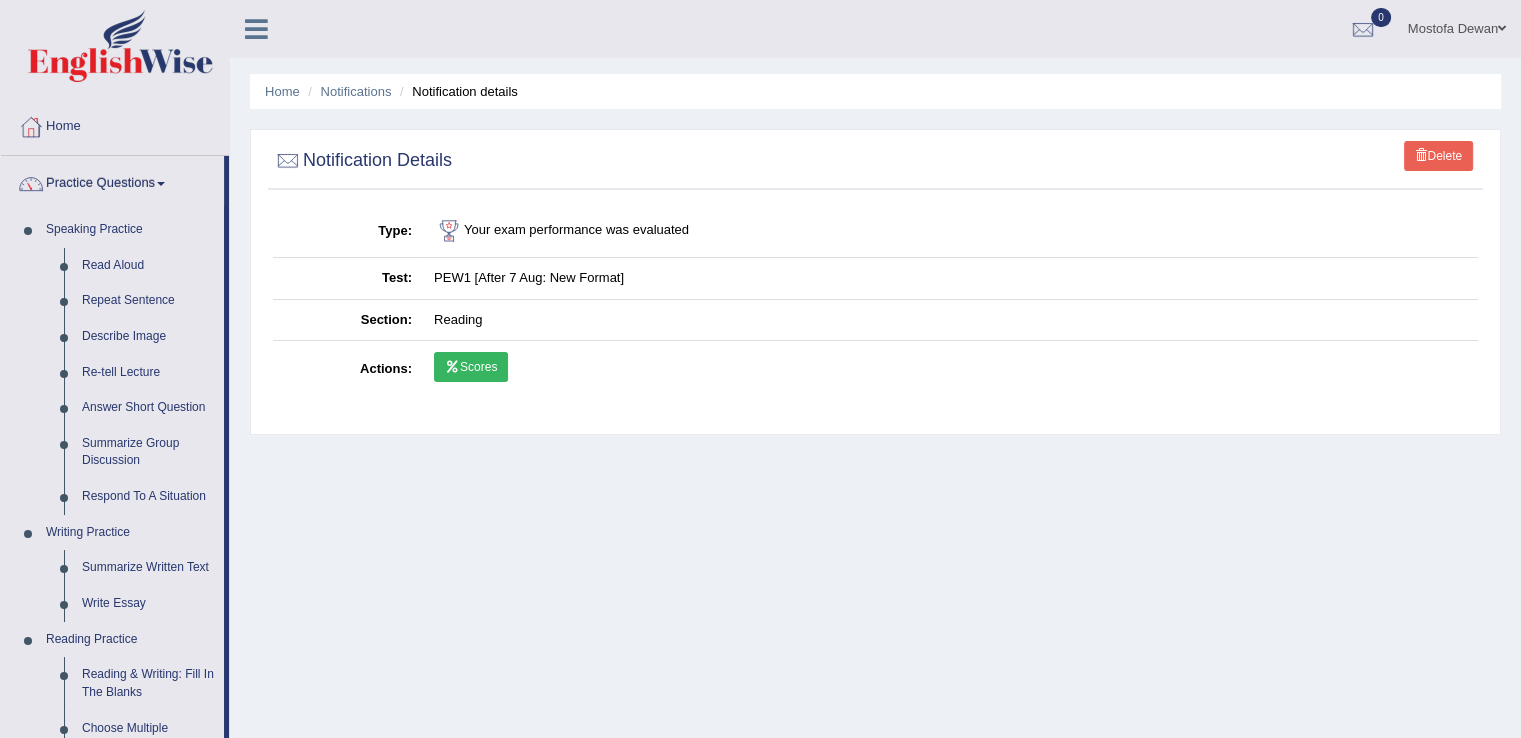 click on "Practice Questions" at bounding box center (112, 181) 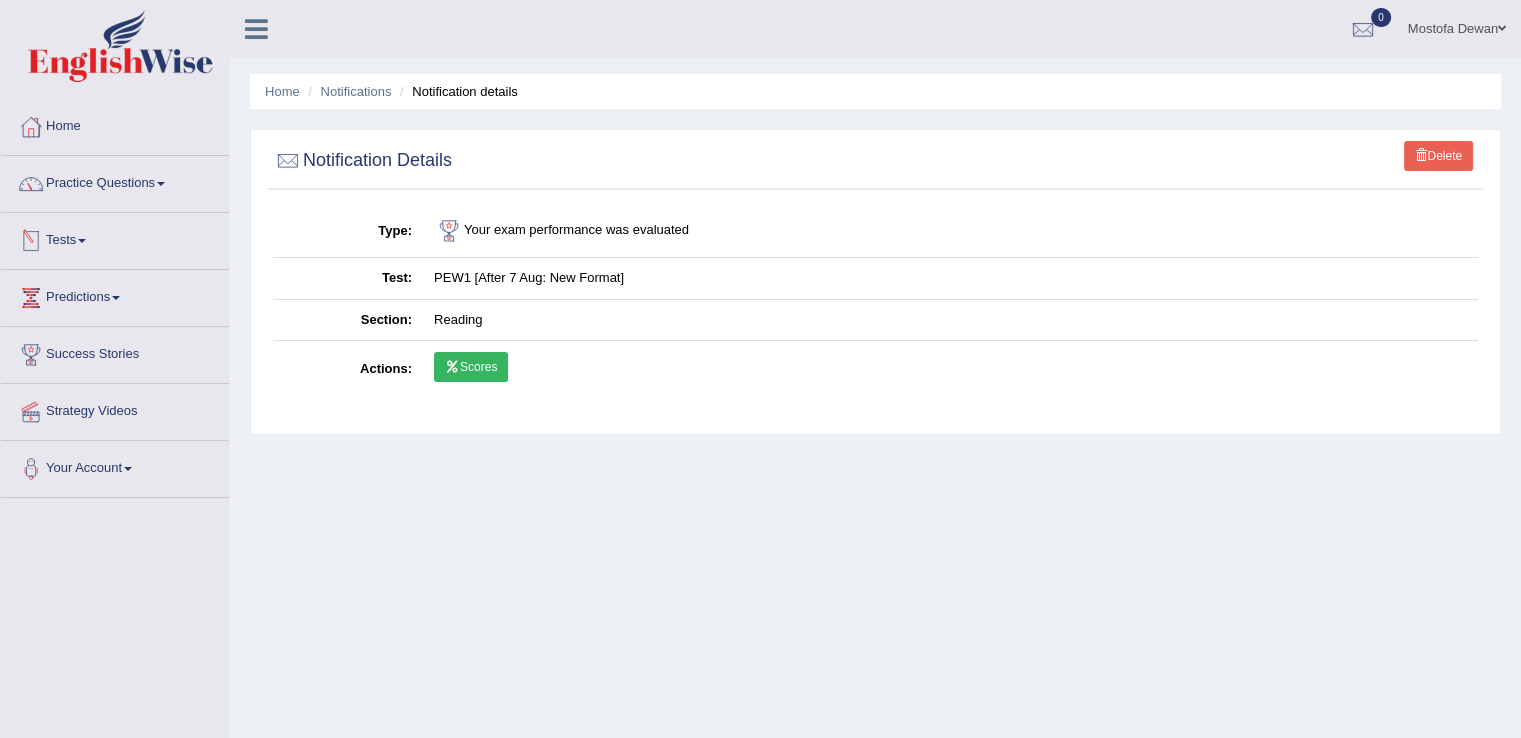 click on "Tests" at bounding box center [115, 238] 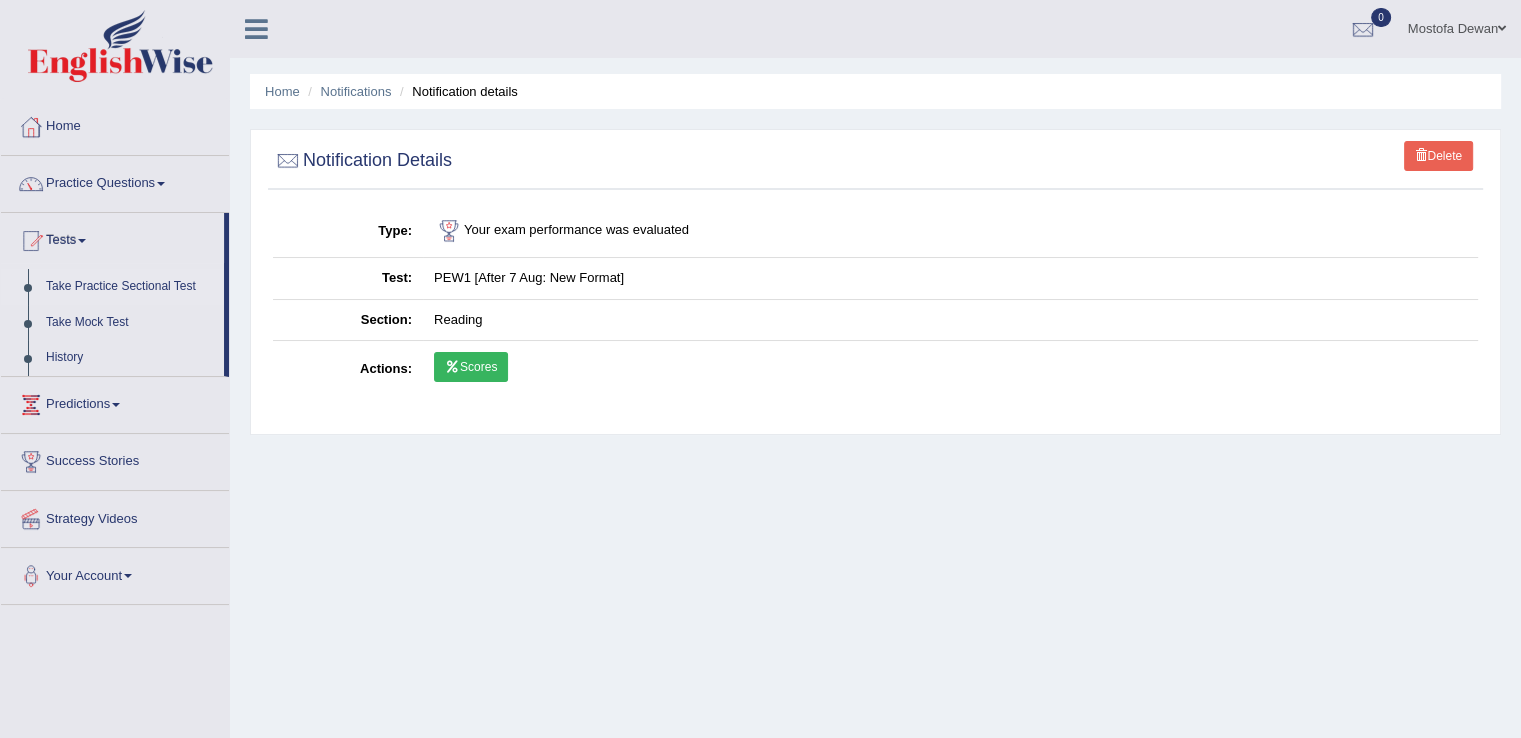 click on "Take Practice Sectional Test" at bounding box center (130, 287) 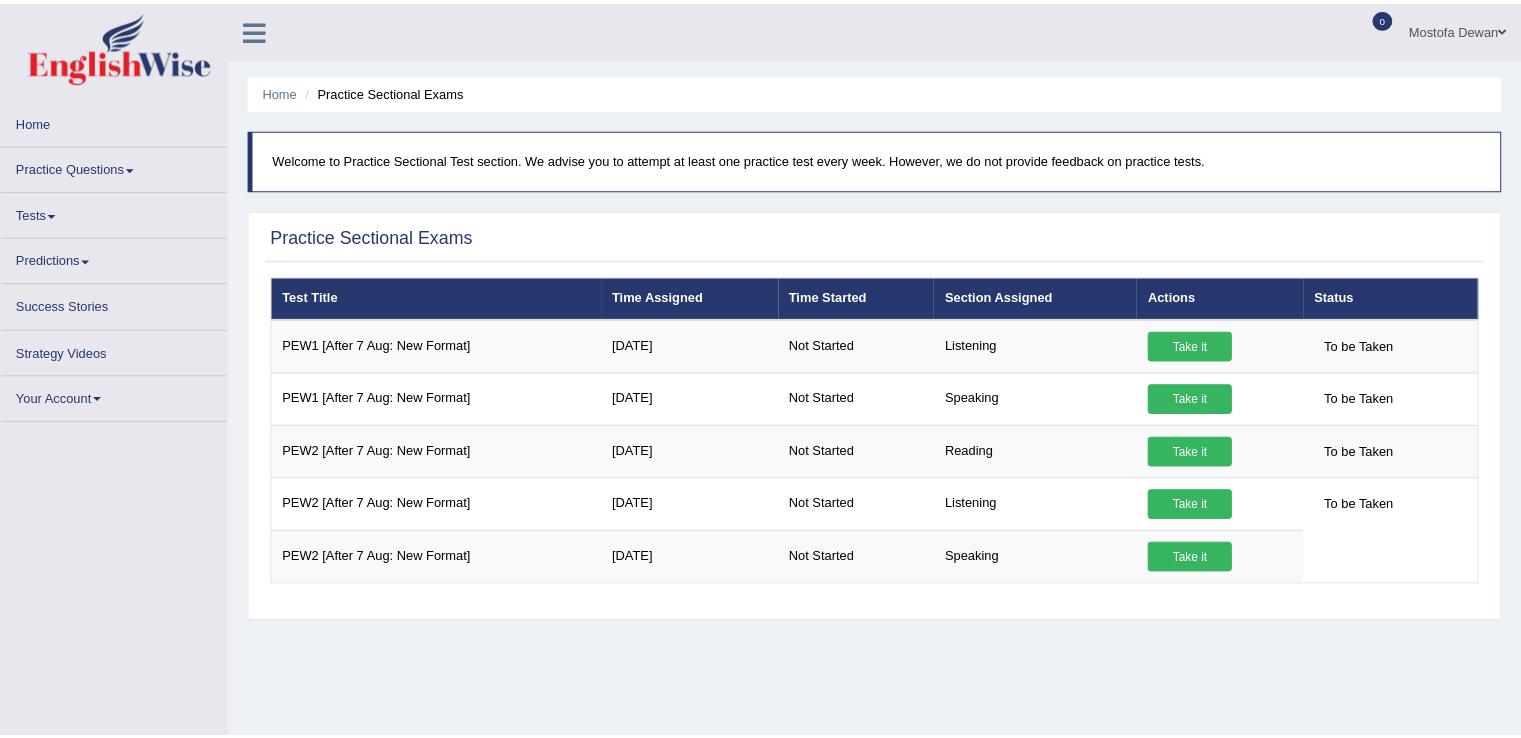 scroll, scrollTop: 0, scrollLeft: 0, axis: both 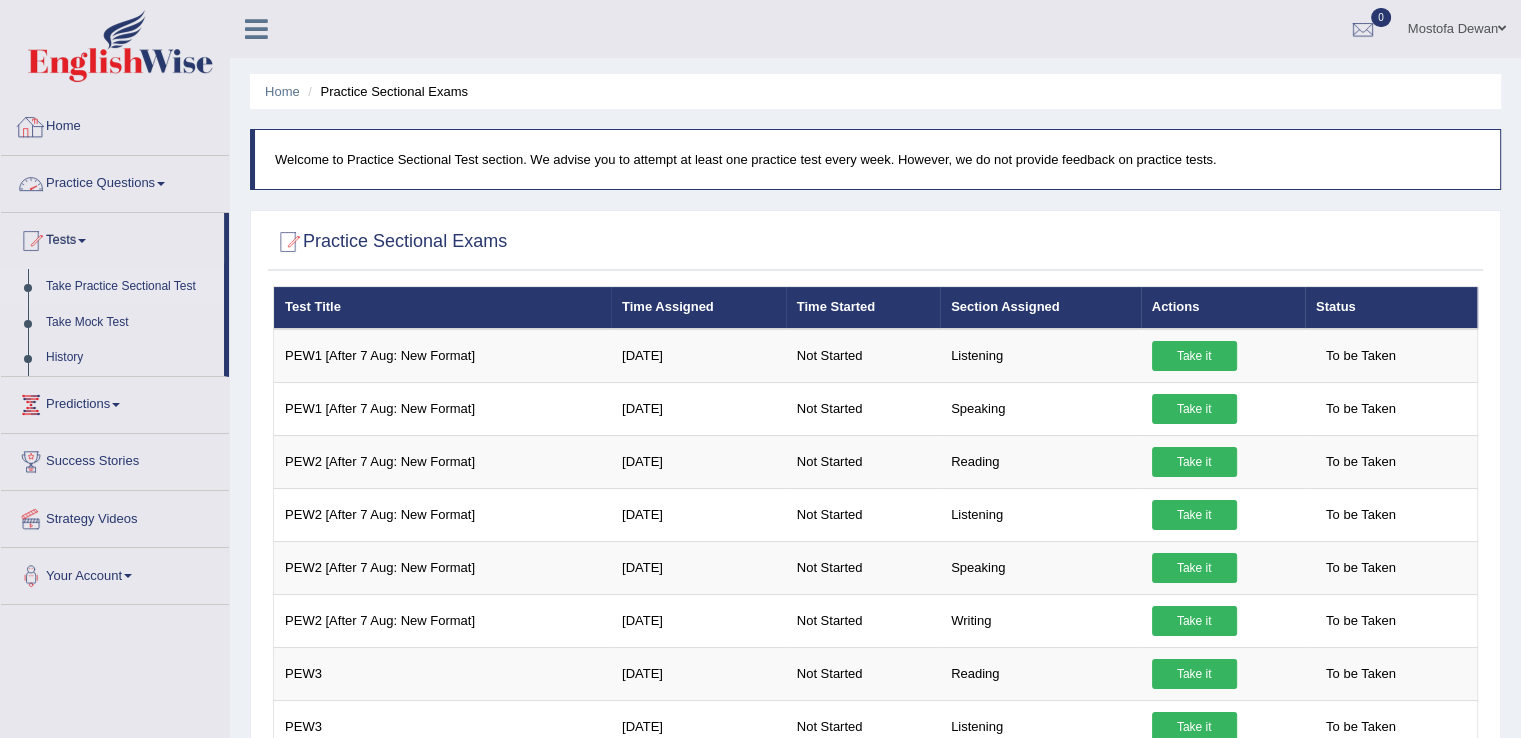click on "Practice Questions" at bounding box center (115, 181) 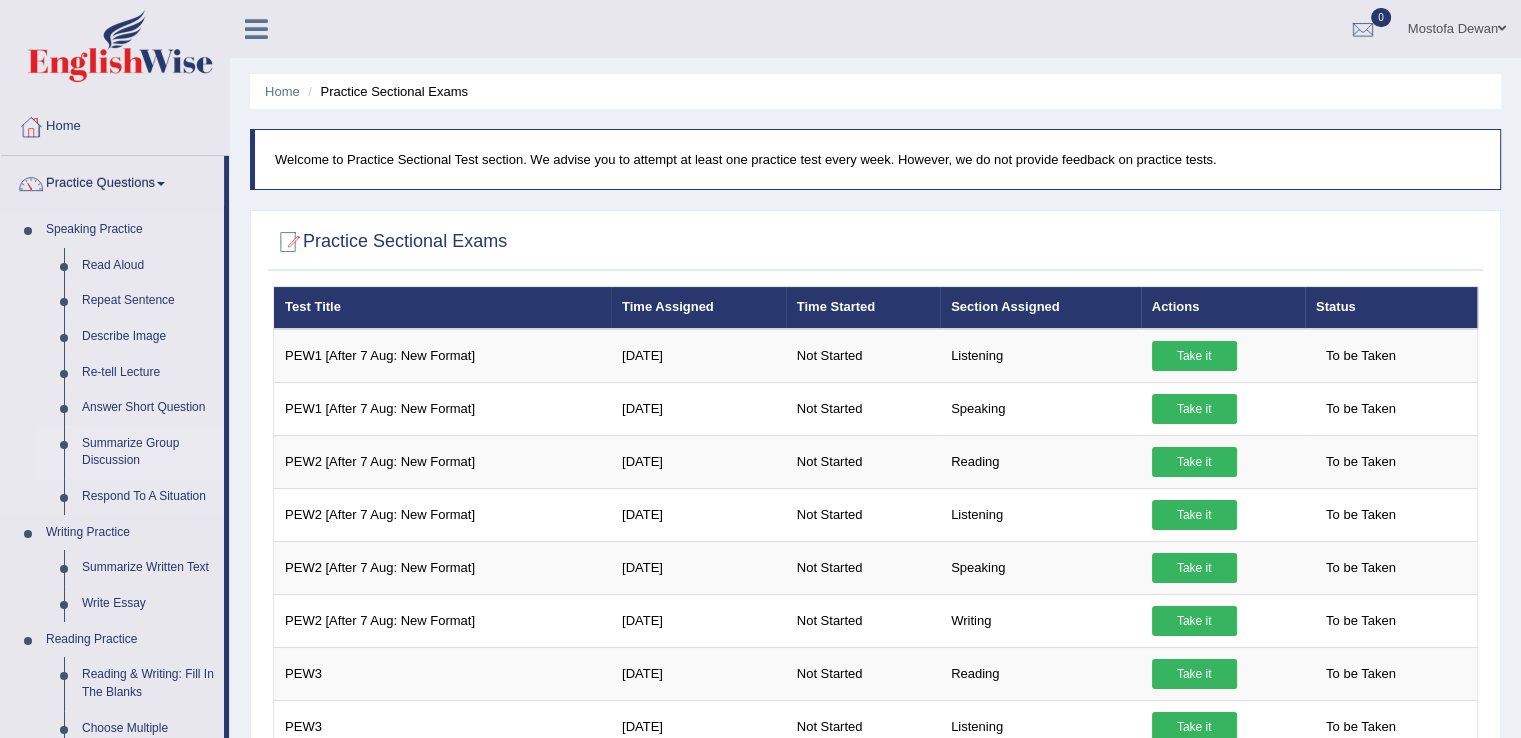 click on "Summarize Group Discussion" at bounding box center (148, 452) 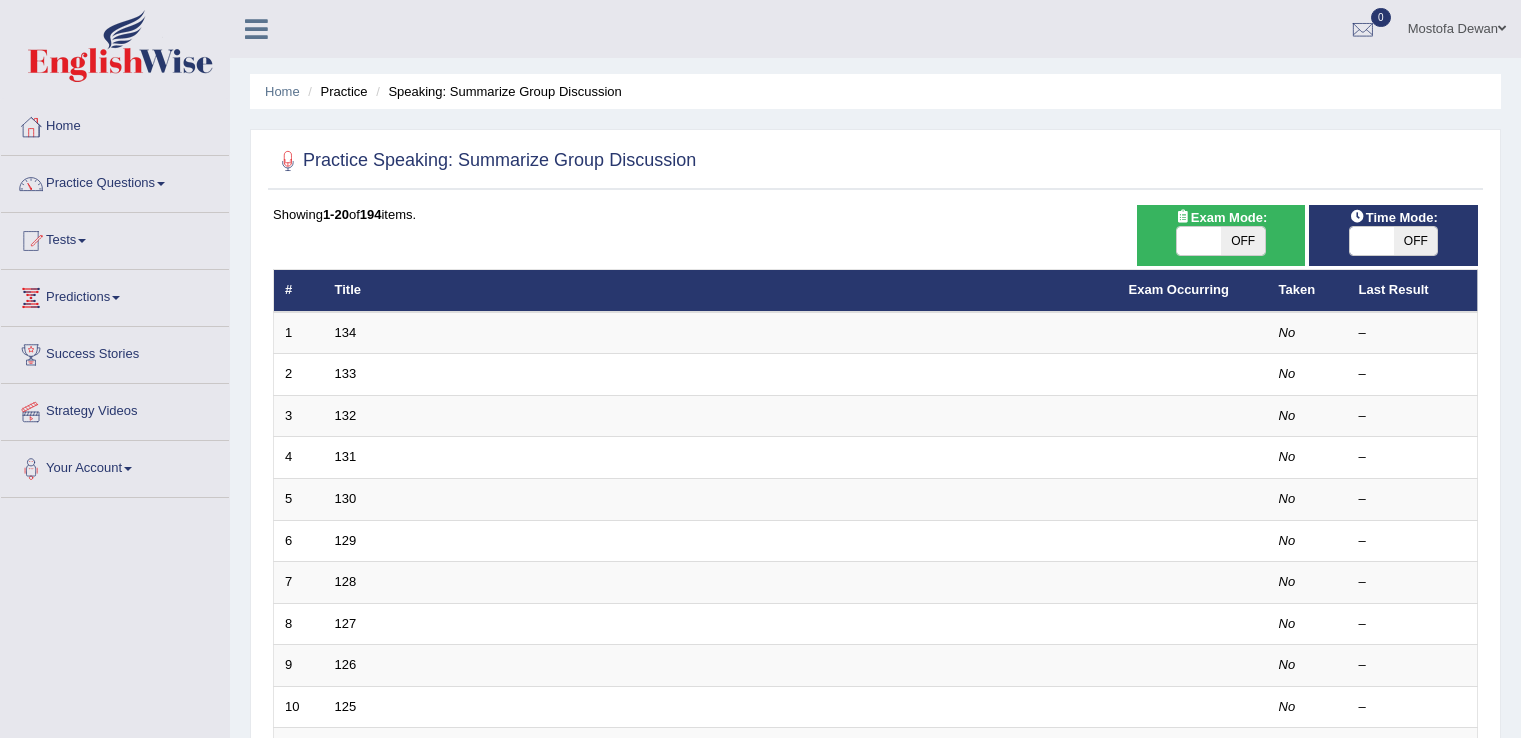 scroll, scrollTop: 0, scrollLeft: 0, axis: both 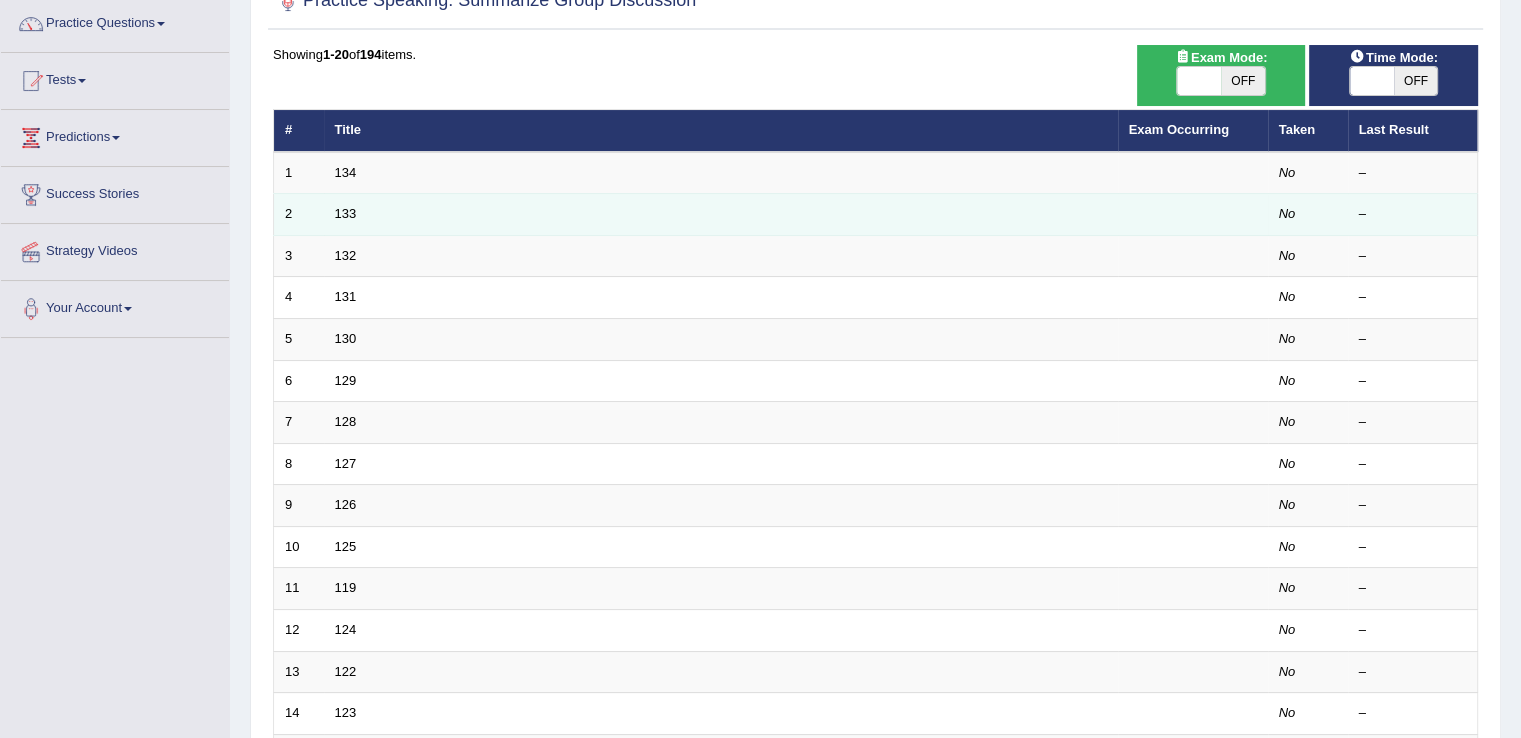 click on "129" at bounding box center [721, 381] 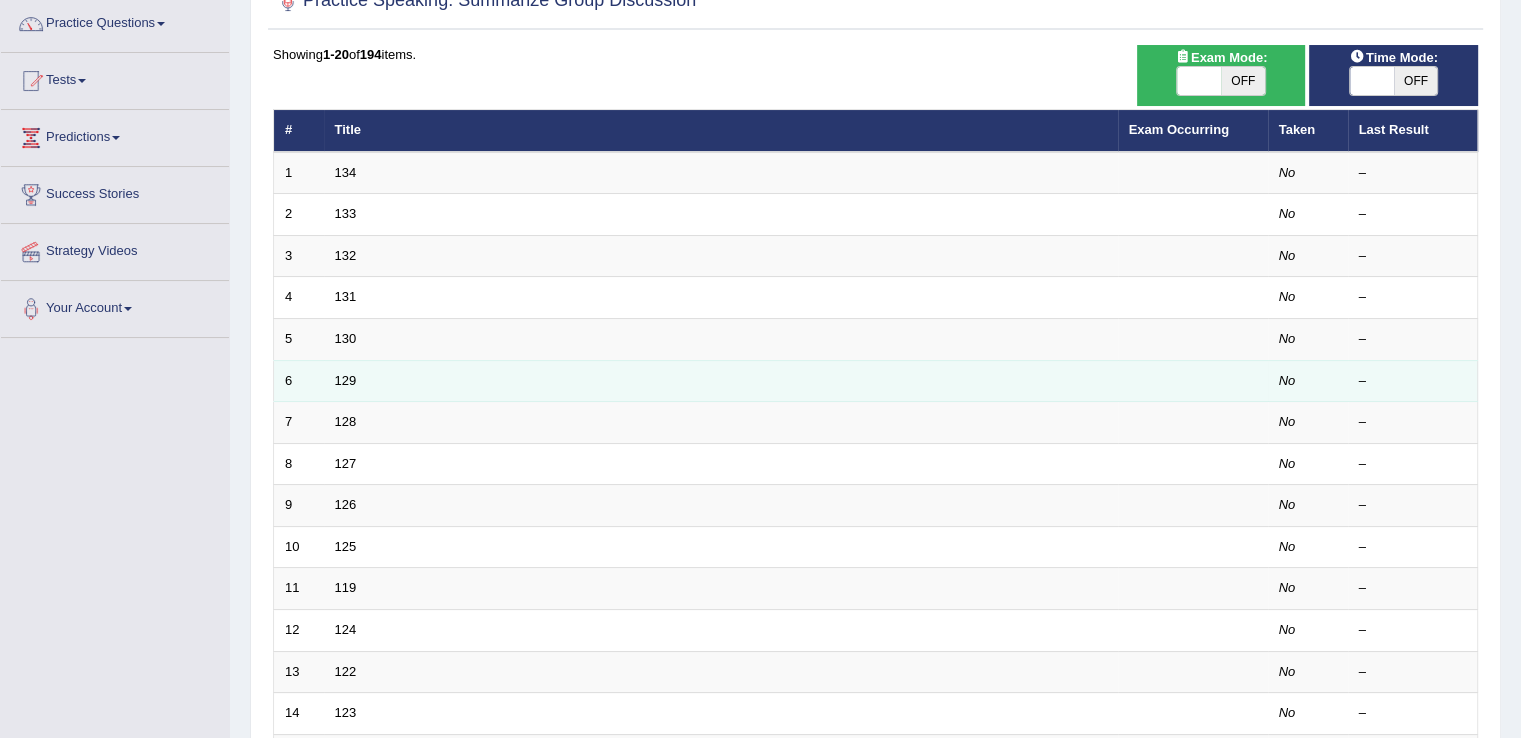 click on "129" at bounding box center [721, 381] 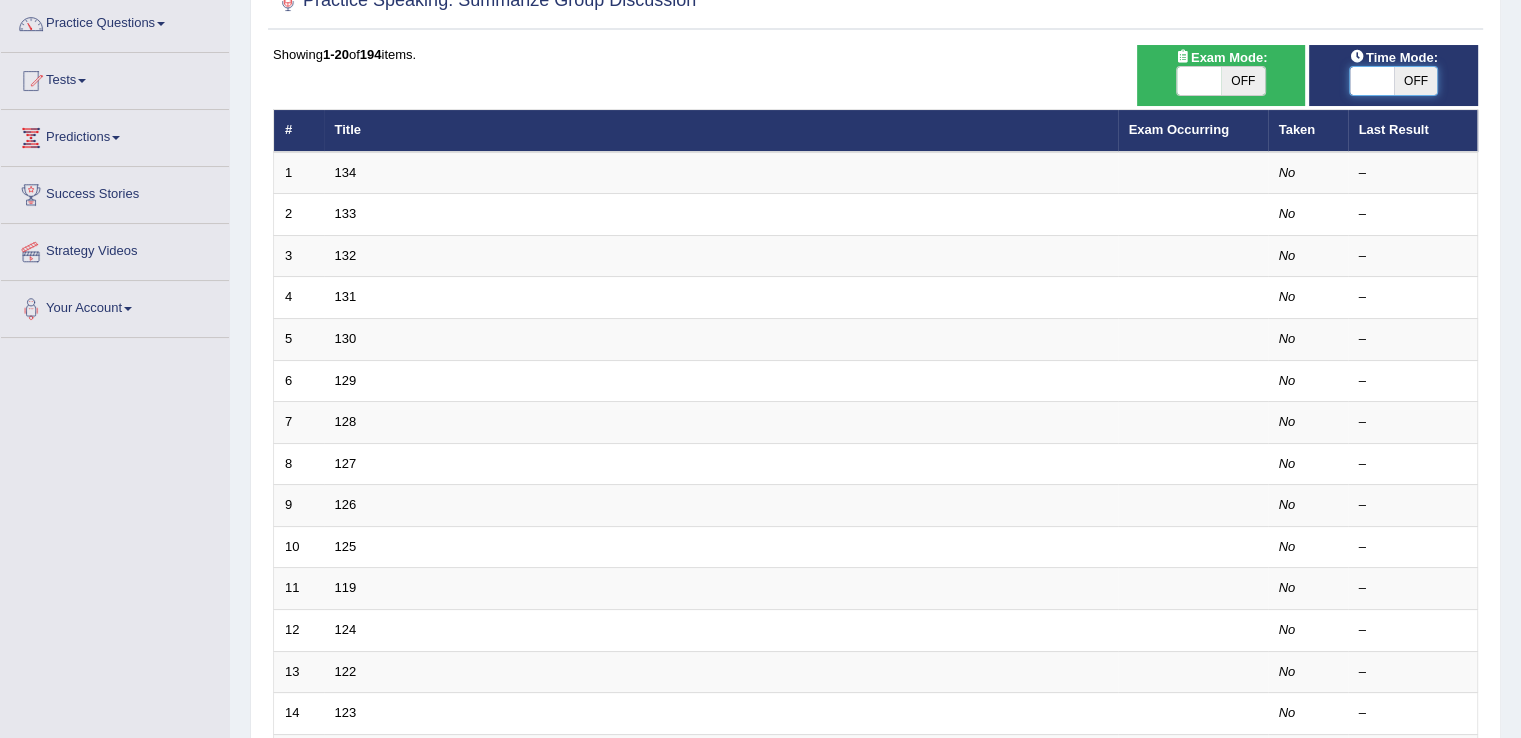 click at bounding box center (1372, 81) 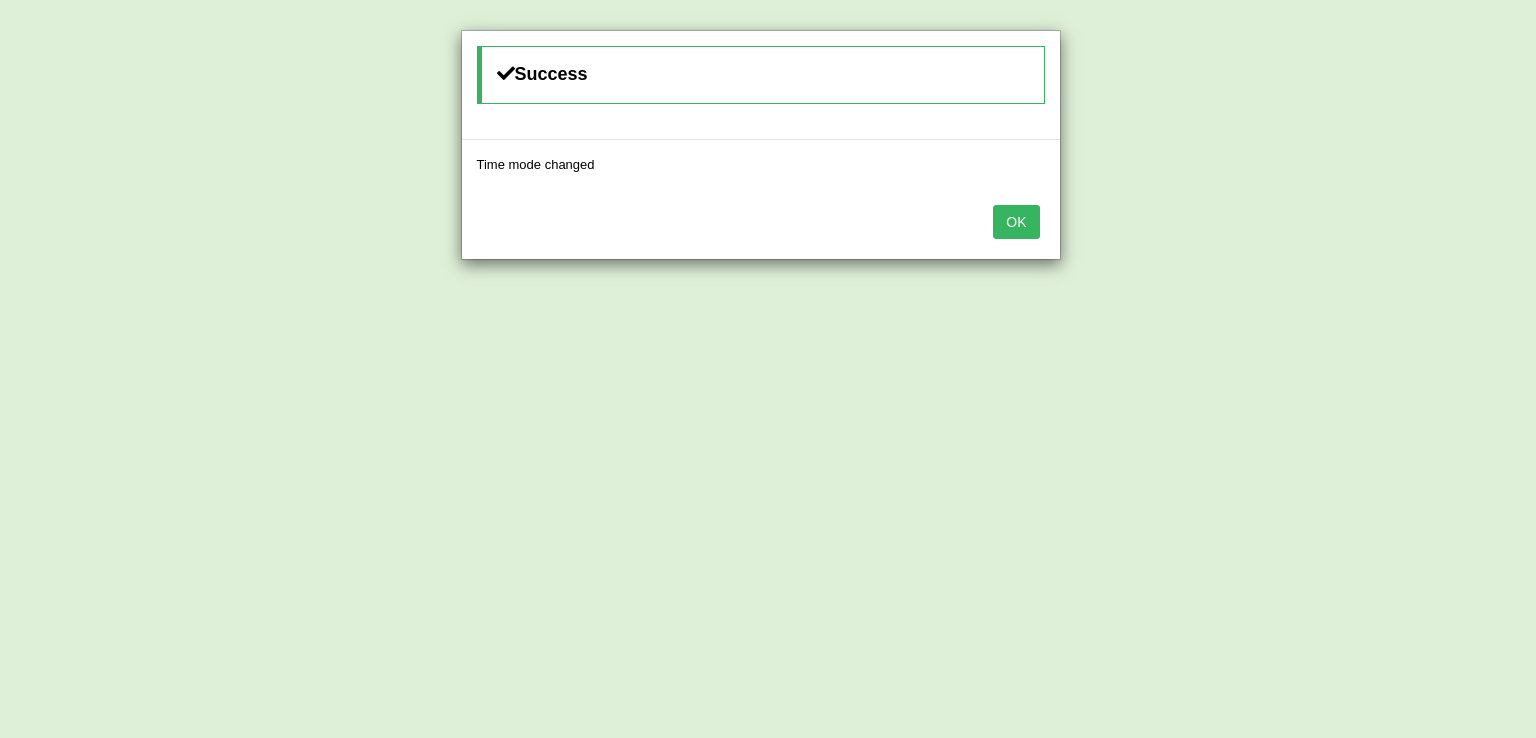 click on "OK" at bounding box center (1016, 222) 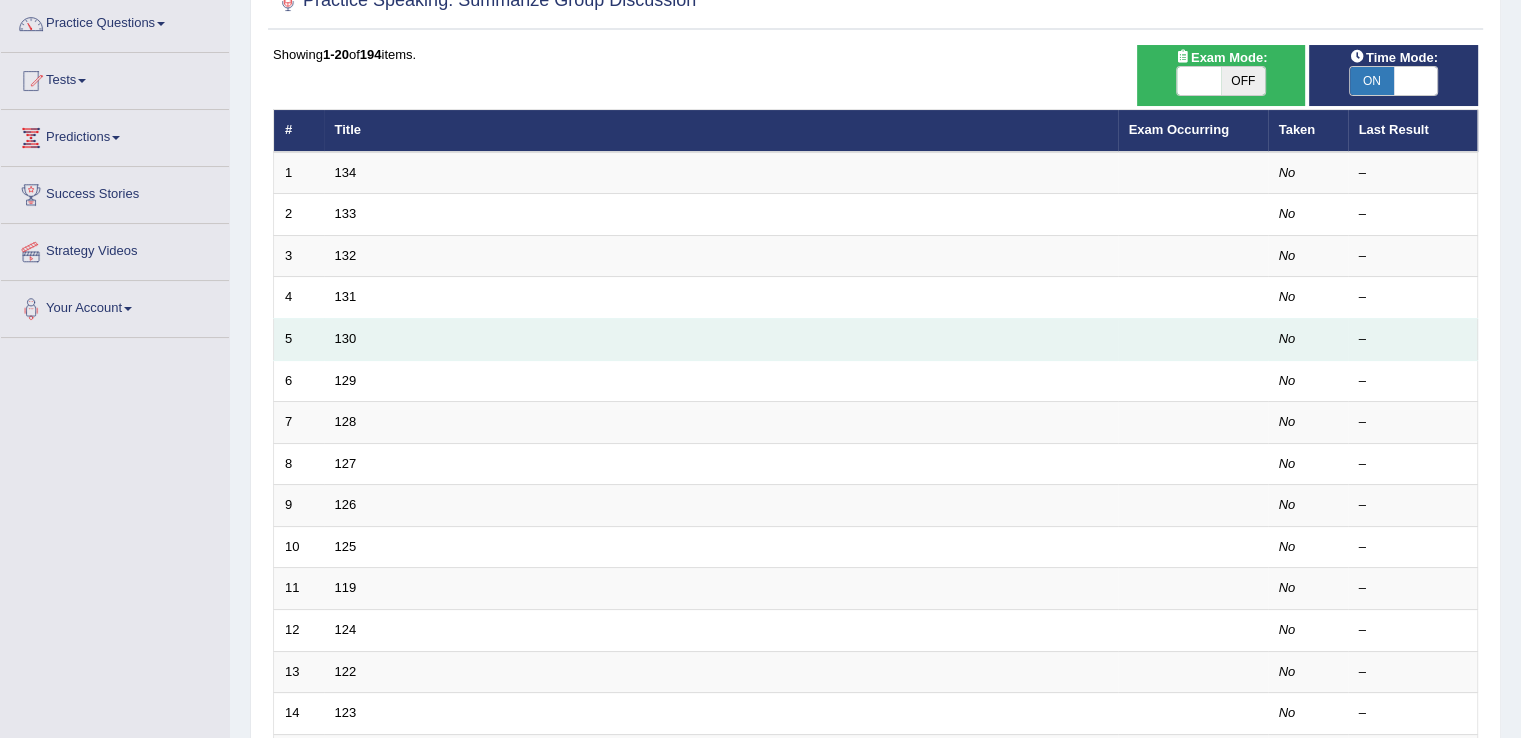 click on "130" at bounding box center [721, 340] 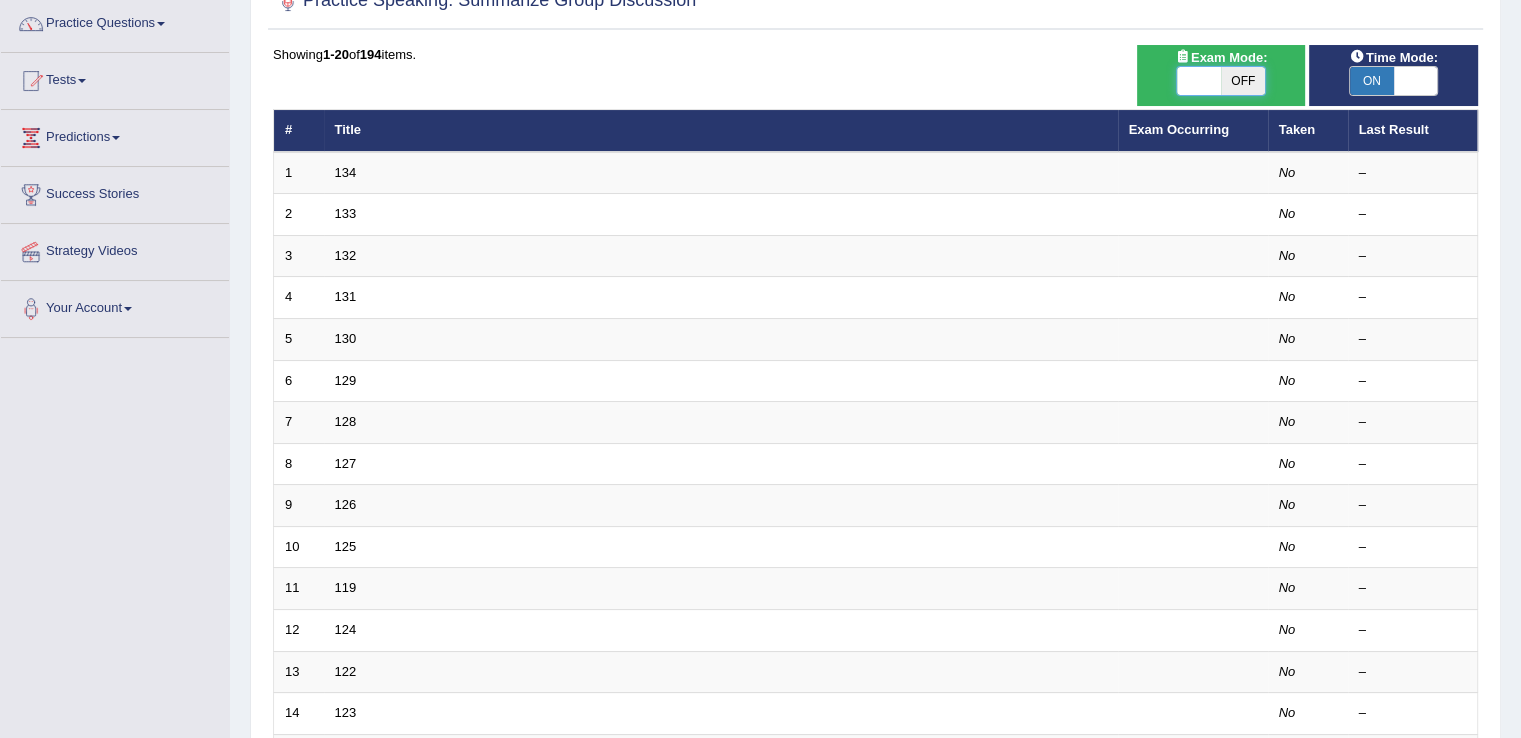 click at bounding box center (1199, 81) 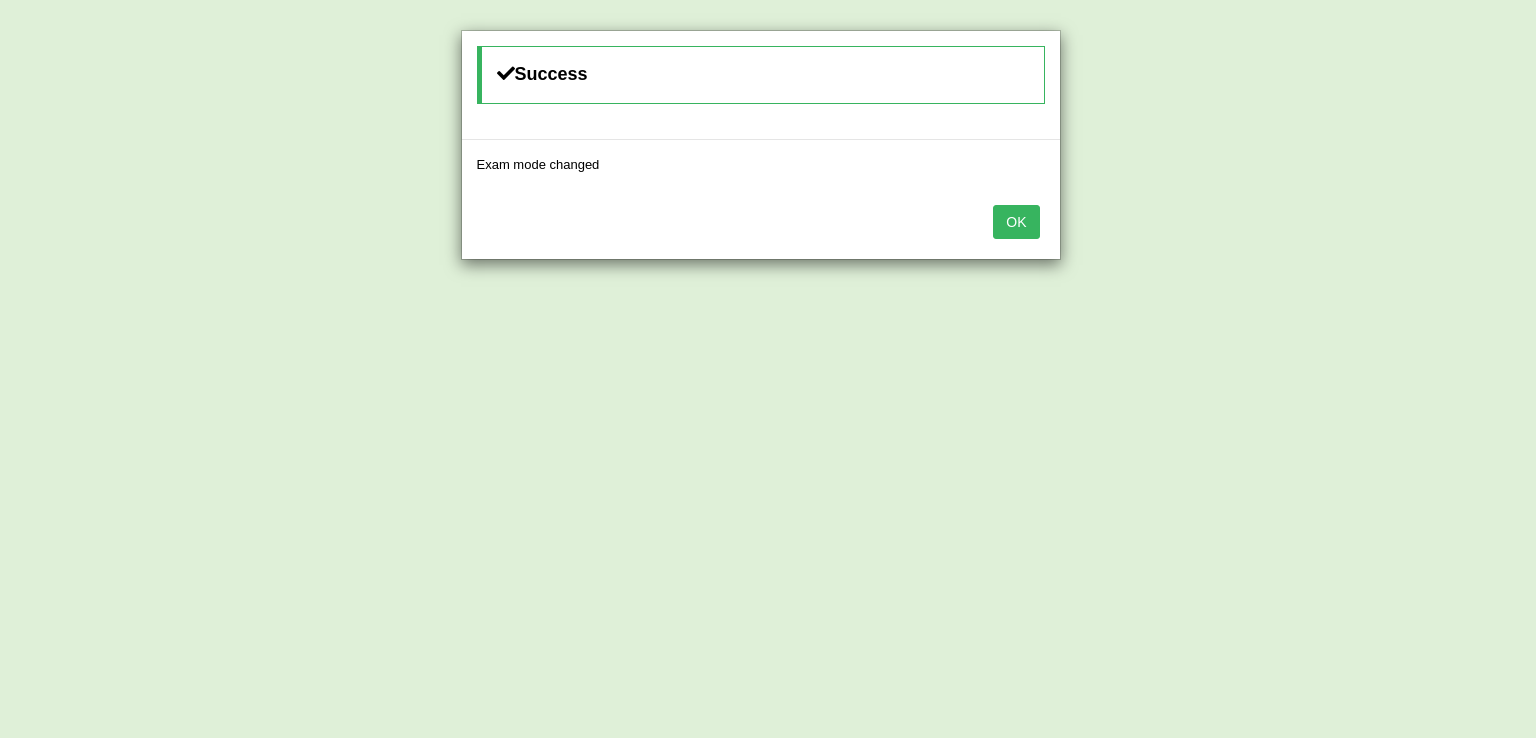 click on "OK" at bounding box center [1016, 222] 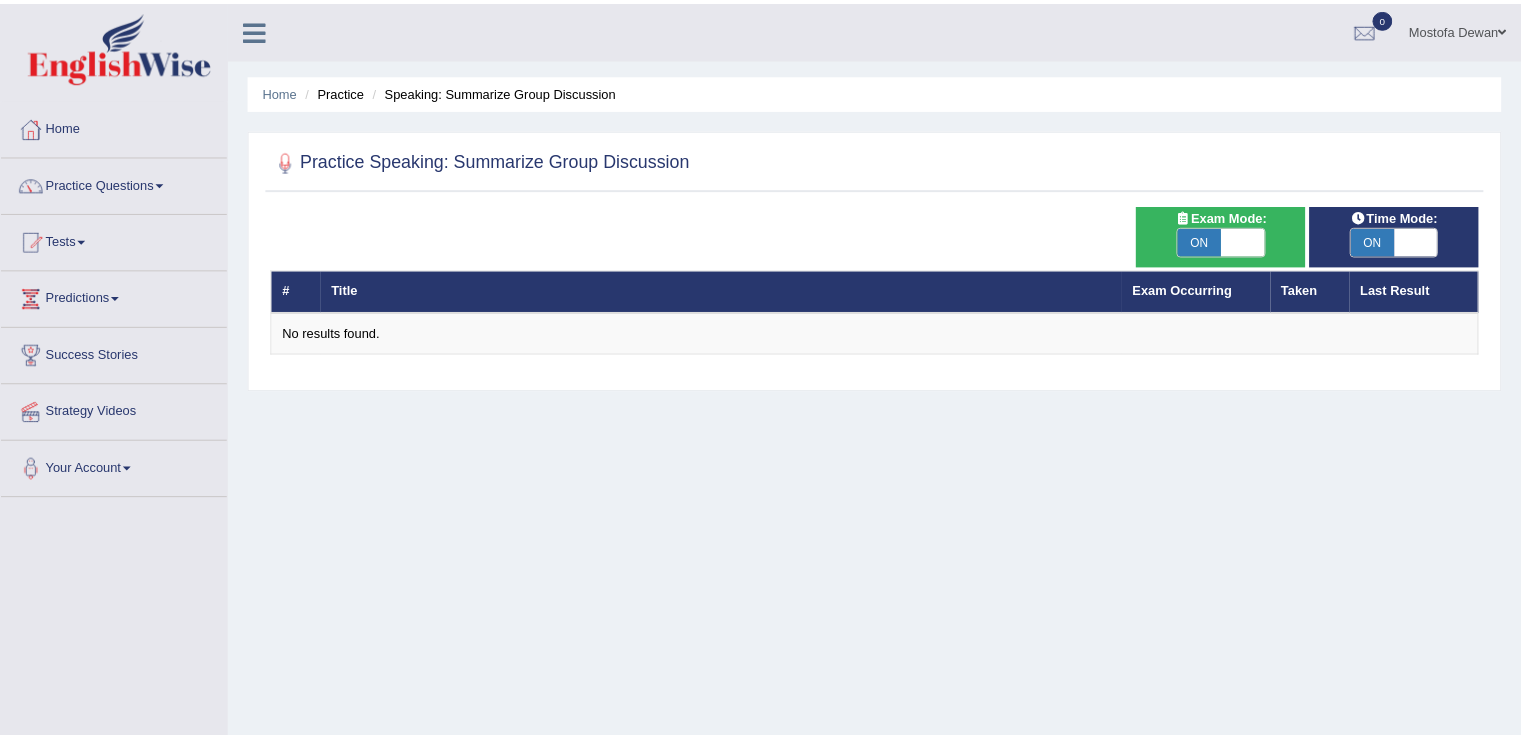 scroll, scrollTop: 167, scrollLeft: 0, axis: vertical 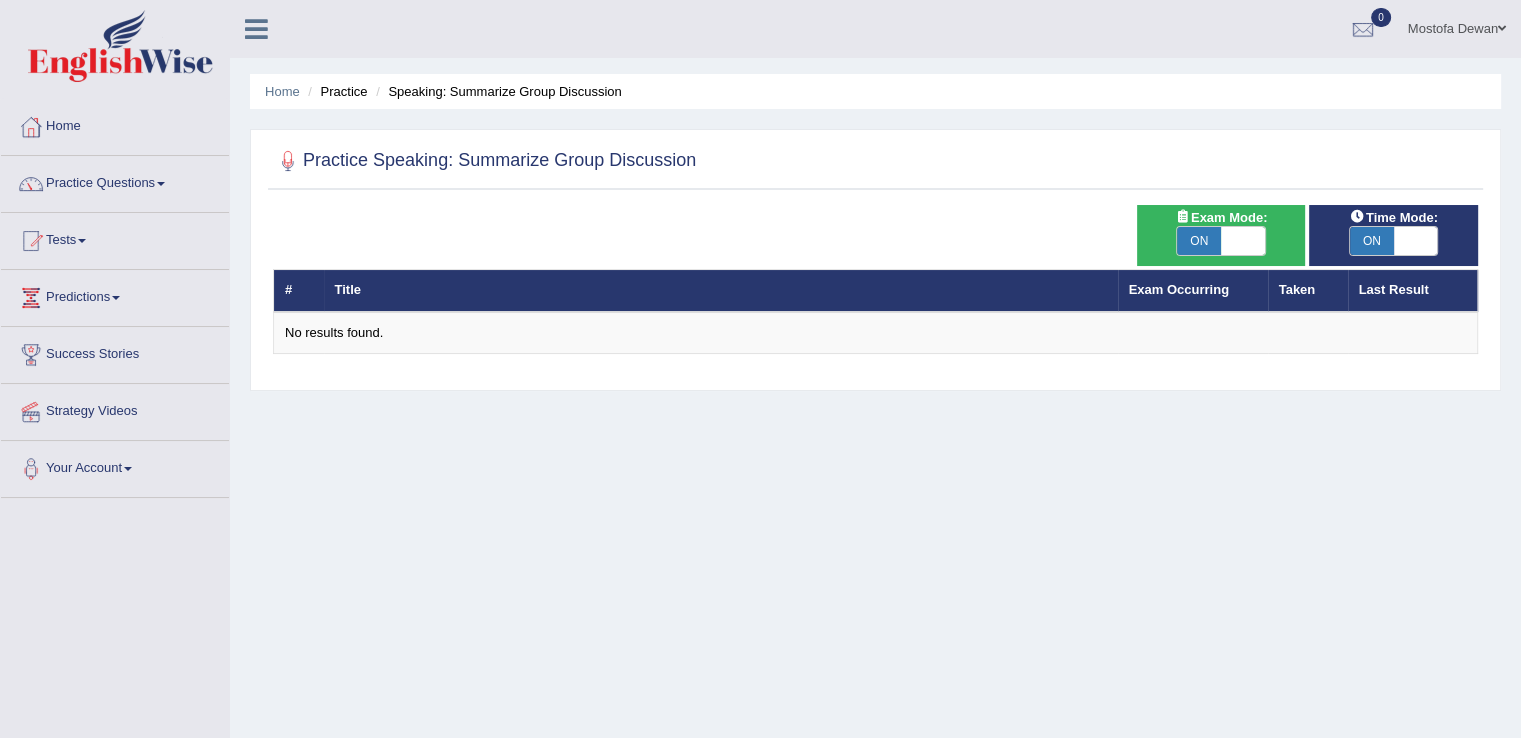 click on "Title" at bounding box center [721, 291] 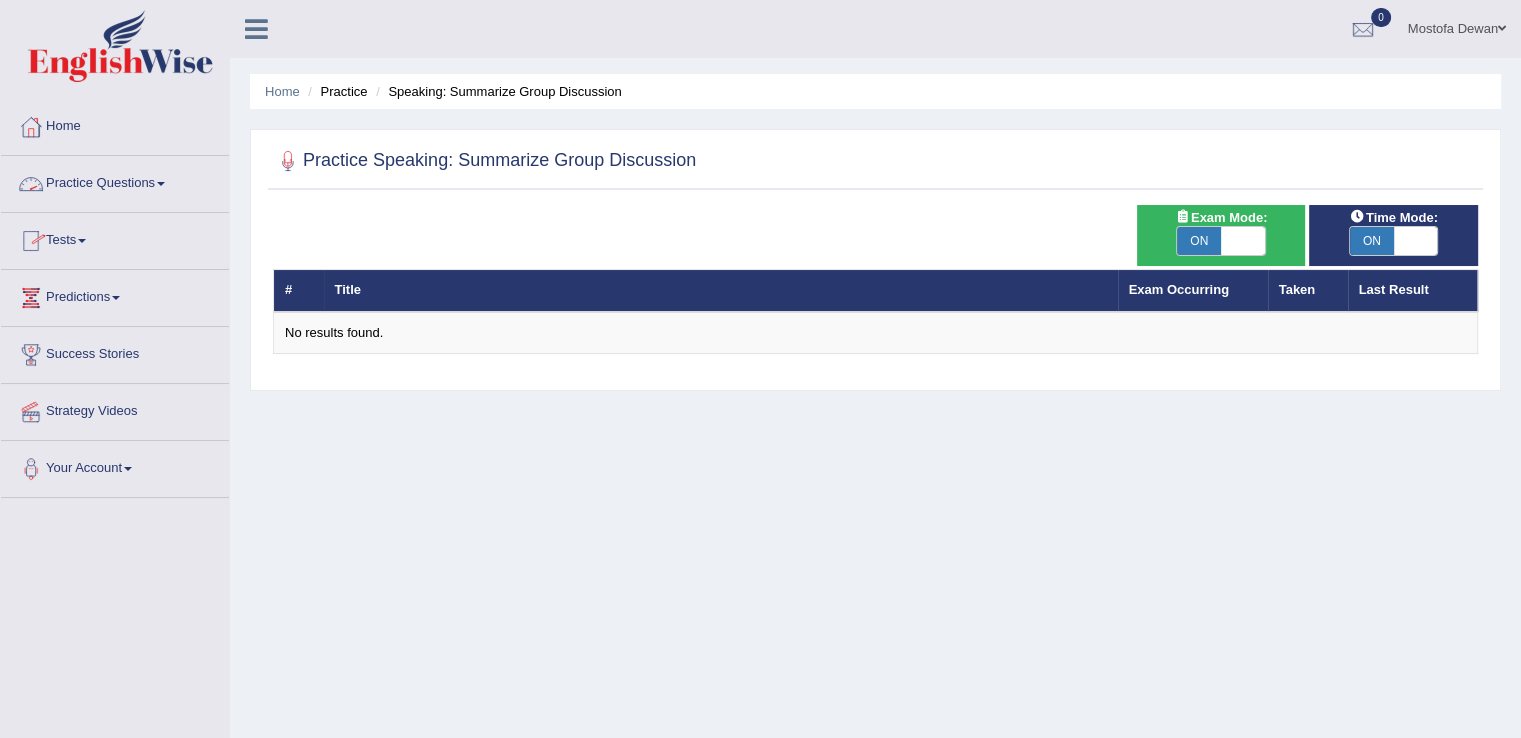 click on "Practice Questions" at bounding box center [115, 181] 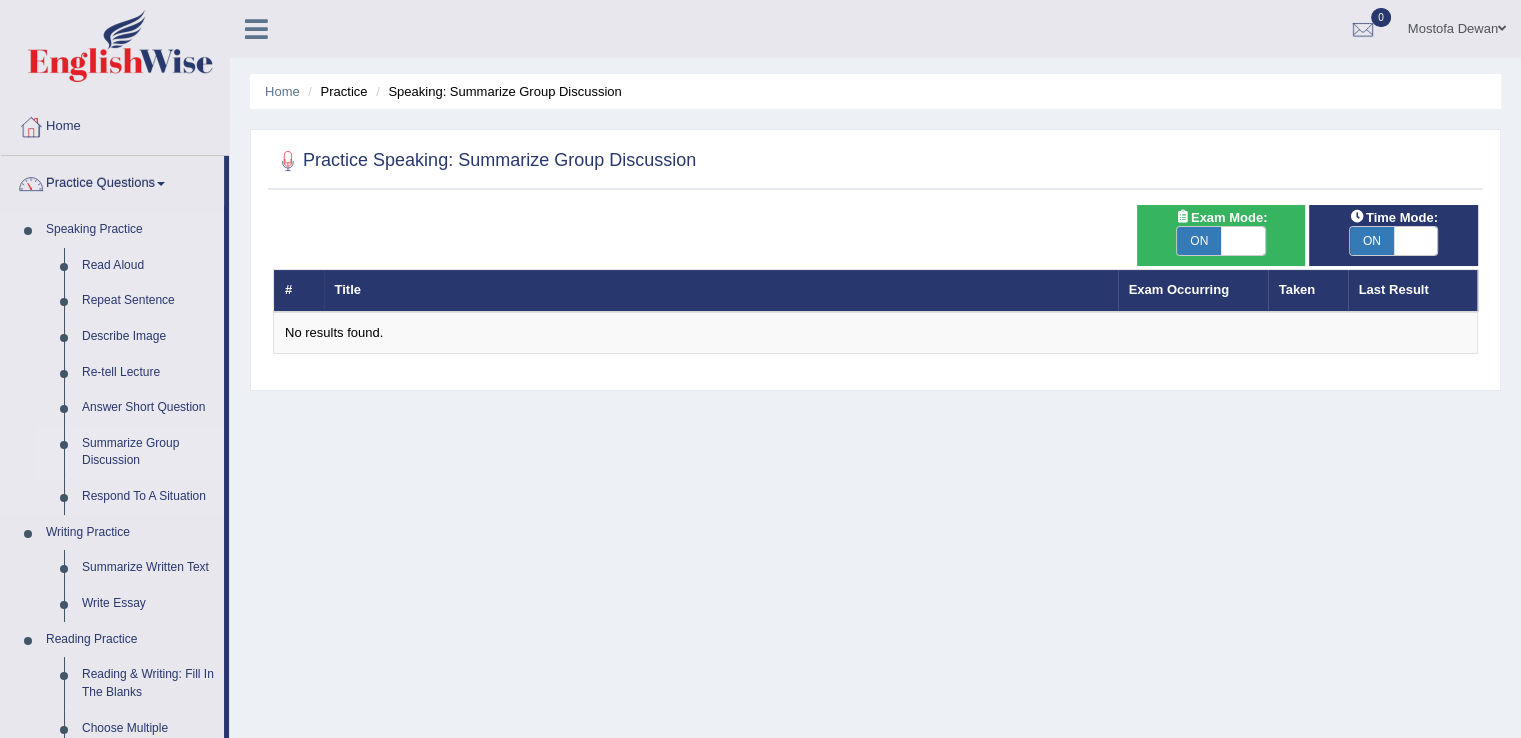 click on "Summarize Group Discussion" at bounding box center [148, 452] 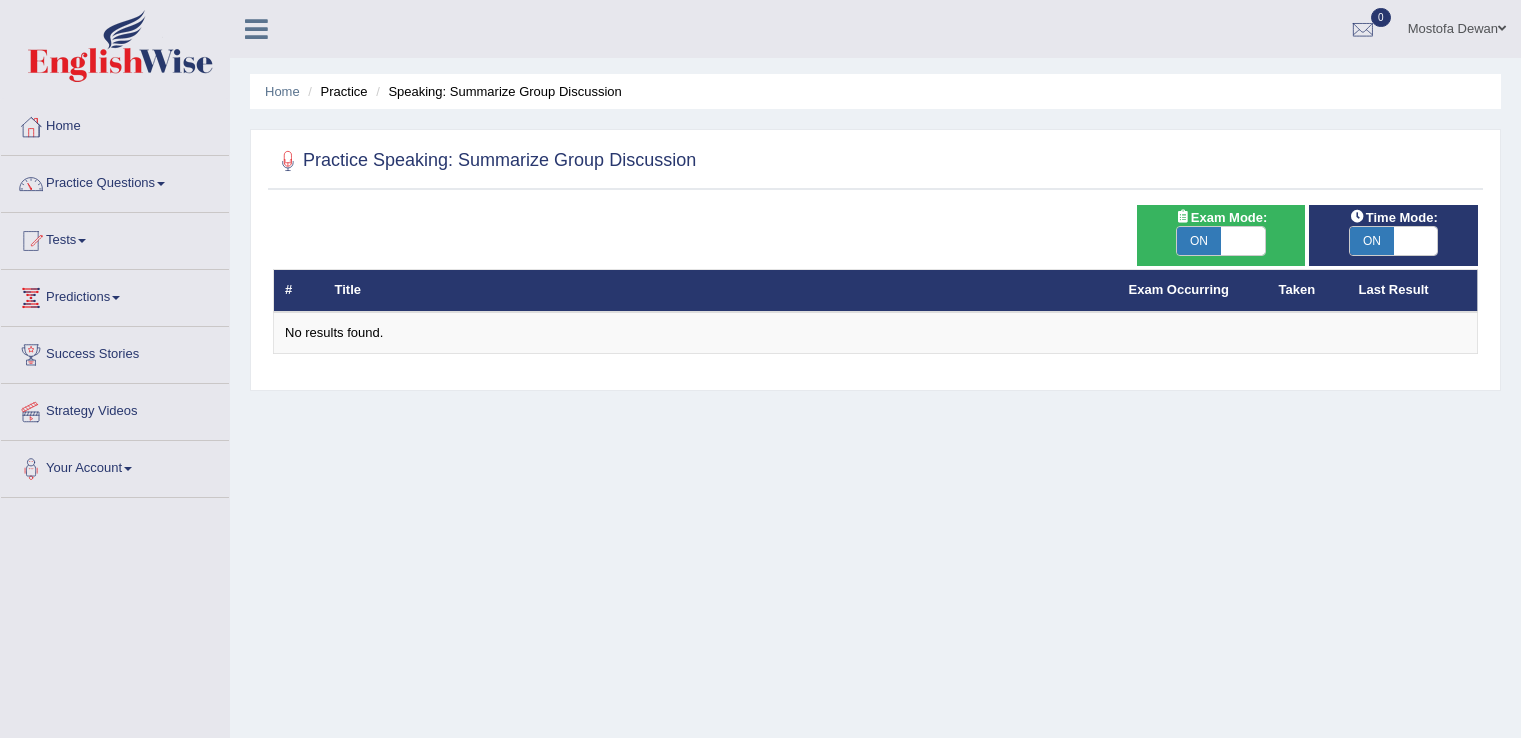 scroll, scrollTop: 0, scrollLeft: 0, axis: both 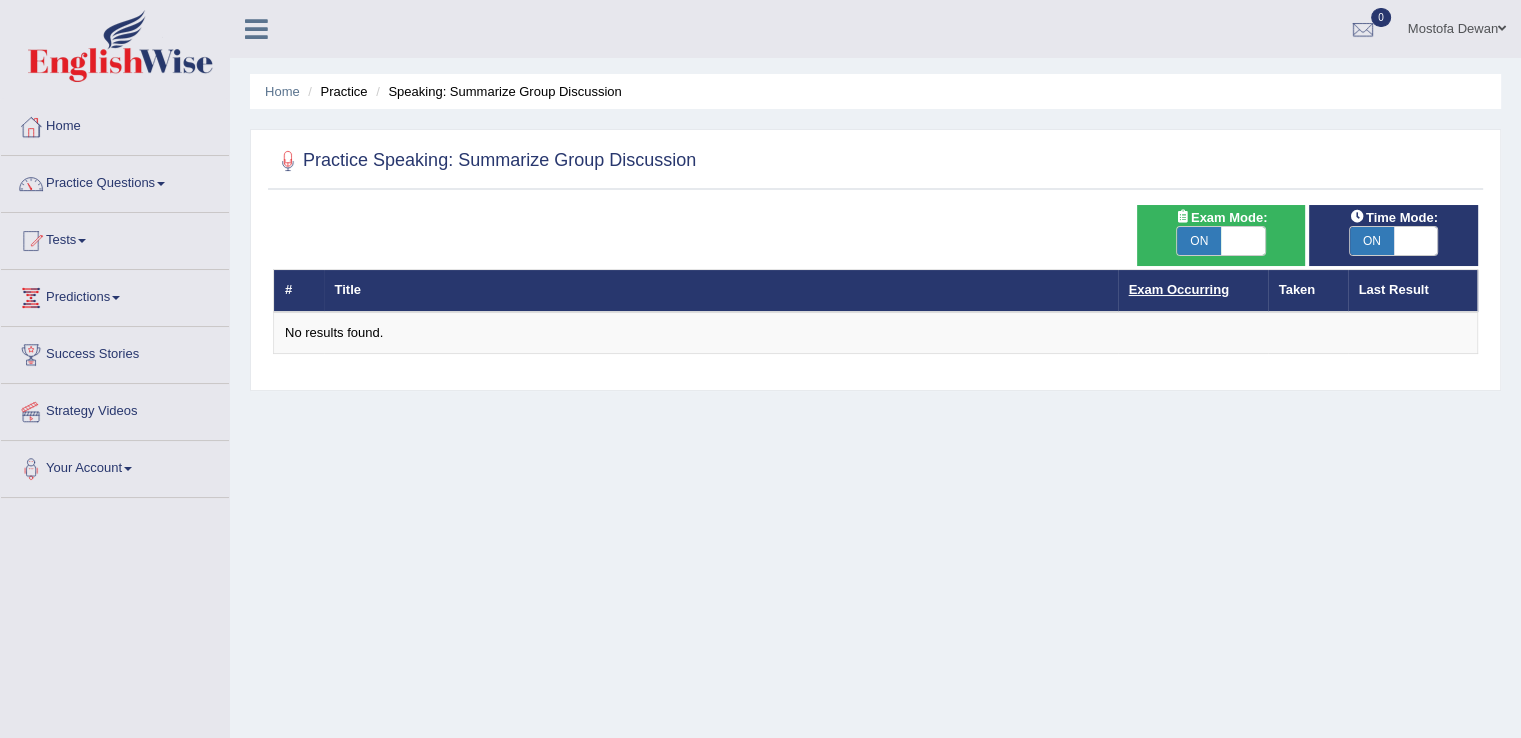 click on "Exam Occurring" at bounding box center [1179, 289] 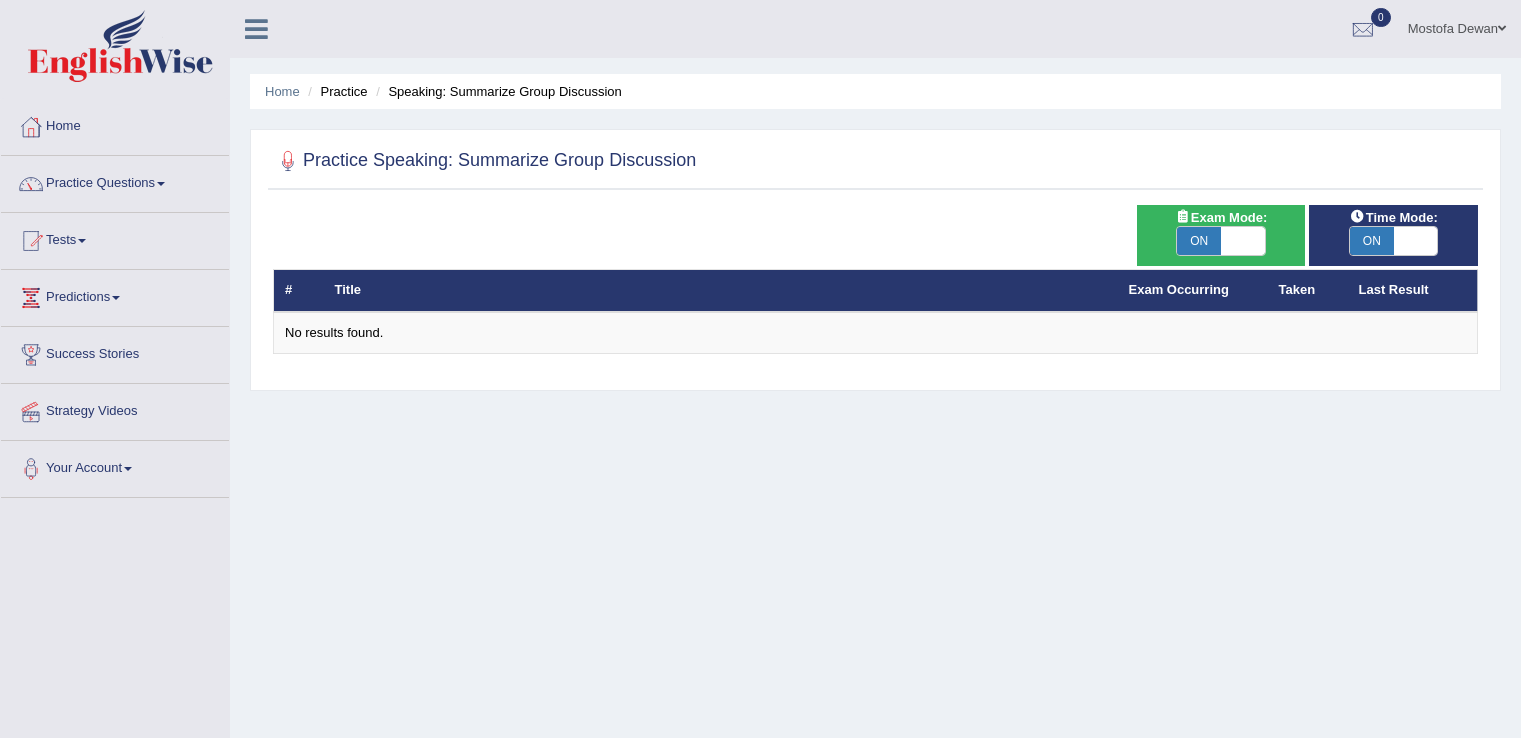 scroll, scrollTop: 0, scrollLeft: 0, axis: both 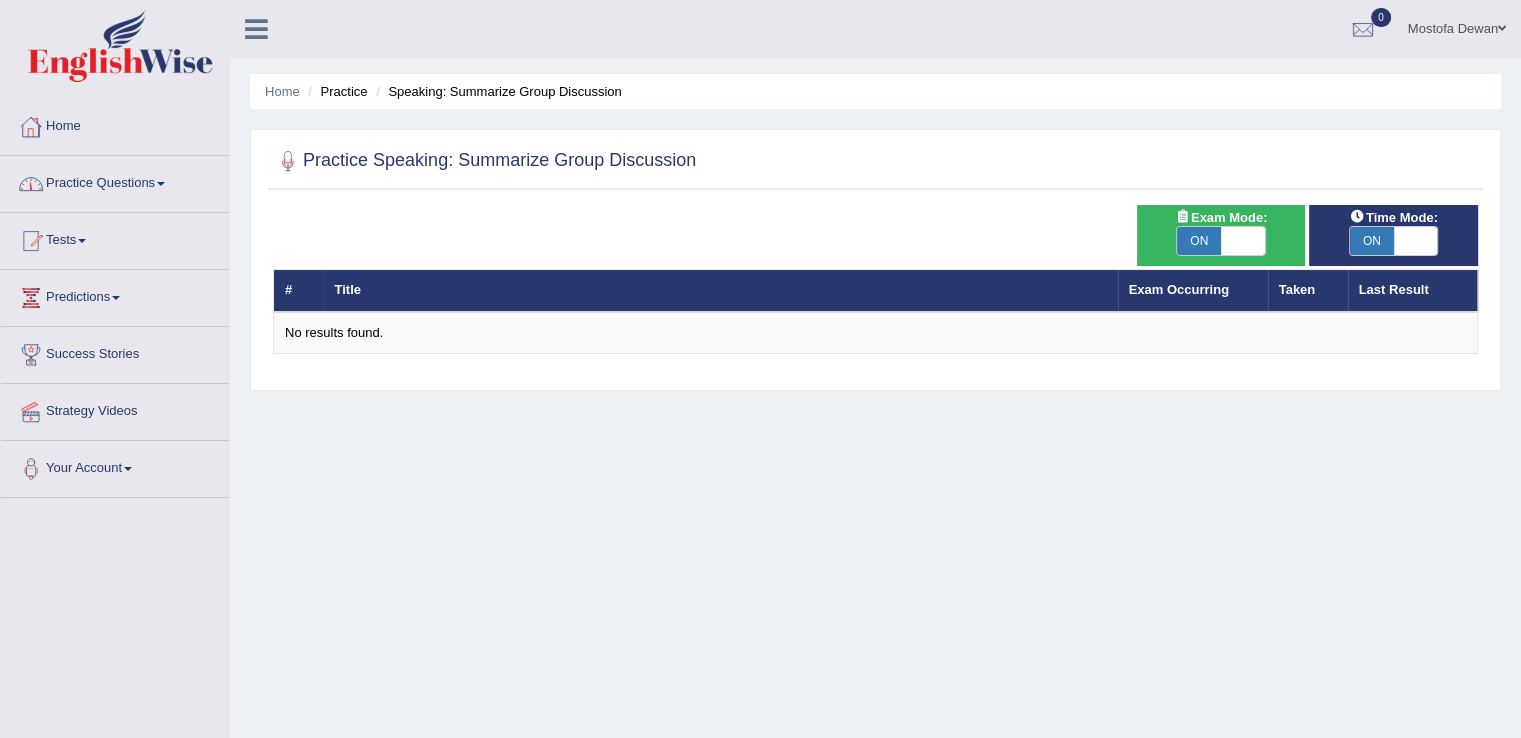 click on "Practice Questions" at bounding box center (115, 181) 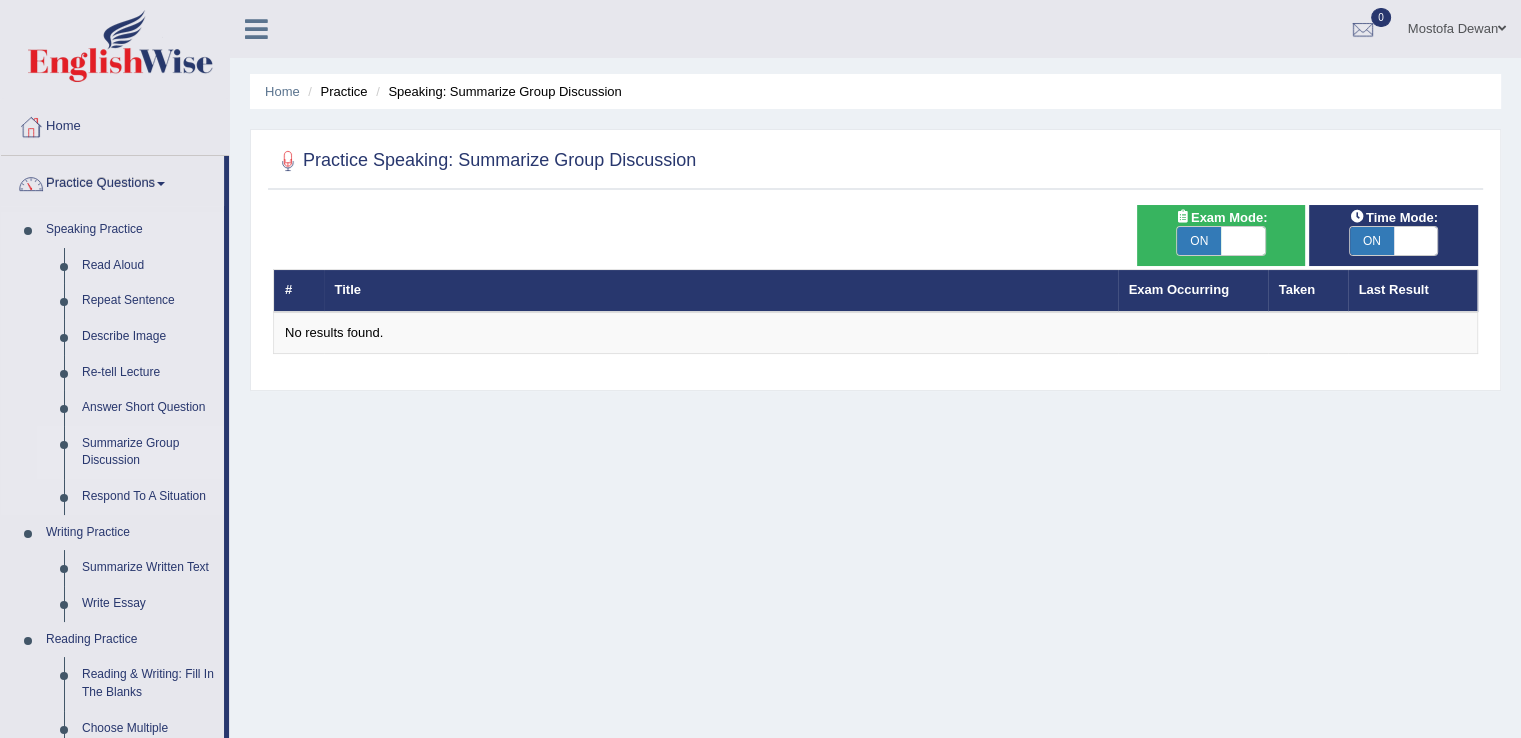 click on "Summarize Group Discussion" at bounding box center (148, 452) 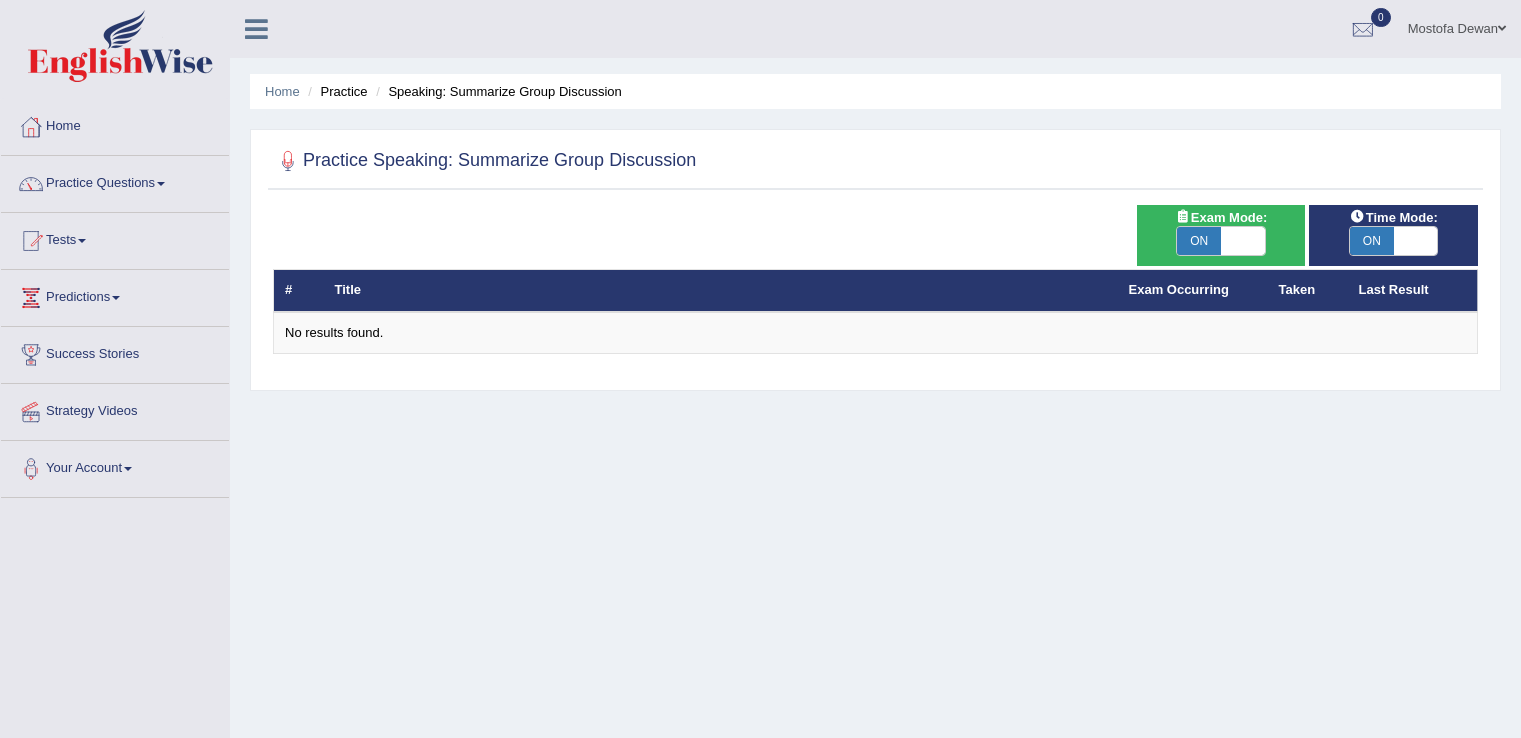 scroll, scrollTop: 0, scrollLeft: 0, axis: both 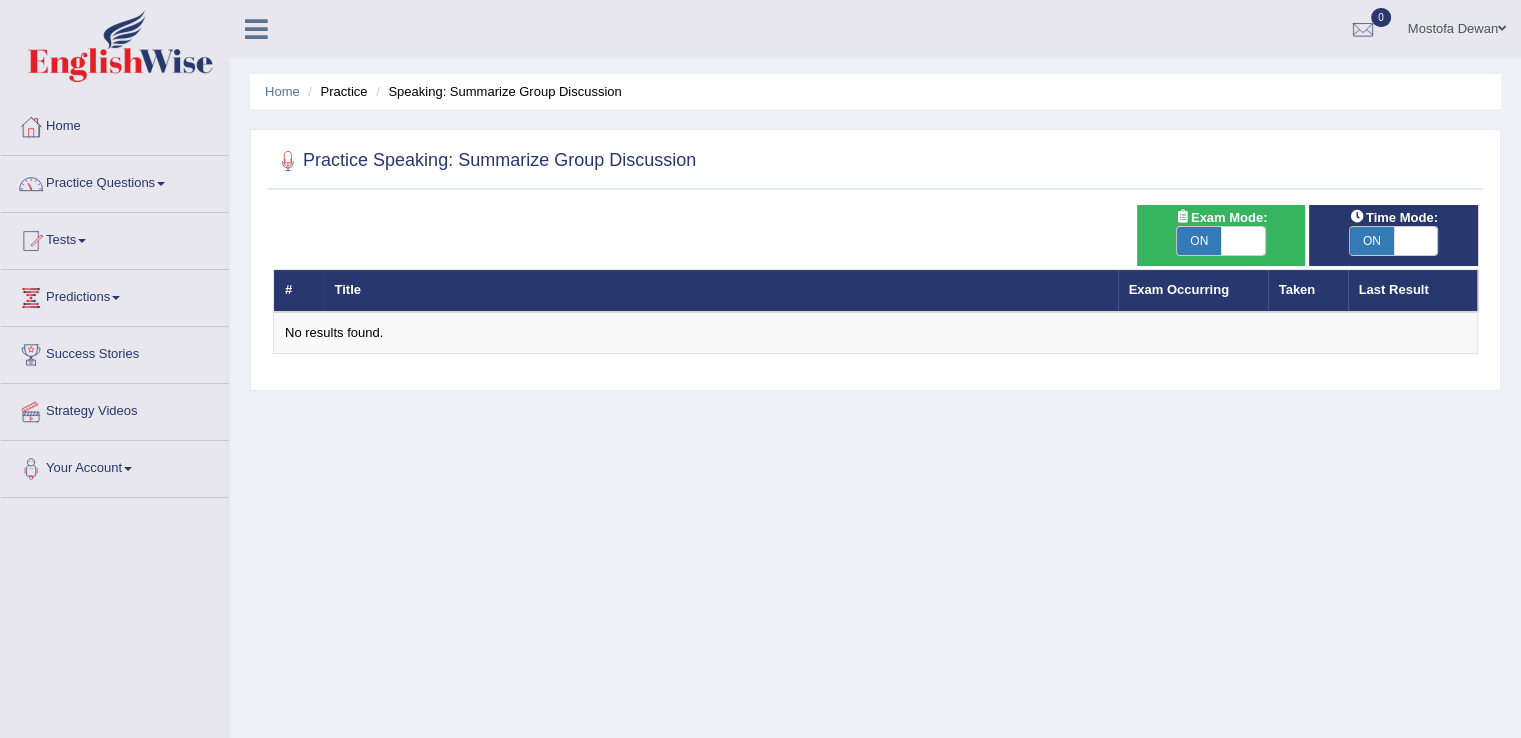 click on "Practice Questions" at bounding box center (115, 181) 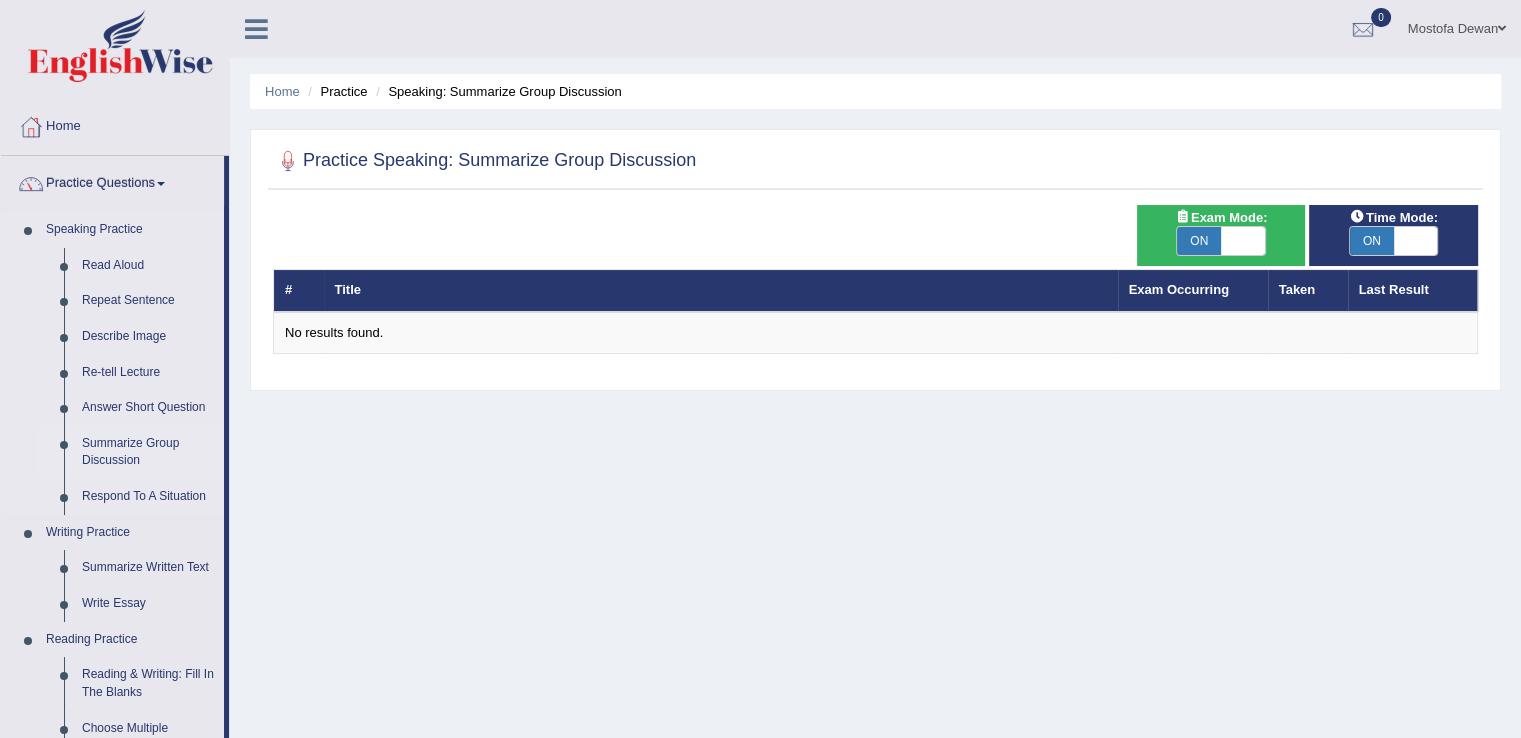click on "Summarize Group Discussion" at bounding box center (148, 452) 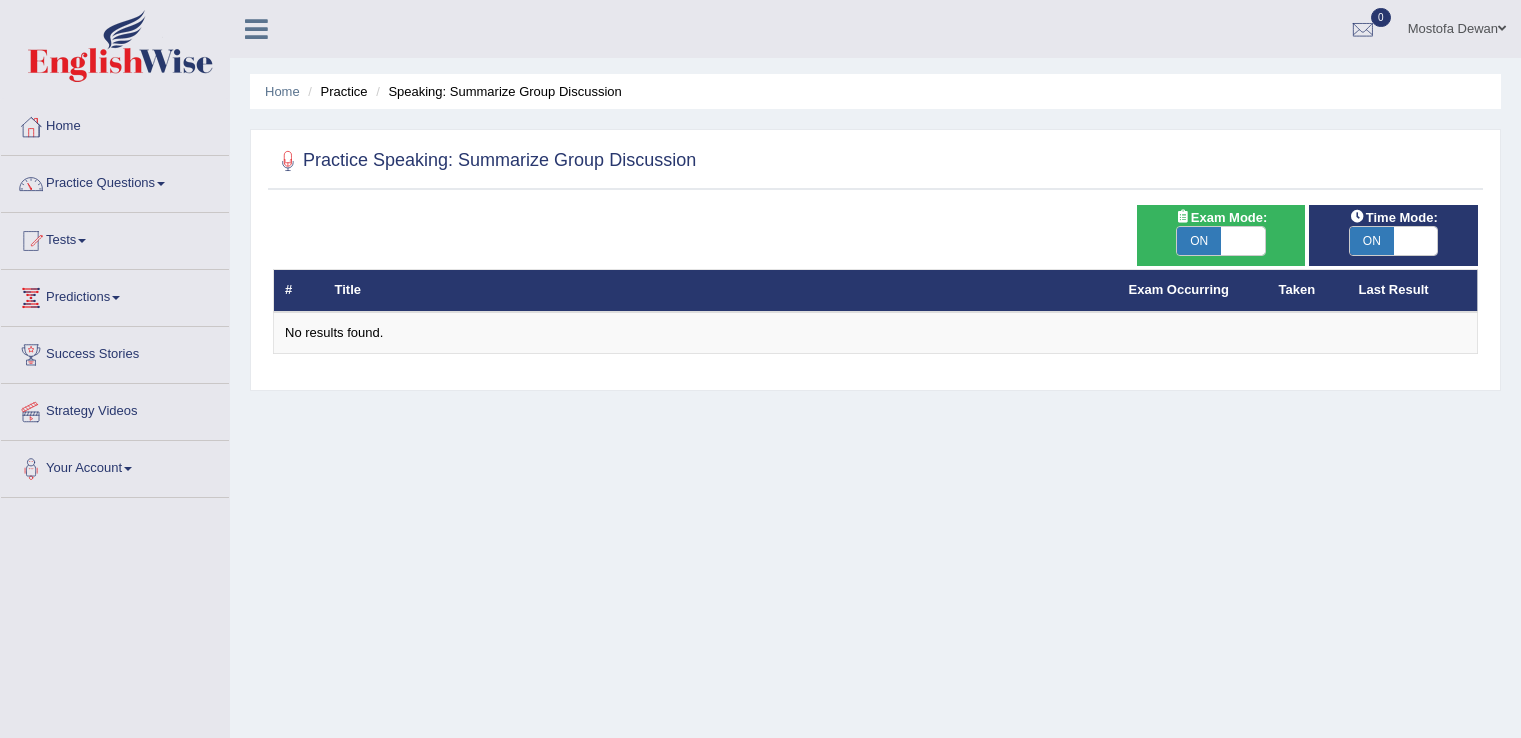 scroll, scrollTop: 0, scrollLeft: 0, axis: both 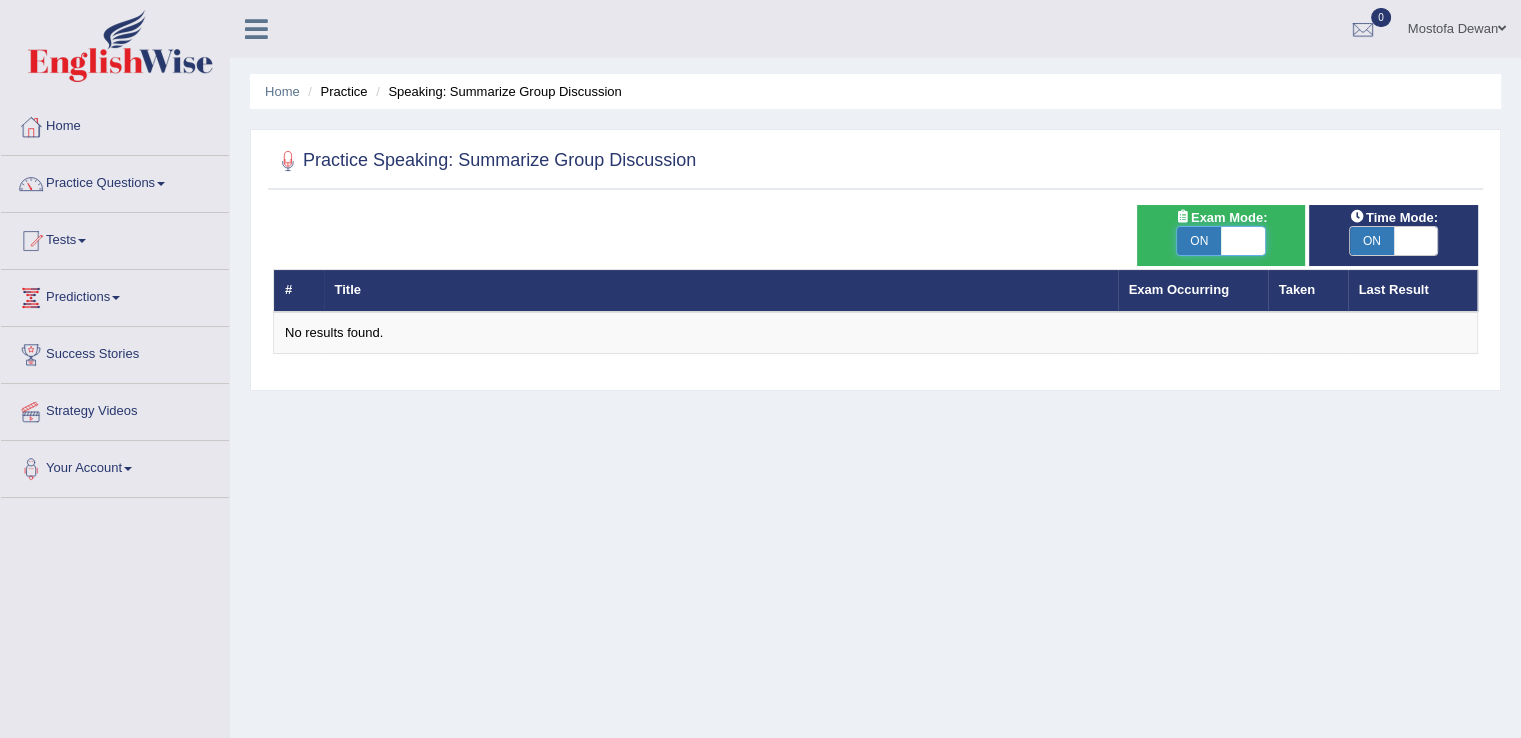 click at bounding box center [1243, 241] 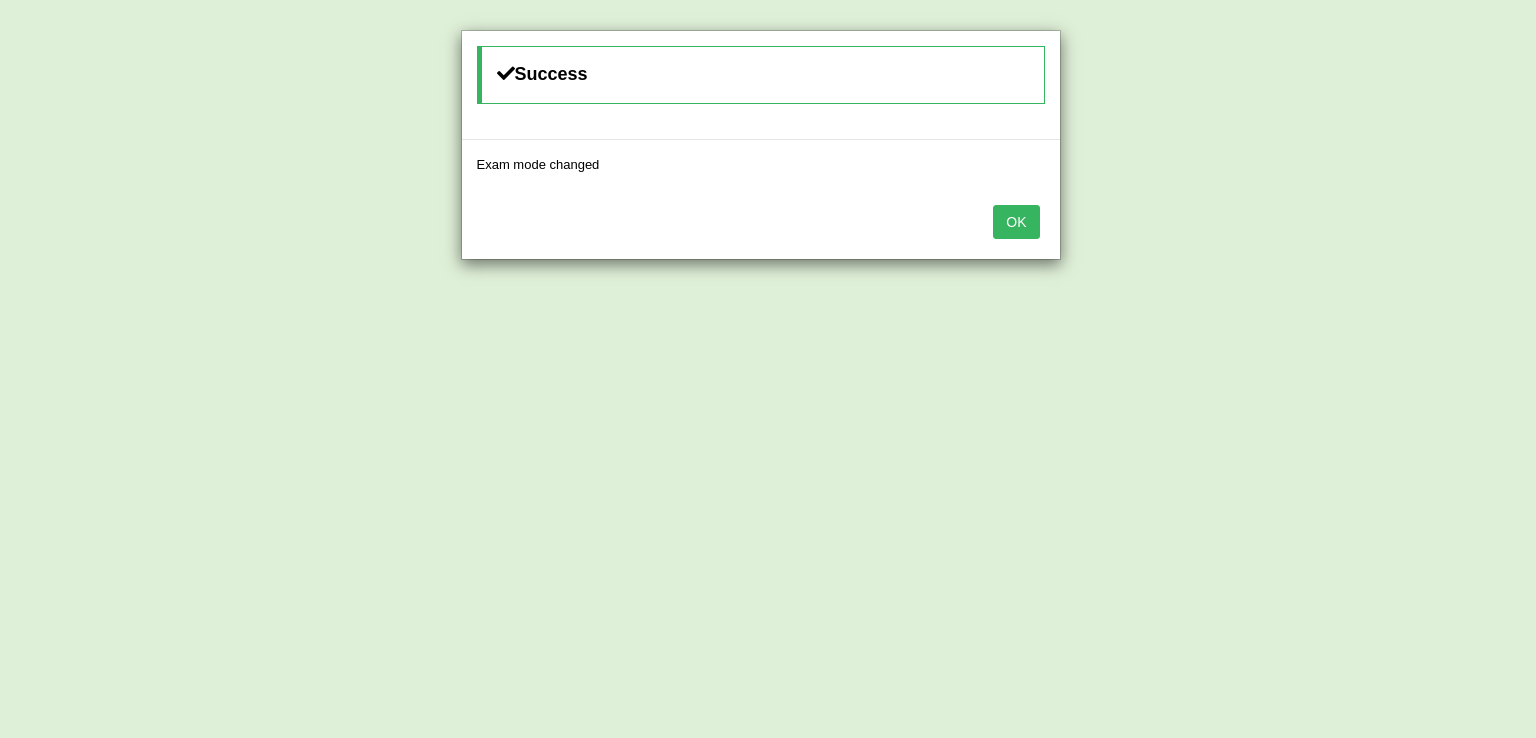 click on "OK" at bounding box center [1016, 222] 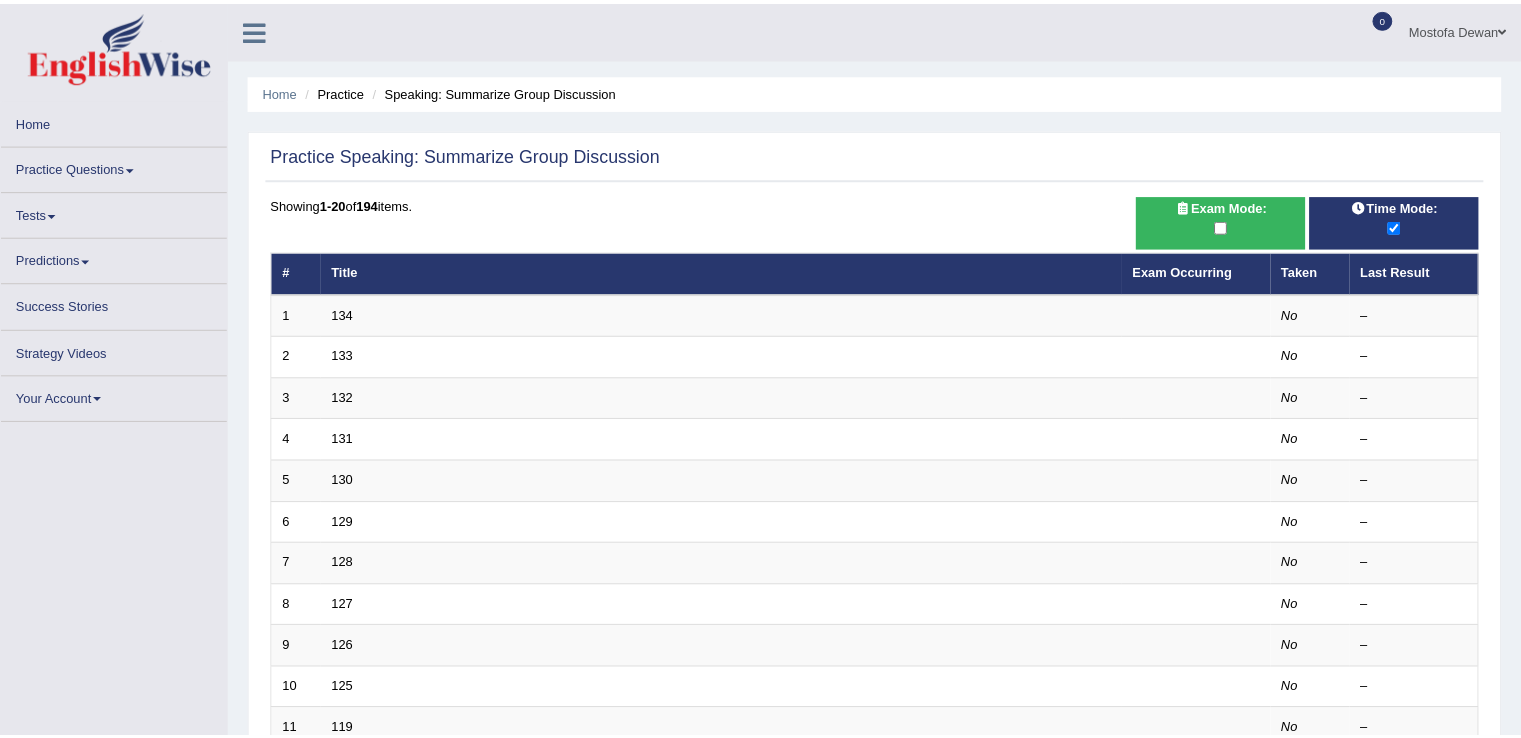 scroll, scrollTop: 0, scrollLeft: 0, axis: both 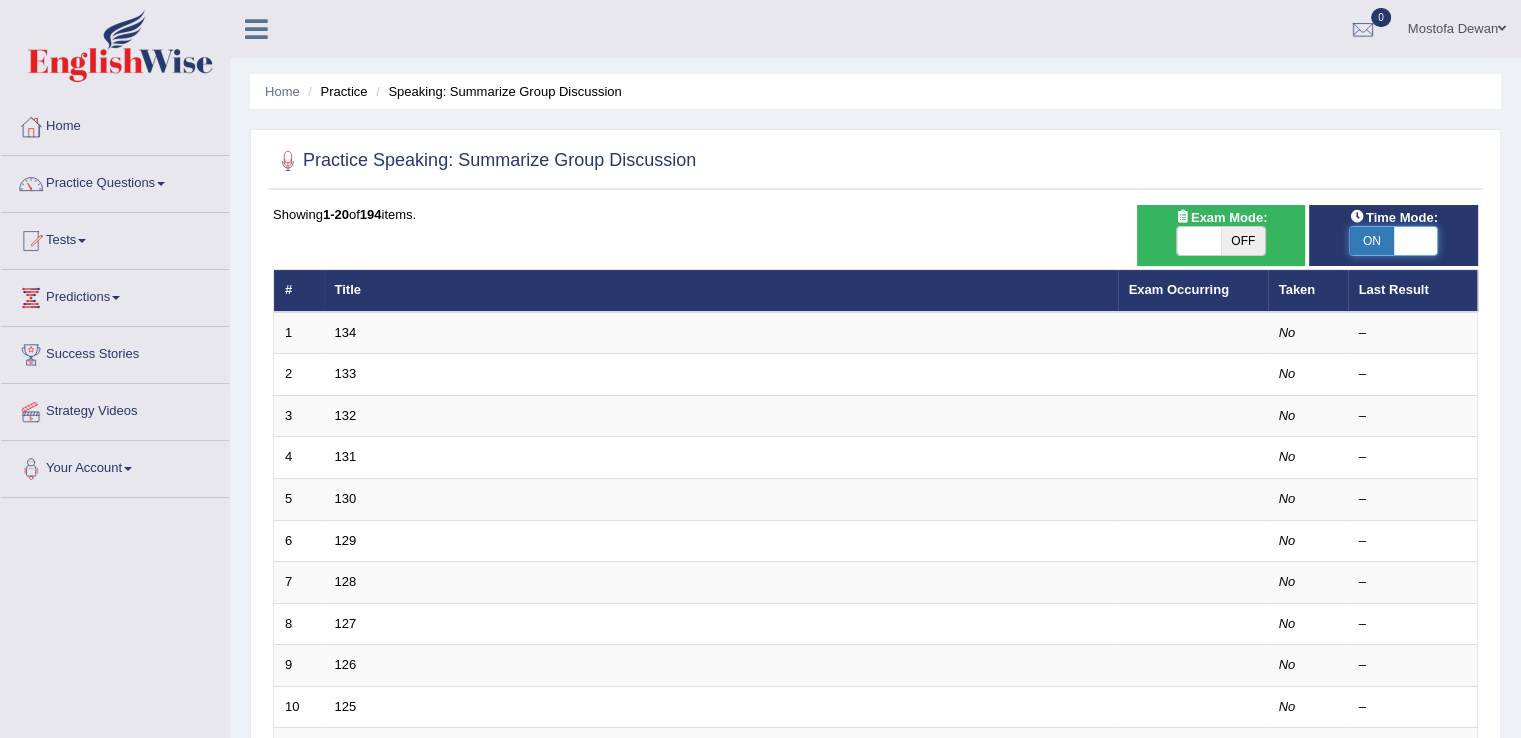 click at bounding box center [1416, 241] 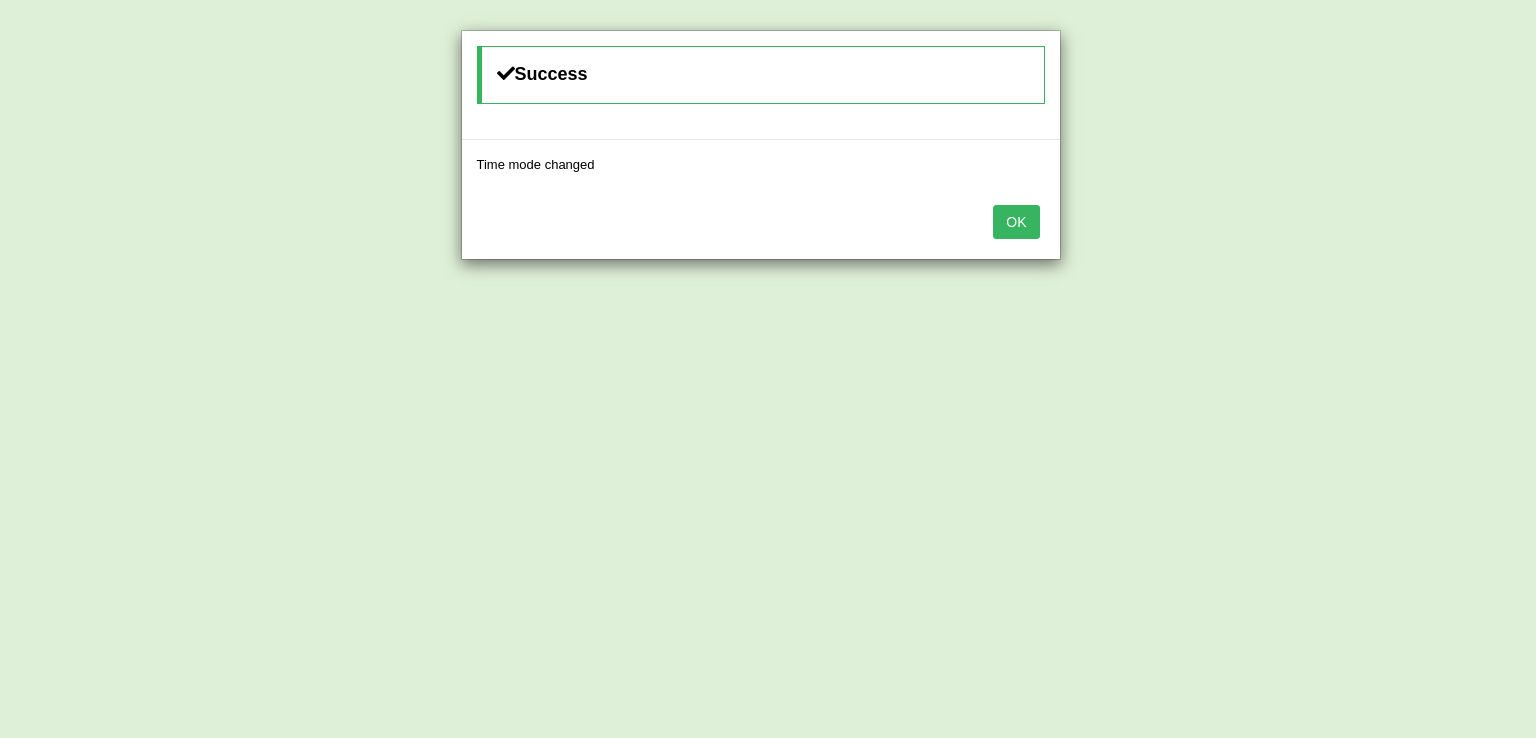 click on "OK" at bounding box center (1016, 222) 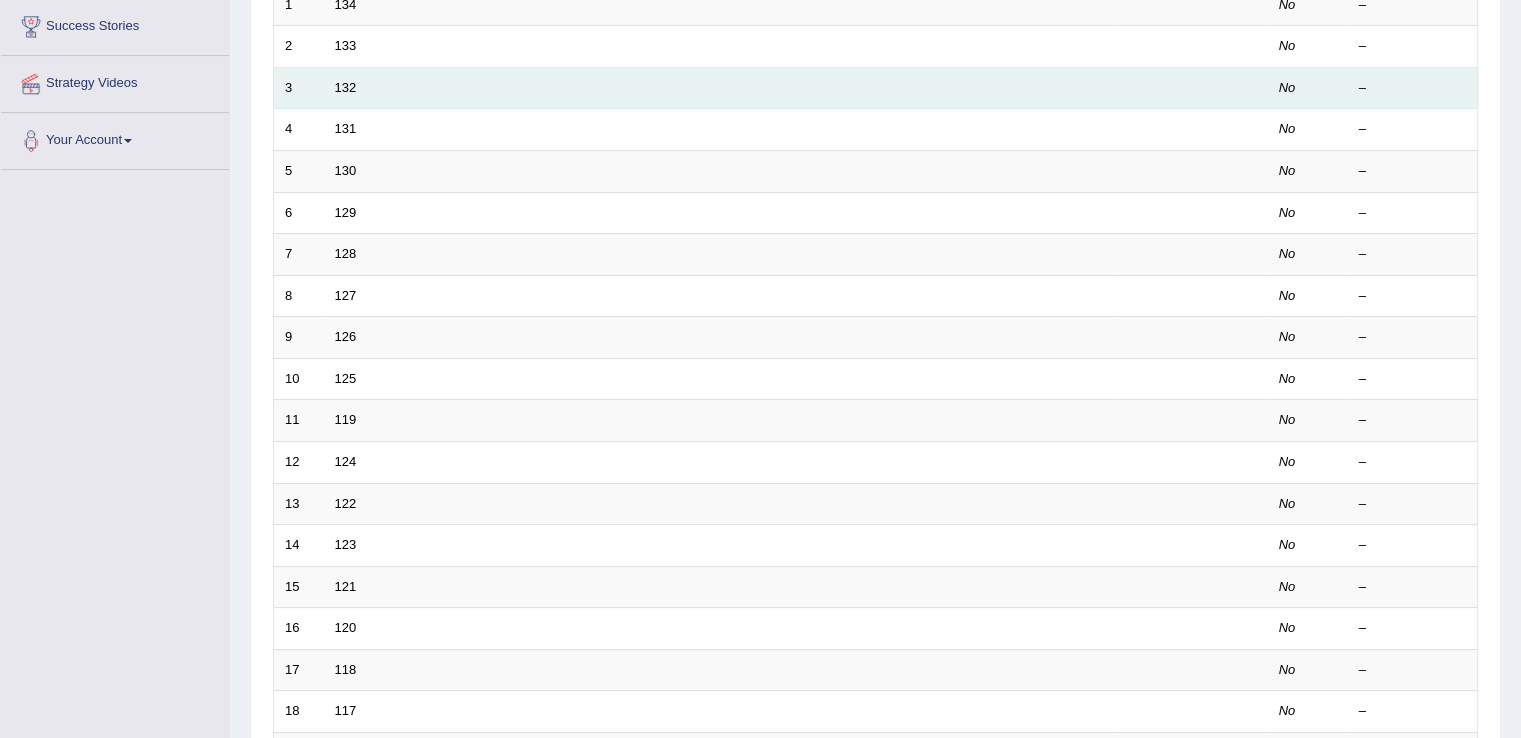 scroll, scrollTop: 332, scrollLeft: 0, axis: vertical 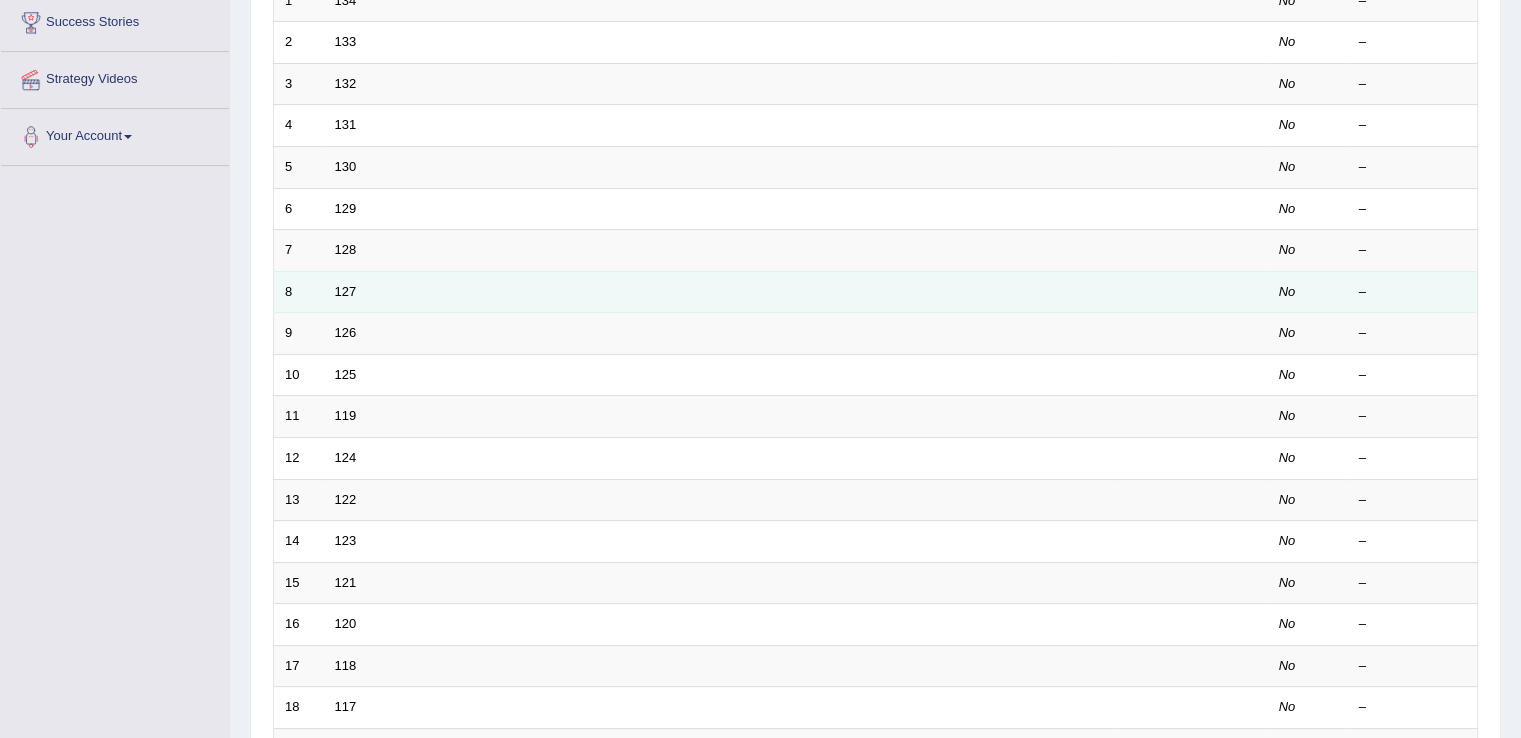 click on "127" at bounding box center (721, 292) 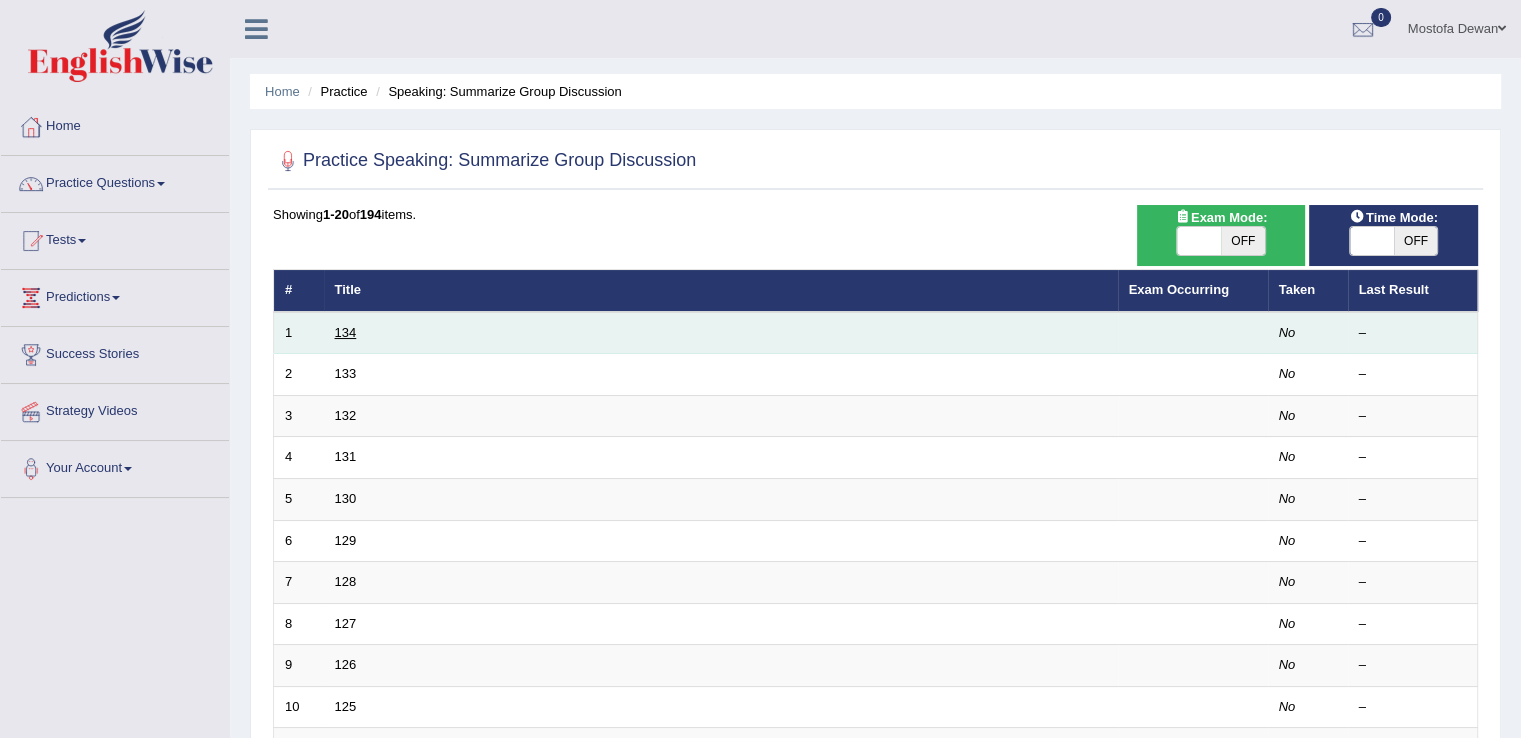 click on "134" at bounding box center (346, 332) 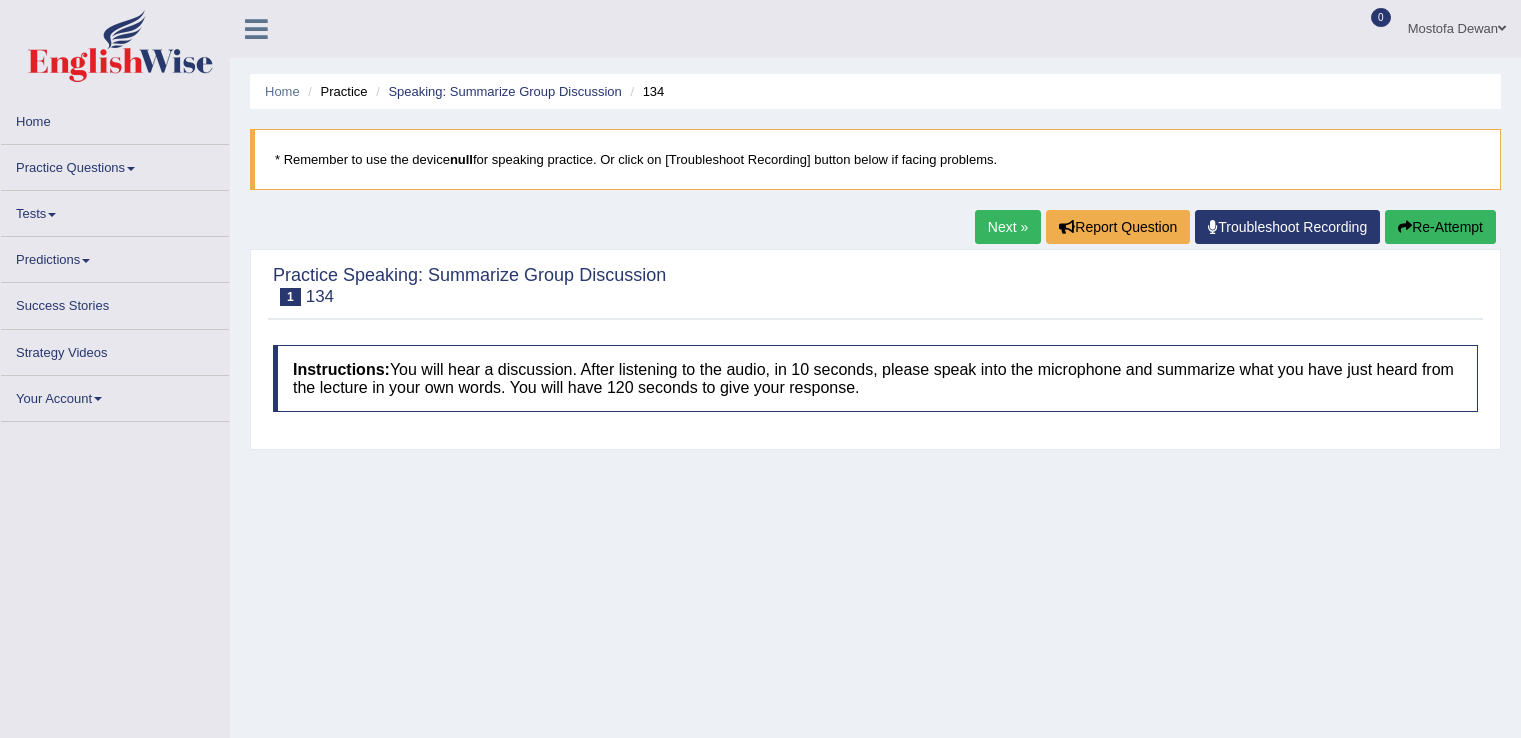 scroll, scrollTop: 0, scrollLeft: 0, axis: both 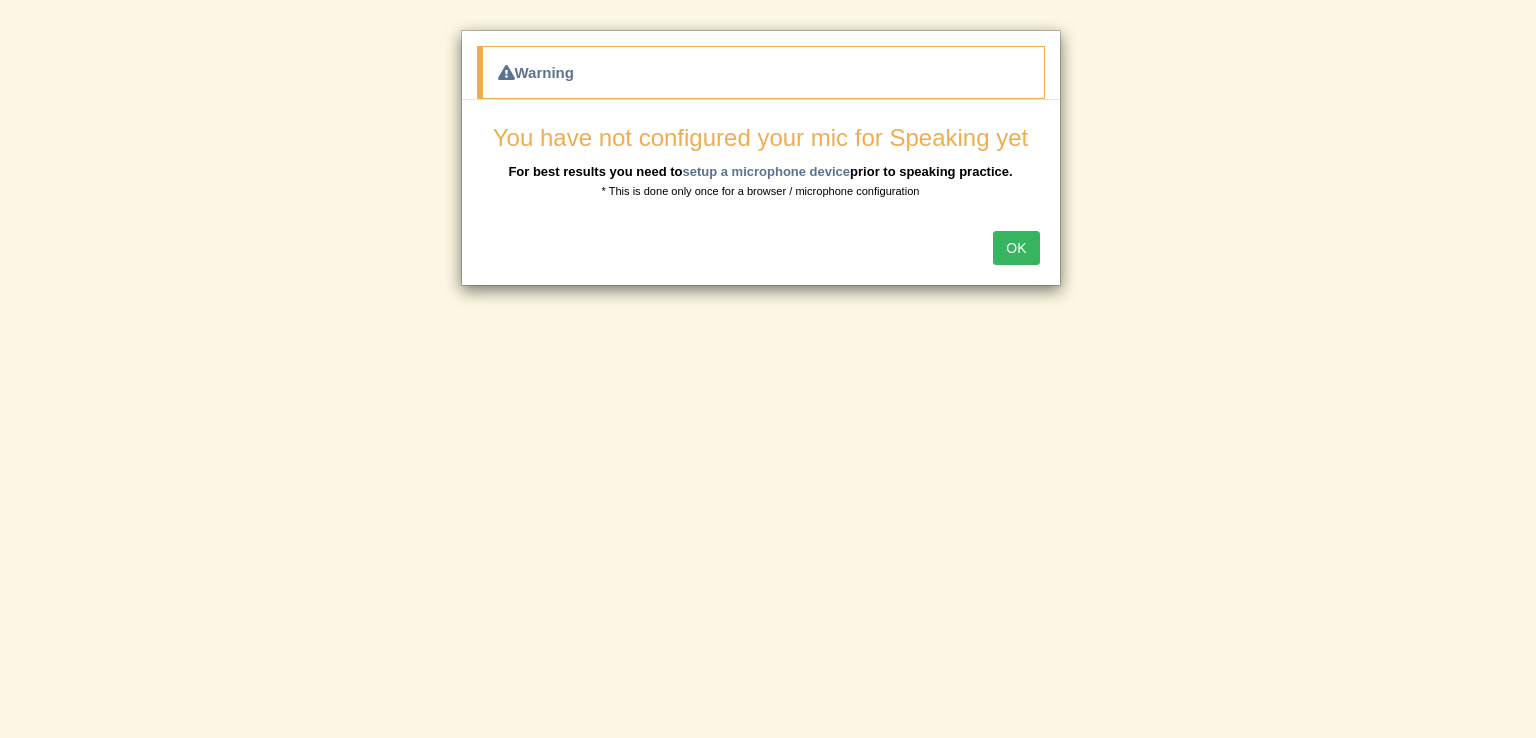 click on "OK" at bounding box center [1016, 248] 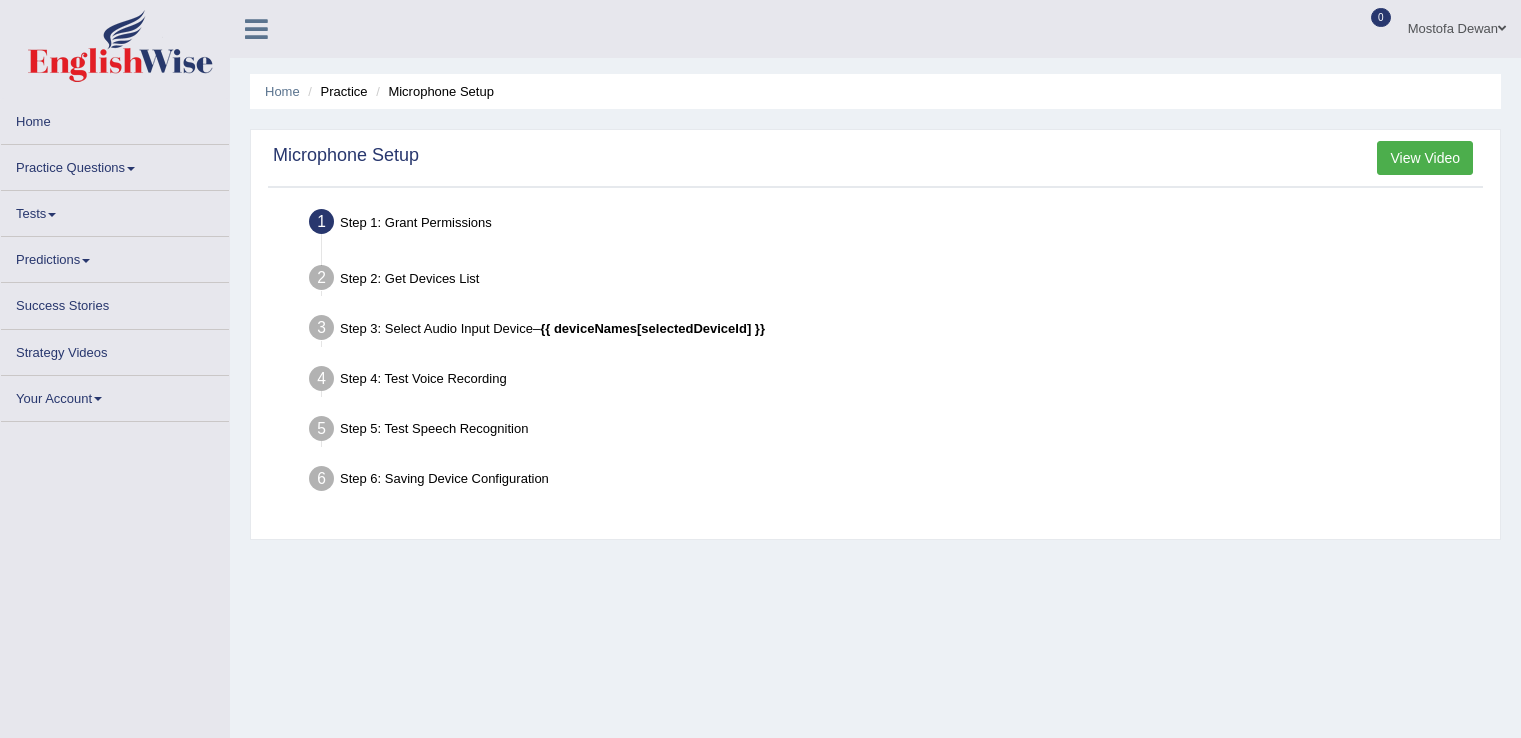 scroll, scrollTop: 0, scrollLeft: 0, axis: both 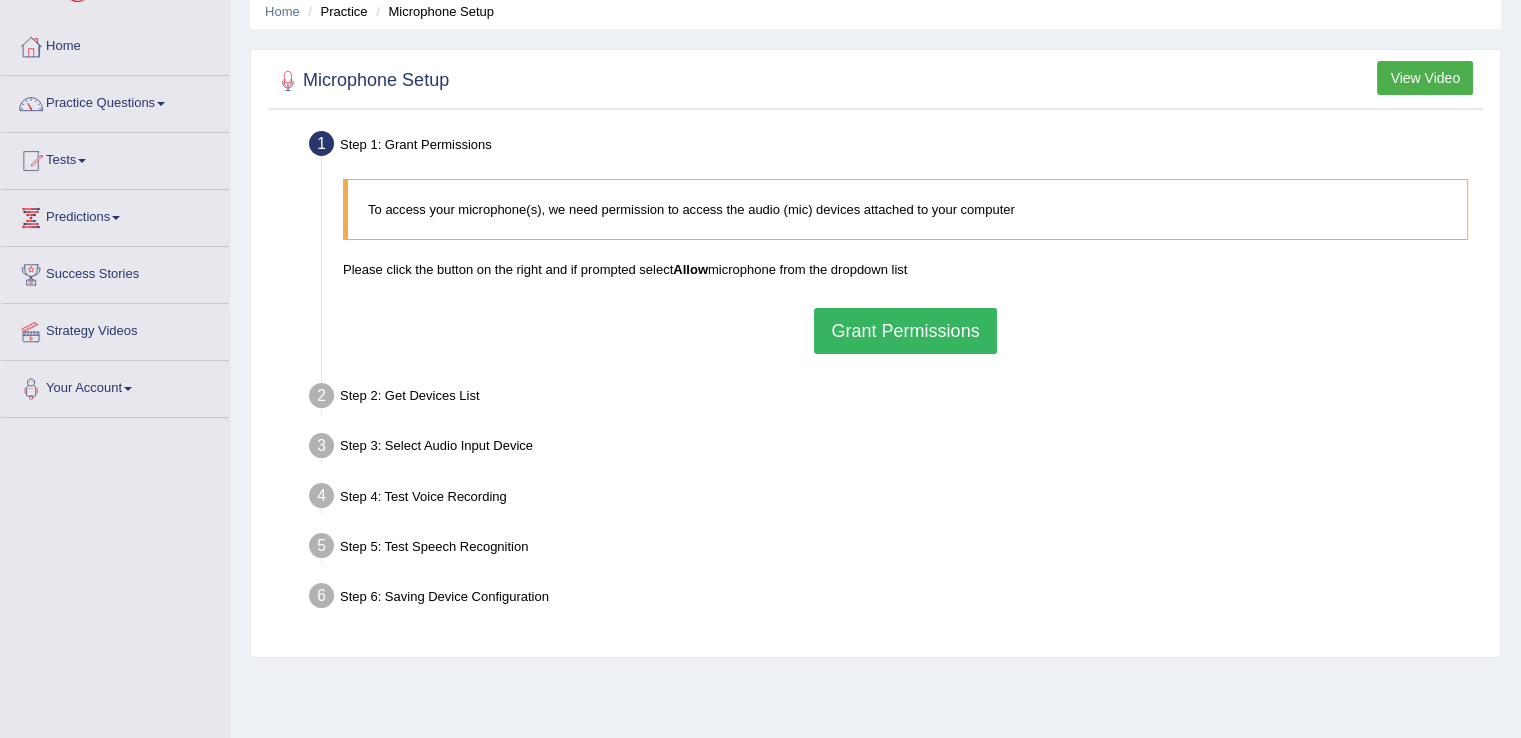 click on "Grant Permissions" at bounding box center [905, 331] 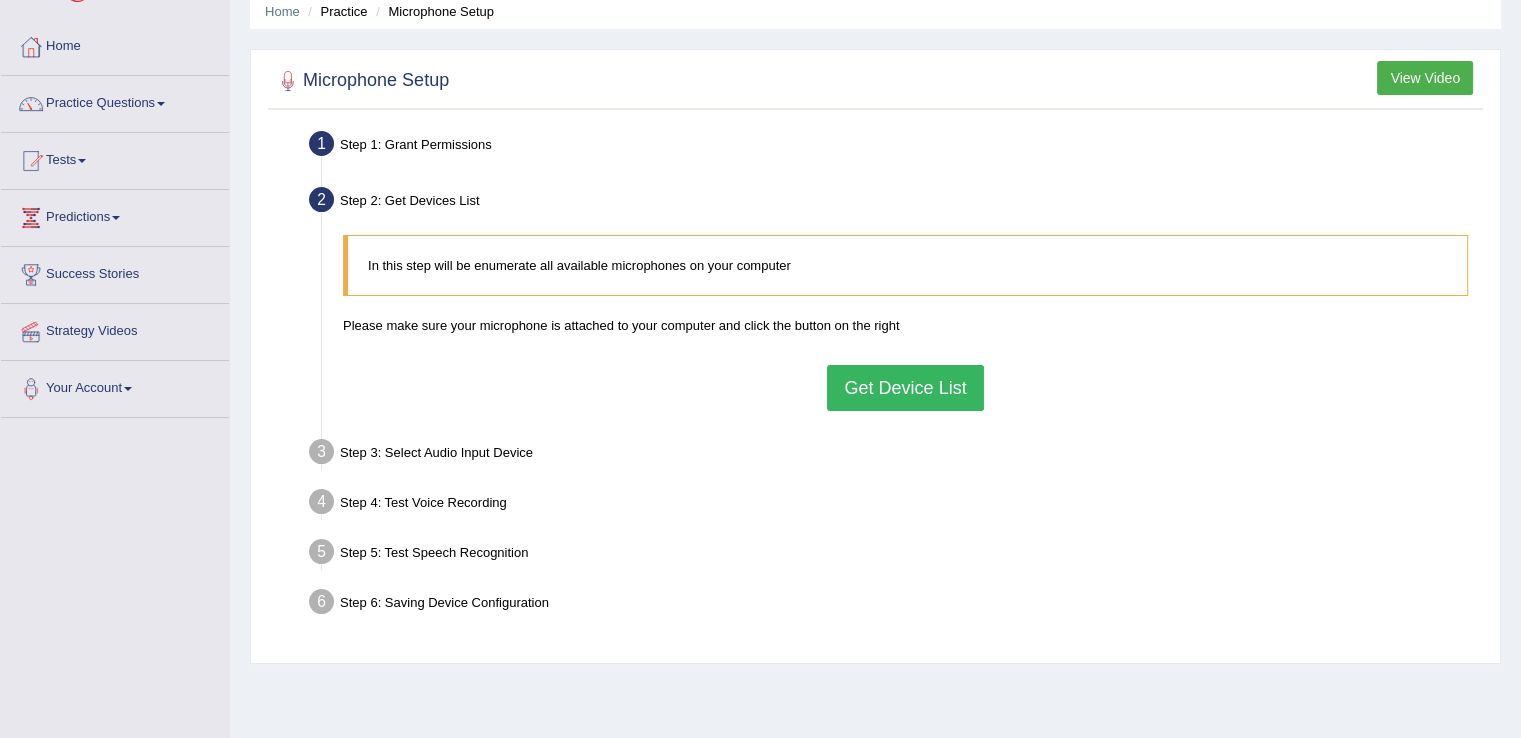 click on "Get Device List" at bounding box center [905, 388] 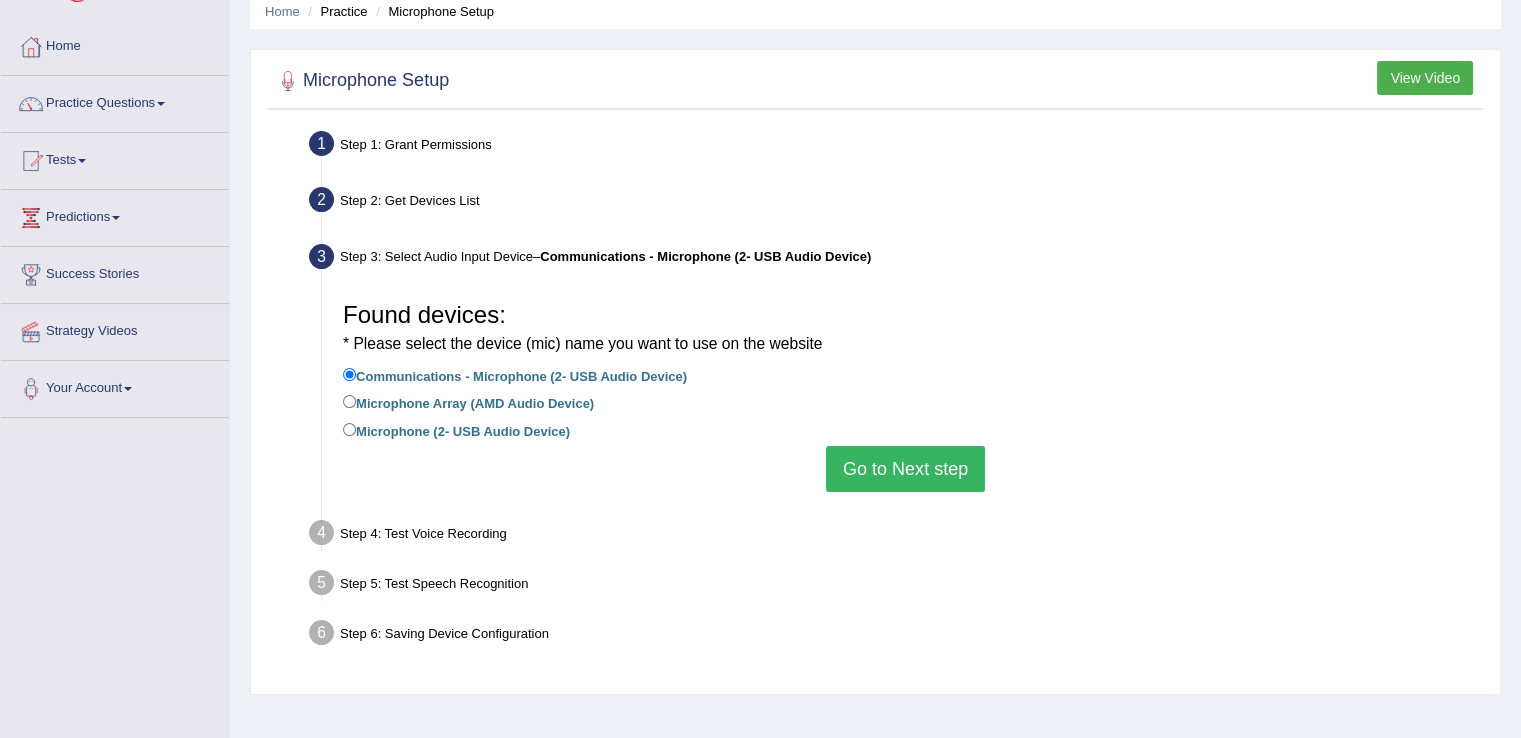 click on "Go to Next step" at bounding box center [905, 469] 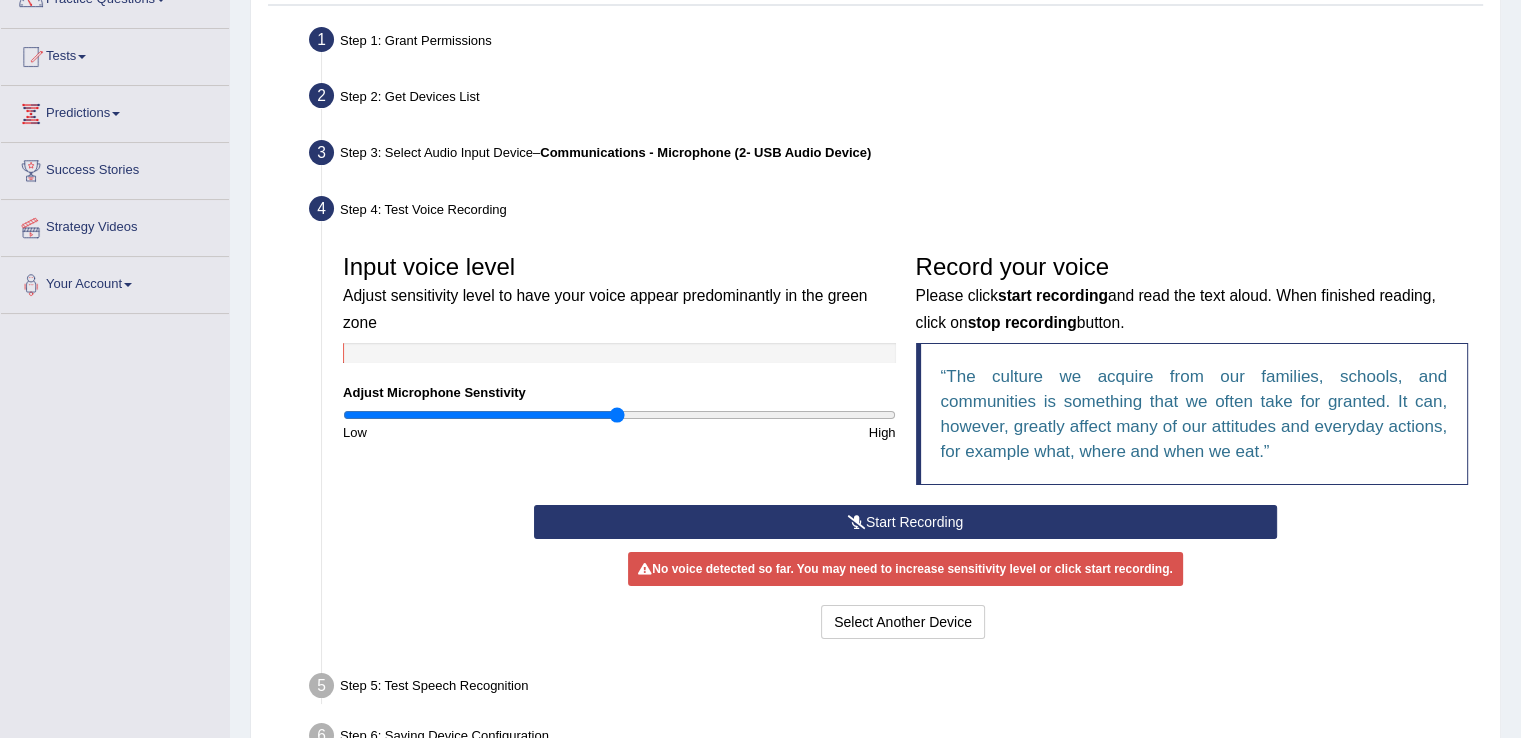 scroll, scrollTop: 184, scrollLeft: 0, axis: vertical 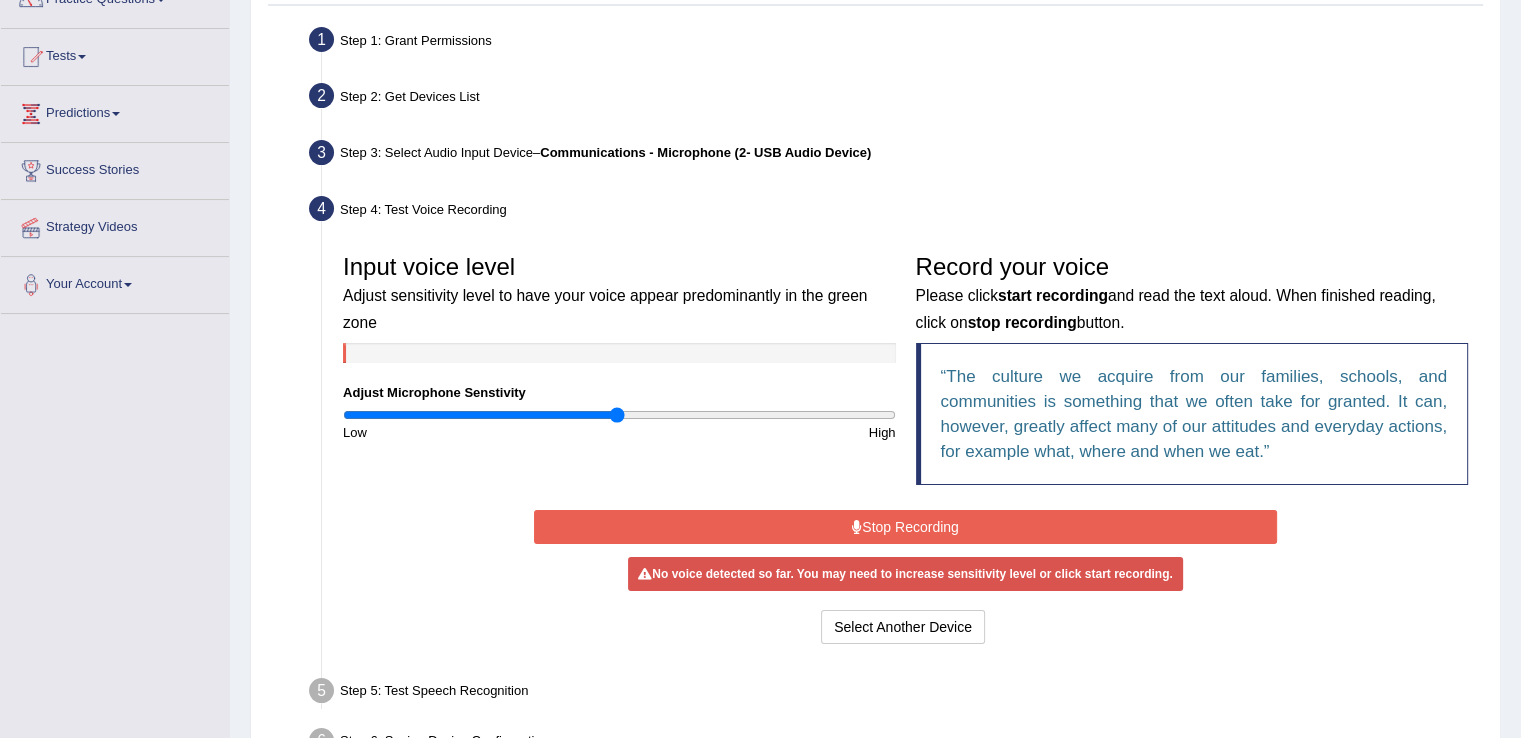 click on "Stop Recording" at bounding box center [905, 527] 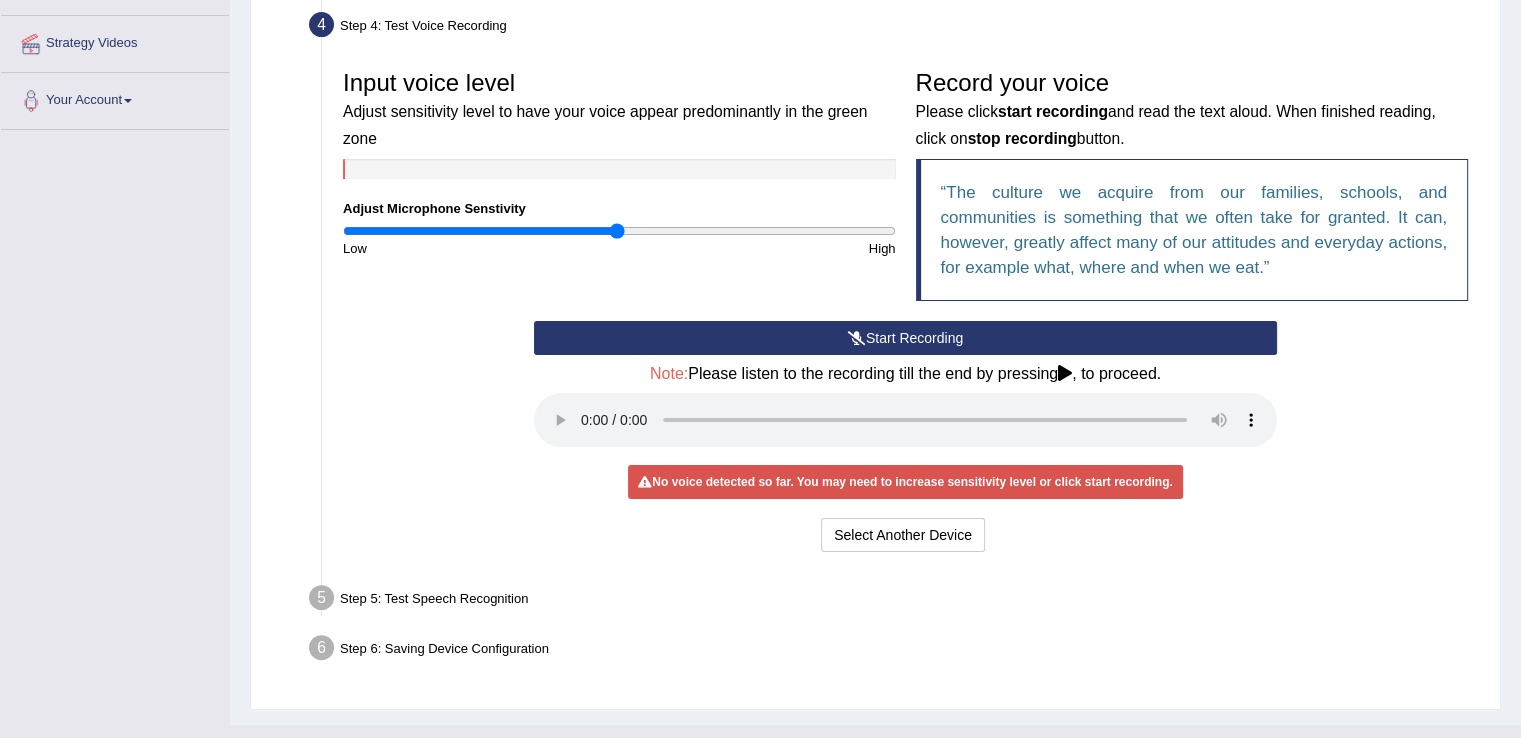 scroll, scrollTop: 0, scrollLeft: 0, axis: both 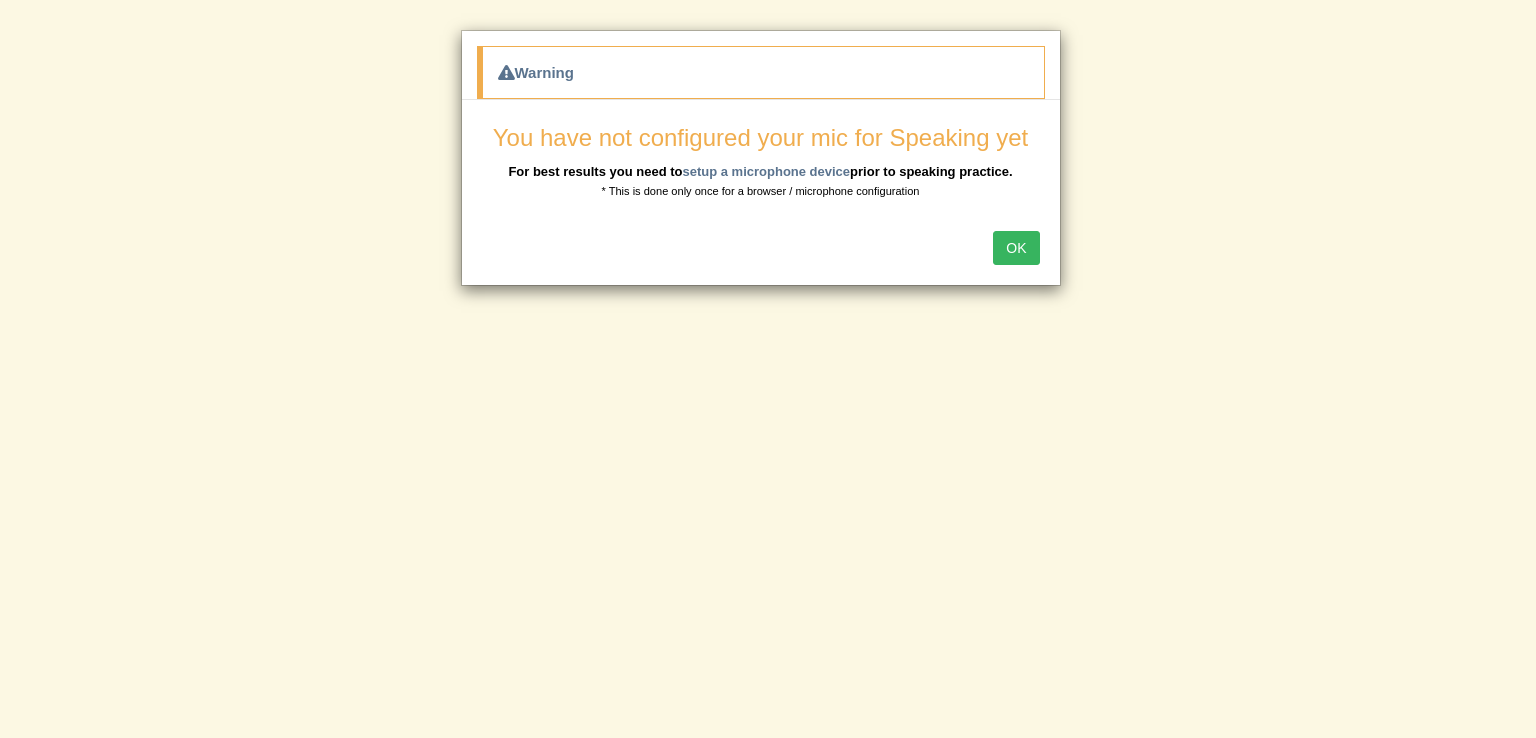 click on "OK" at bounding box center [1016, 248] 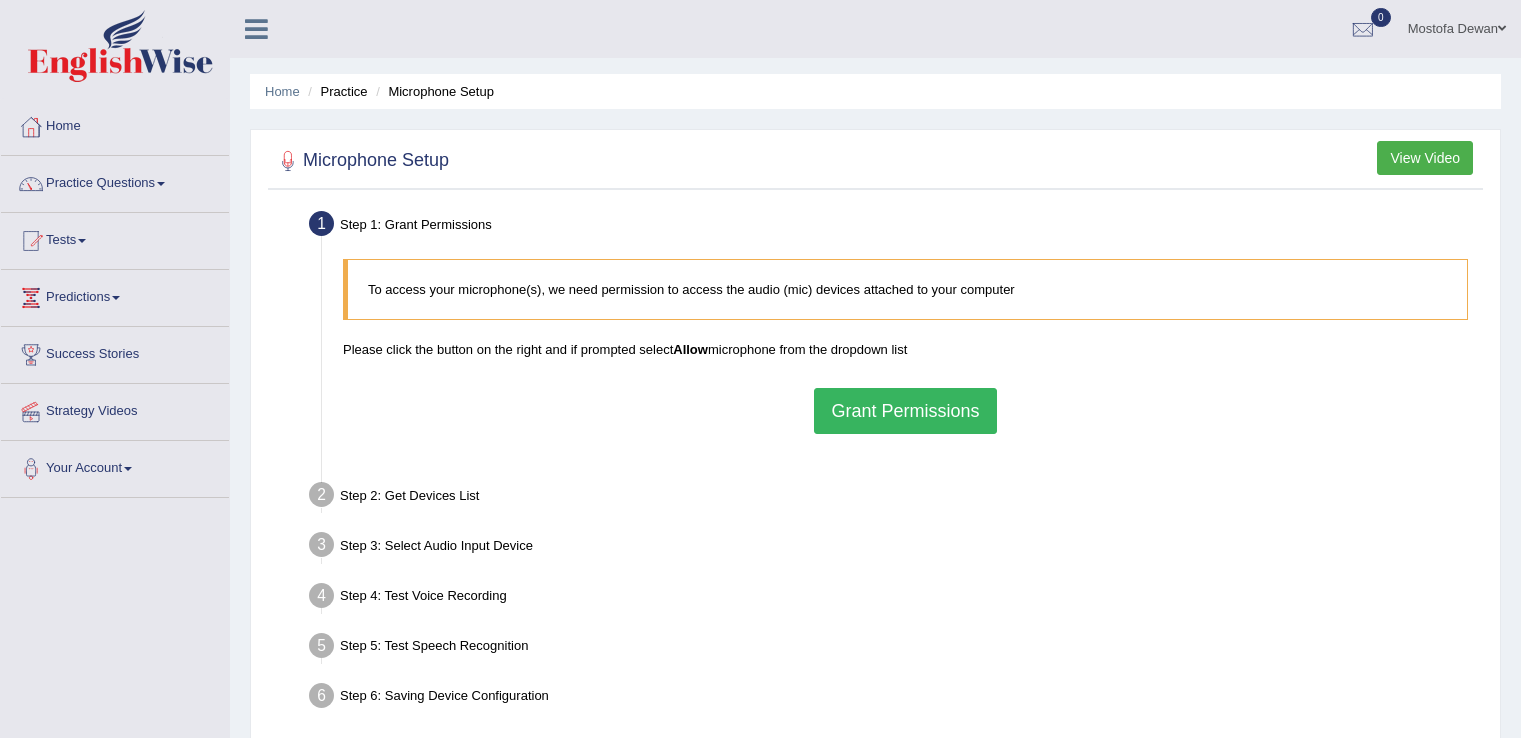 scroll, scrollTop: 0, scrollLeft: 0, axis: both 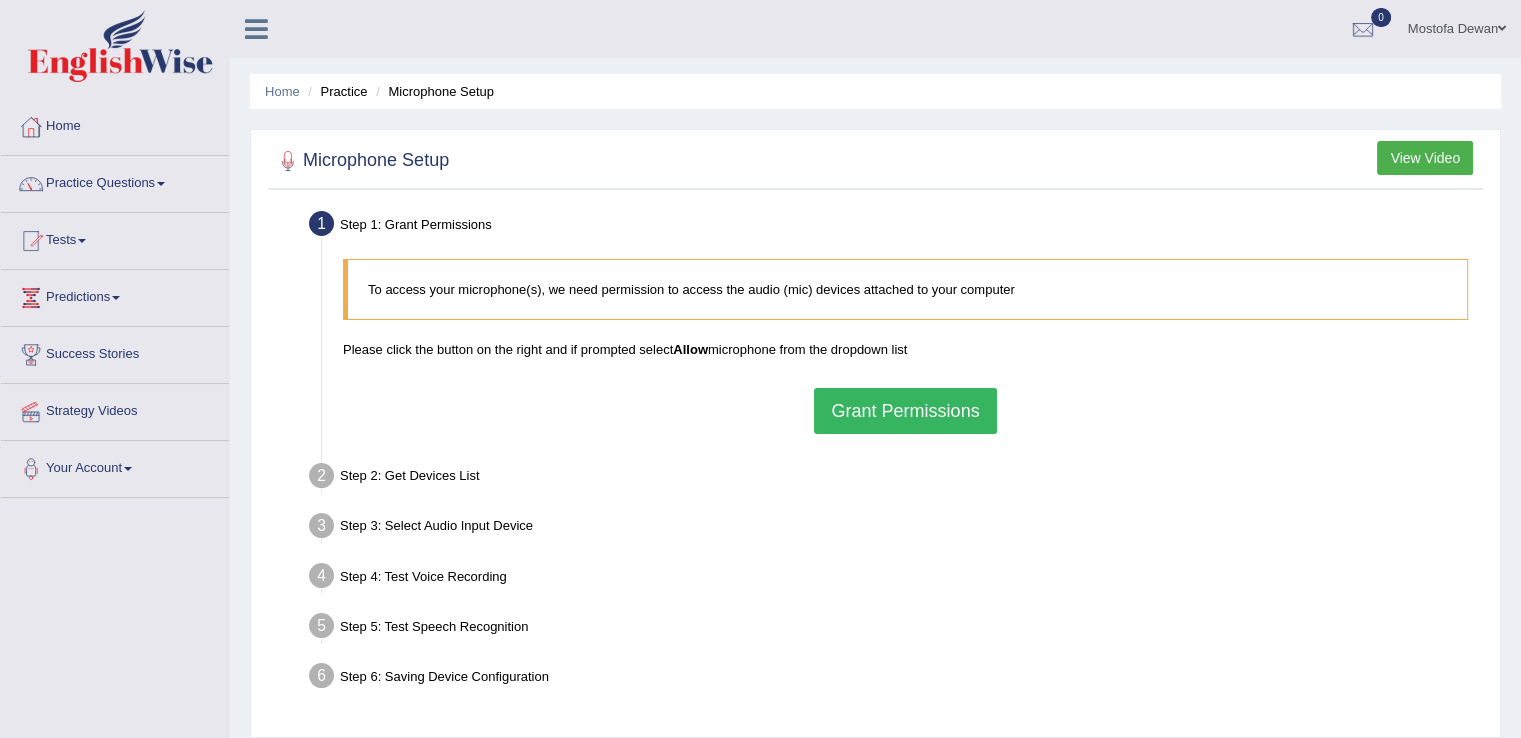 click on "Grant Permissions" at bounding box center (905, 411) 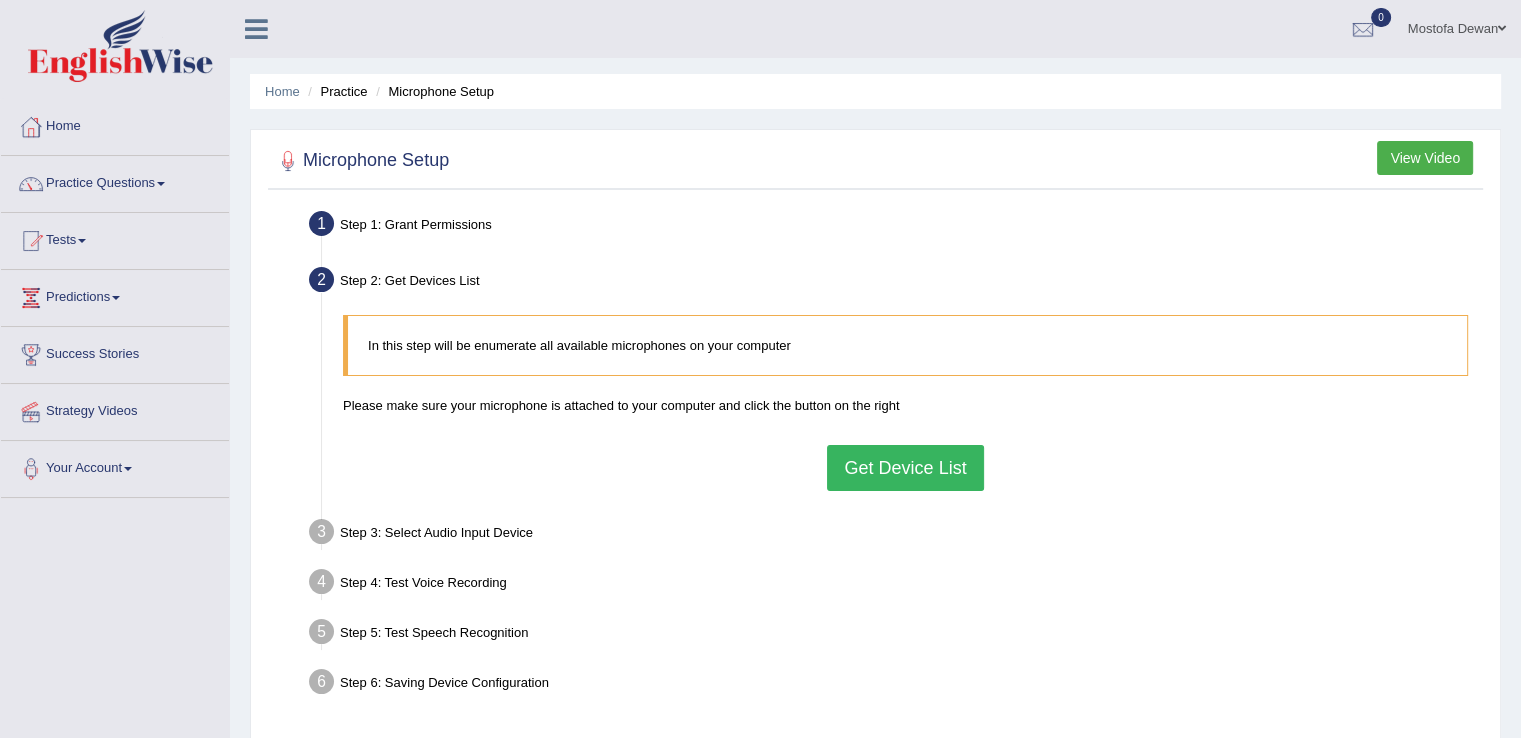click on "Get Device List" at bounding box center (905, 468) 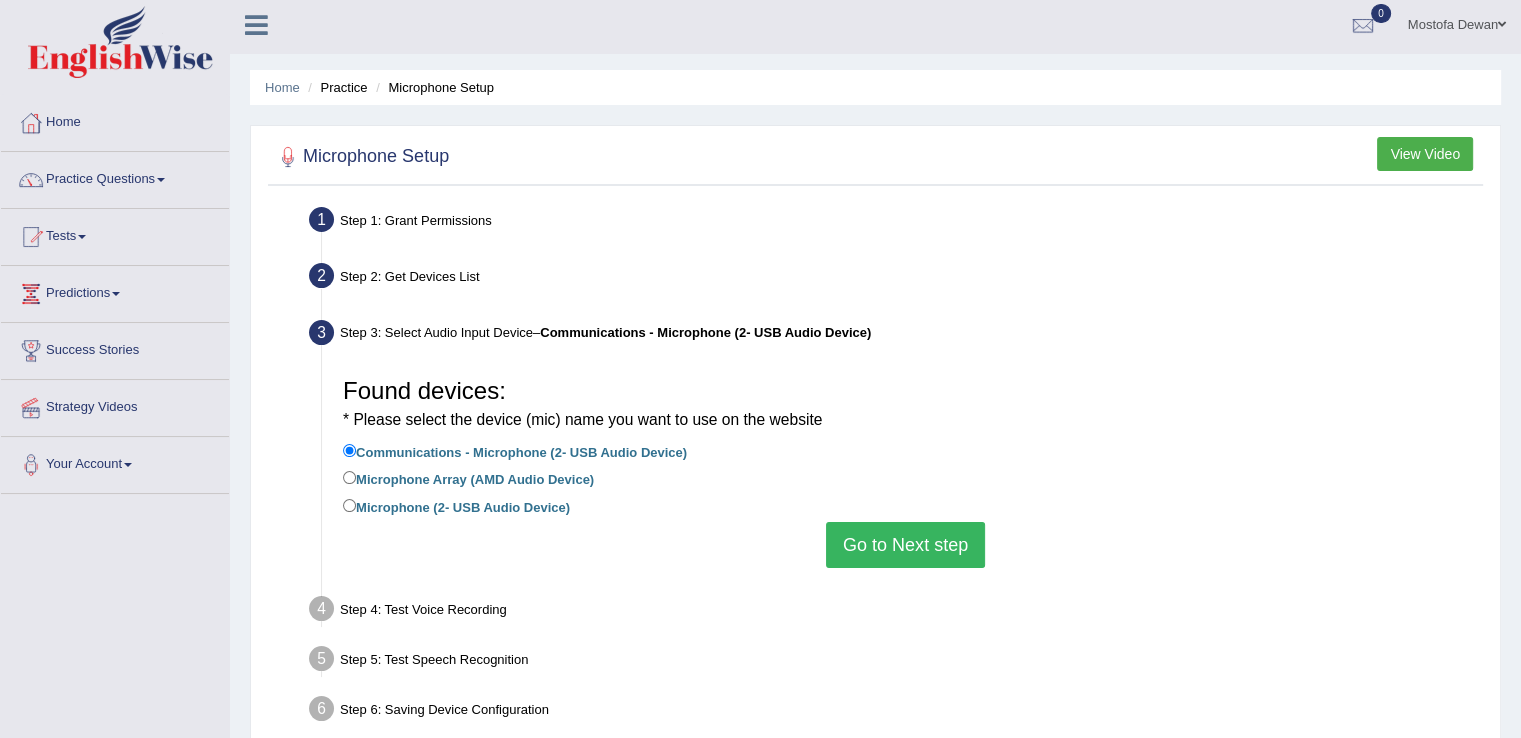 scroll, scrollTop: 0, scrollLeft: 0, axis: both 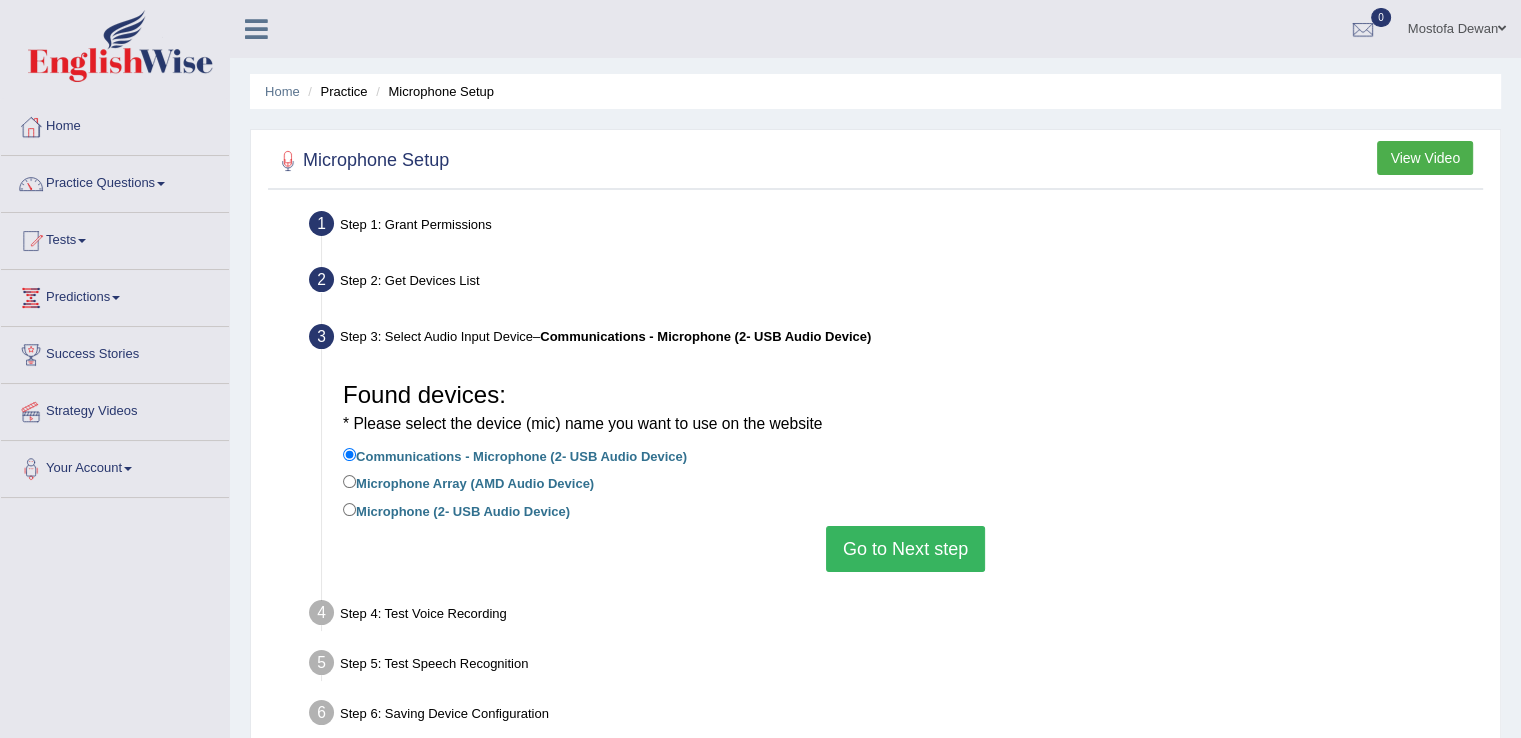 click on "Go to Next step" at bounding box center [905, 549] 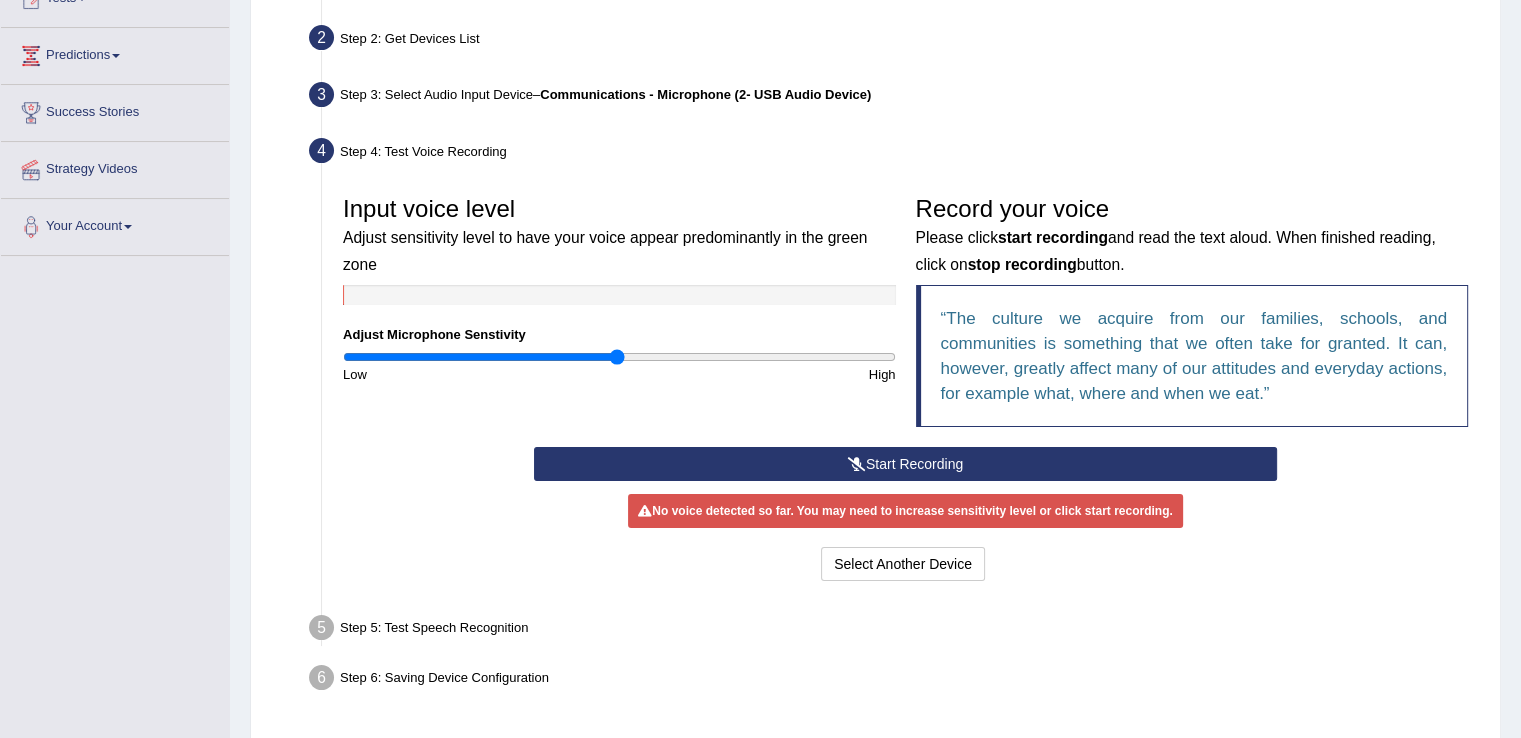 scroll, scrollTop: 243, scrollLeft: 0, axis: vertical 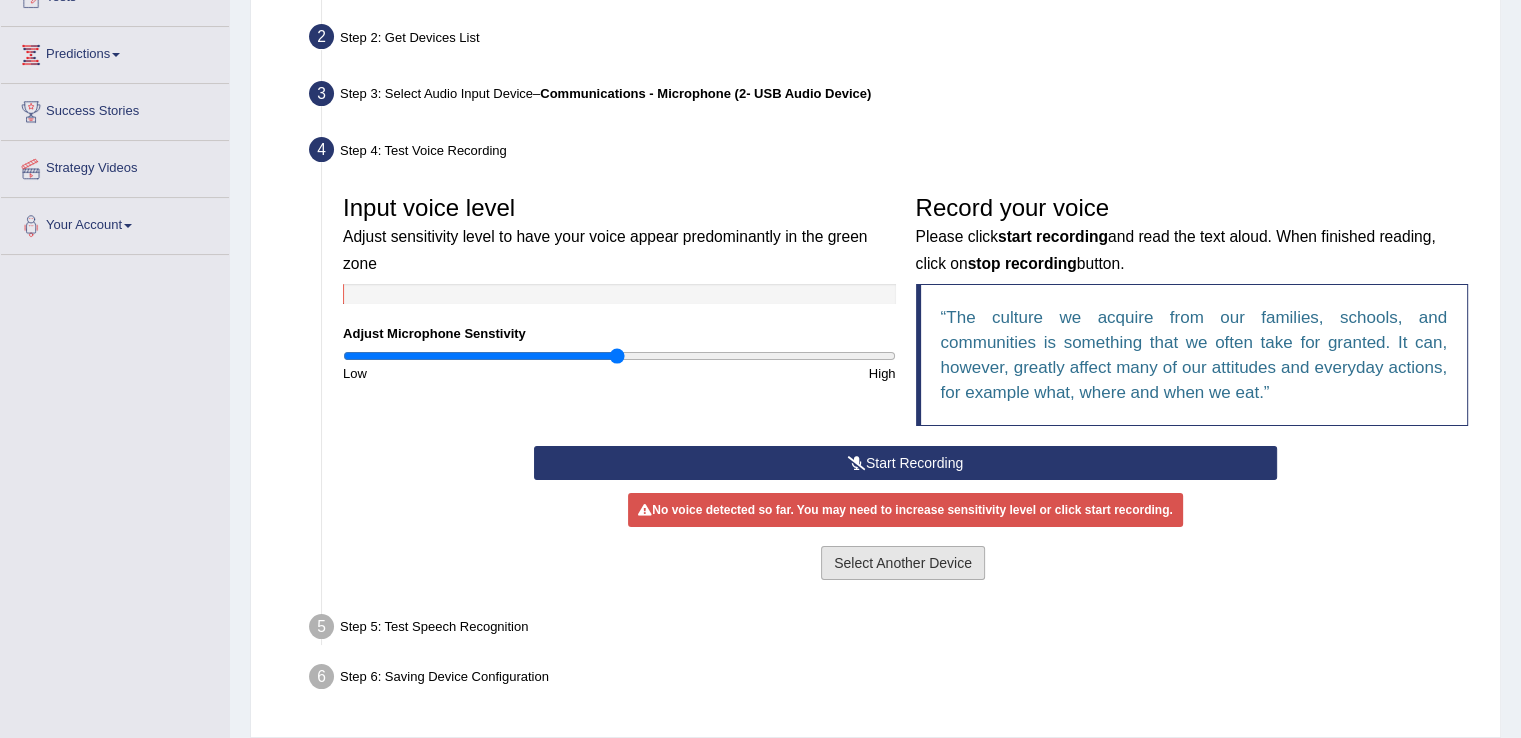 click on "Select Another Device" at bounding box center (903, 563) 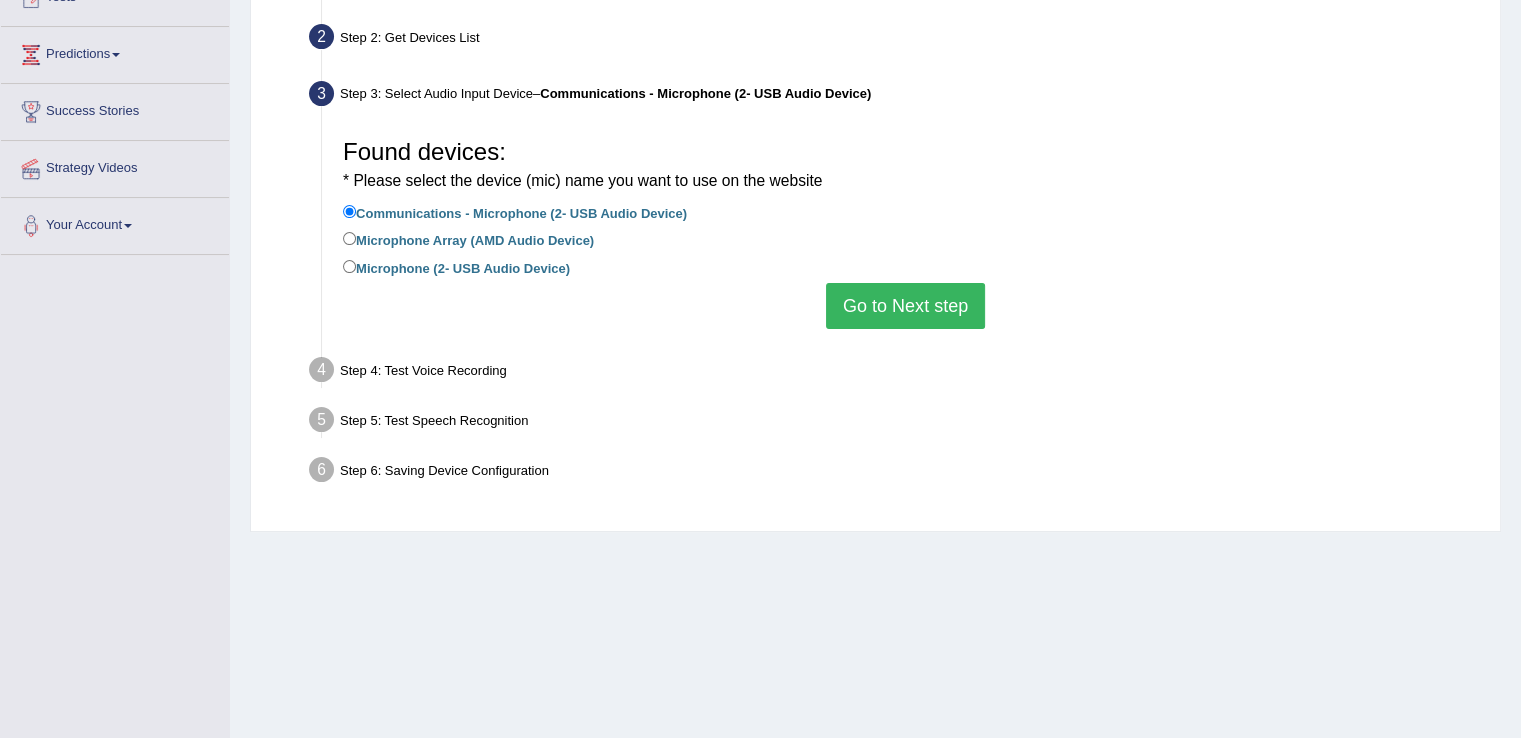 scroll, scrollTop: 0, scrollLeft: 0, axis: both 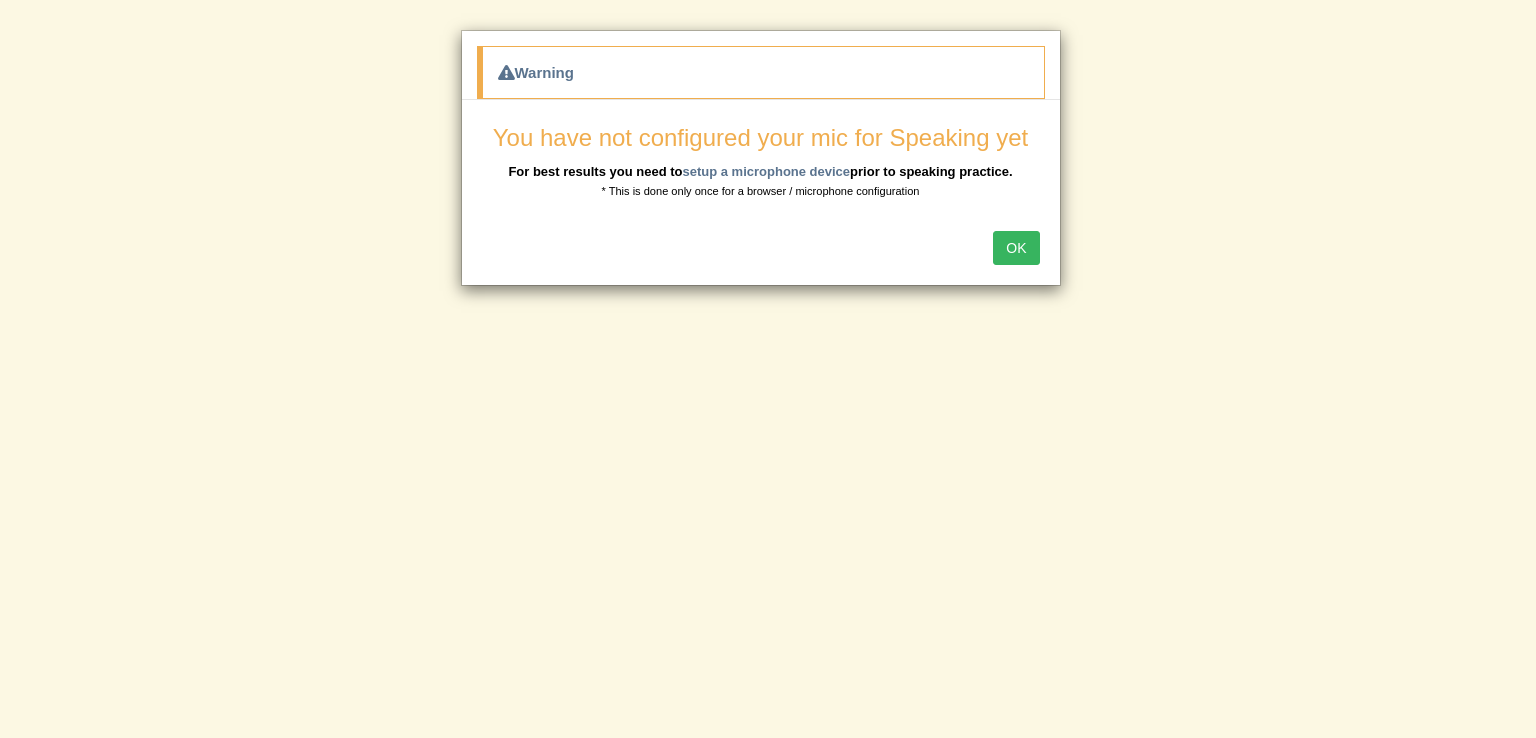 click on "OK" at bounding box center [1016, 248] 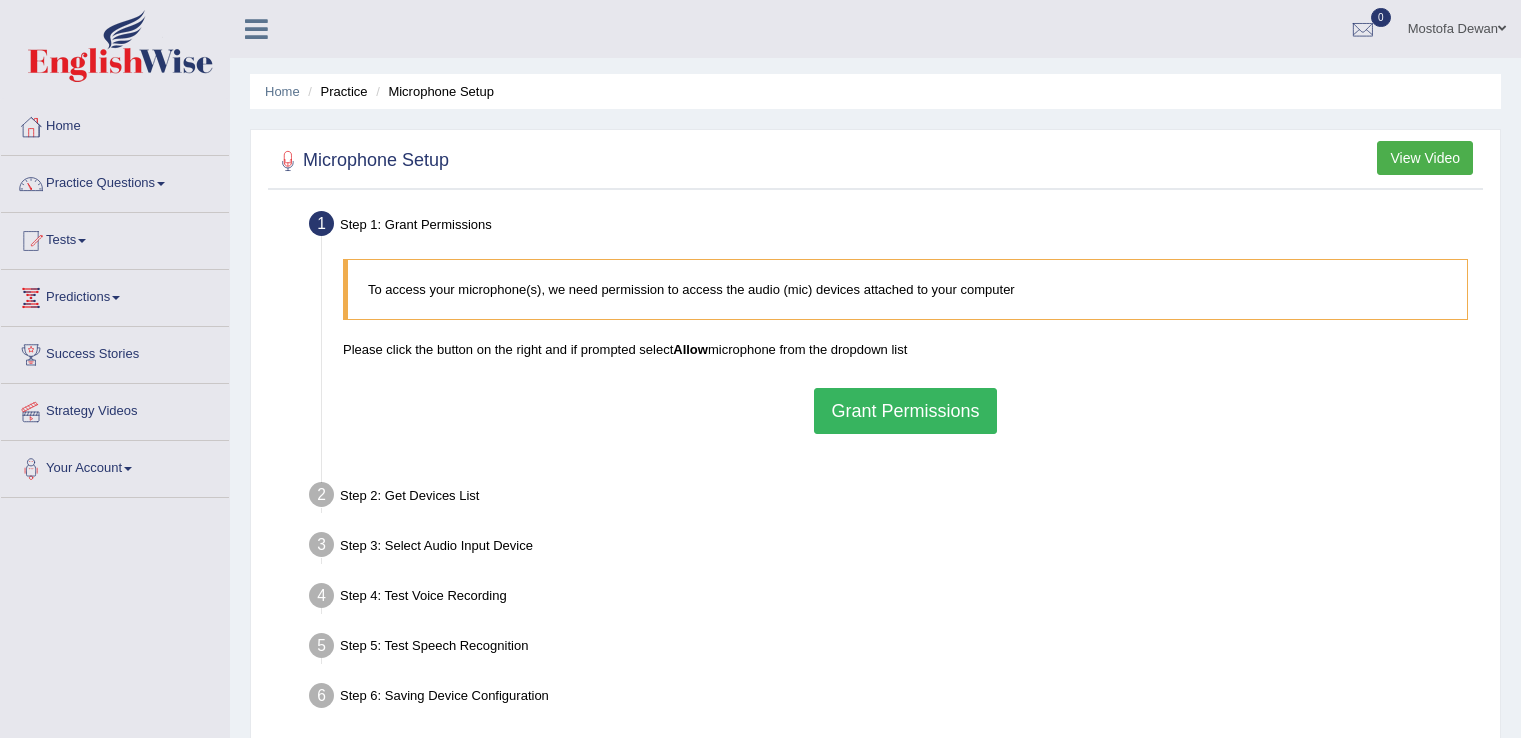 scroll, scrollTop: 0, scrollLeft: 0, axis: both 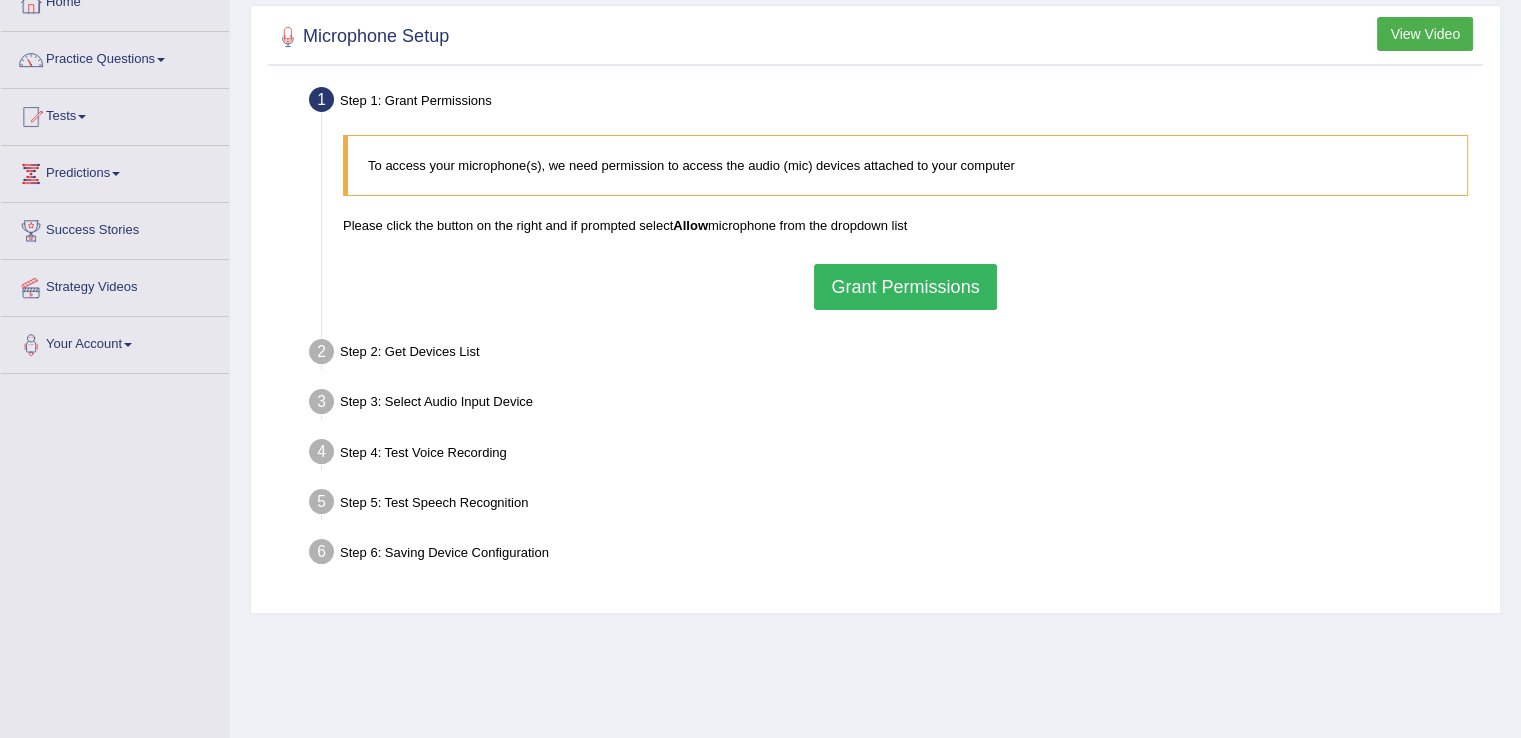 click on "Grant Permissions" at bounding box center (905, 287) 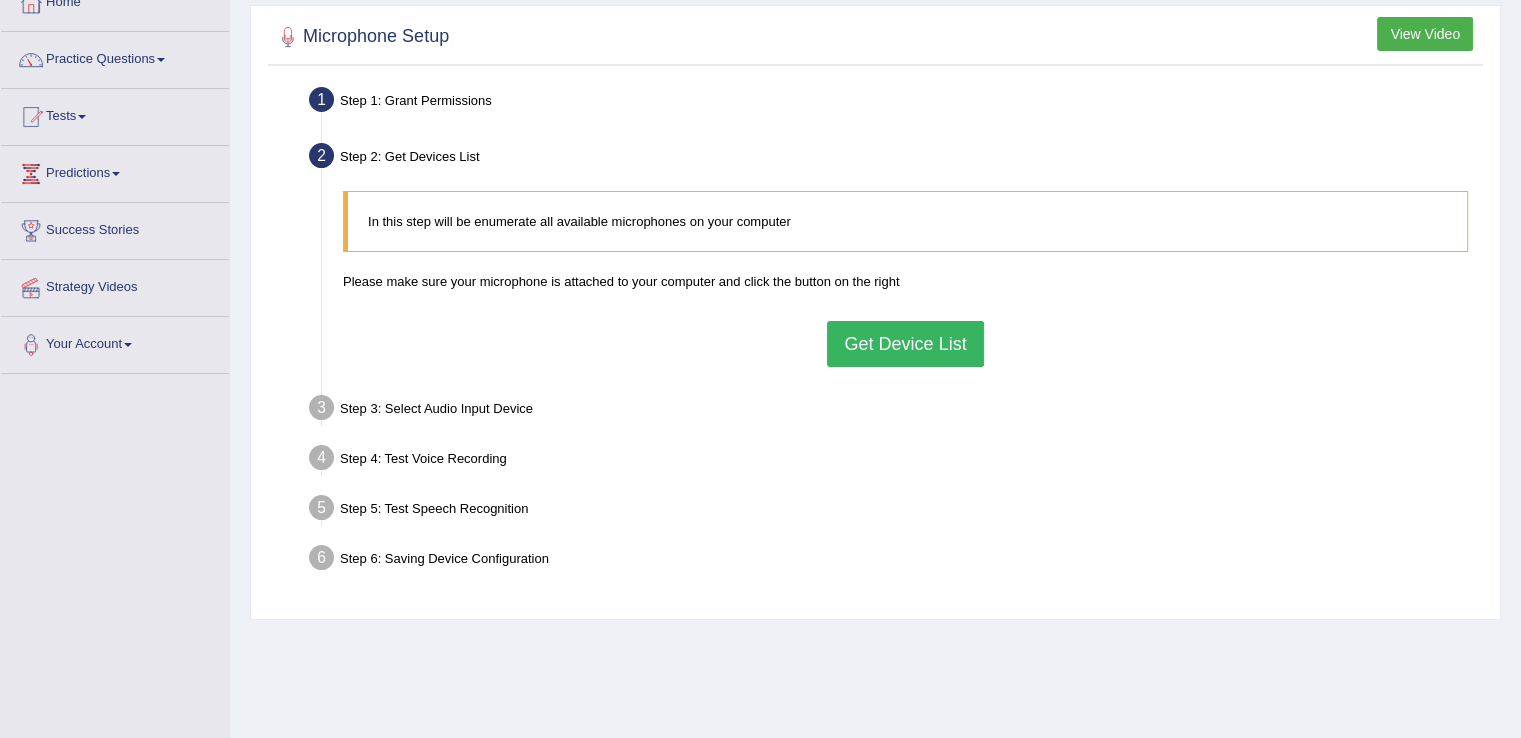 click on "Get Device List" at bounding box center [905, 344] 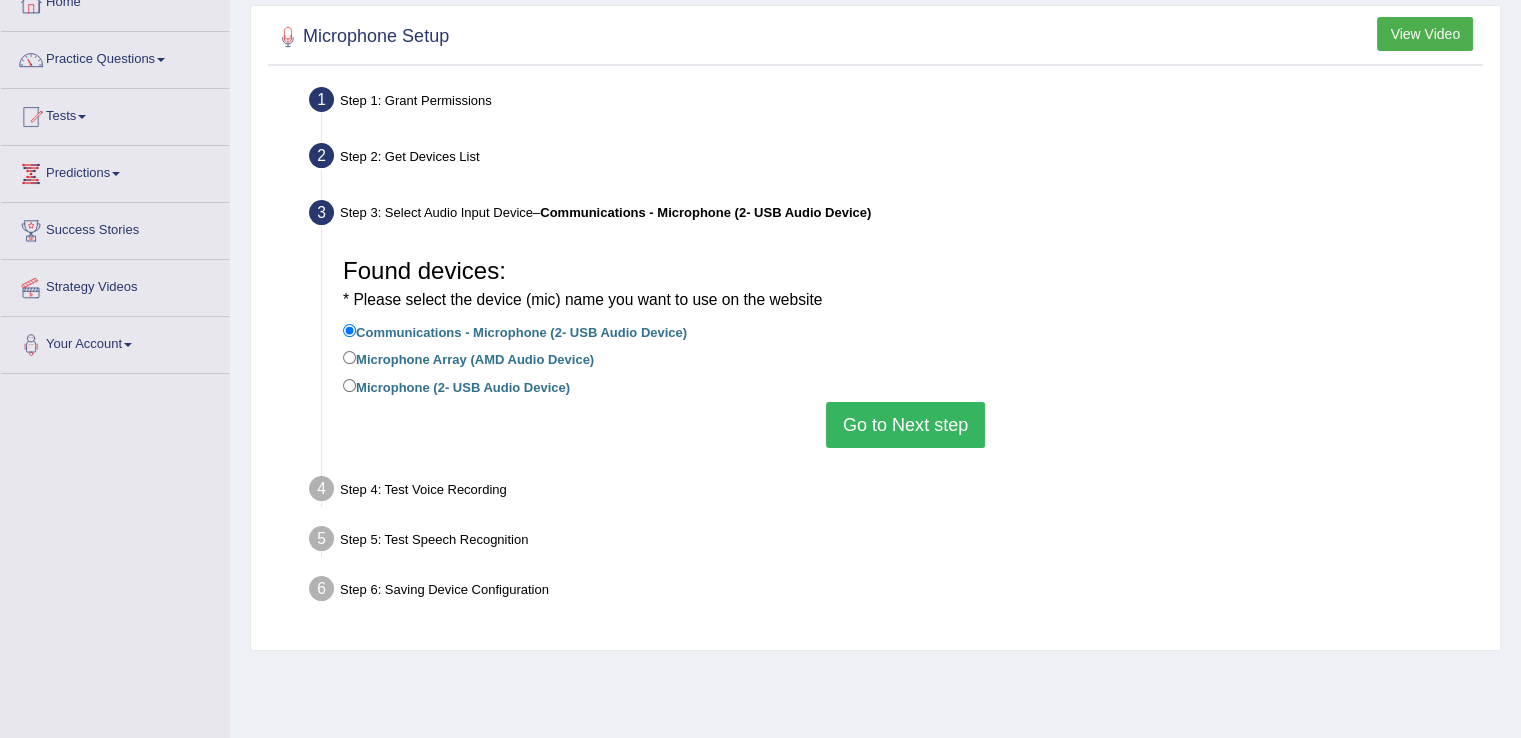 click on "Go to Next step" at bounding box center (905, 425) 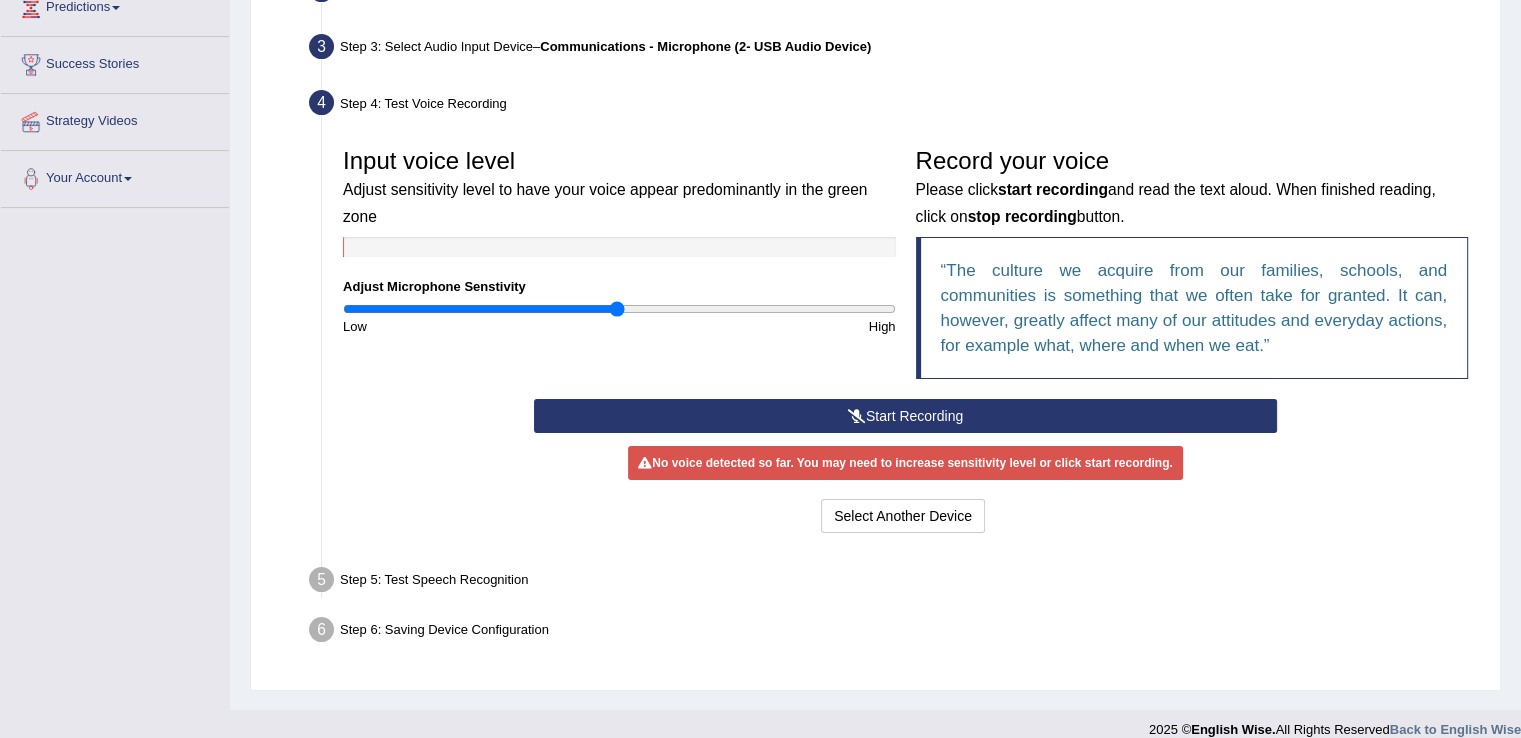scroll, scrollTop: 312, scrollLeft: 0, axis: vertical 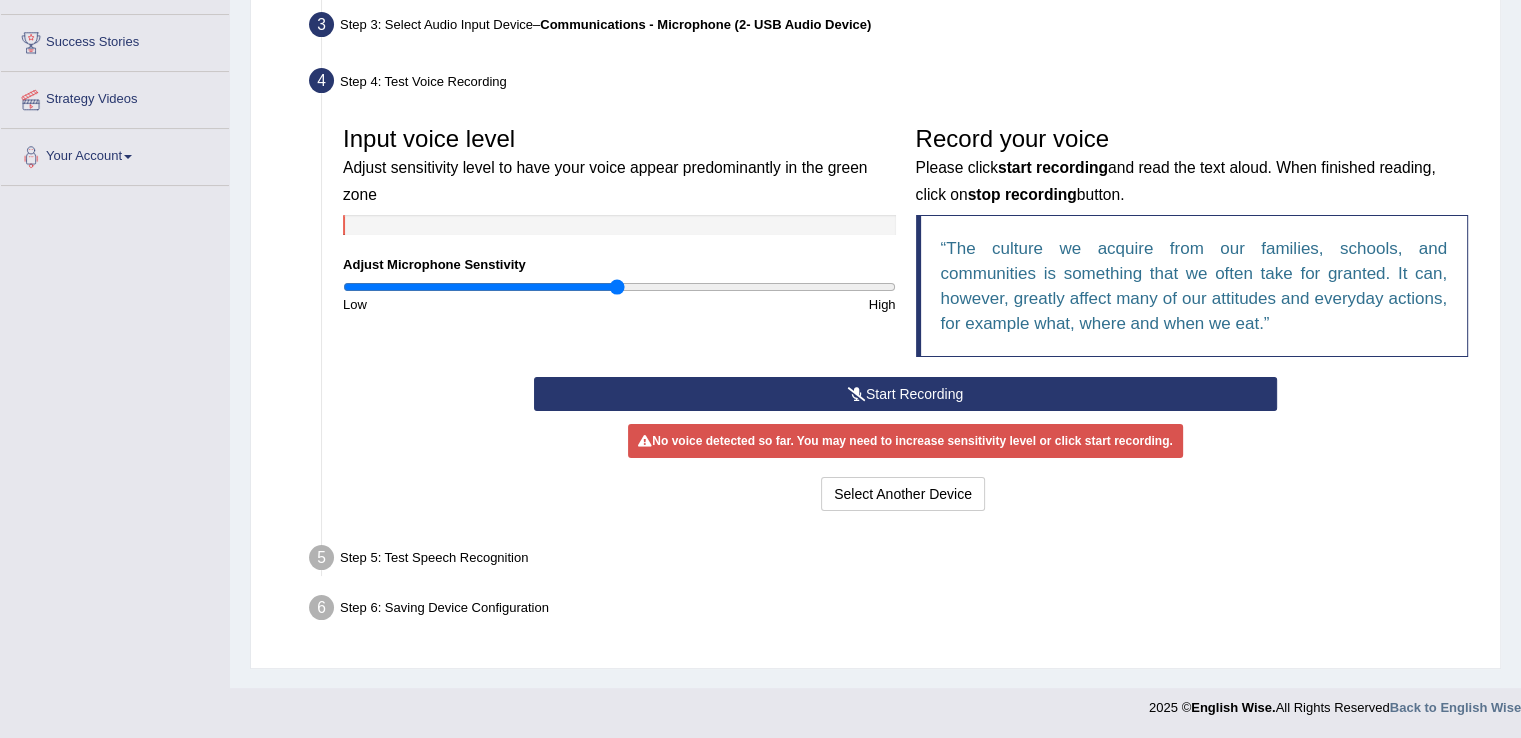 click on "Start Recording" at bounding box center [905, 394] 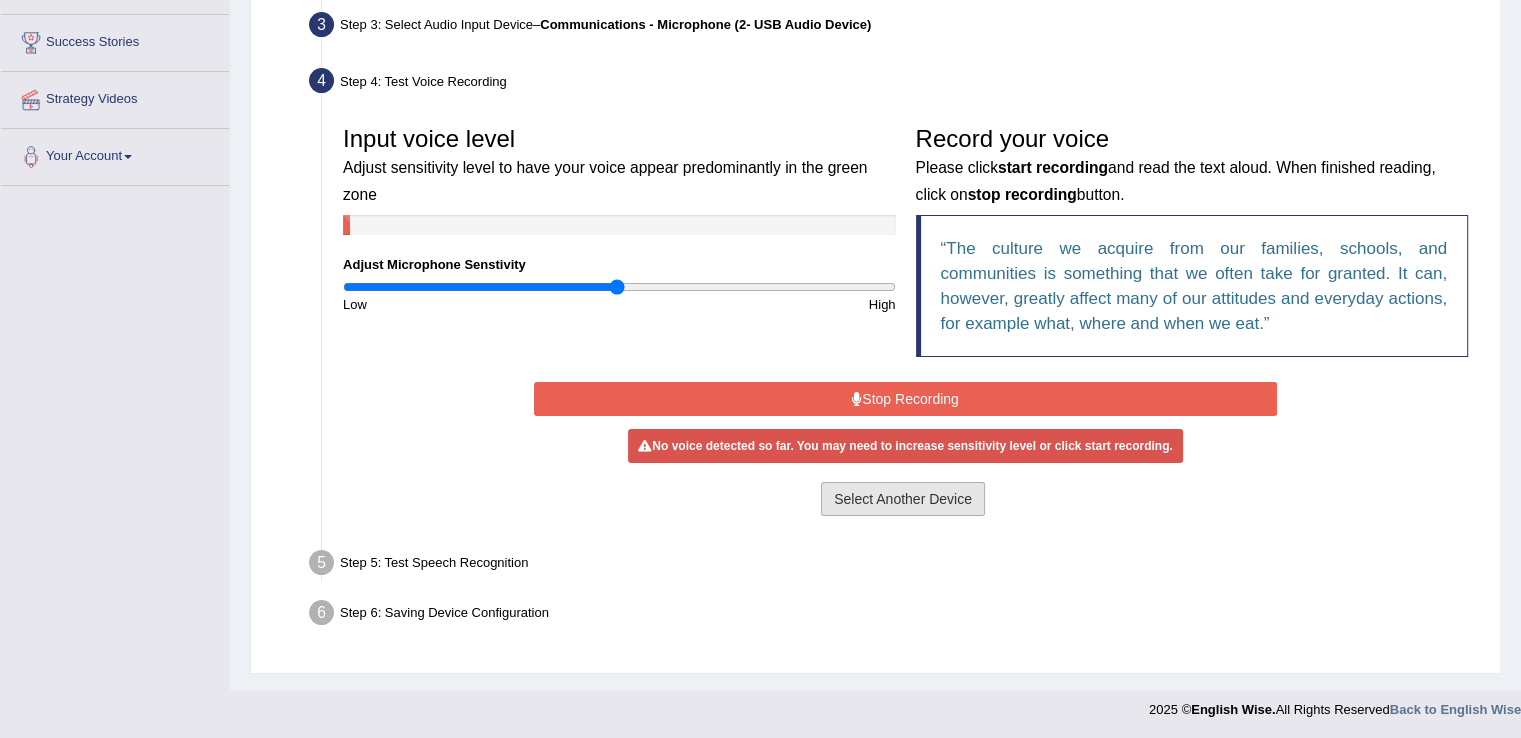 click on "Select Another Device" at bounding box center [903, 499] 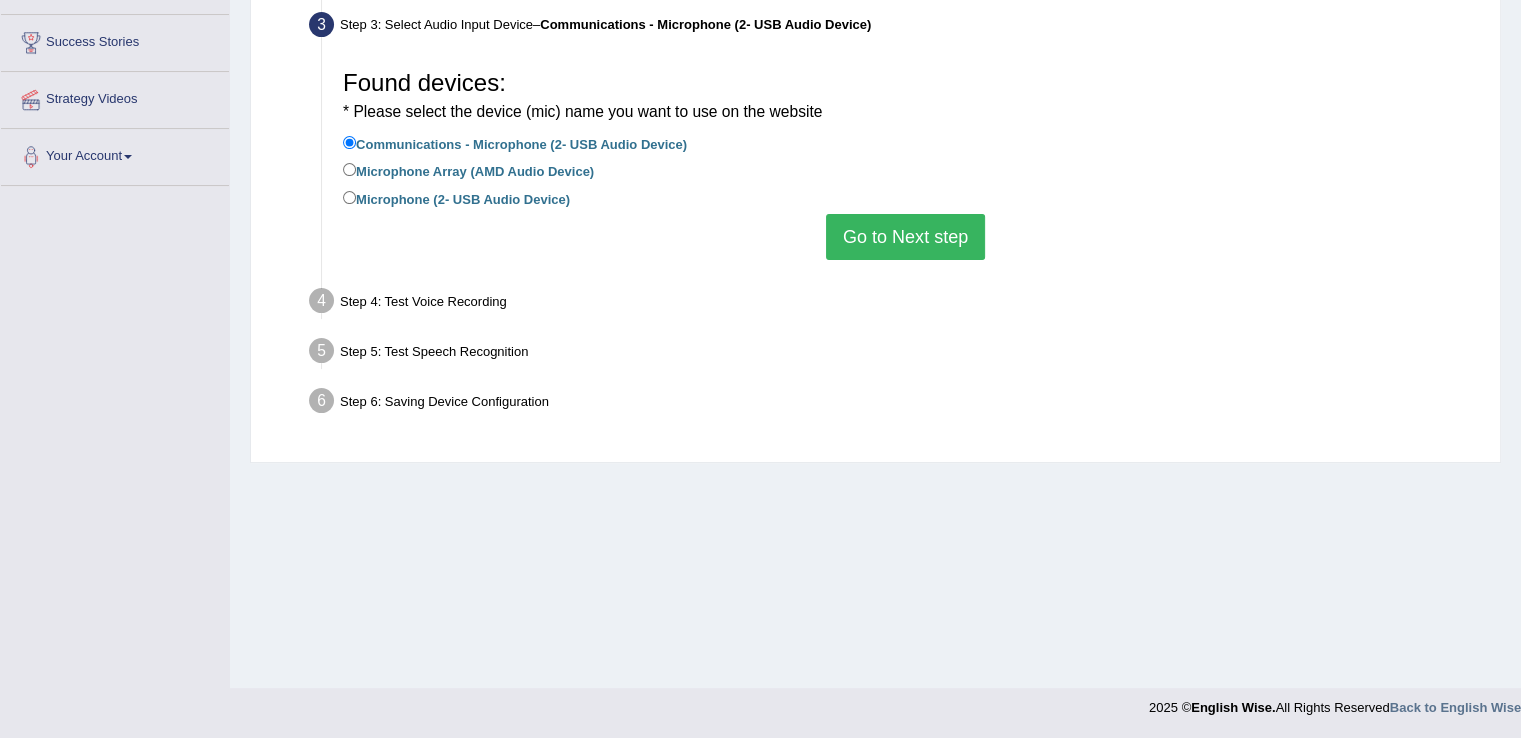 click on "Go to Next step" at bounding box center (905, 237) 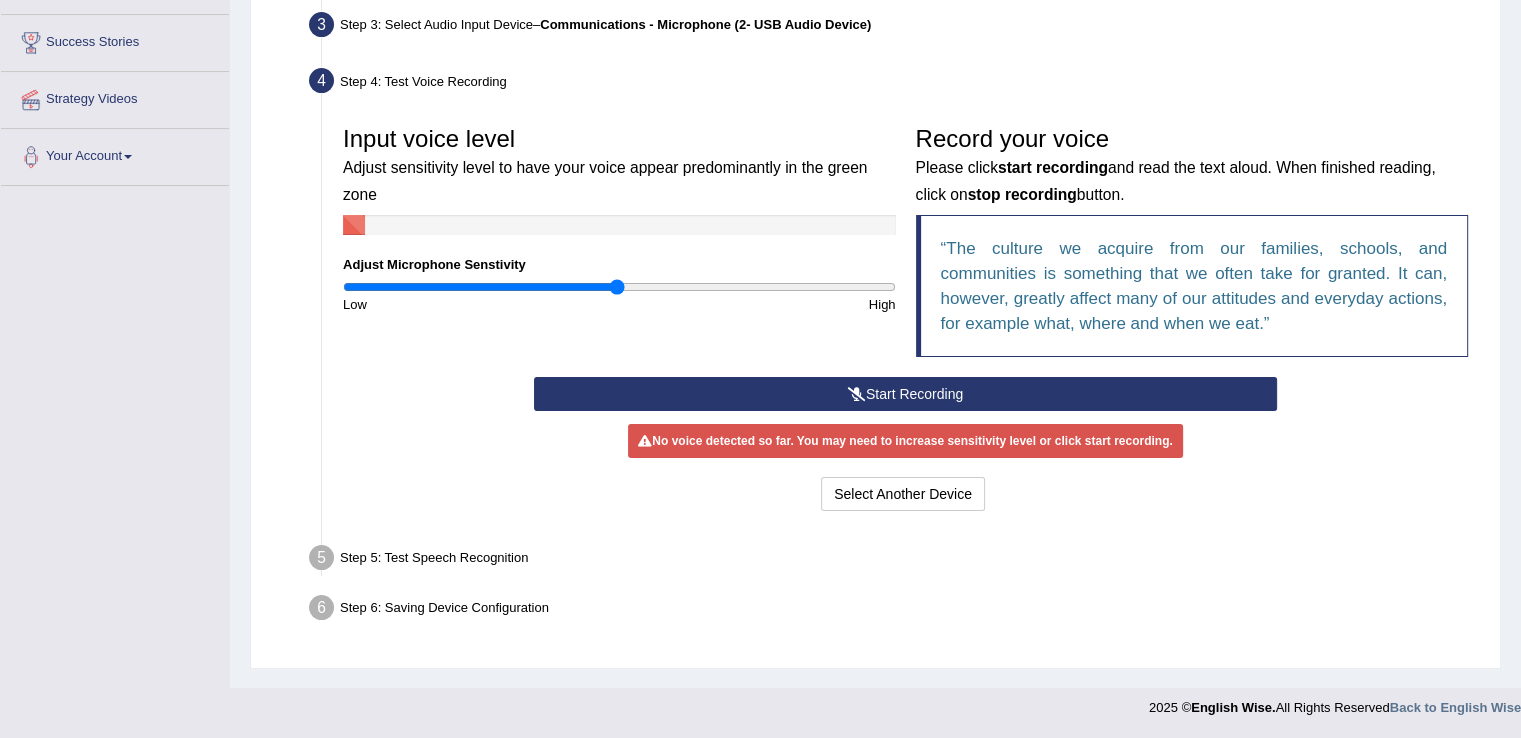click on "Start Recording" at bounding box center [905, 394] 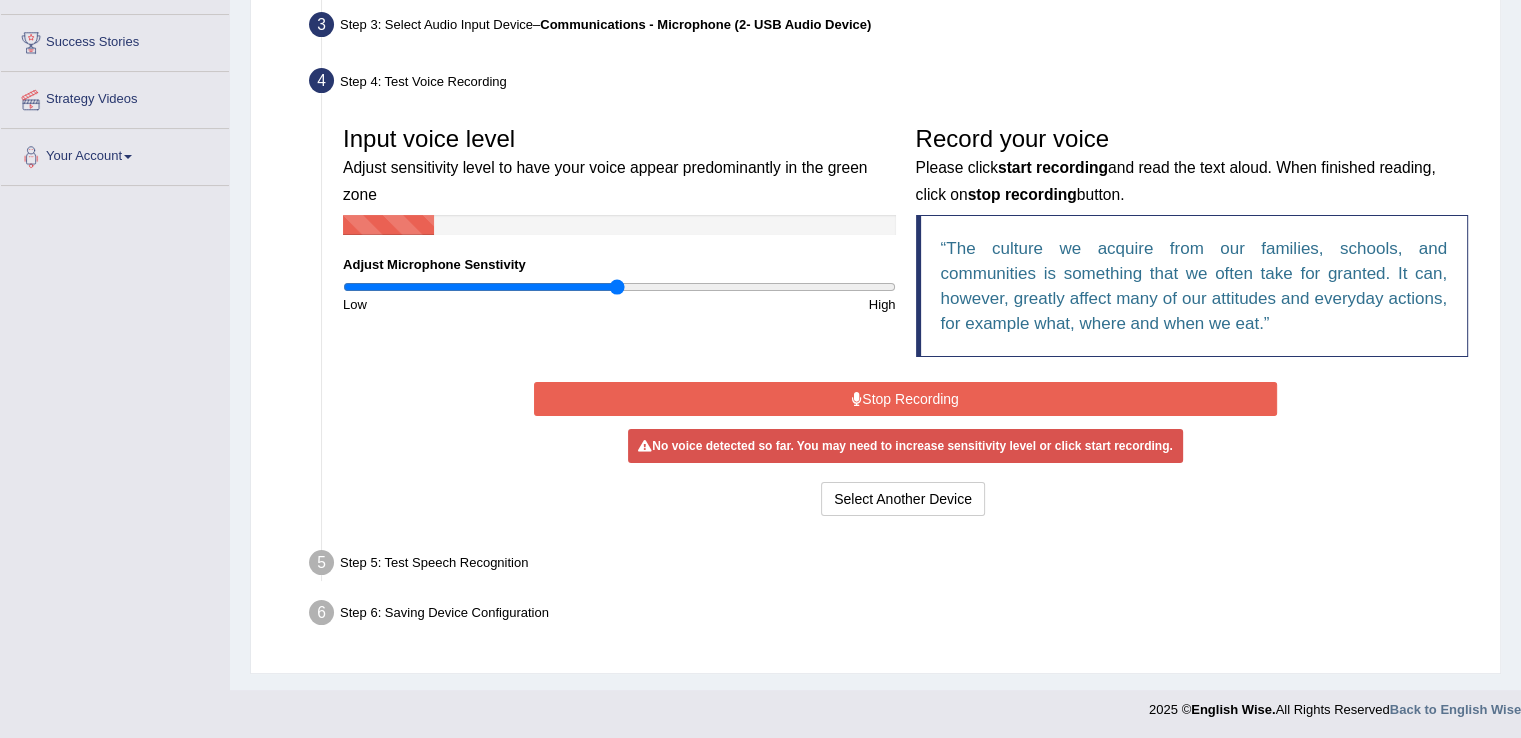 click on "Stop Recording" at bounding box center [905, 399] 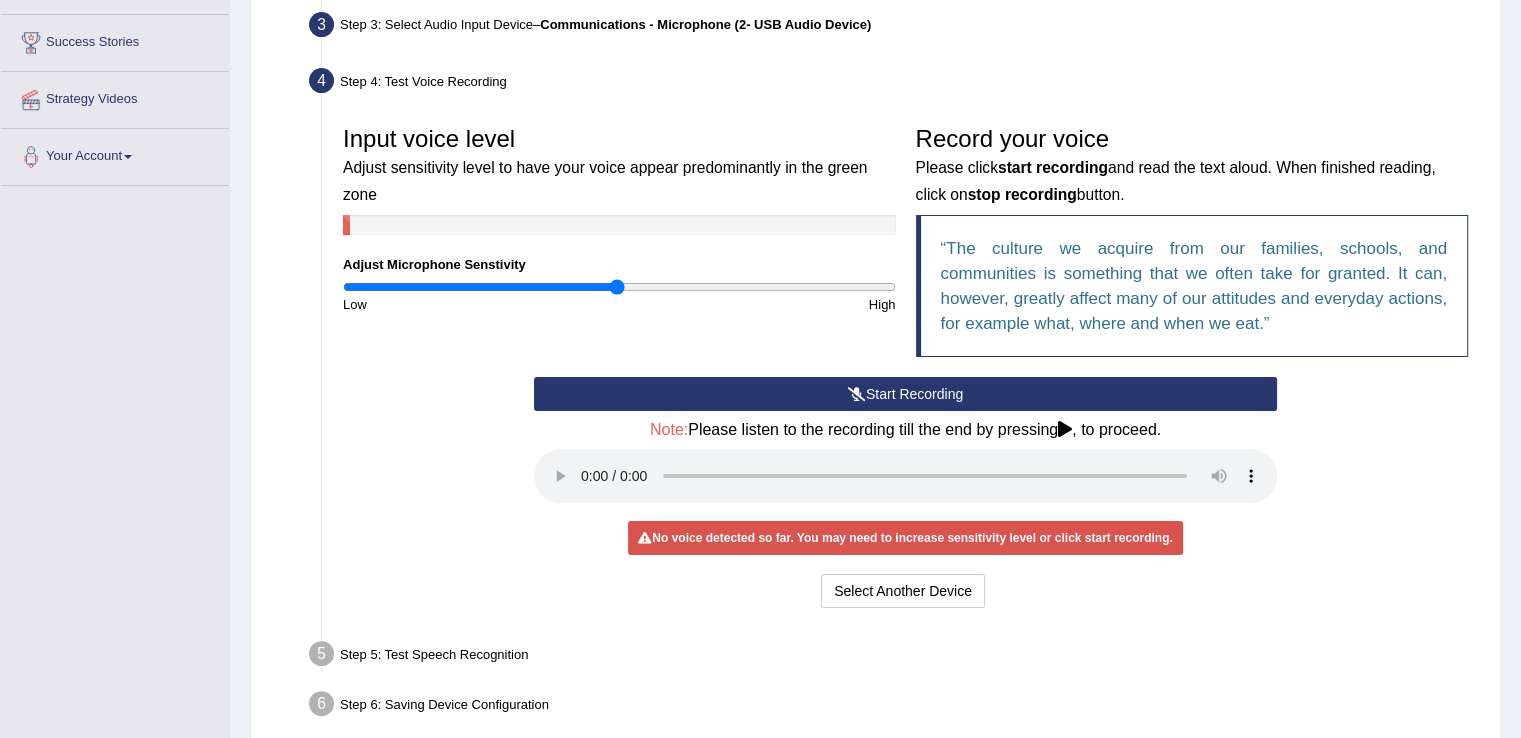 click on "Start Recording" at bounding box center [905, 394] 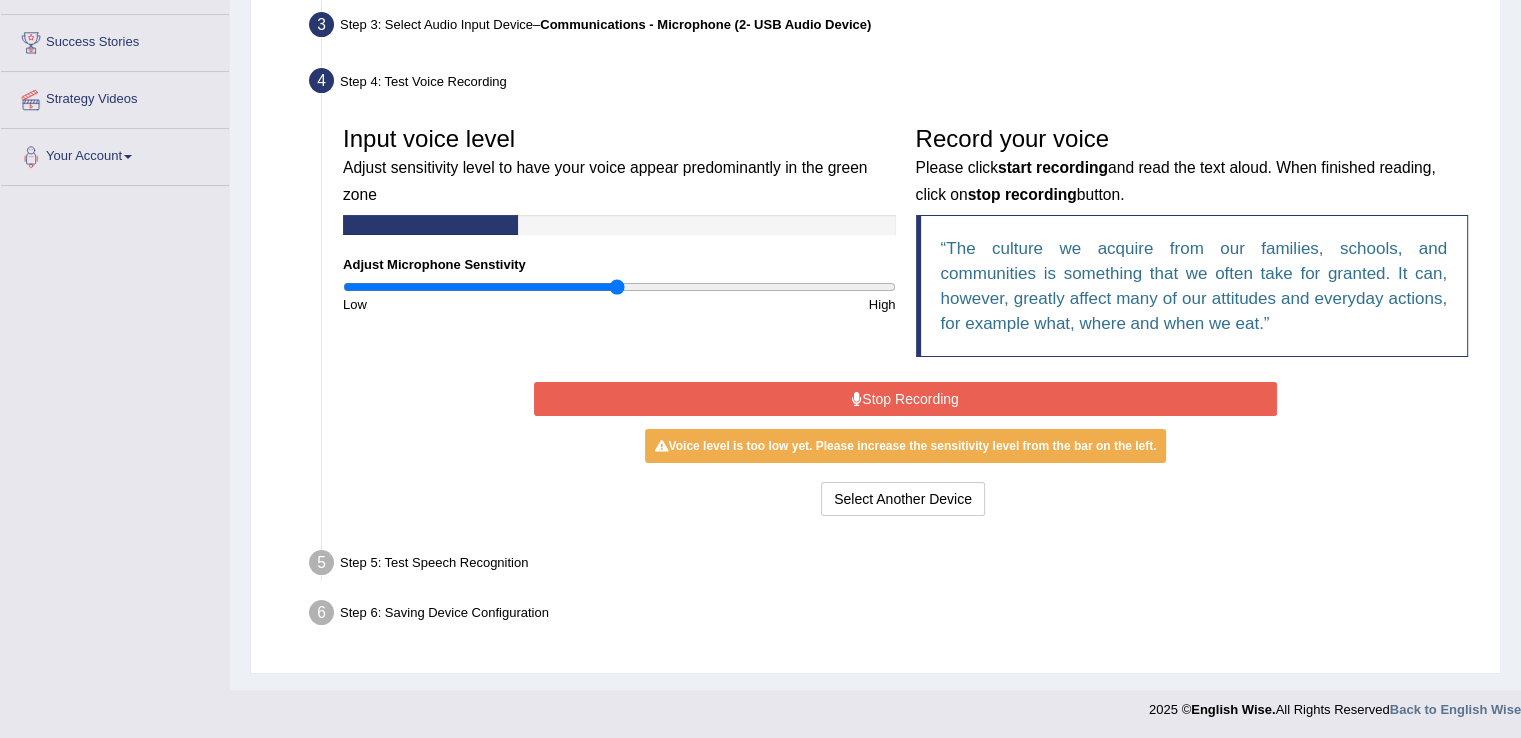 click on "Stop Recording" at bounding box center [905, 399] 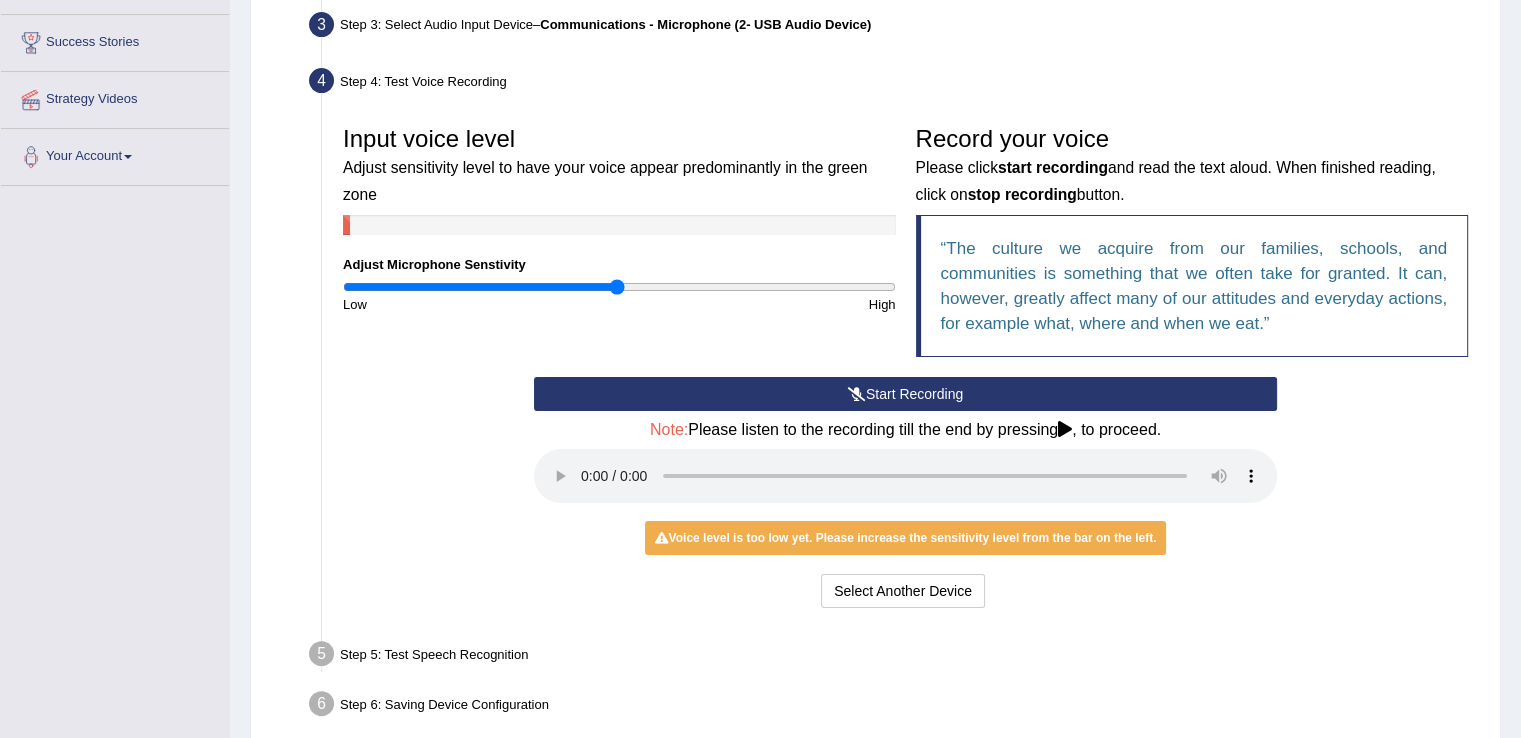 click at bounding box center [1065, 429] 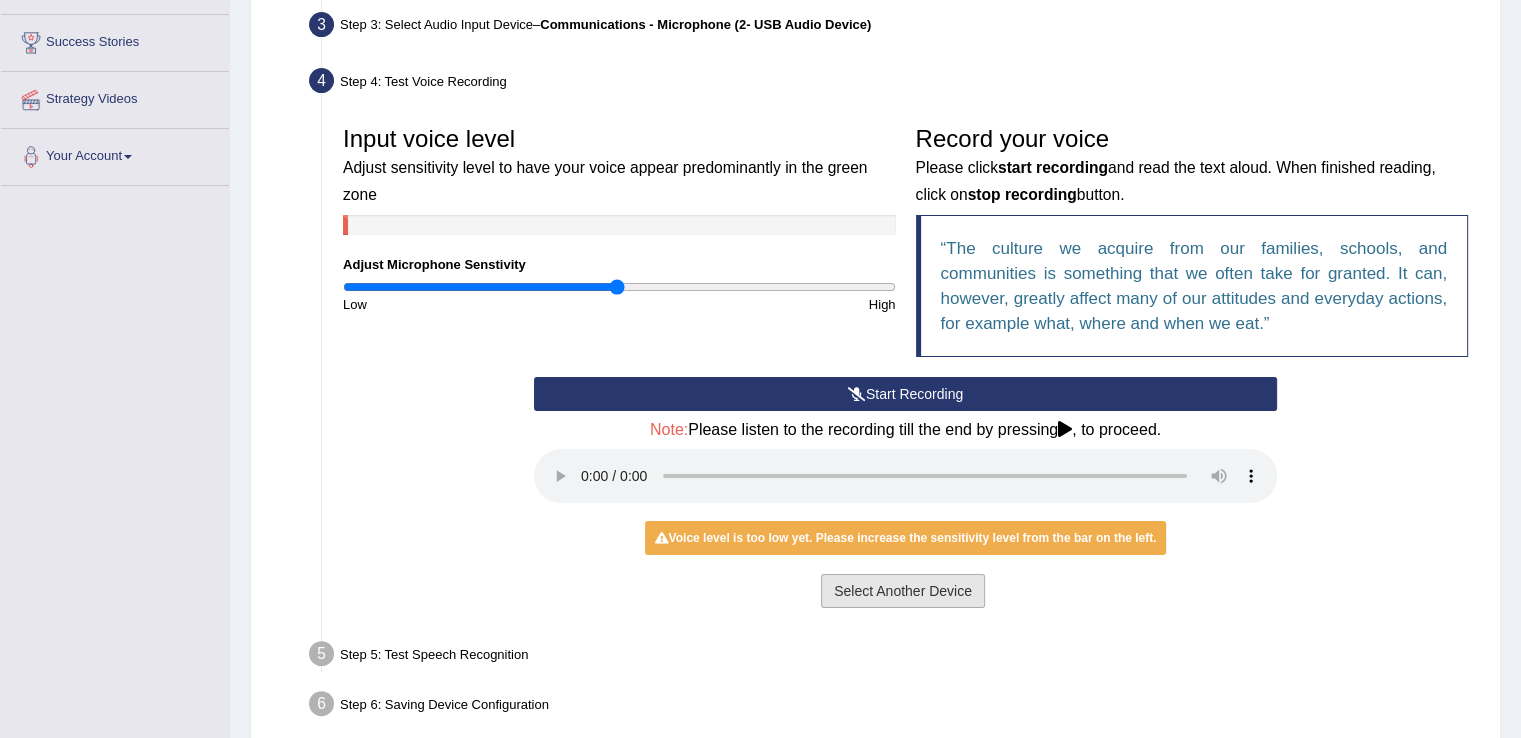 click on "Select Another Device" at bounding box center [903, 591] 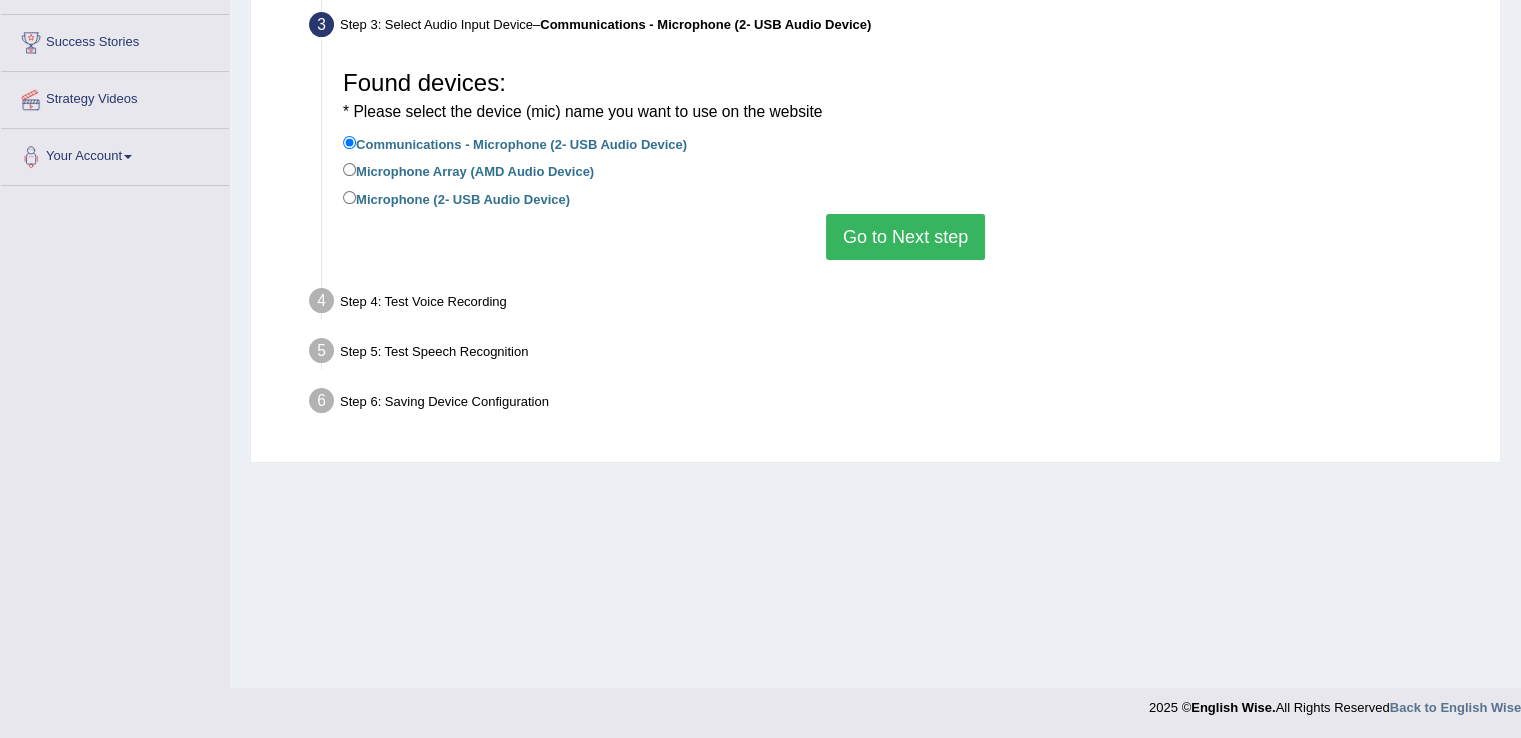 click on "Go to Next step" at bounding box center [905, 237] 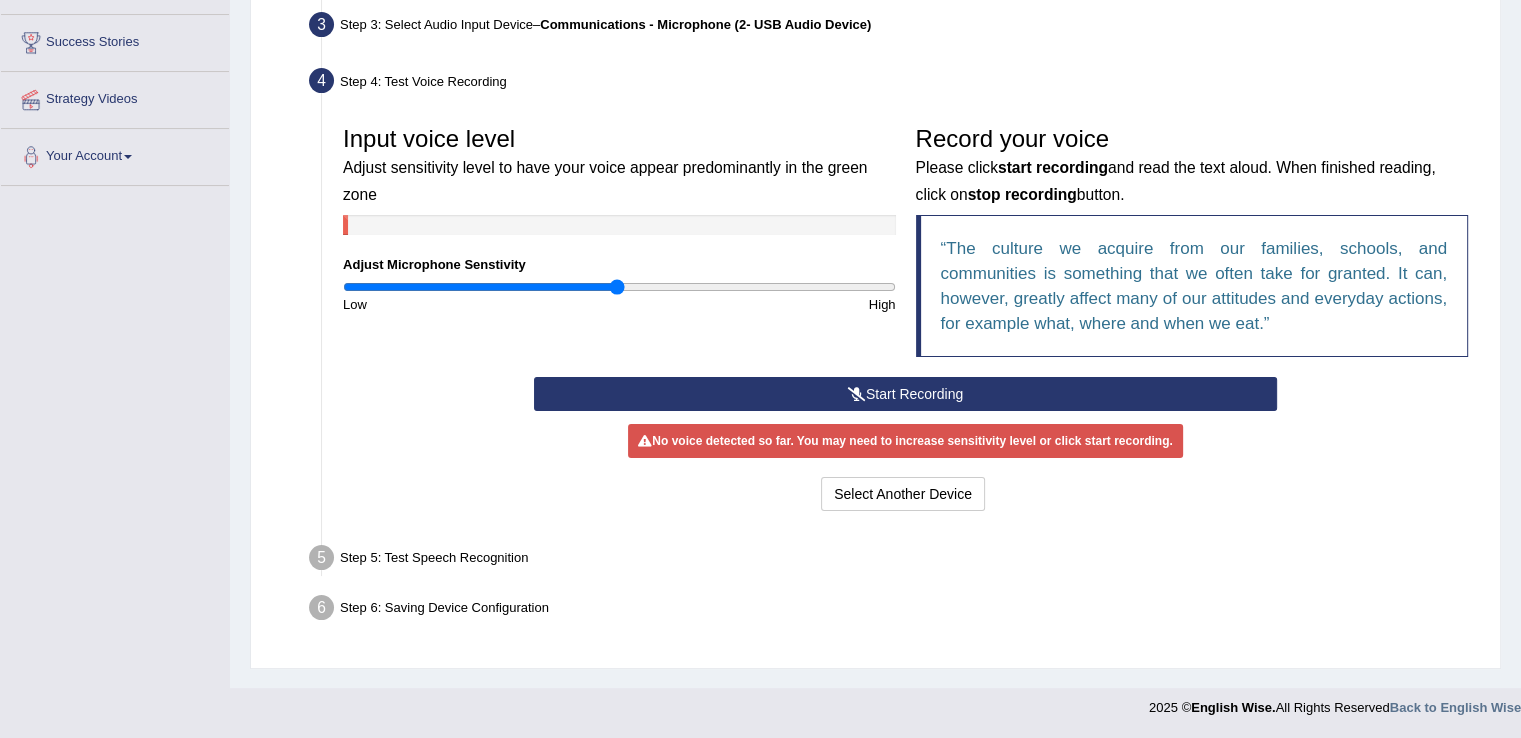 click on "Start Recording" at bounding box center (905, 394) 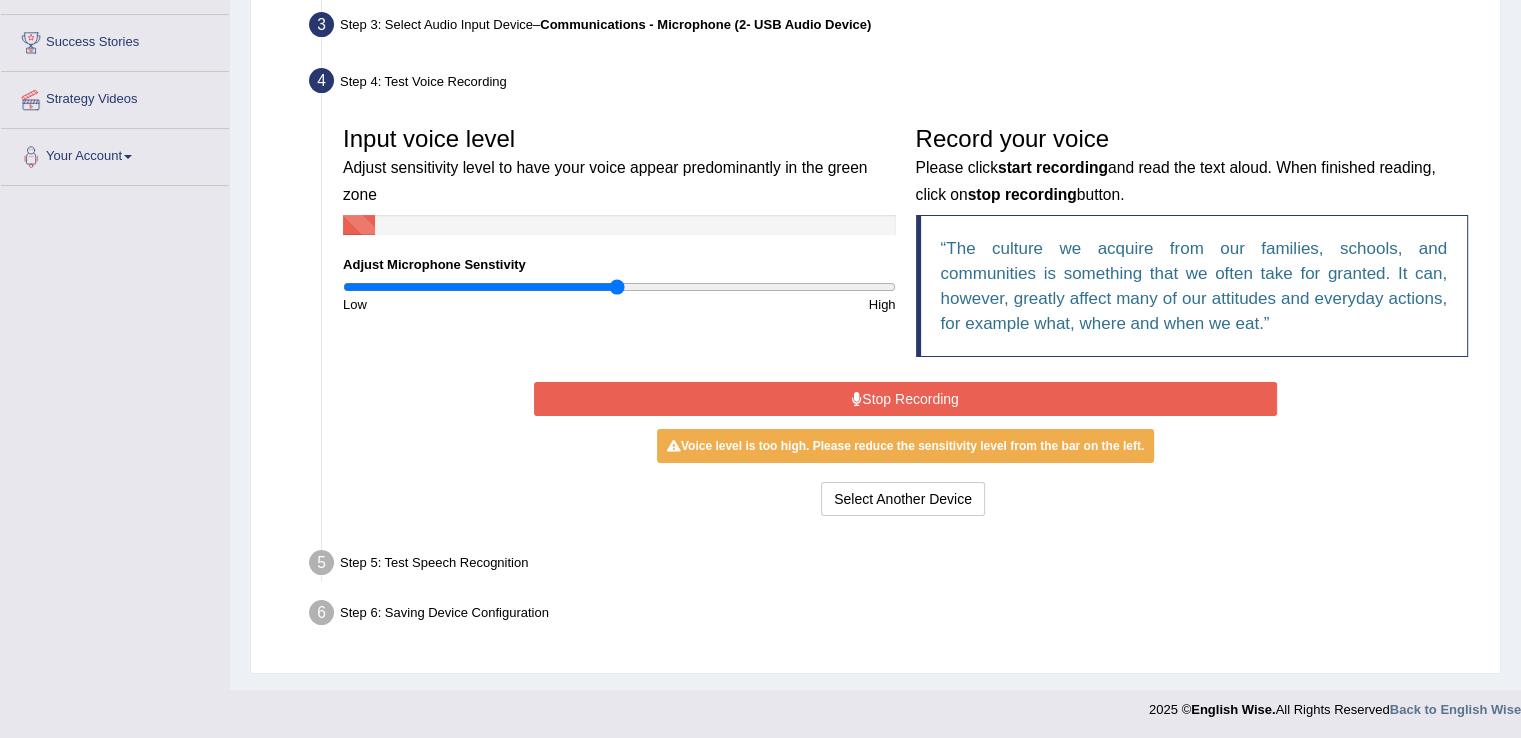 click on "Stop Recording" at bounding box center (905, 399) 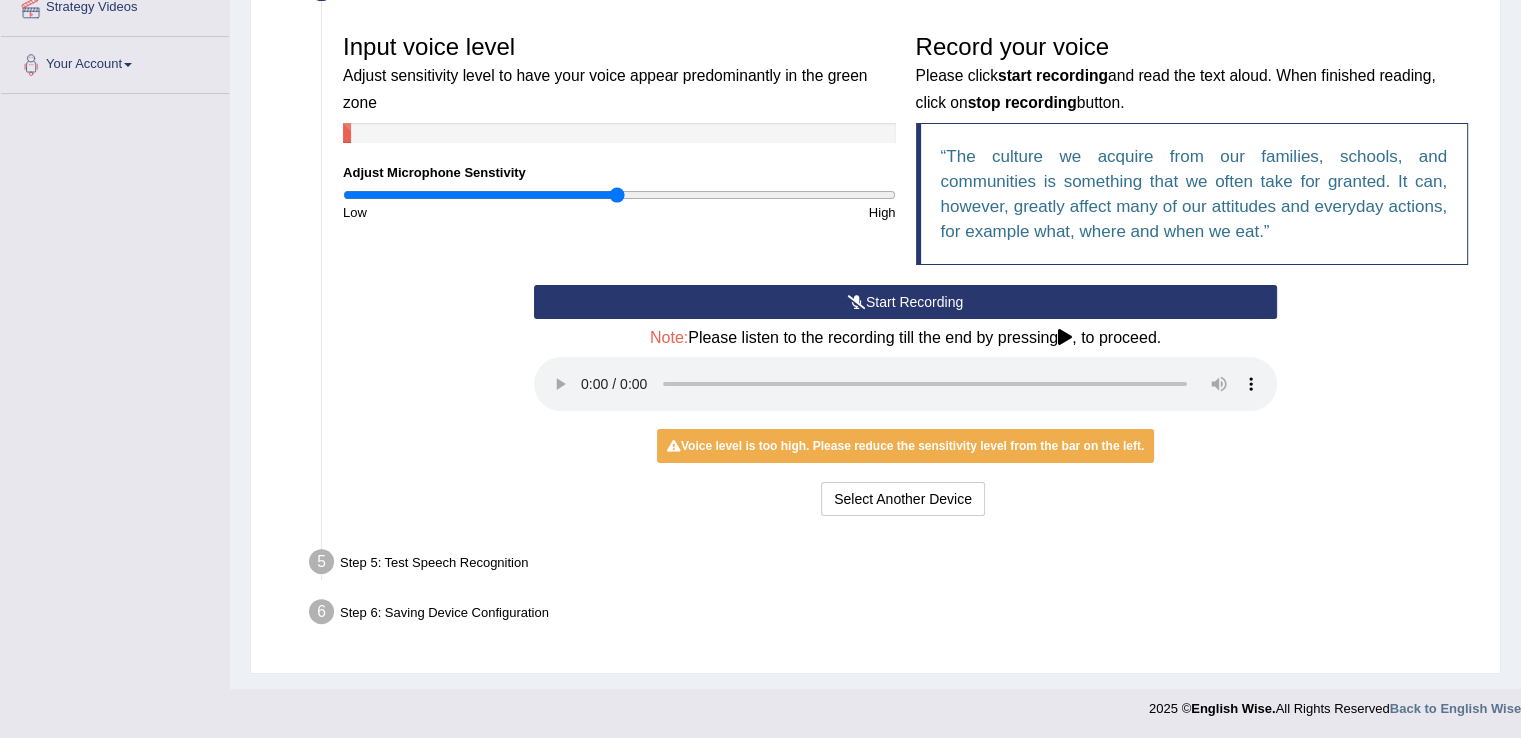 scroll, scrollTop: 401, scrollLeft: 0, axis: vertical 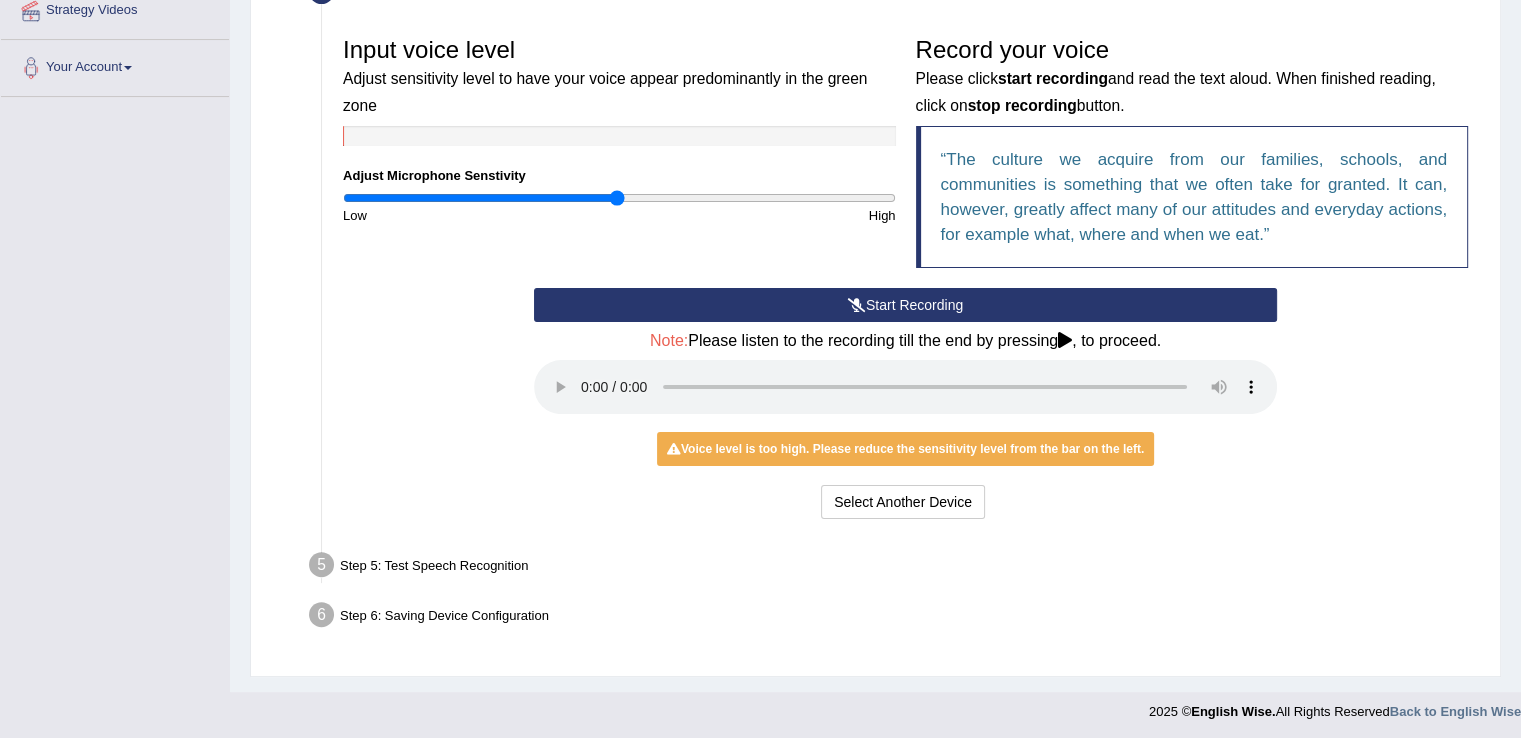 click on "Step 5: Test Speech Recognition" at bounding box center [895, 568] 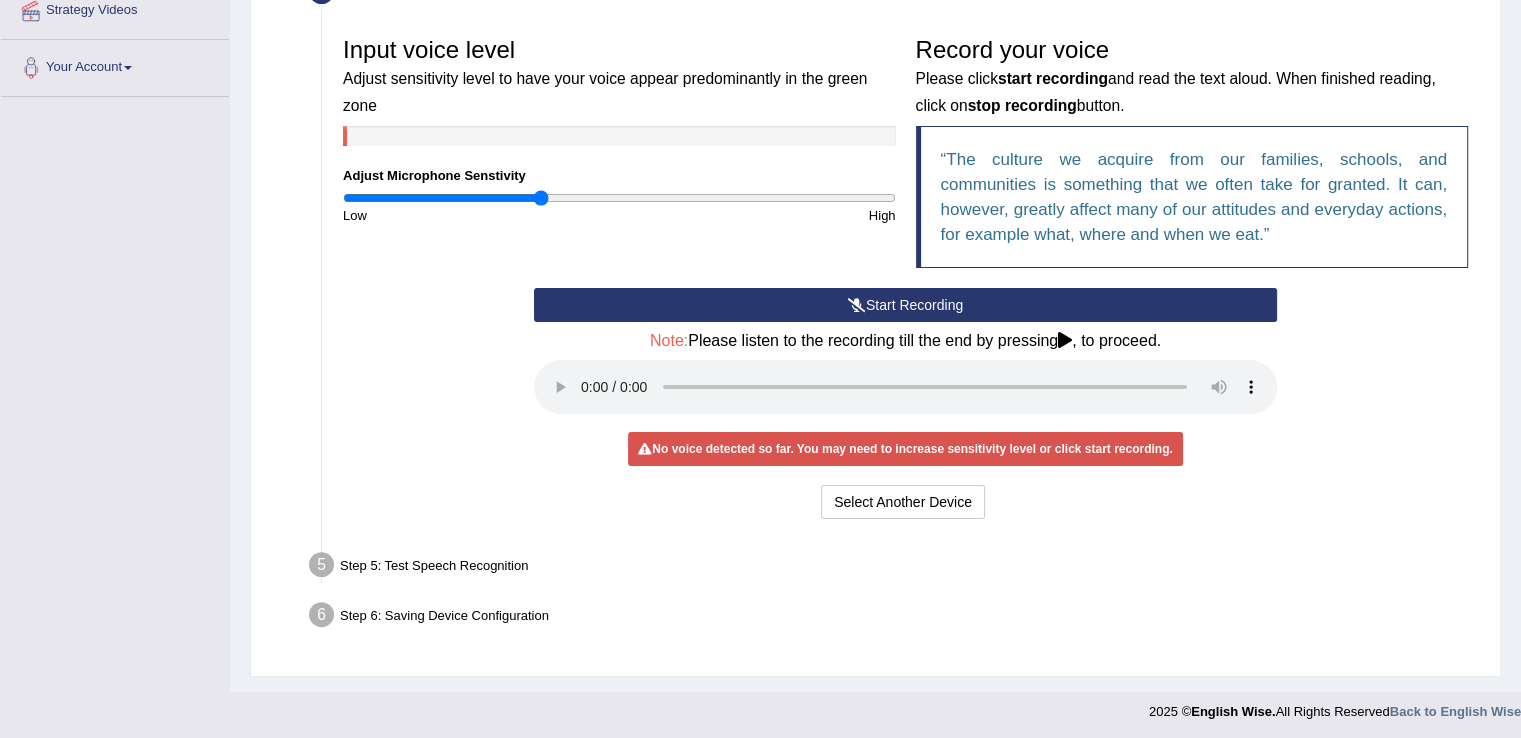 click at bounding box center [619, 198] 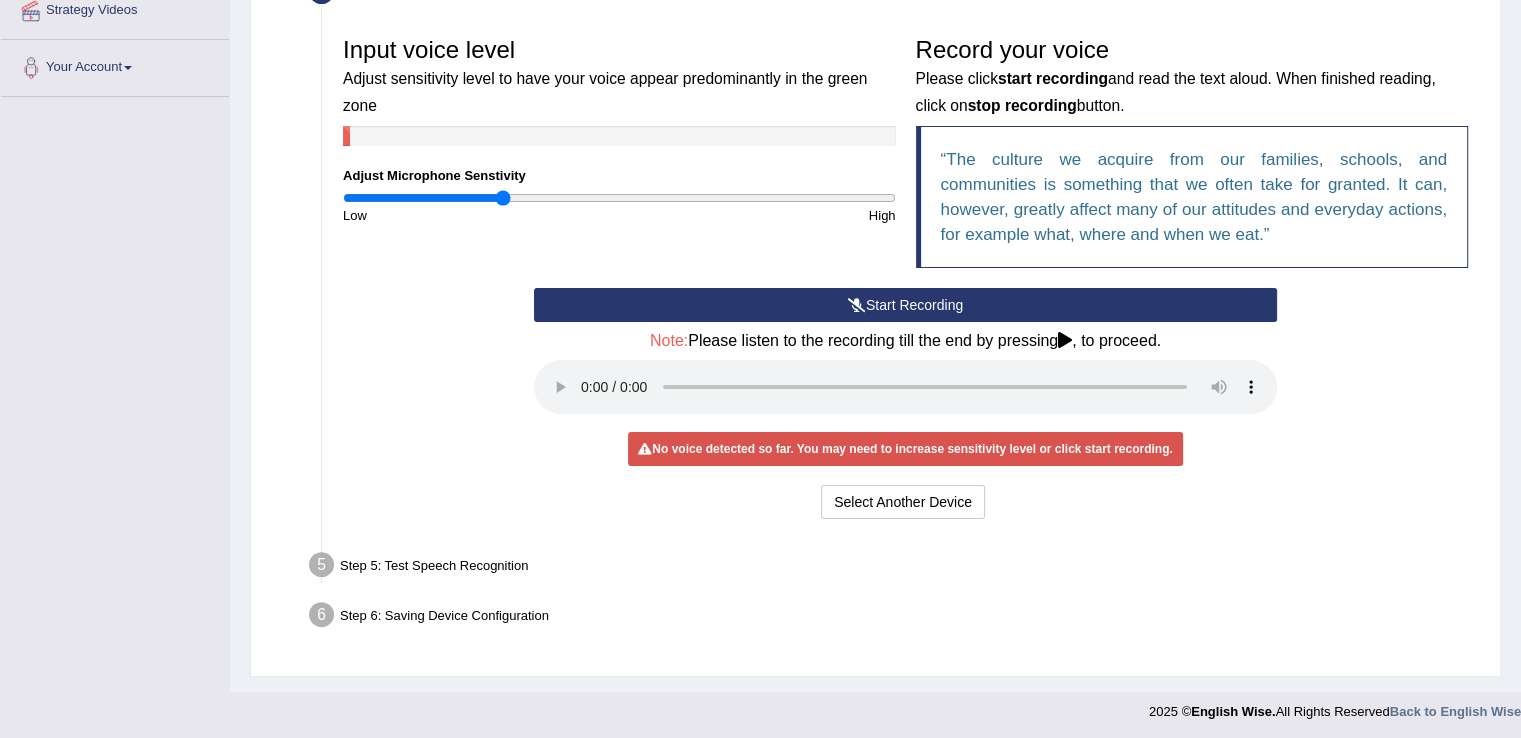 click at bounding box center (619, 198) 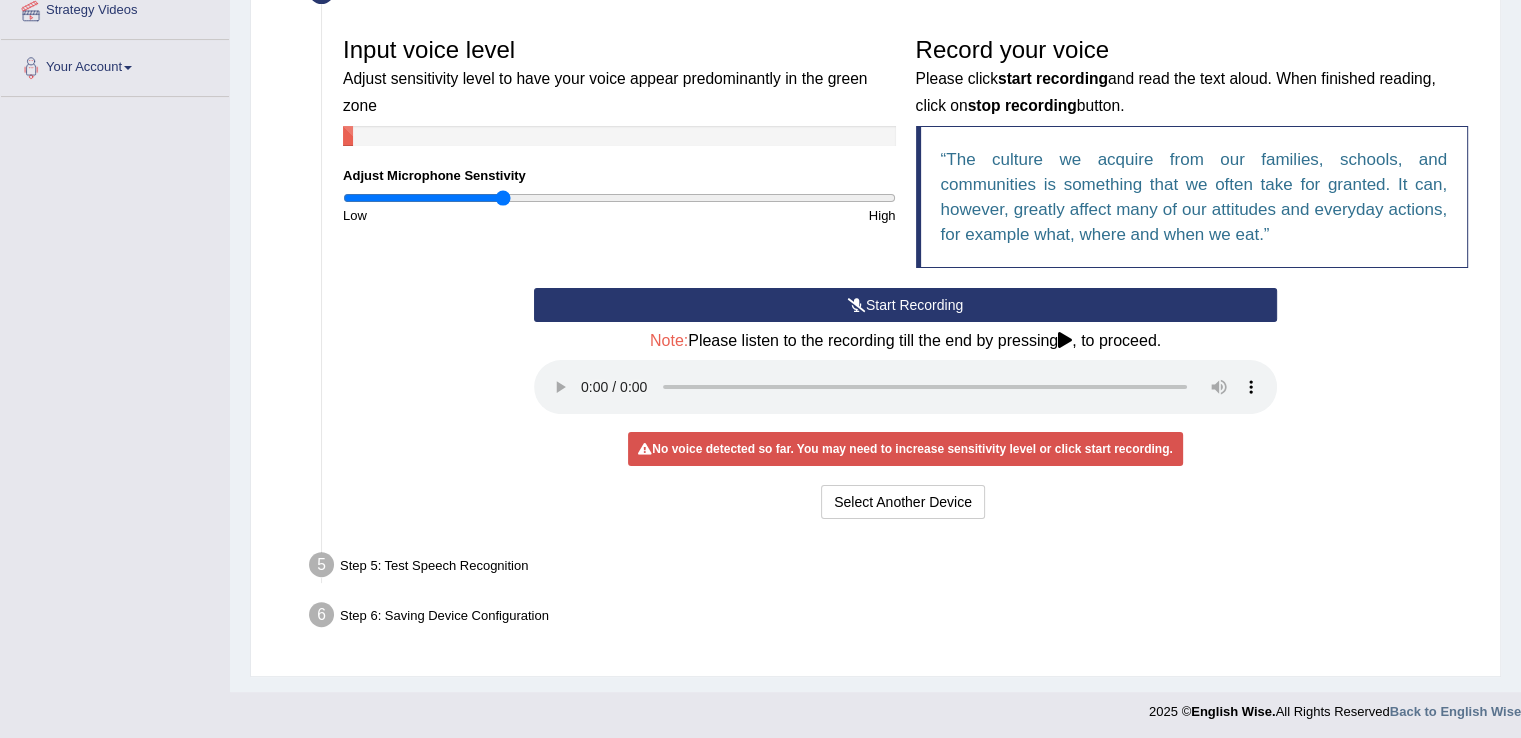 click at bounding box center [1065, 340] 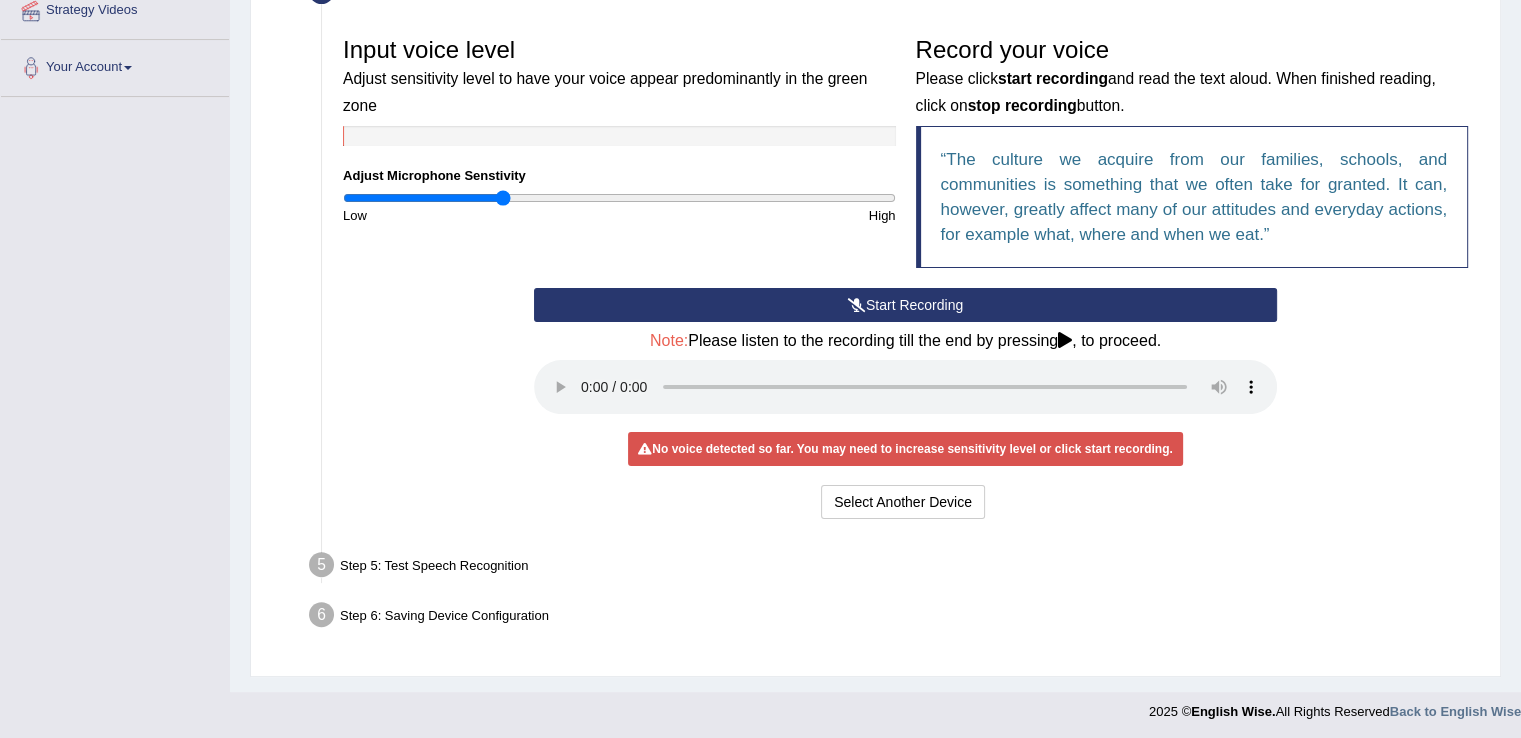 click at bounding box center (1065, 340) 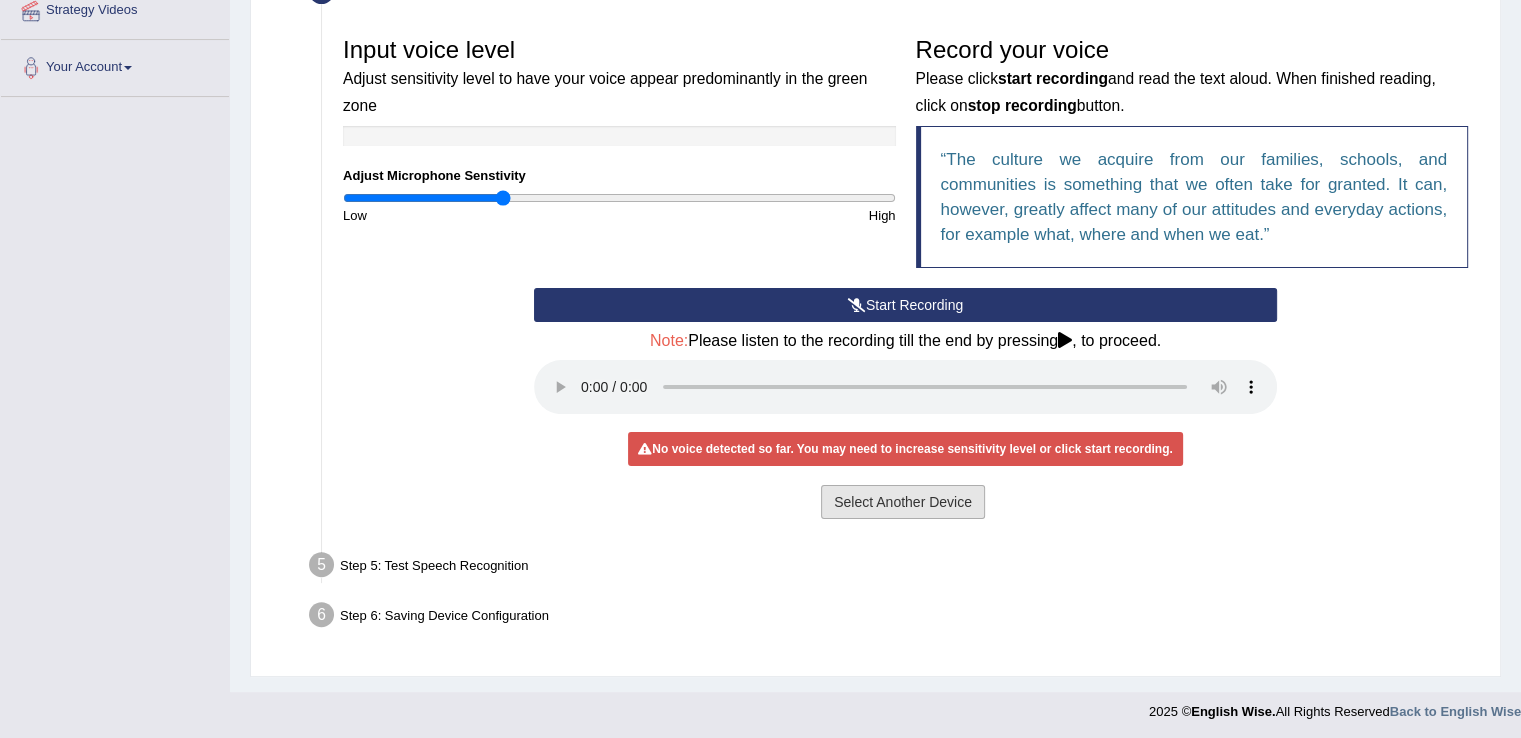 click on "Select Another Device" at bounding box center (903, 502) 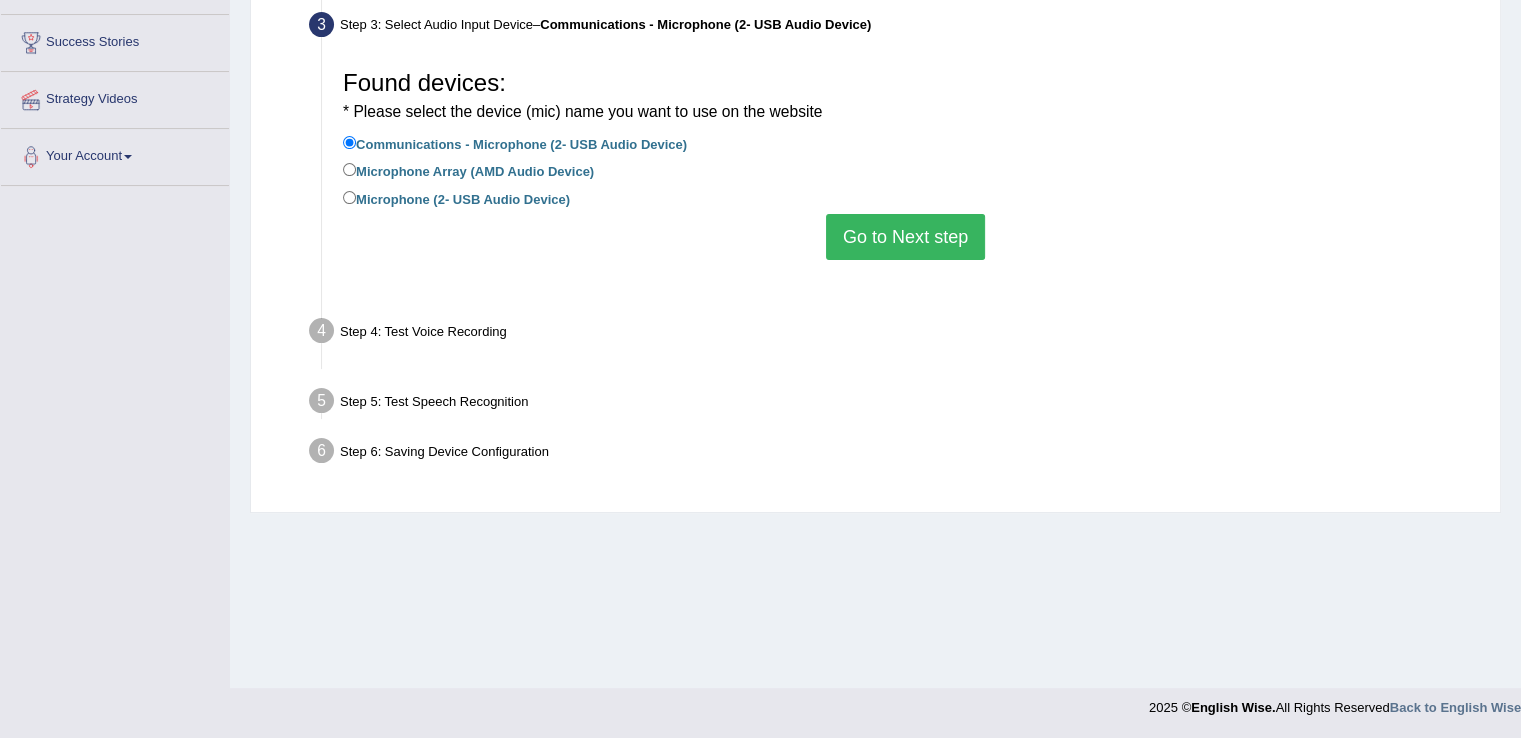 scroll, scrollTop: 312, scrollLeft: 0, axis: vertical 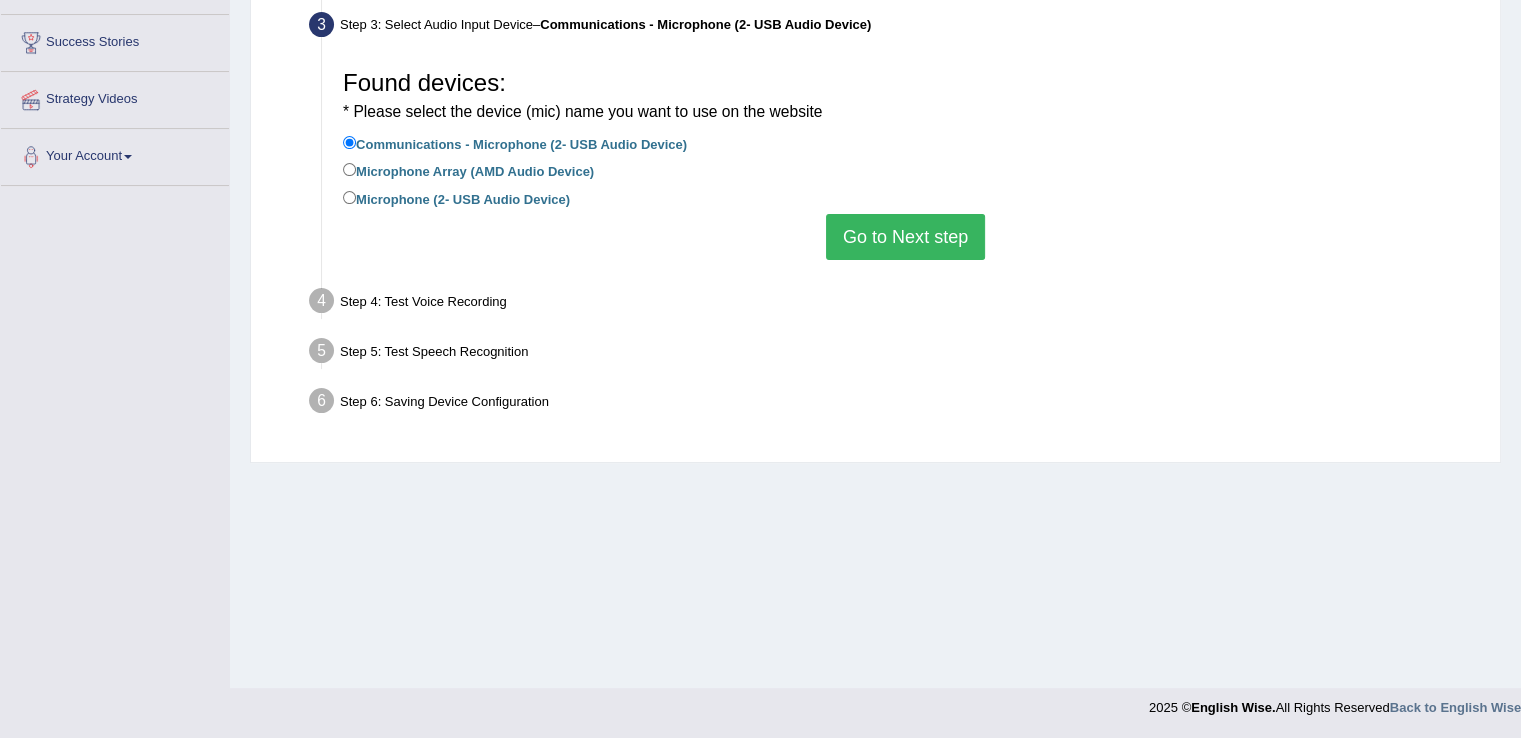 click on "Go to Next step" at bounding box center [905, 237] 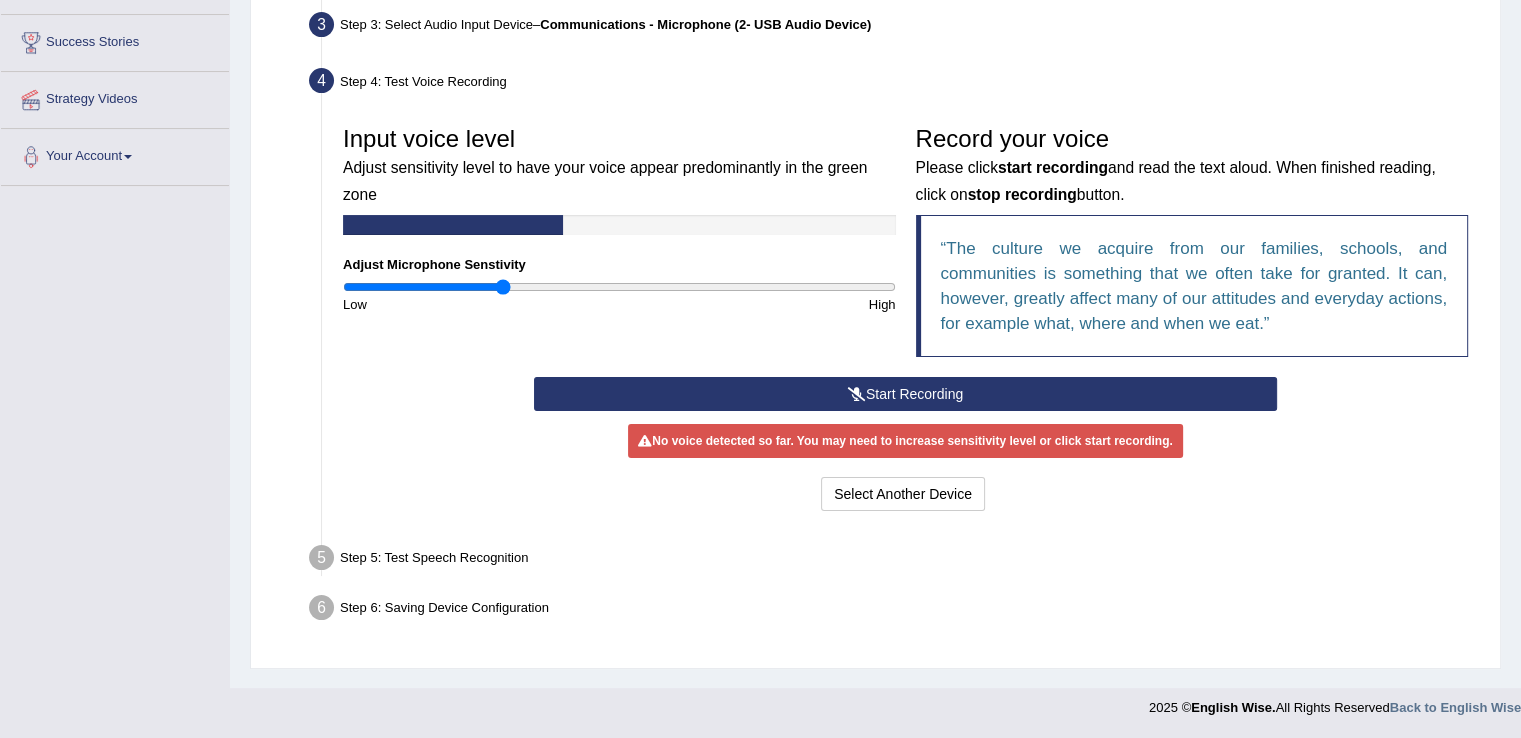 click on "Start Recording" at bounding box center [905, 394] 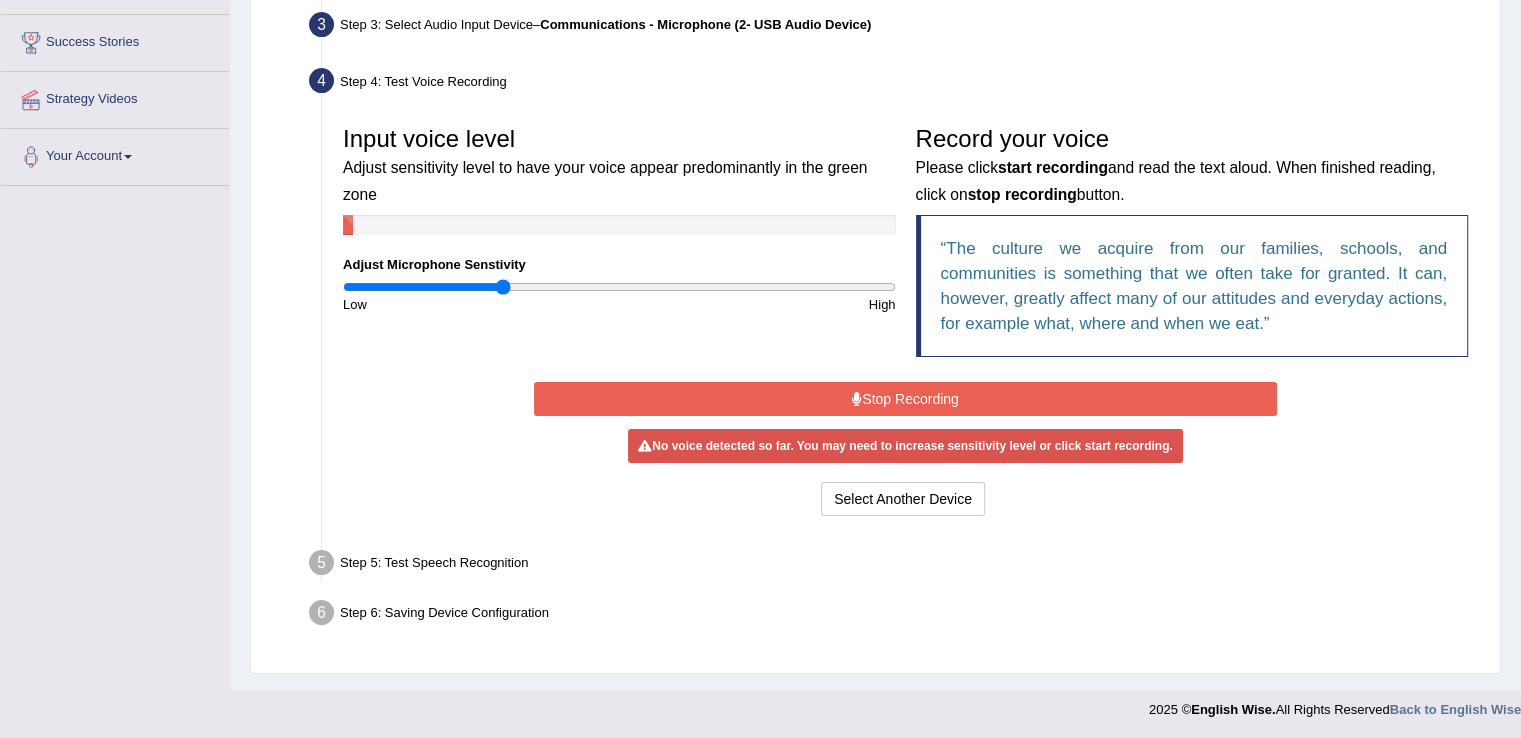 click on "Stop Recording" at bounding box center [905, 399] 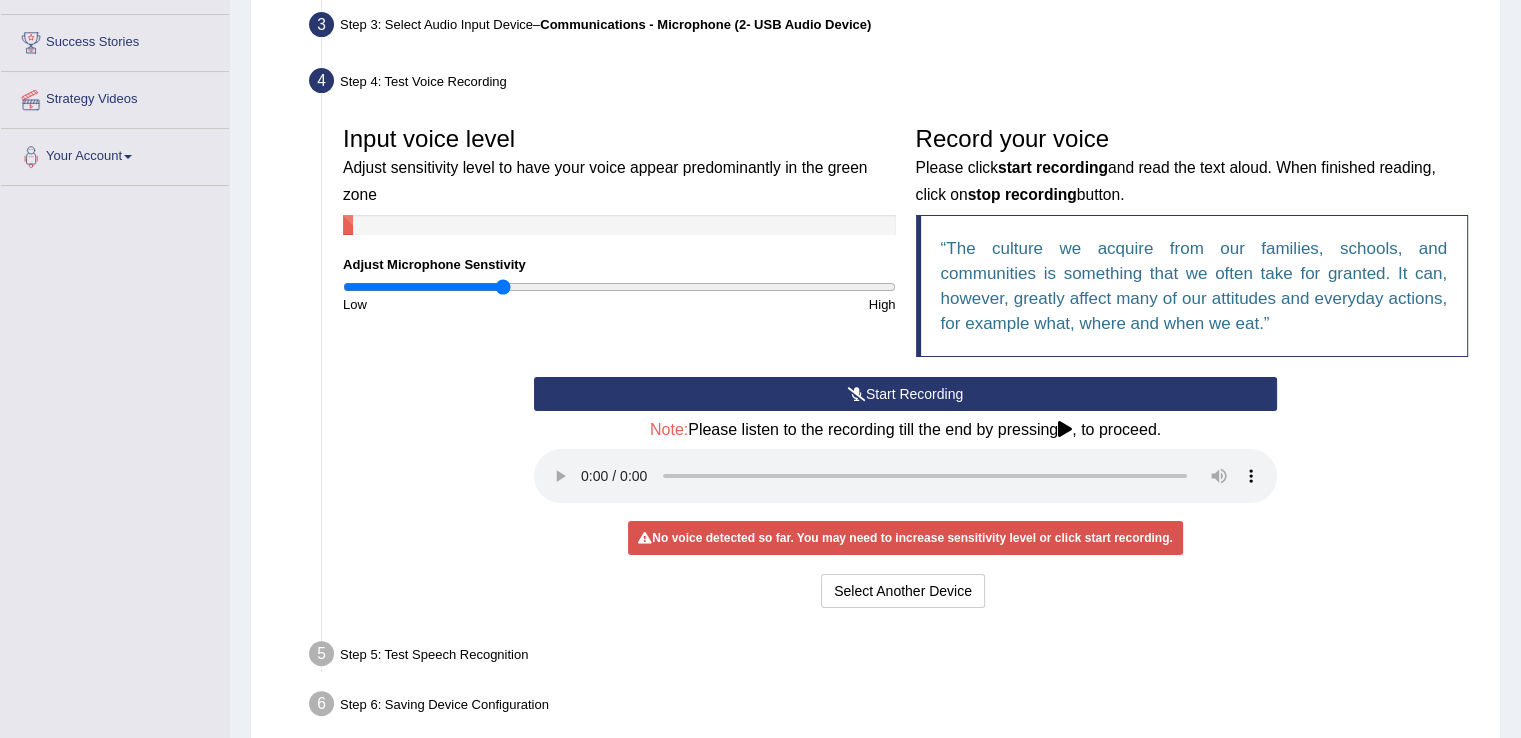 click on "Start Recording" at bounding box center (905, 394) 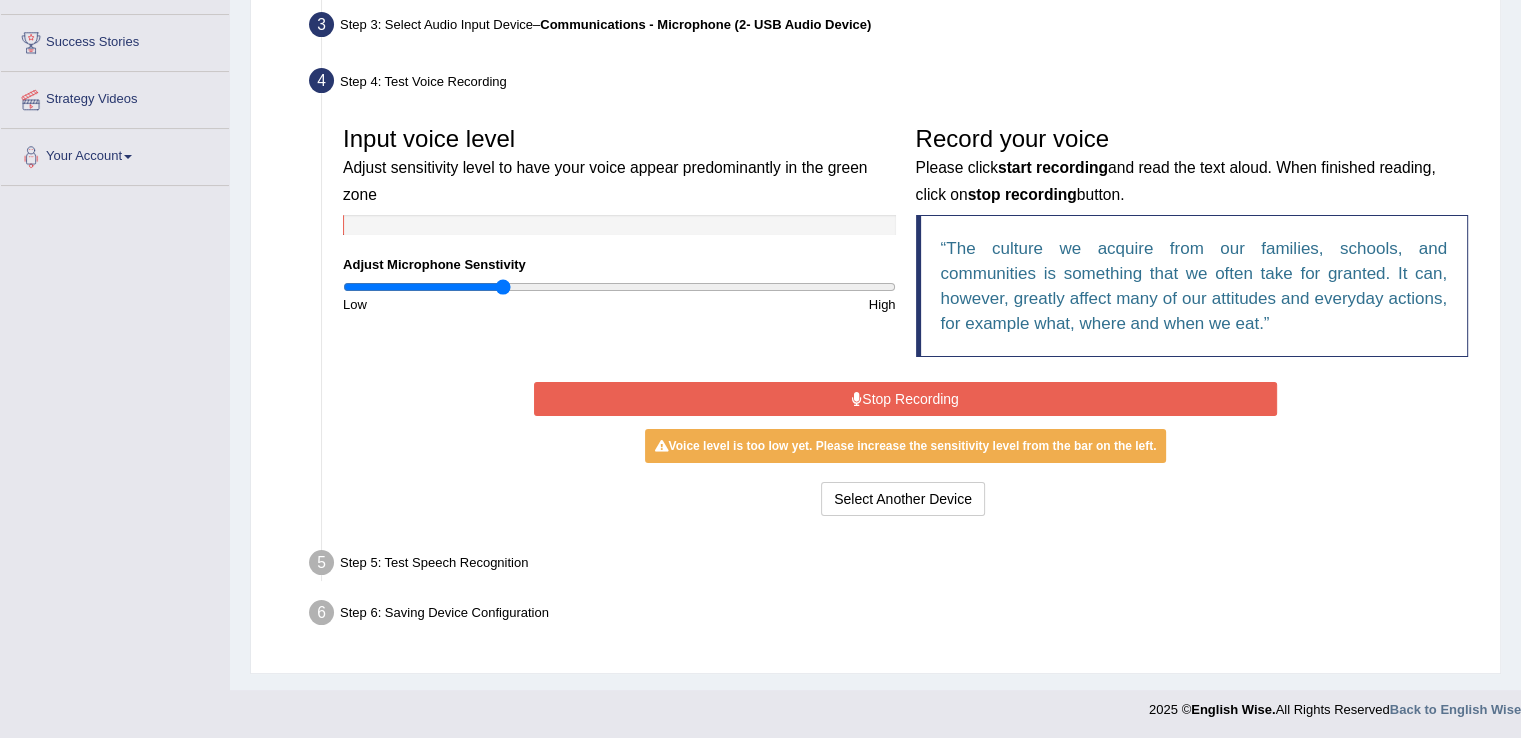 click on "Stop Recording" at bounding box center (905, 399) 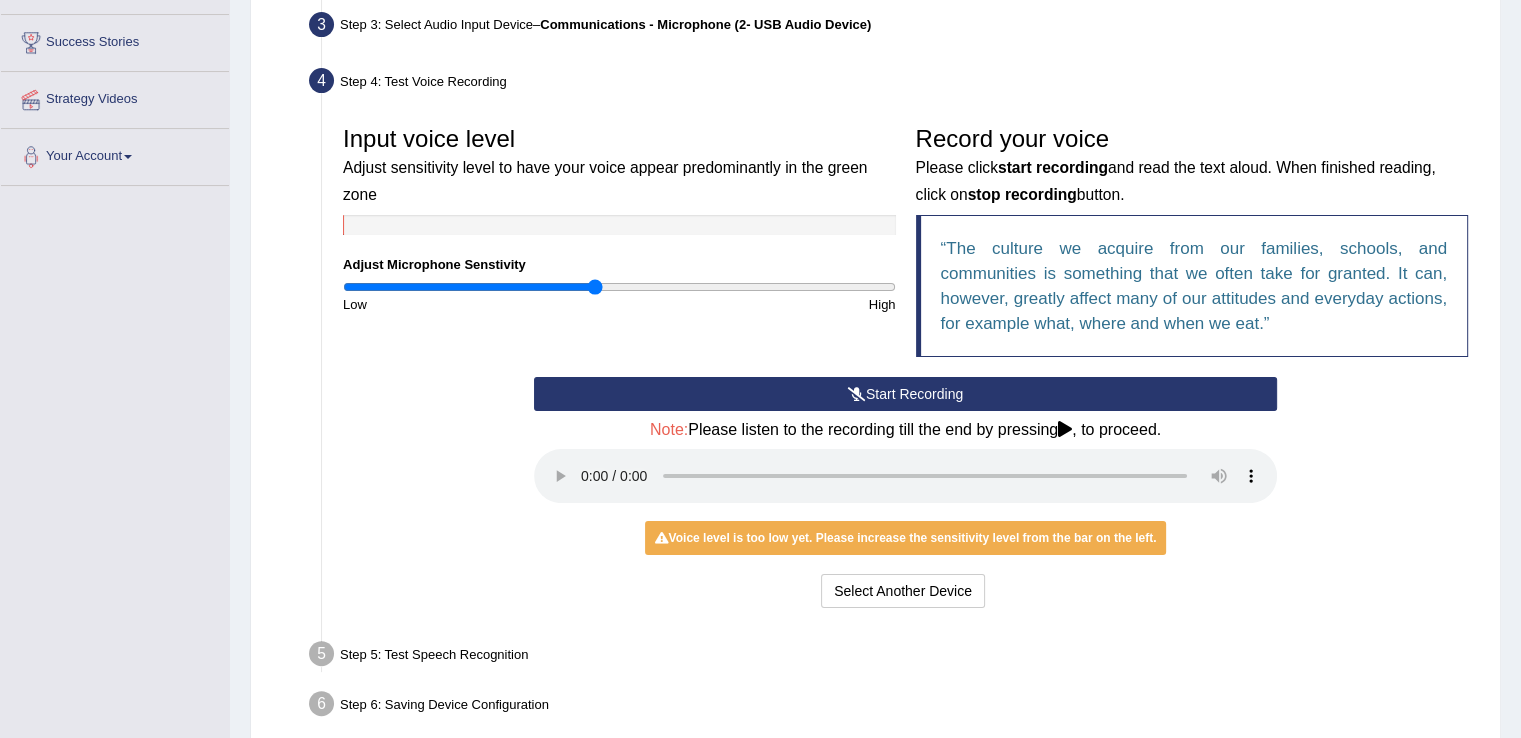 click at bounding box center (619, 287) 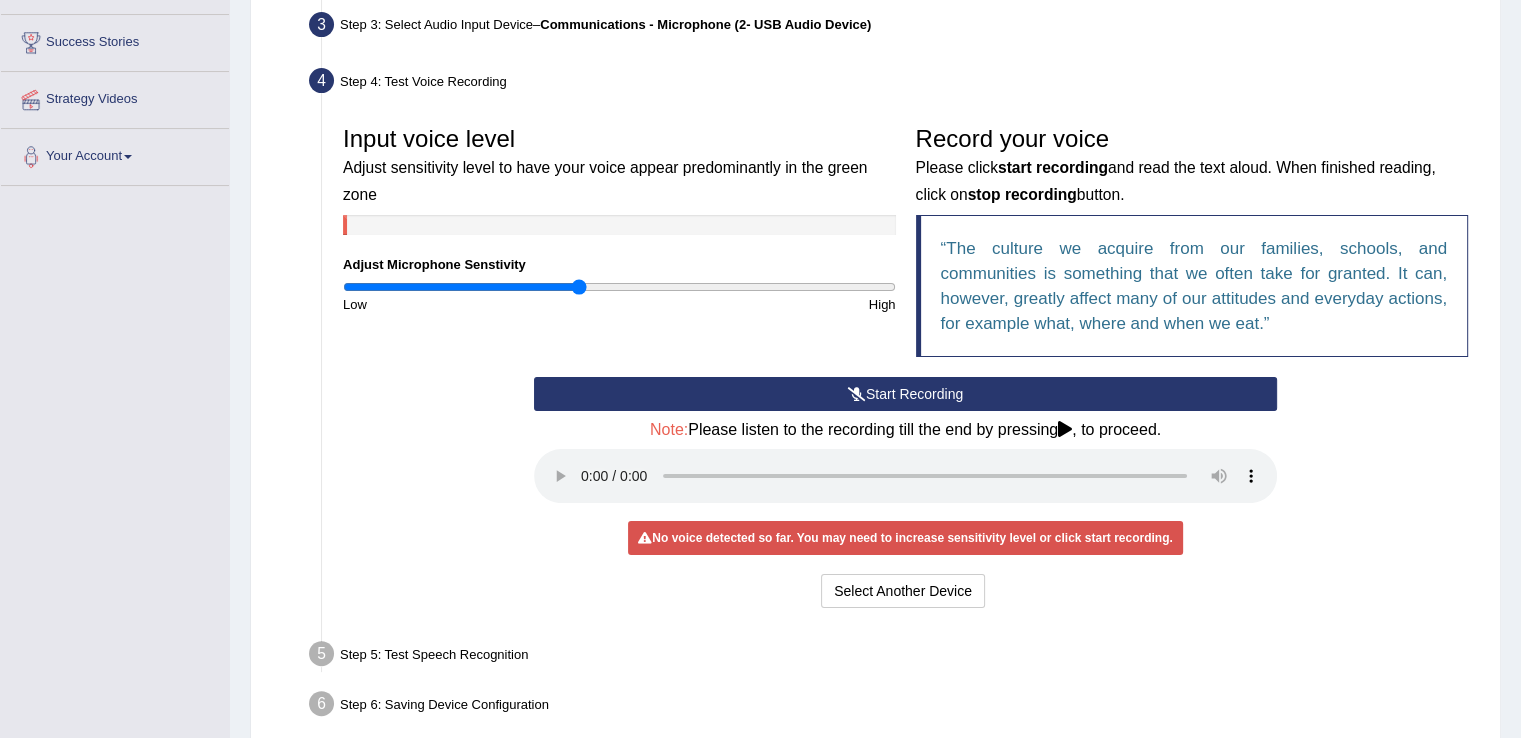 type on "0.86" 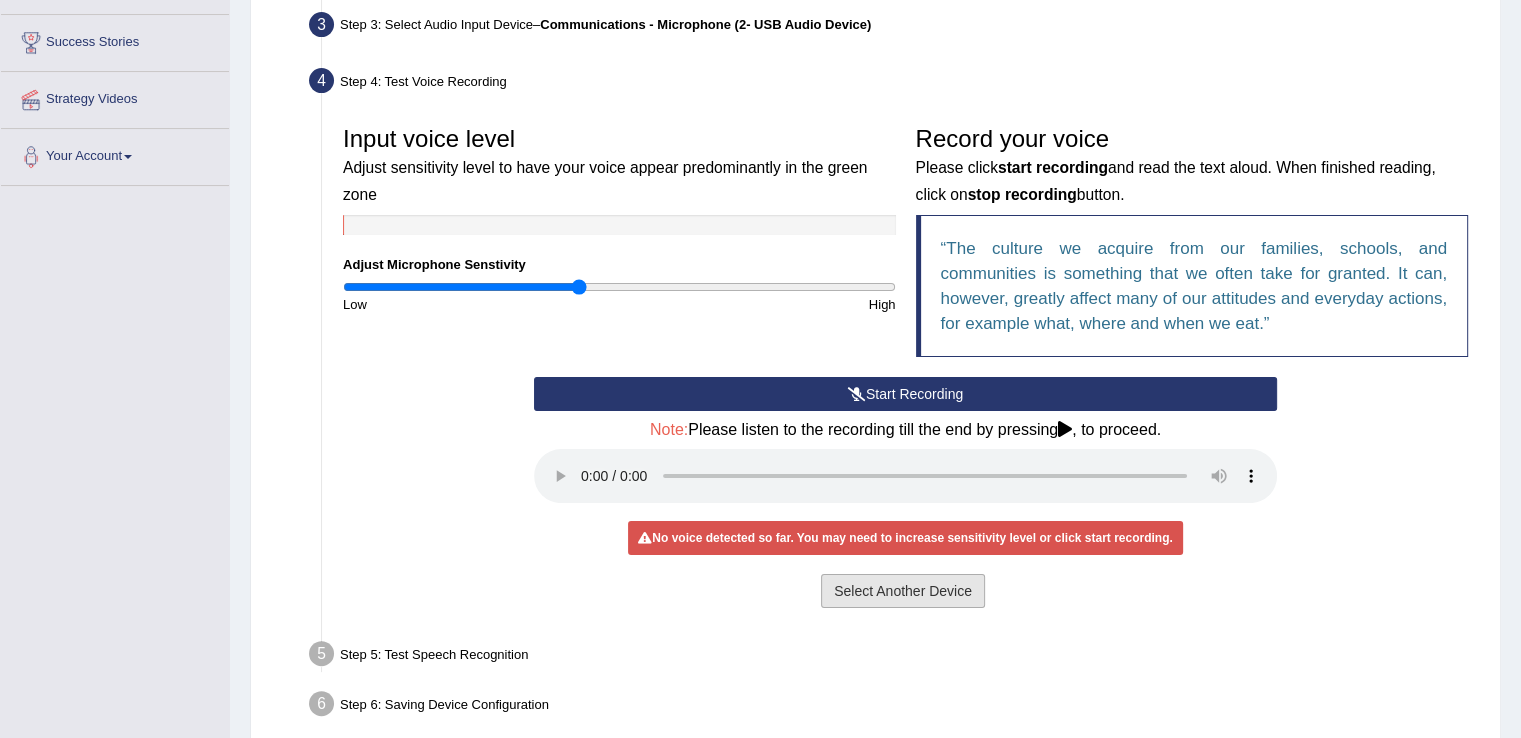 click on "Select Another Device" at bounding box center [903, 591] 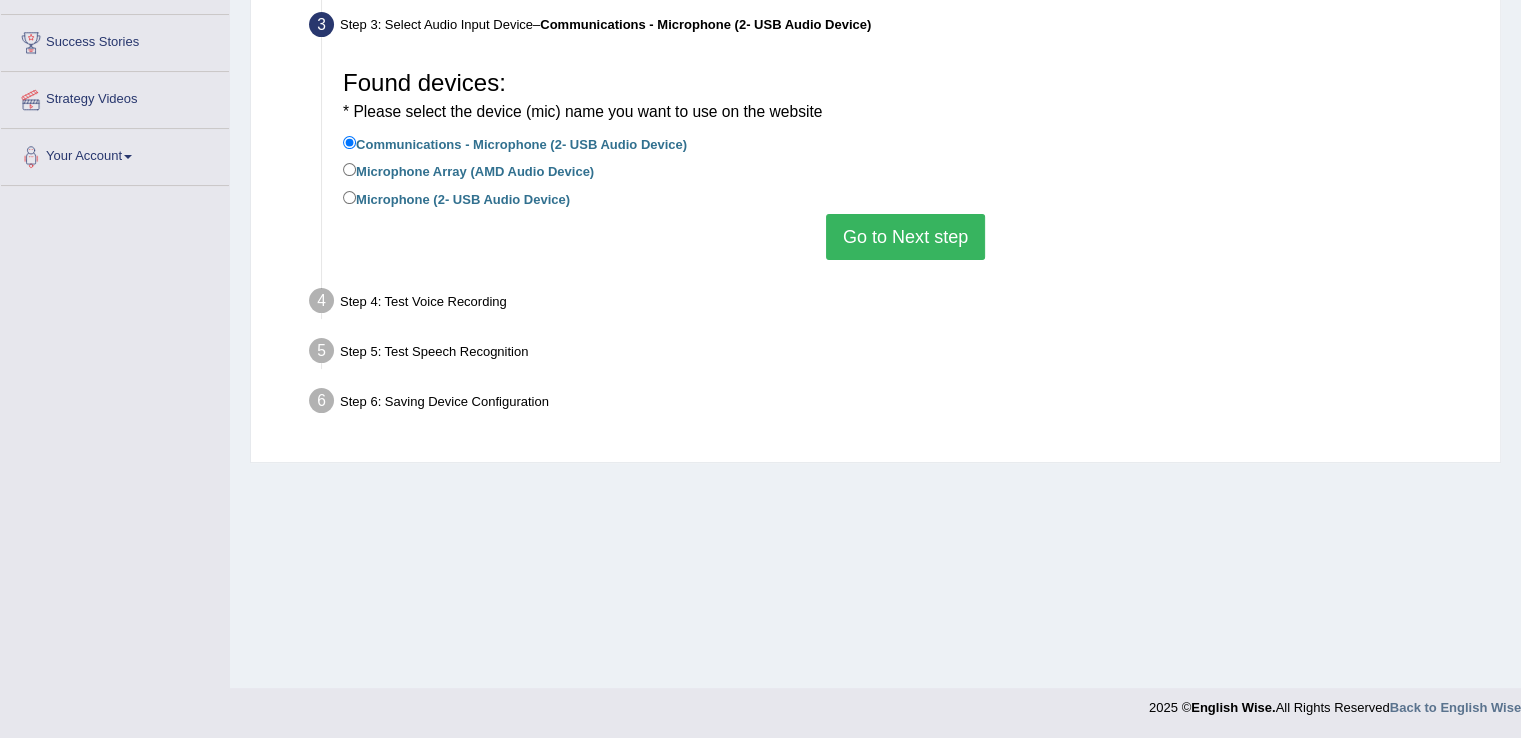 click on "Go to Next step" at bounding box center [905, 237] 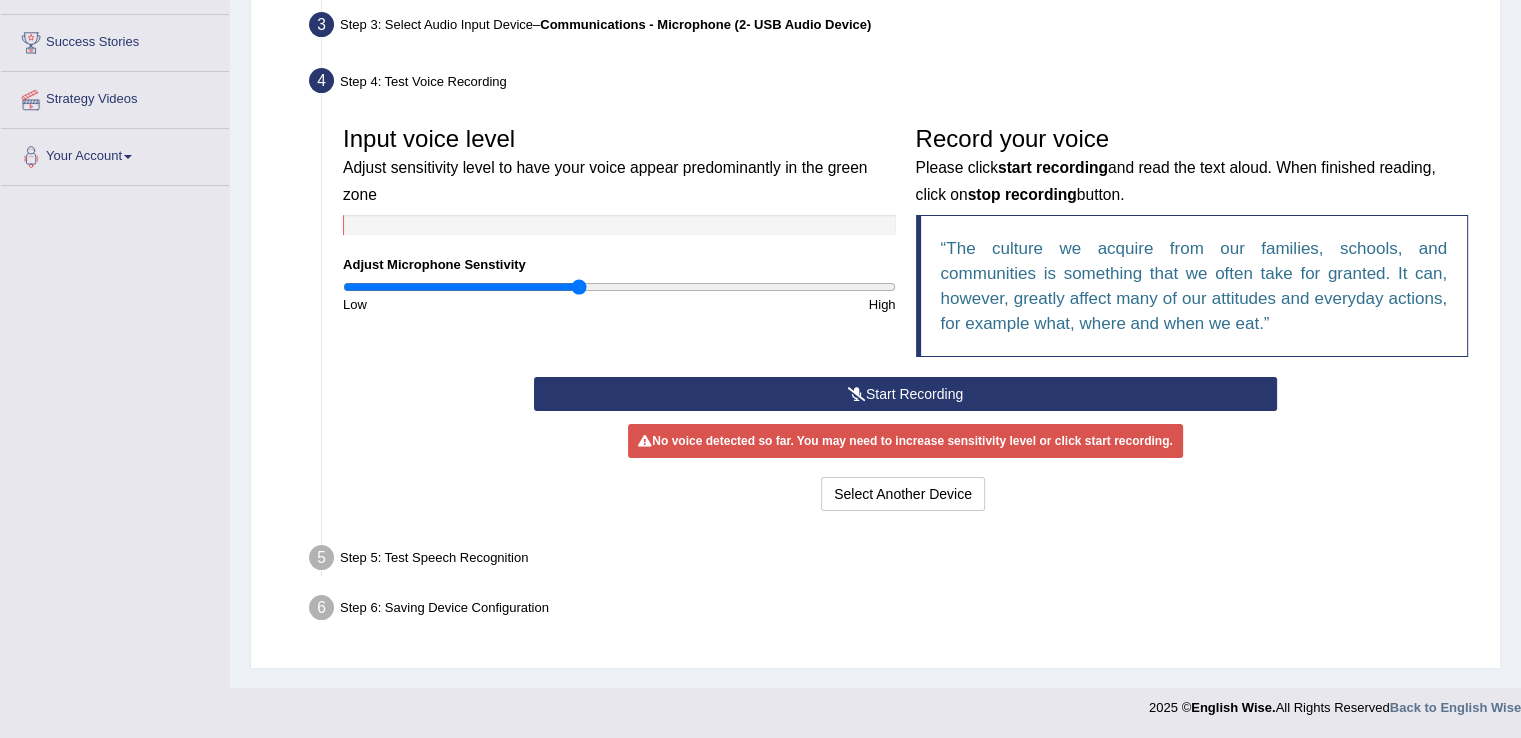 scroll, scrollTop: 308, scrollLeft: 0, axis: vertical 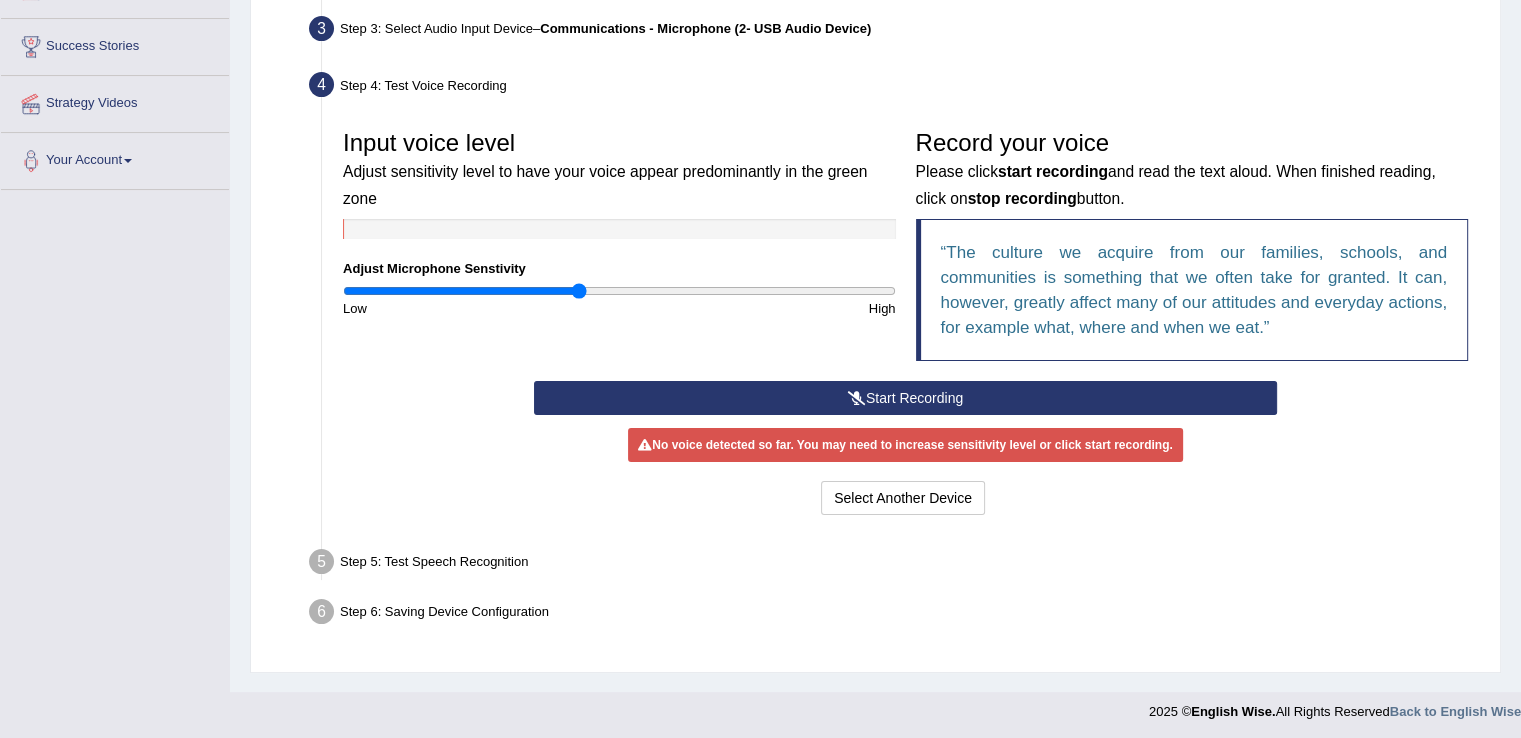 click on "Step 5: Test Speech Recognition" at bounding box center (895, 565) 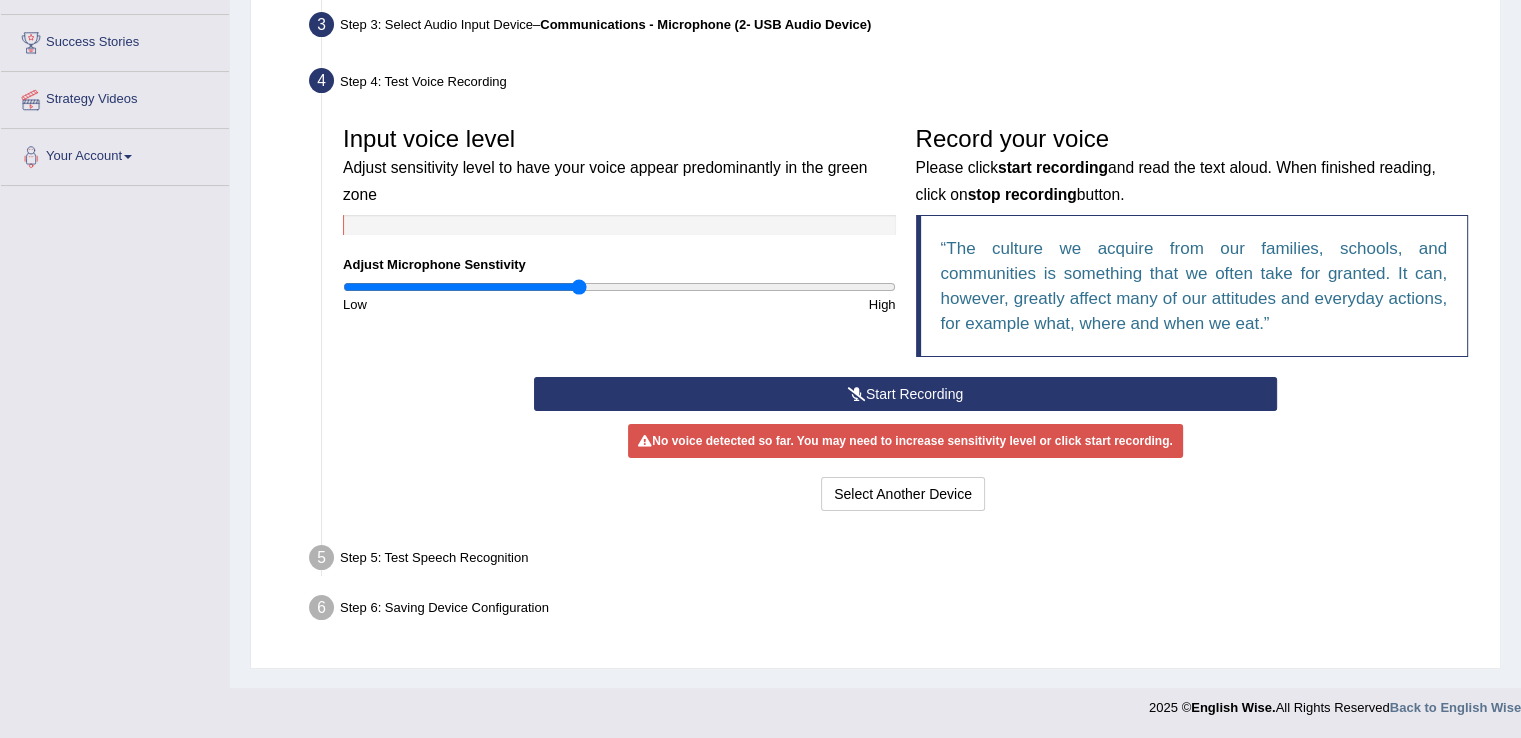 scroll, scrollTop: 312, scrollLeft: 0, axis: vertical 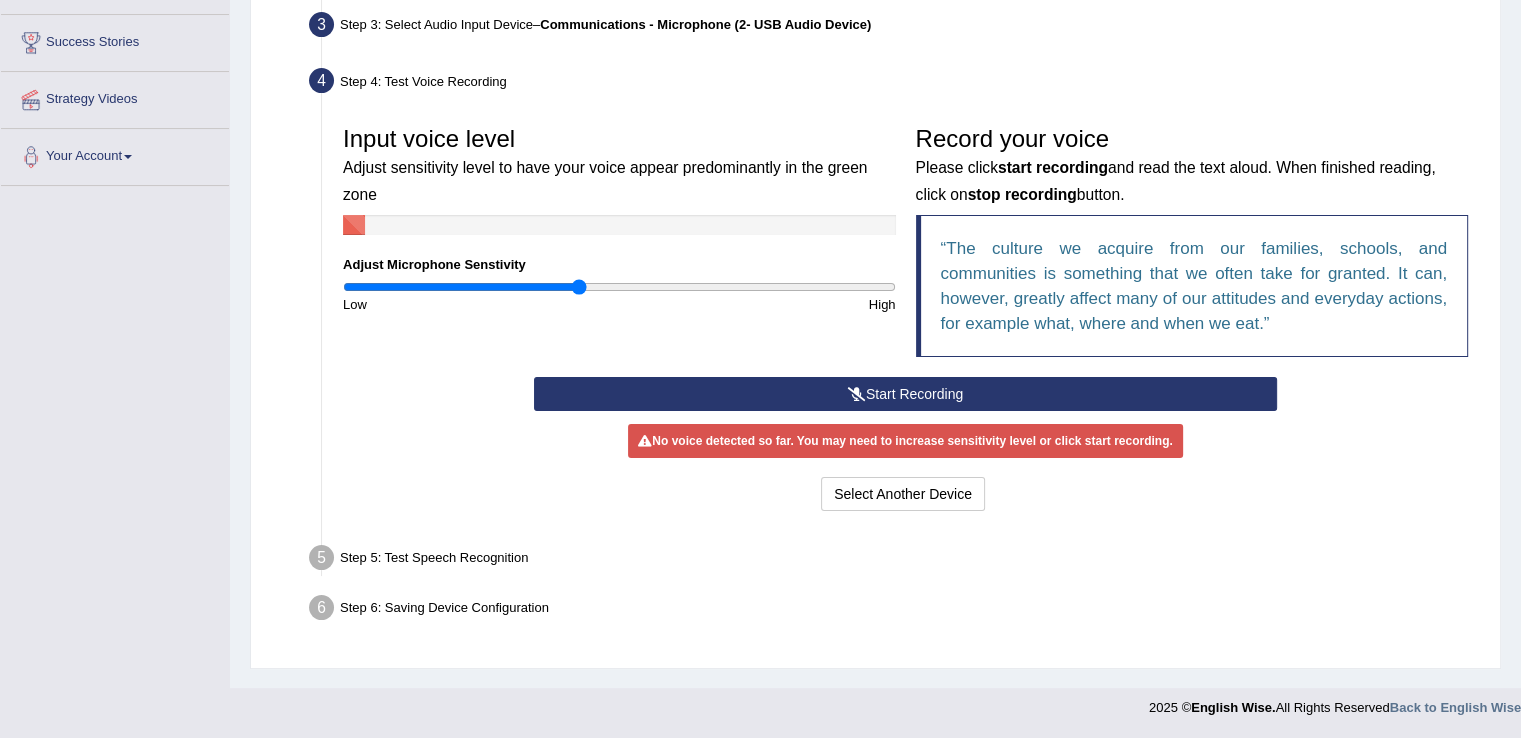 click on "Start Recording" at bounding box center (905, 394) 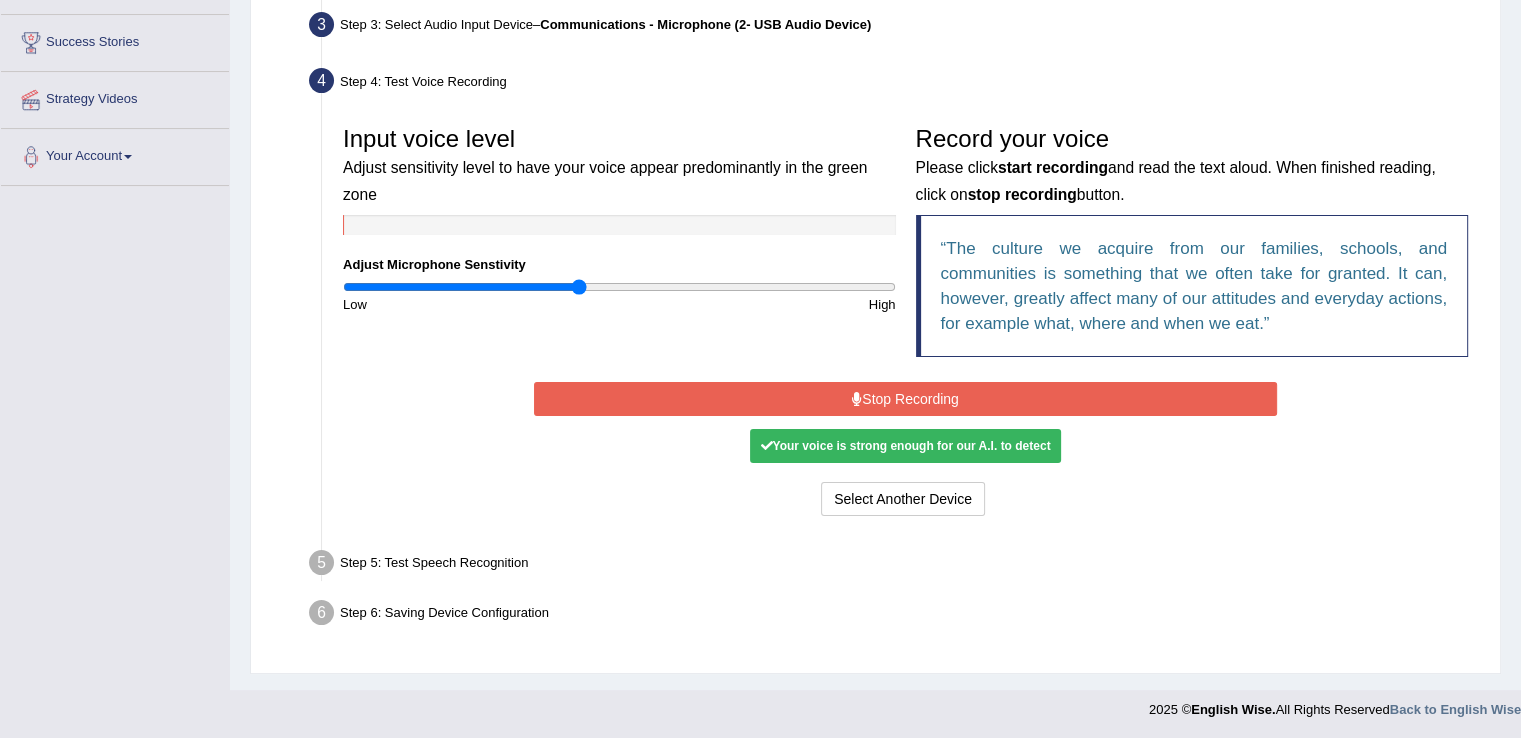 click on "Your voice is strong enough for our A.I. to detect" at bounding box center [905, 446] 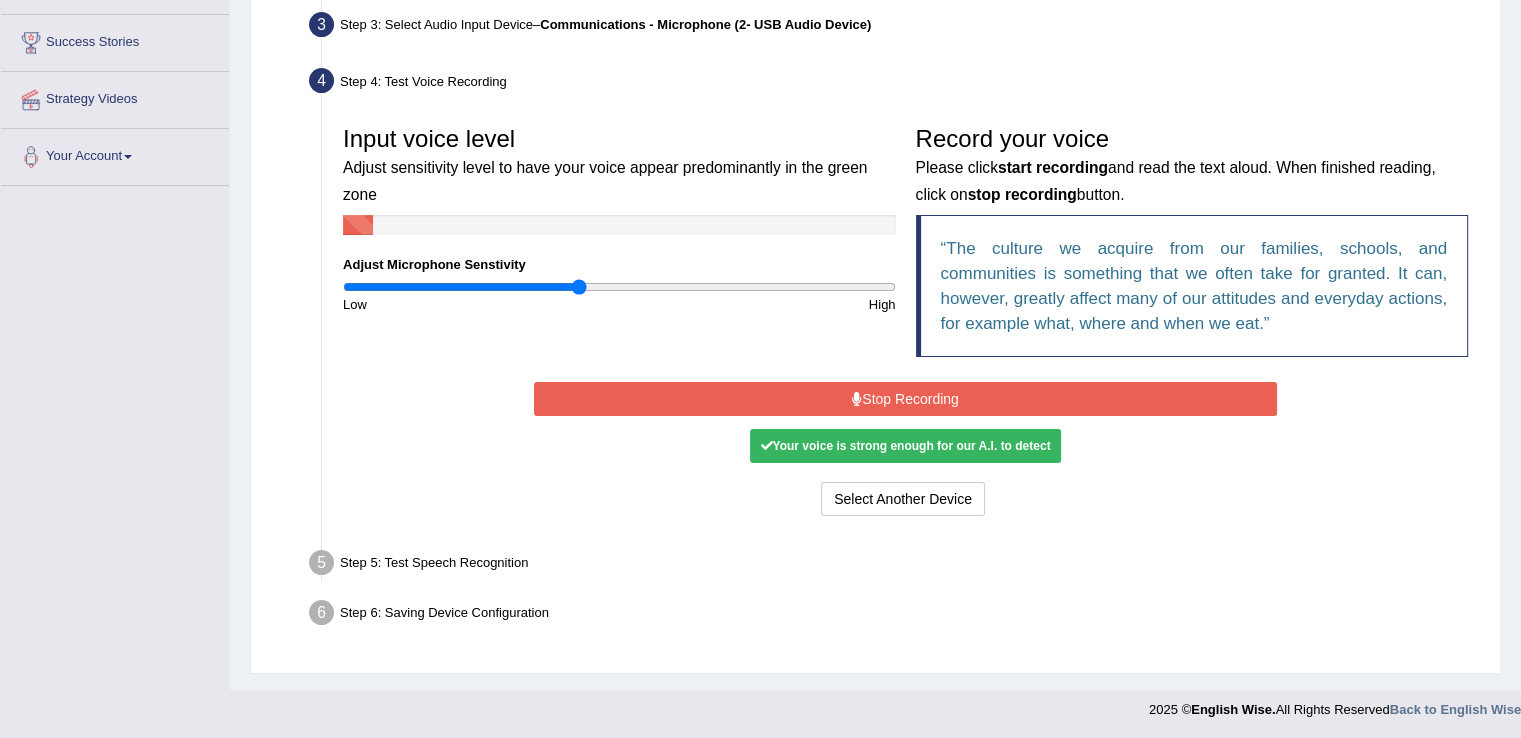 click on "Stop Recording" at bounding box center (905, 399) 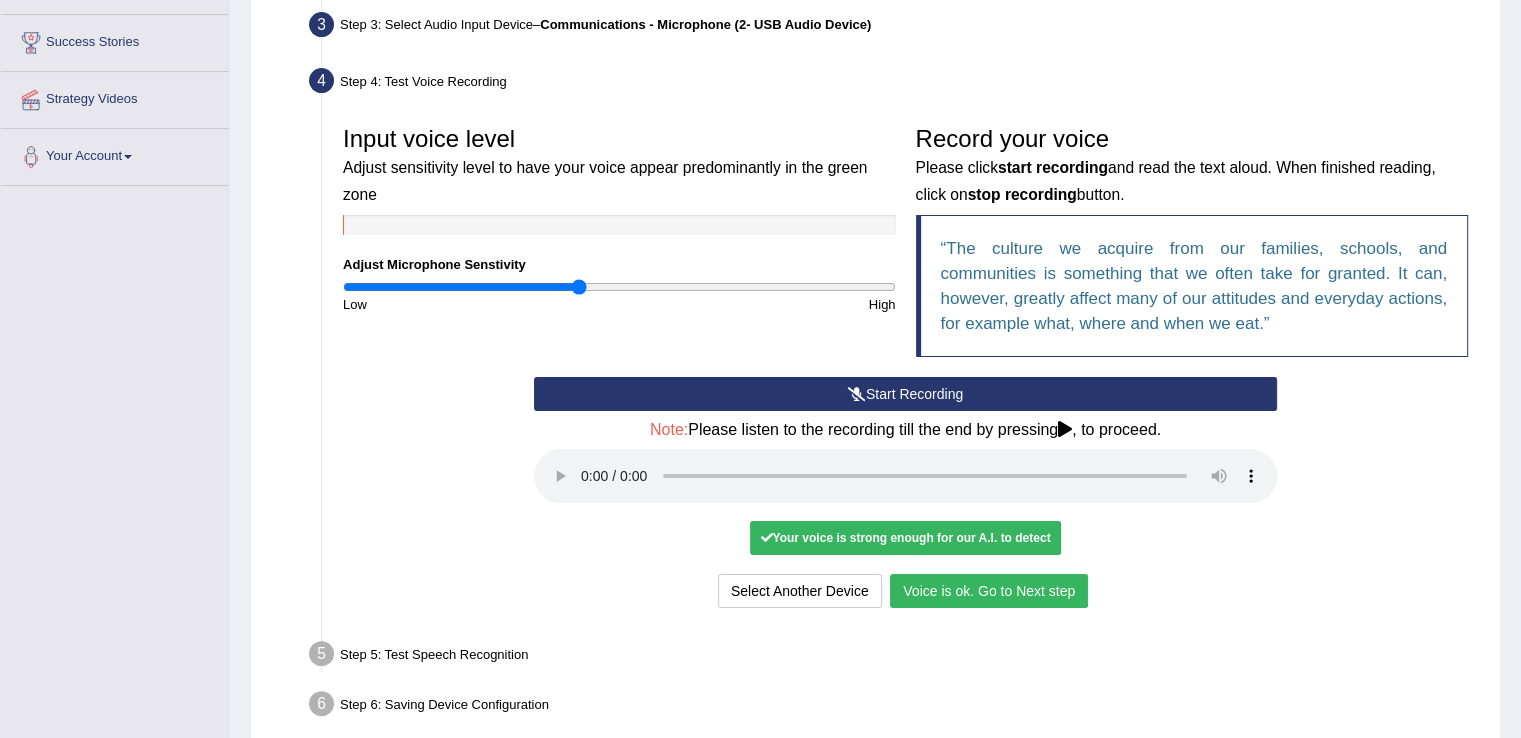 click on "Voice is ok. Go to Next step" at bounding box center (989, 591) 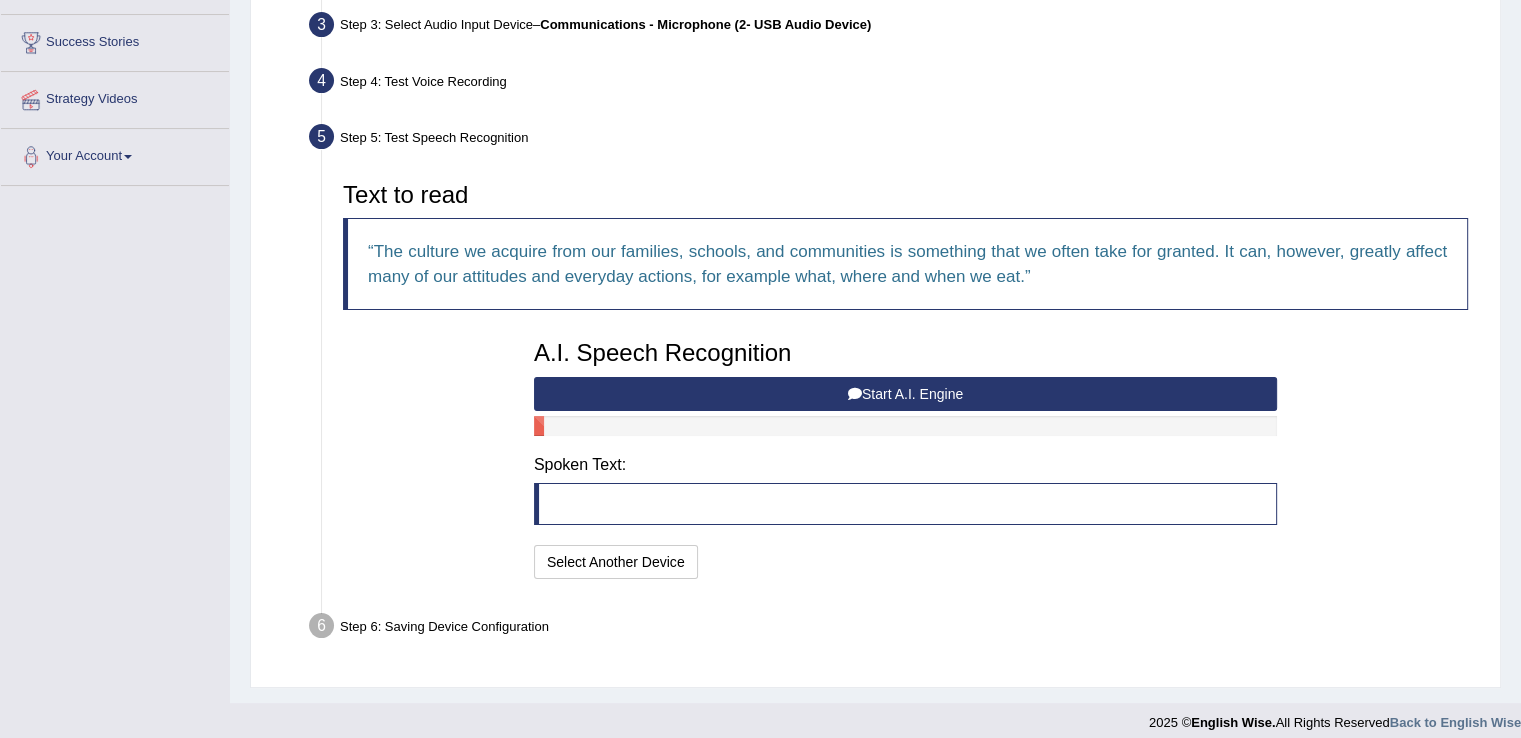 click on "Start A.I. Engine" at bounding box center [905, 394] 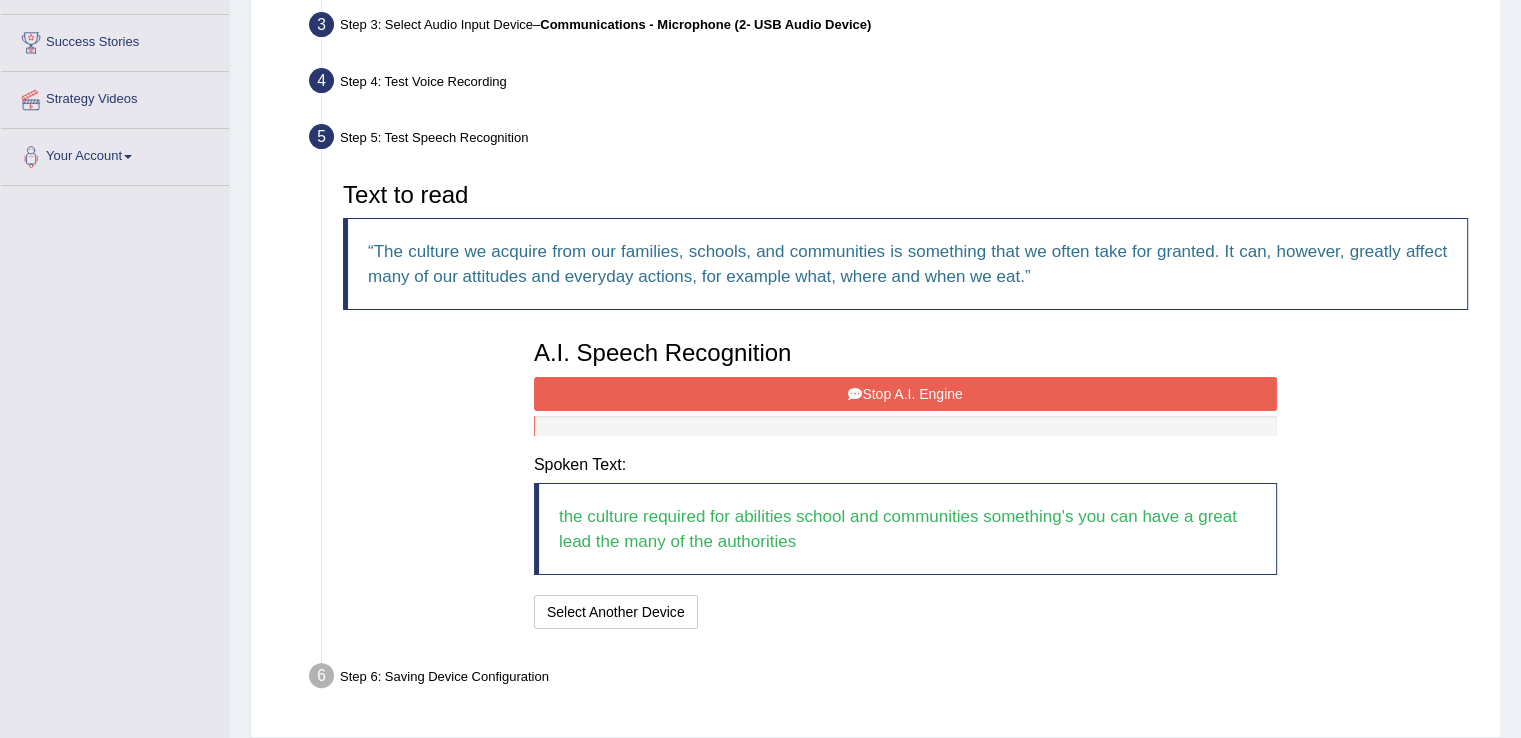 click on "Stop A.I. Engine" at bounding box center (905, 394) 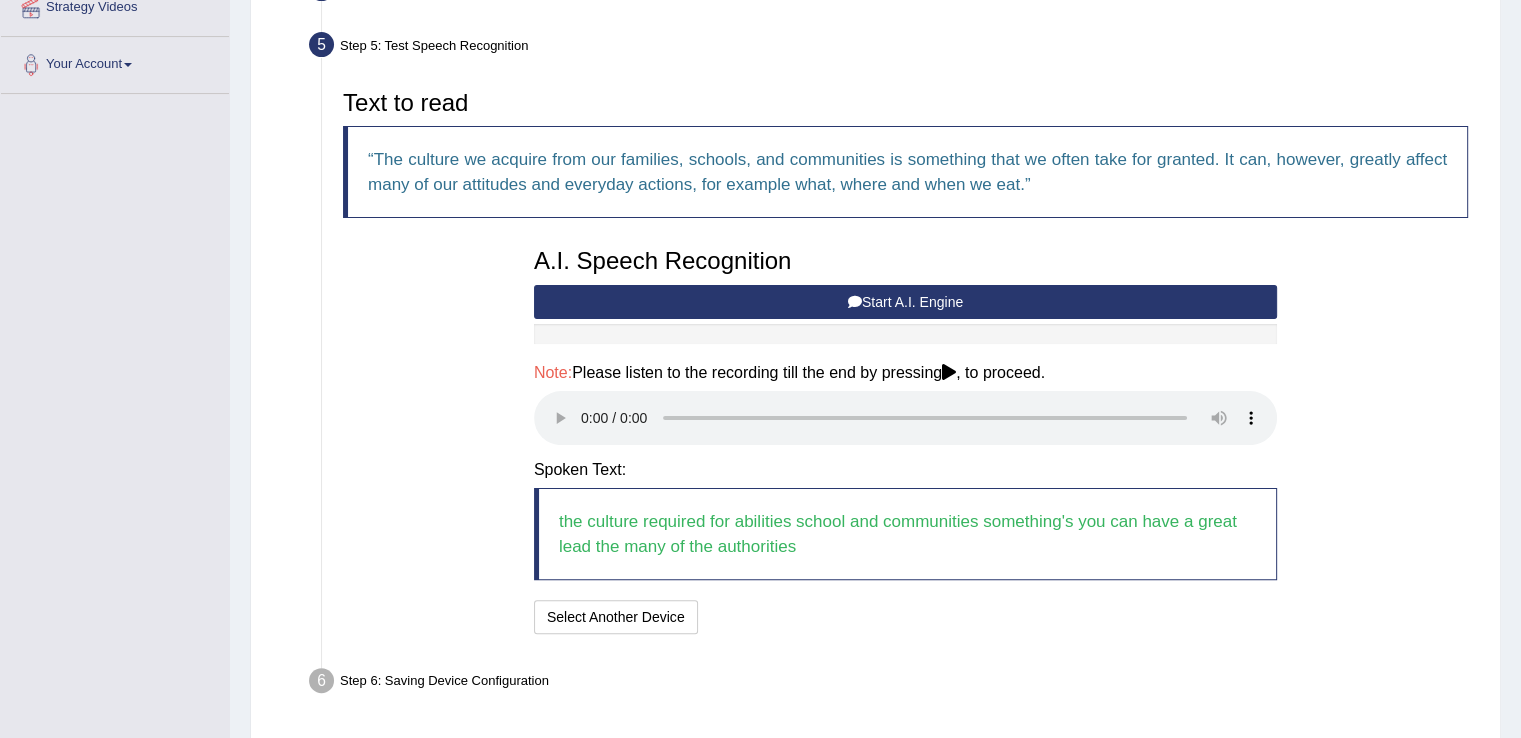scroll, scrollTop: 472, scrollLeft: 0, axis: vertical 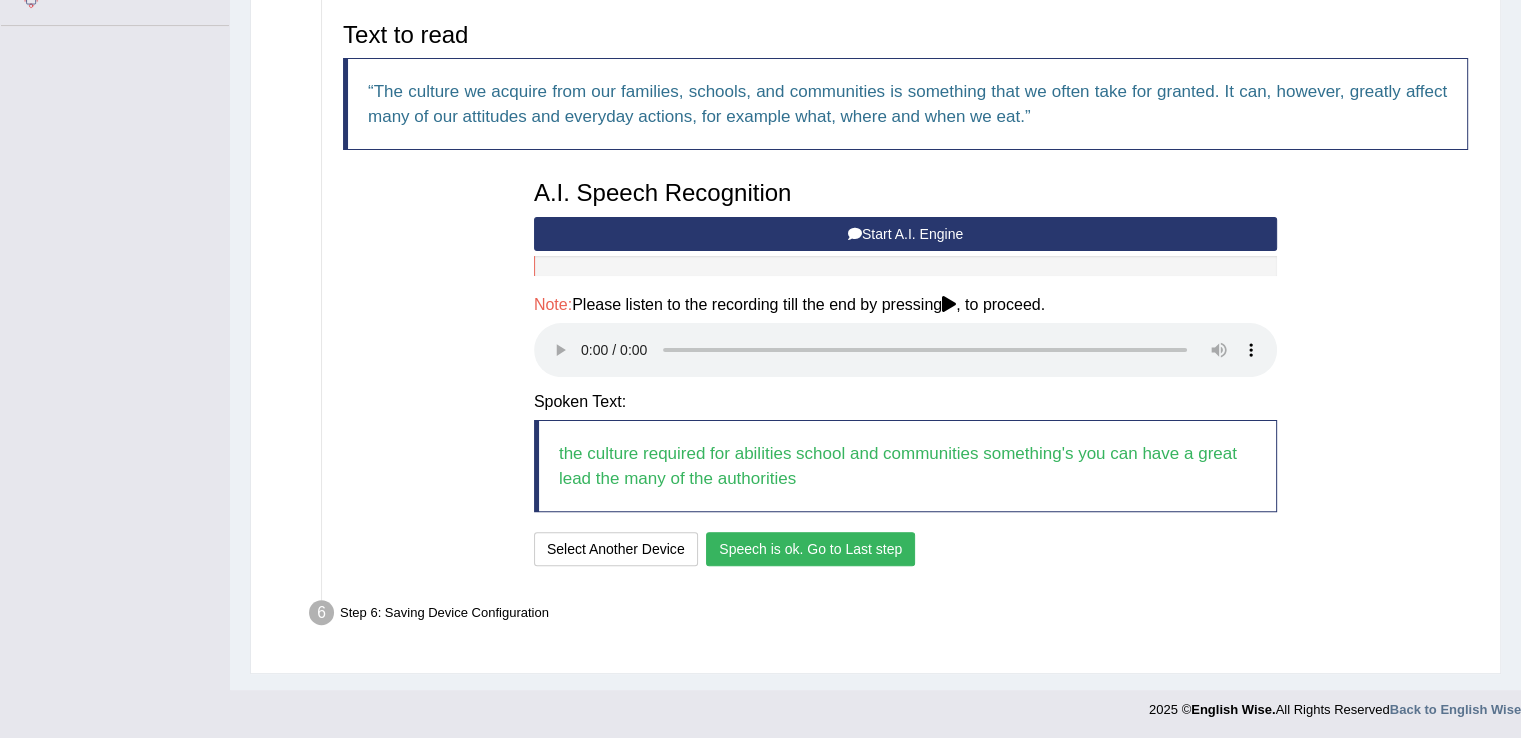 click on "Speech is ok. Go to Last step" at bounding box center (810, 549) 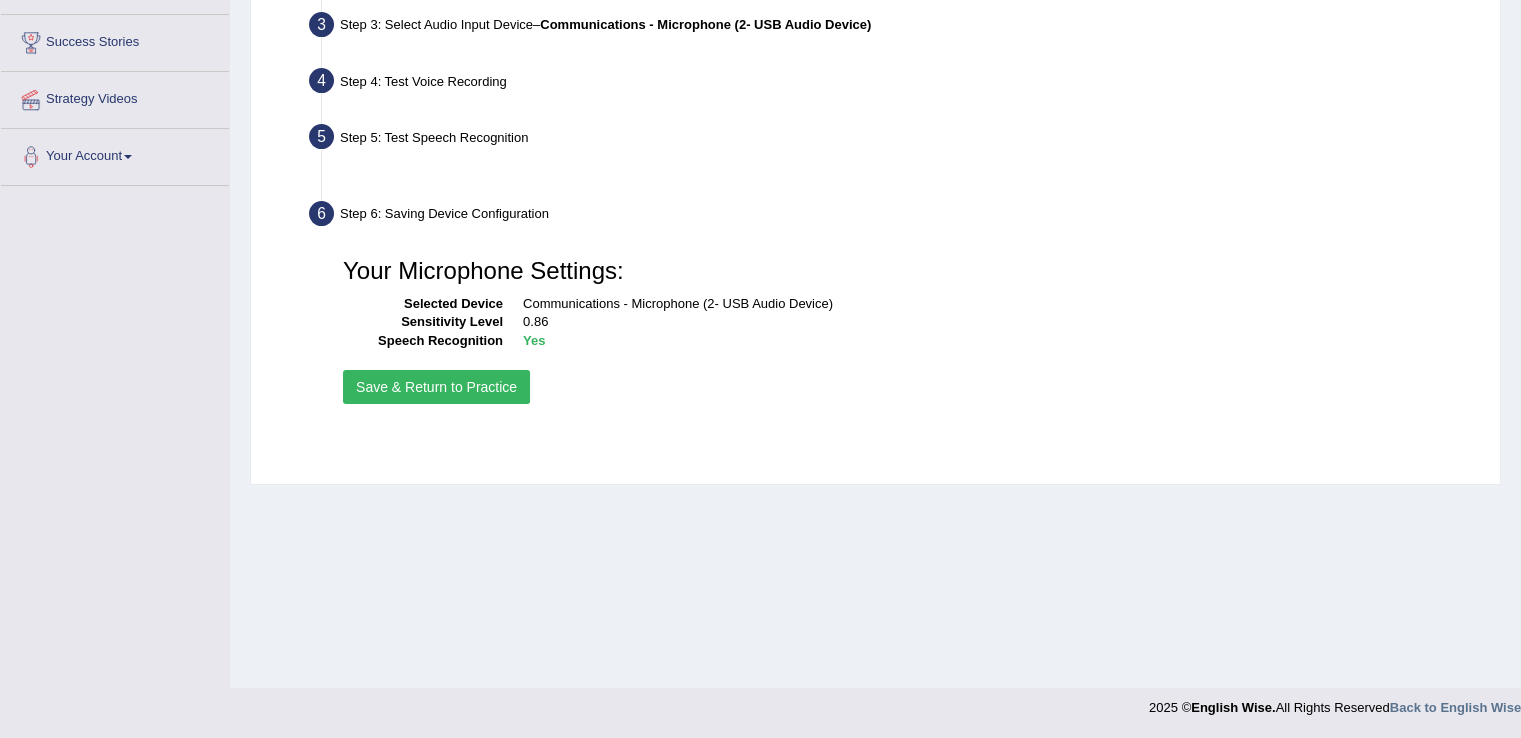 scroll, scrollTop: 312, scrollLeft: 0, axis: vertical 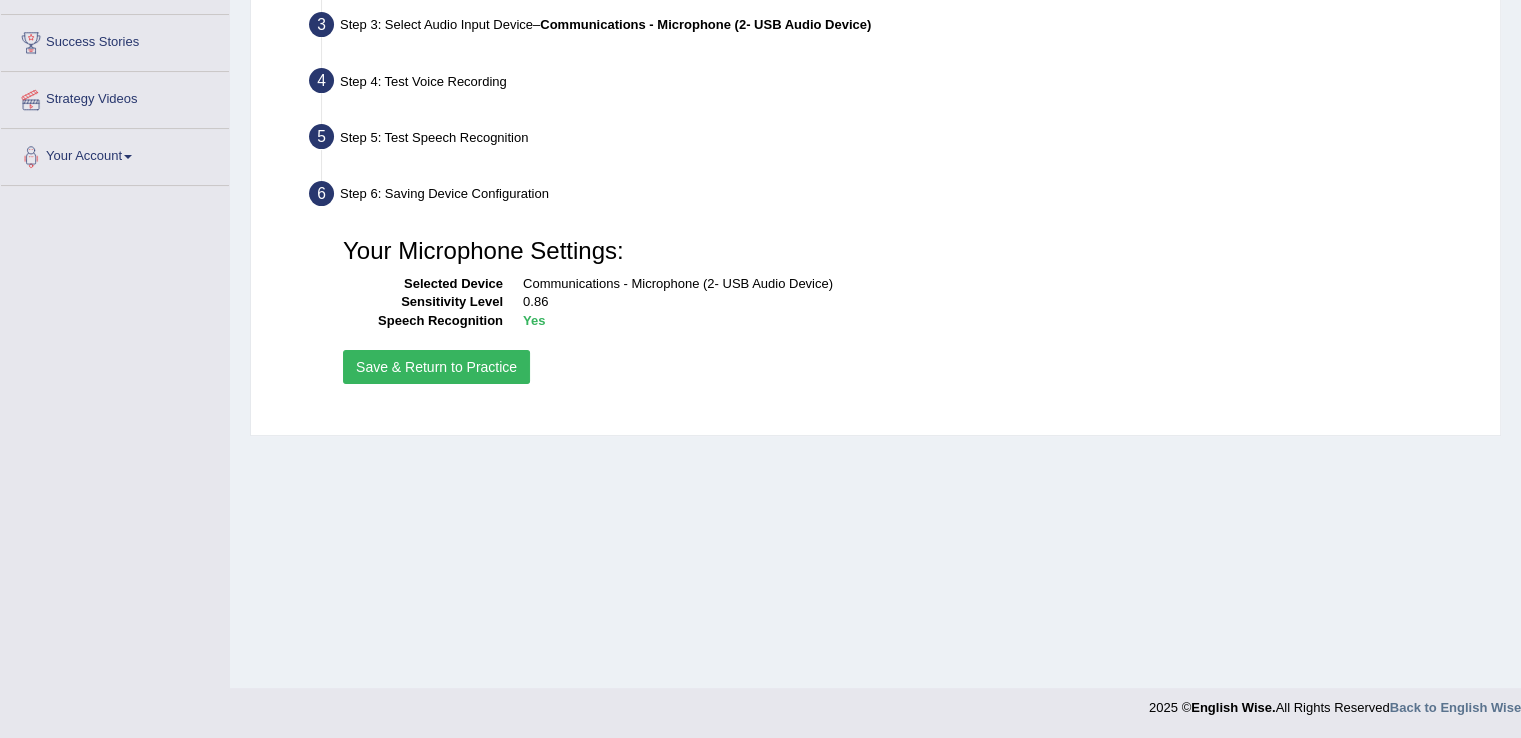 click on "Save & Return to Practice" at bounding box center (436, 367) 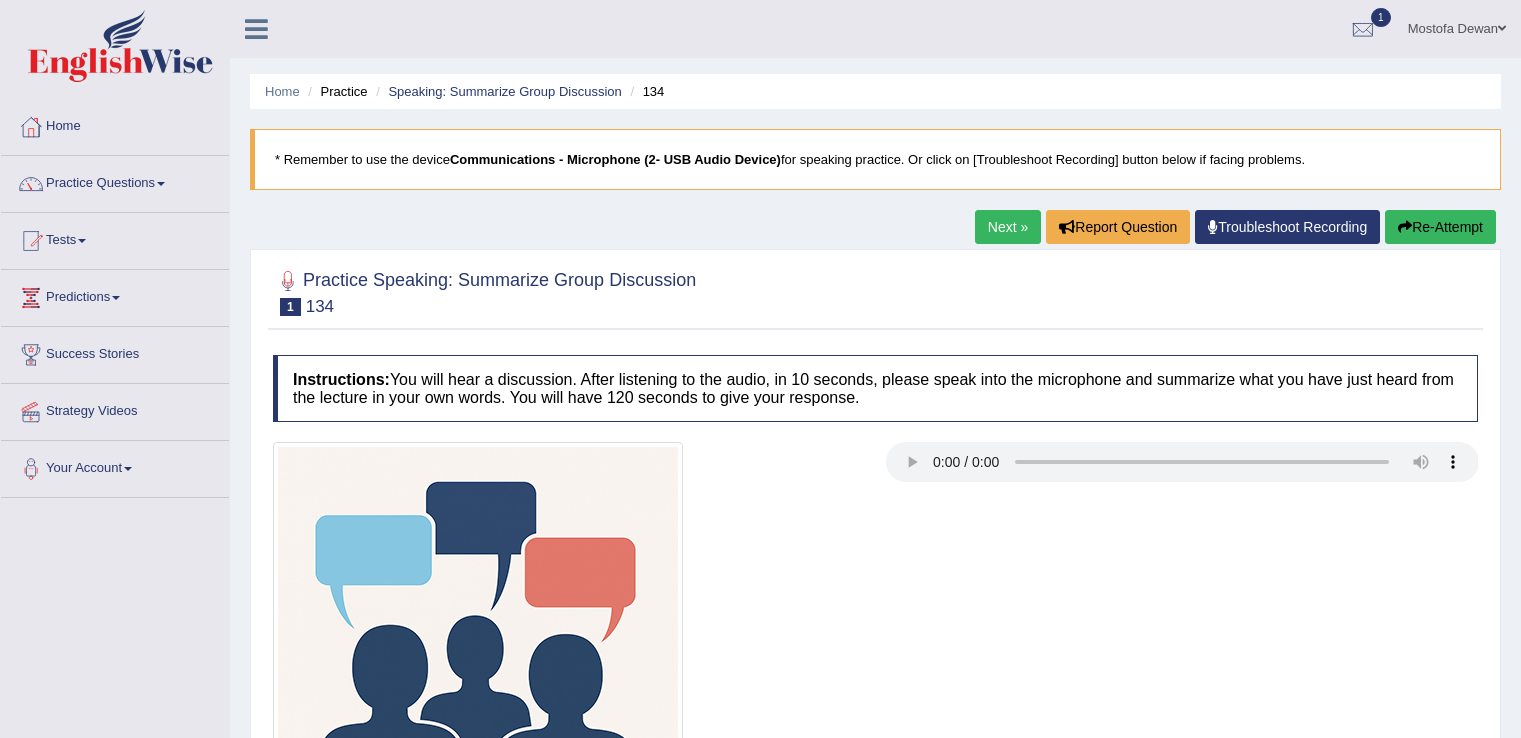 scroll, scrollTop: 0, scrollLeft: 0, axis: both 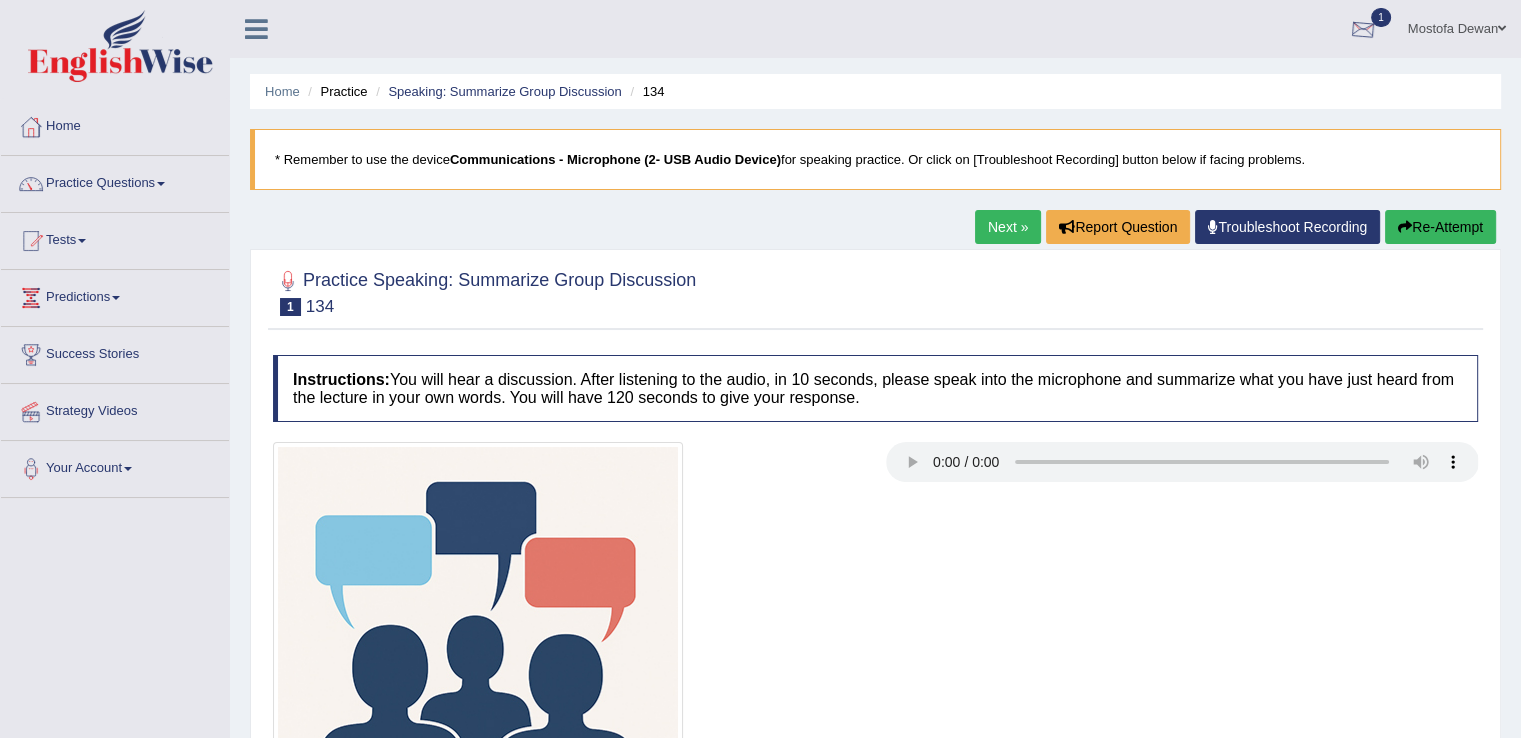 click at bounding box center (1363, 30) 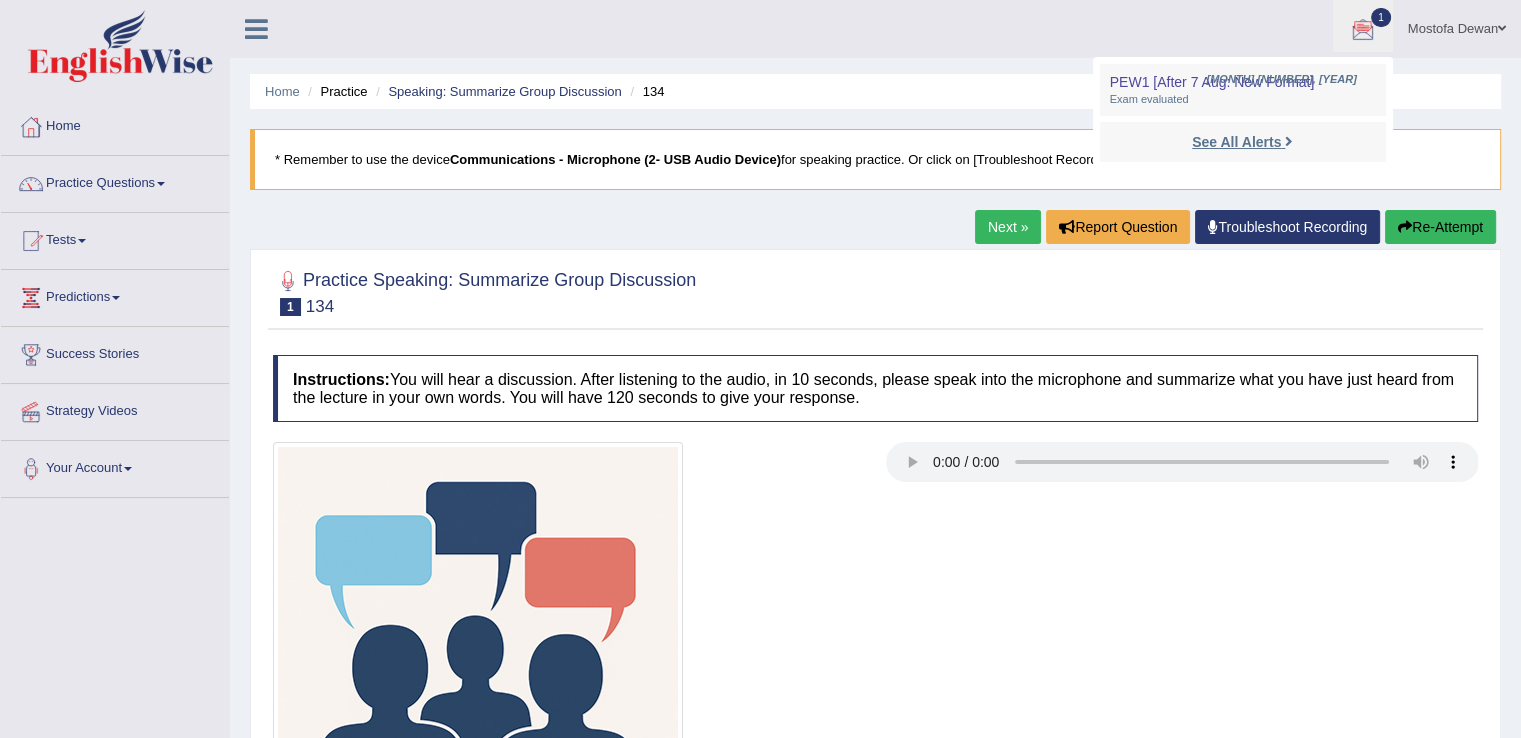 click on "See All Alerts" at bounding box center (1236, 142) 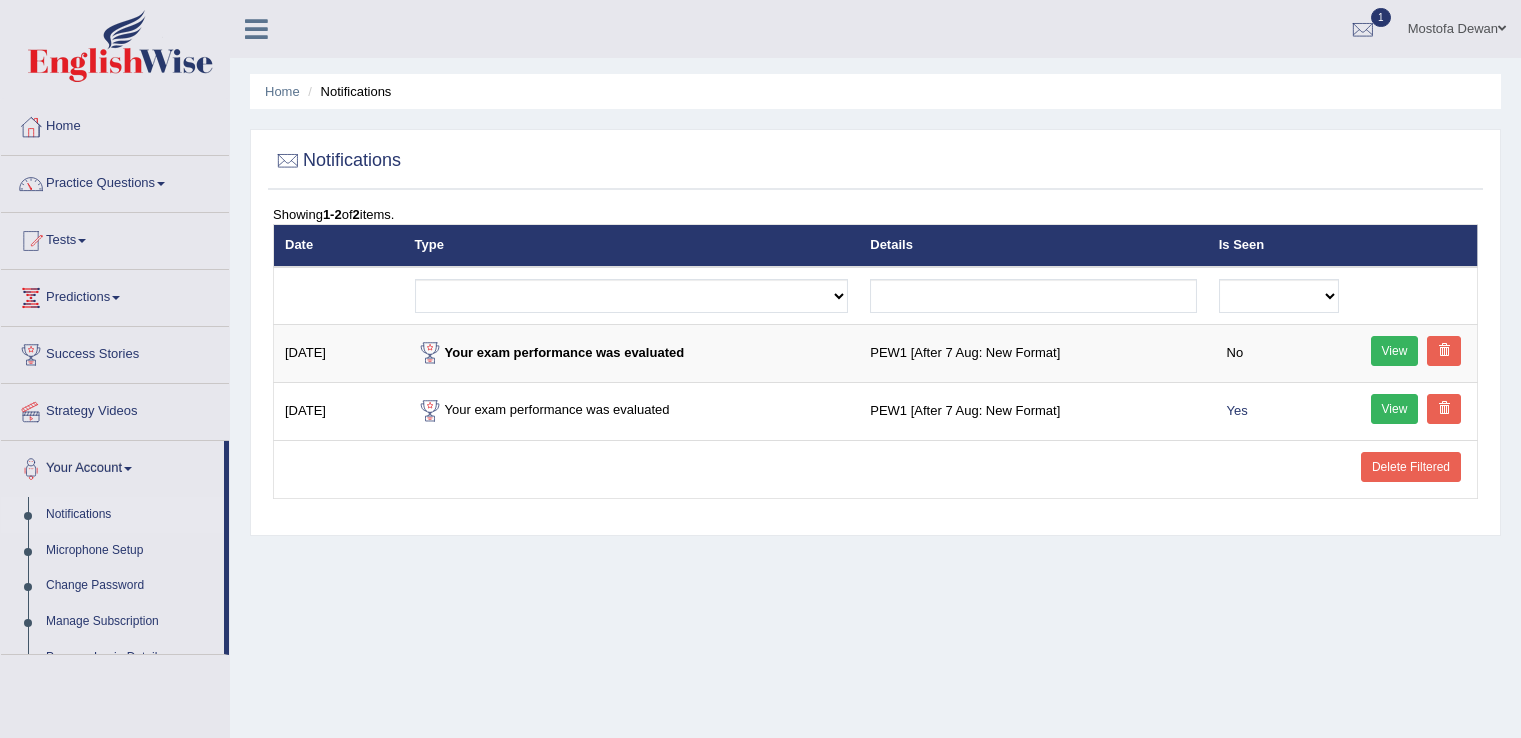 scroll, scrollTop: 0, scrollLeft: 0, axis: both 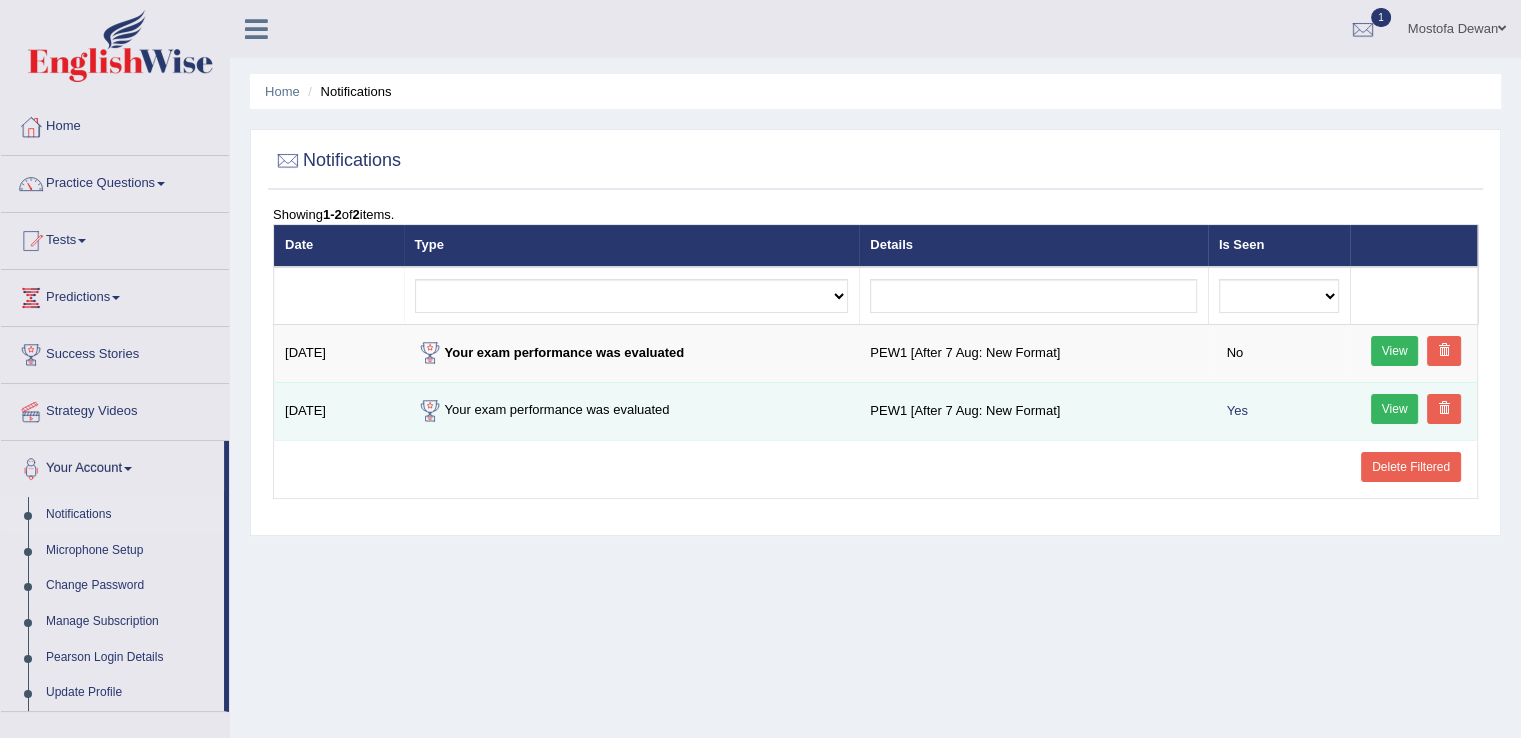 click on "View" at bounding box center [1395, 409] 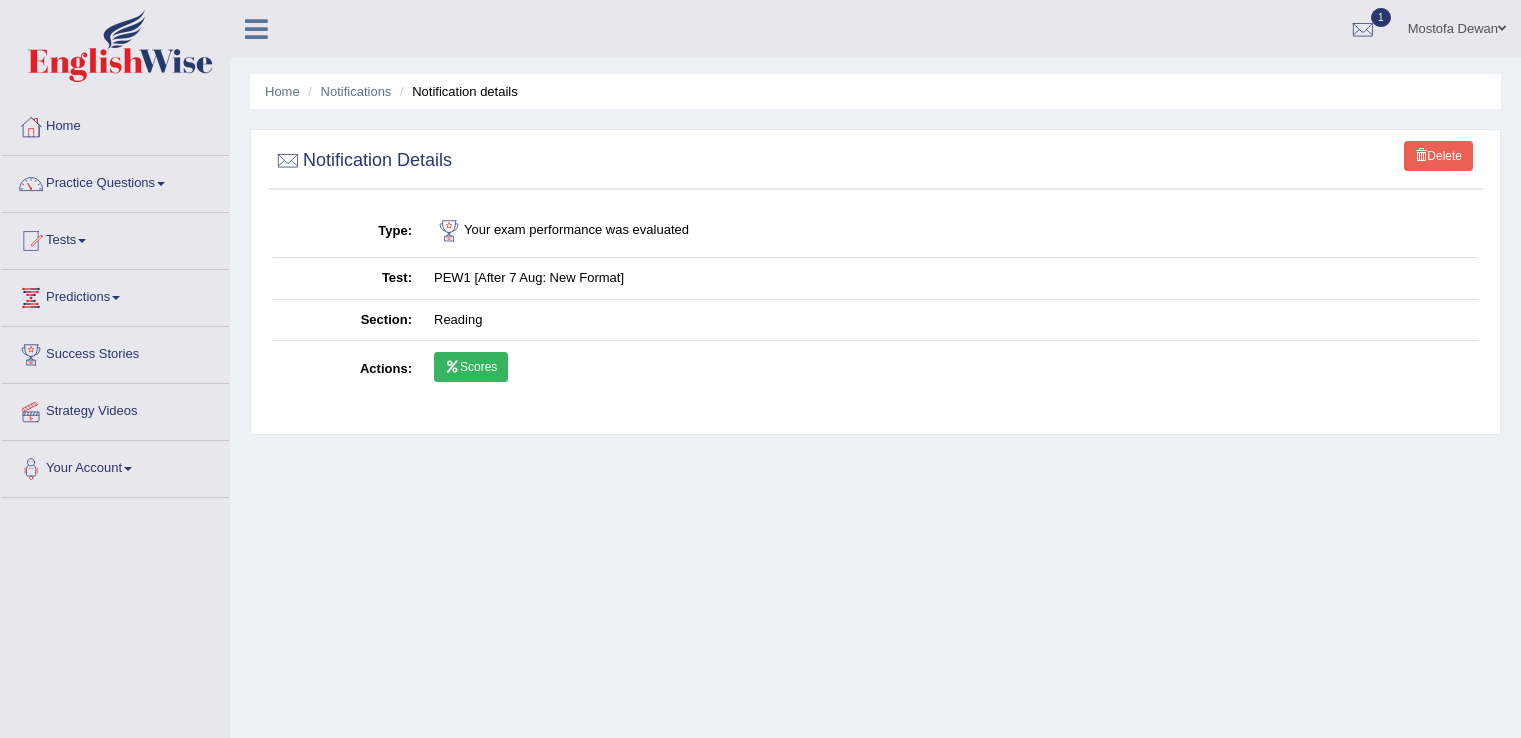scroll, scrollTop: 0, scrollLeft: 0, axis: both 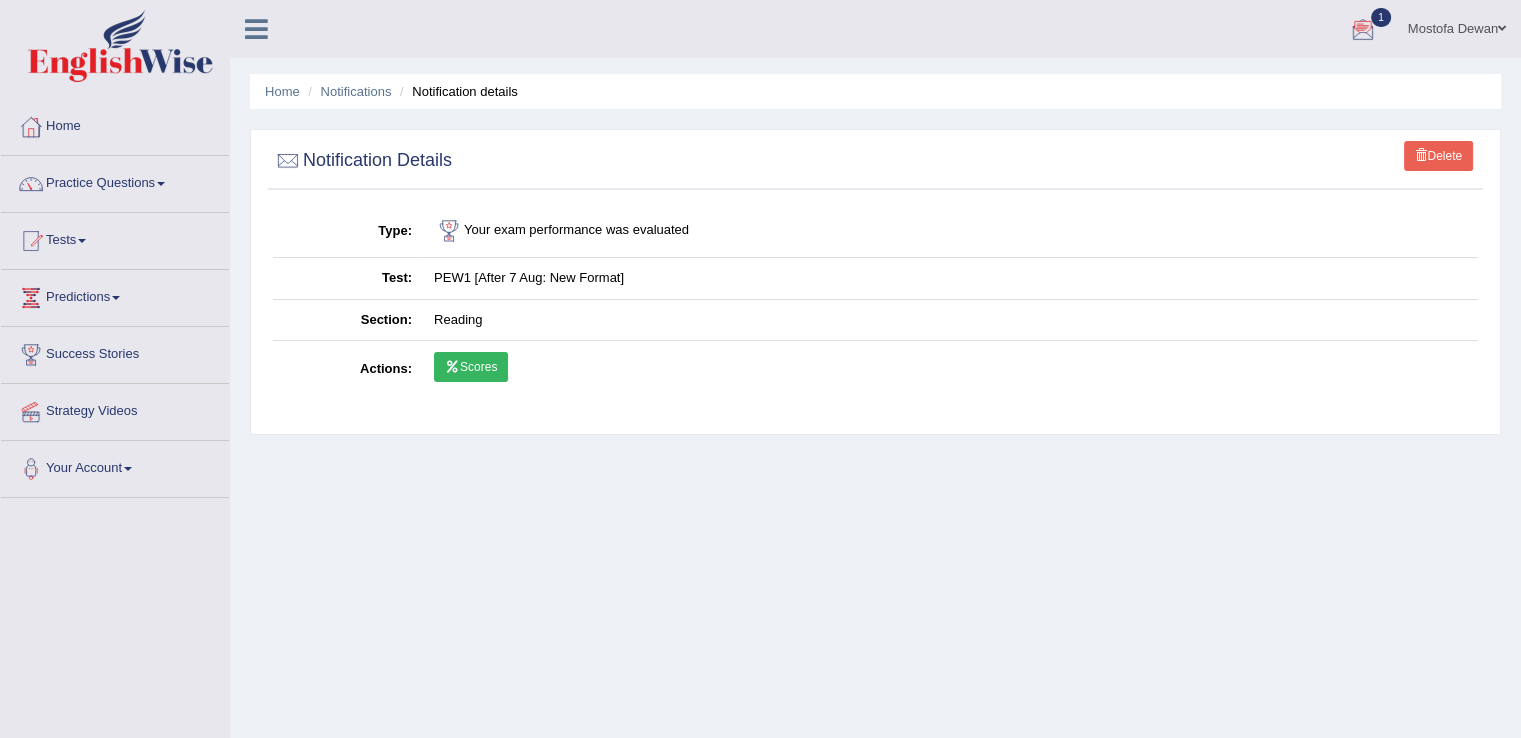 click at bounding box center (1363, 30) 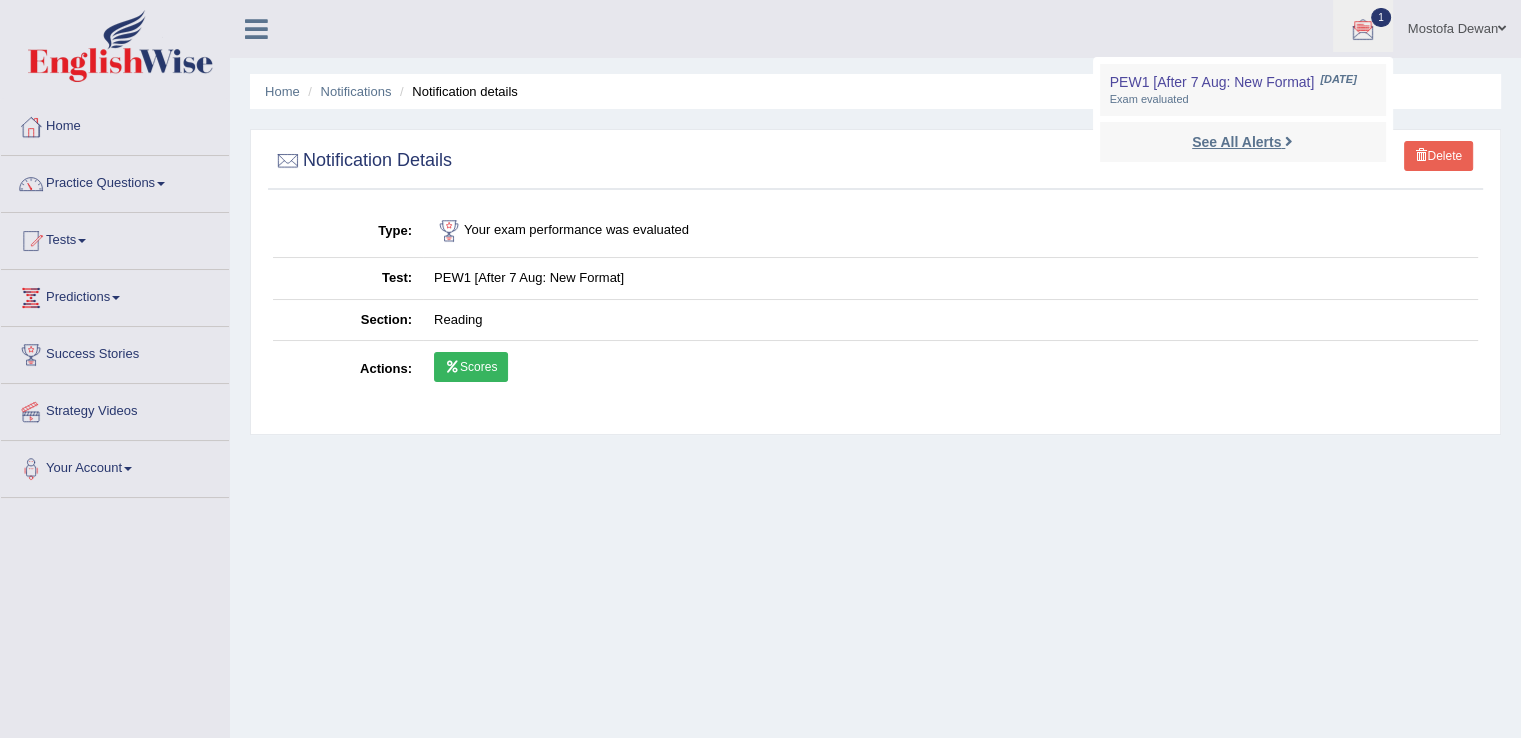 click on "See All Alerts" at bounding box center (1236, 142) 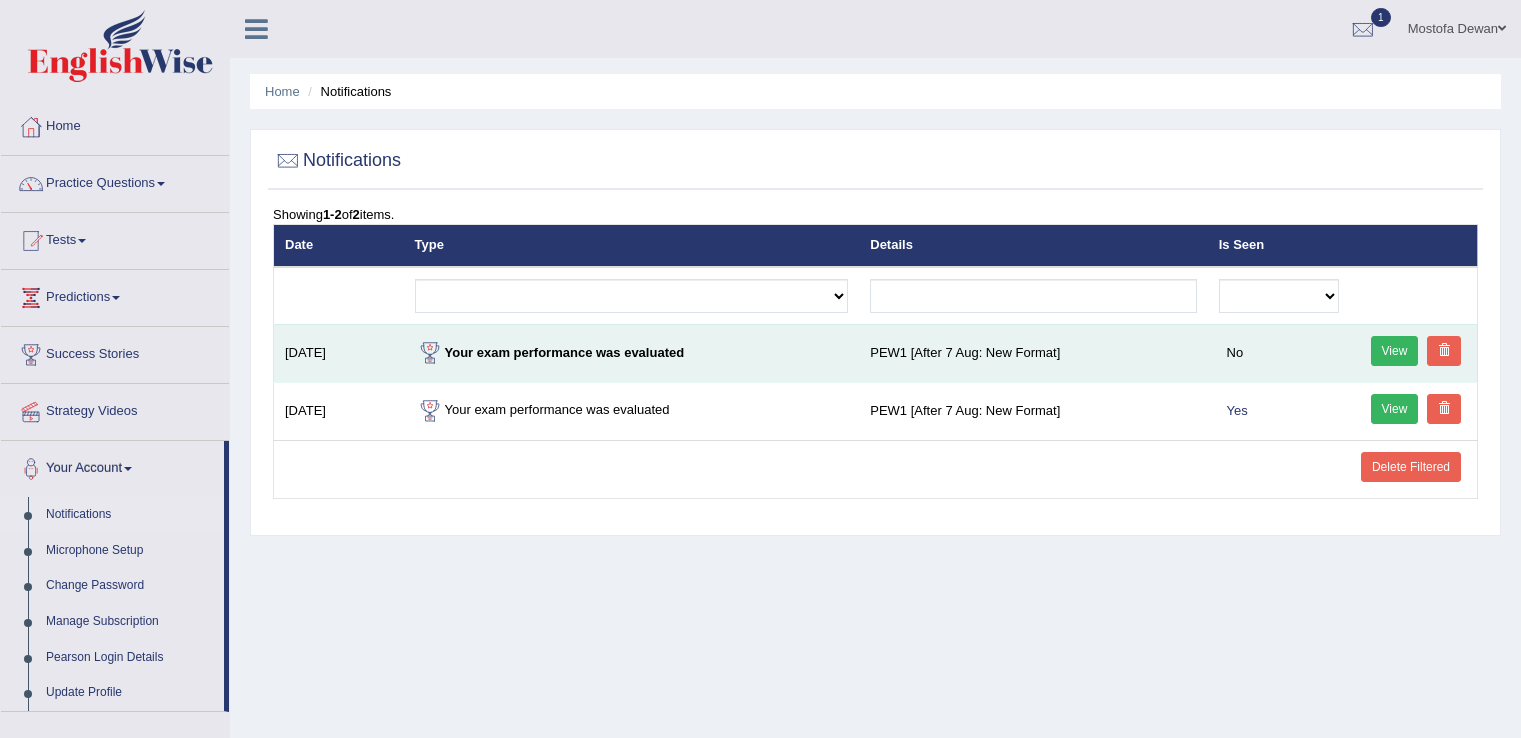scroll, scrollTop: 0, scrollLeft: 0, axis: both 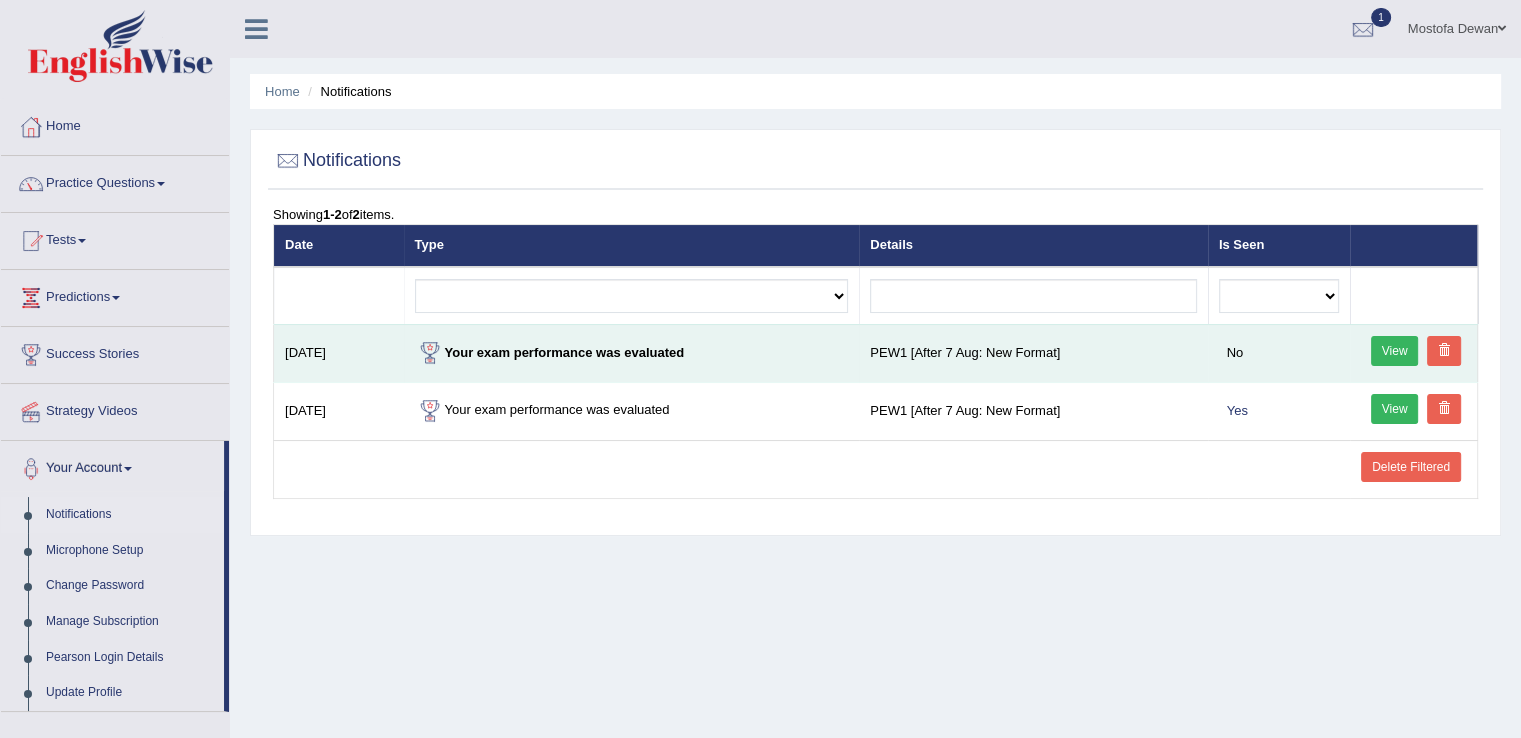 click on "View" at bounding box center [1395, 351] 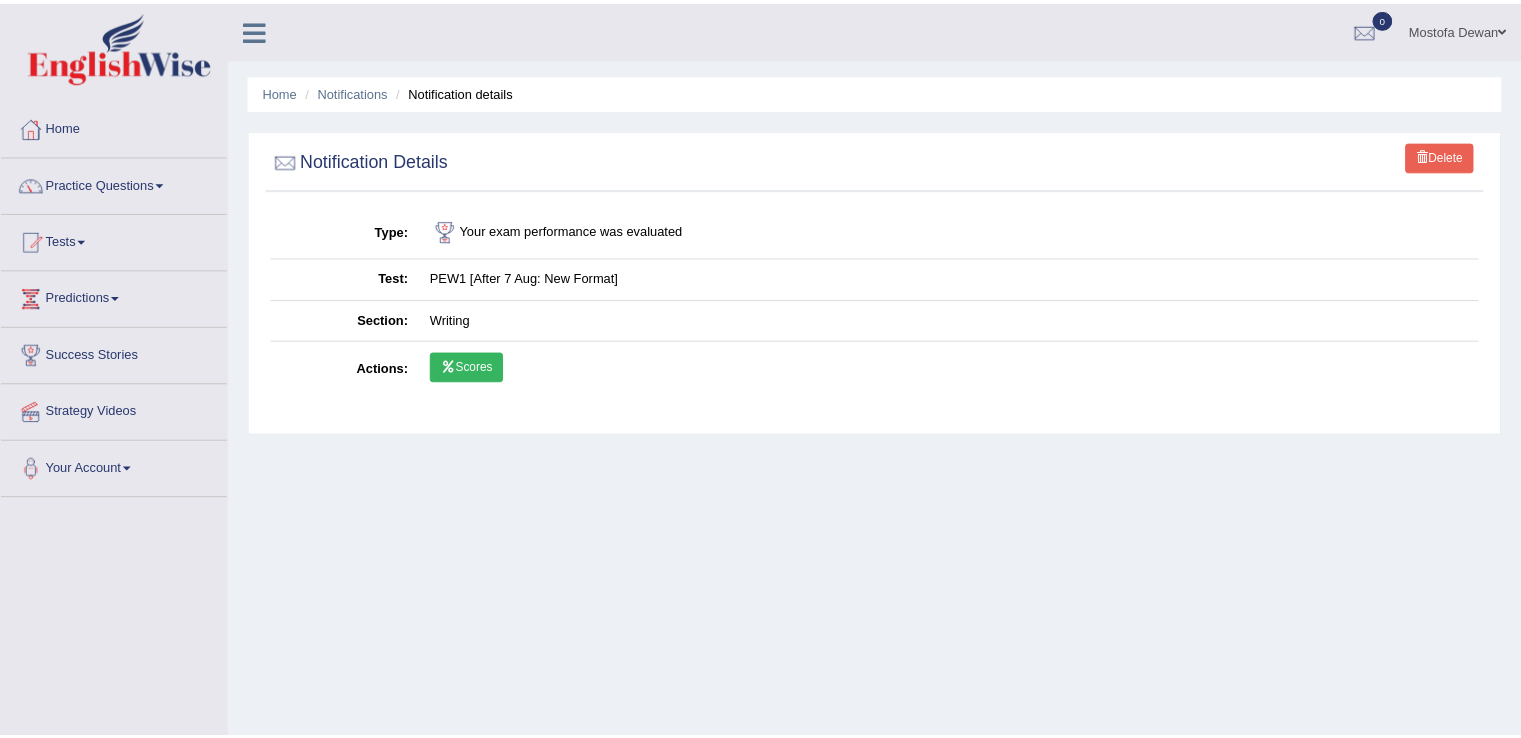 scroll, scrollTop: 0, scrollLeft: 0, axis: both 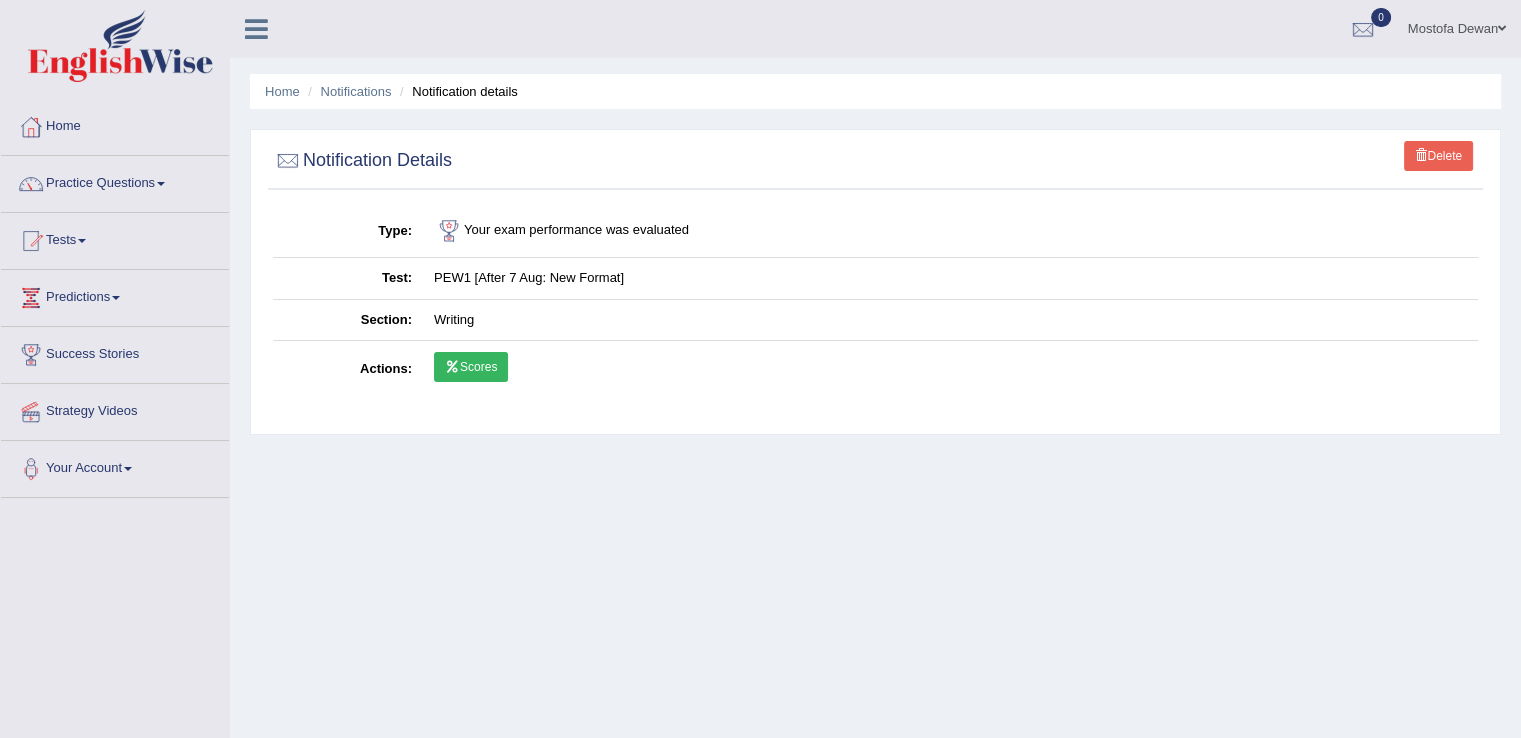 click on "Scores" at bounding box center (471, 367) 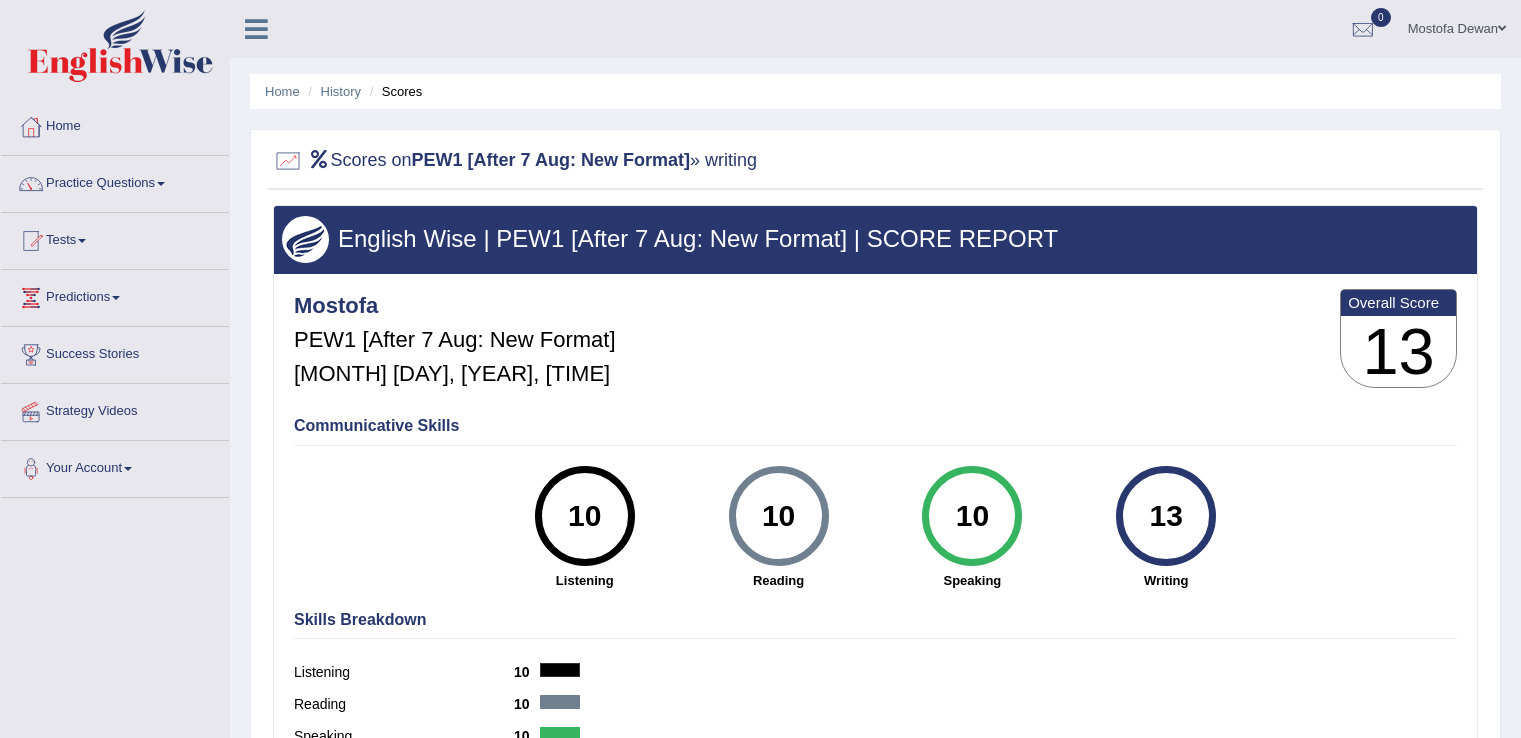 scroll, scrollTop: 0, scrollLeft: 0, axis: both 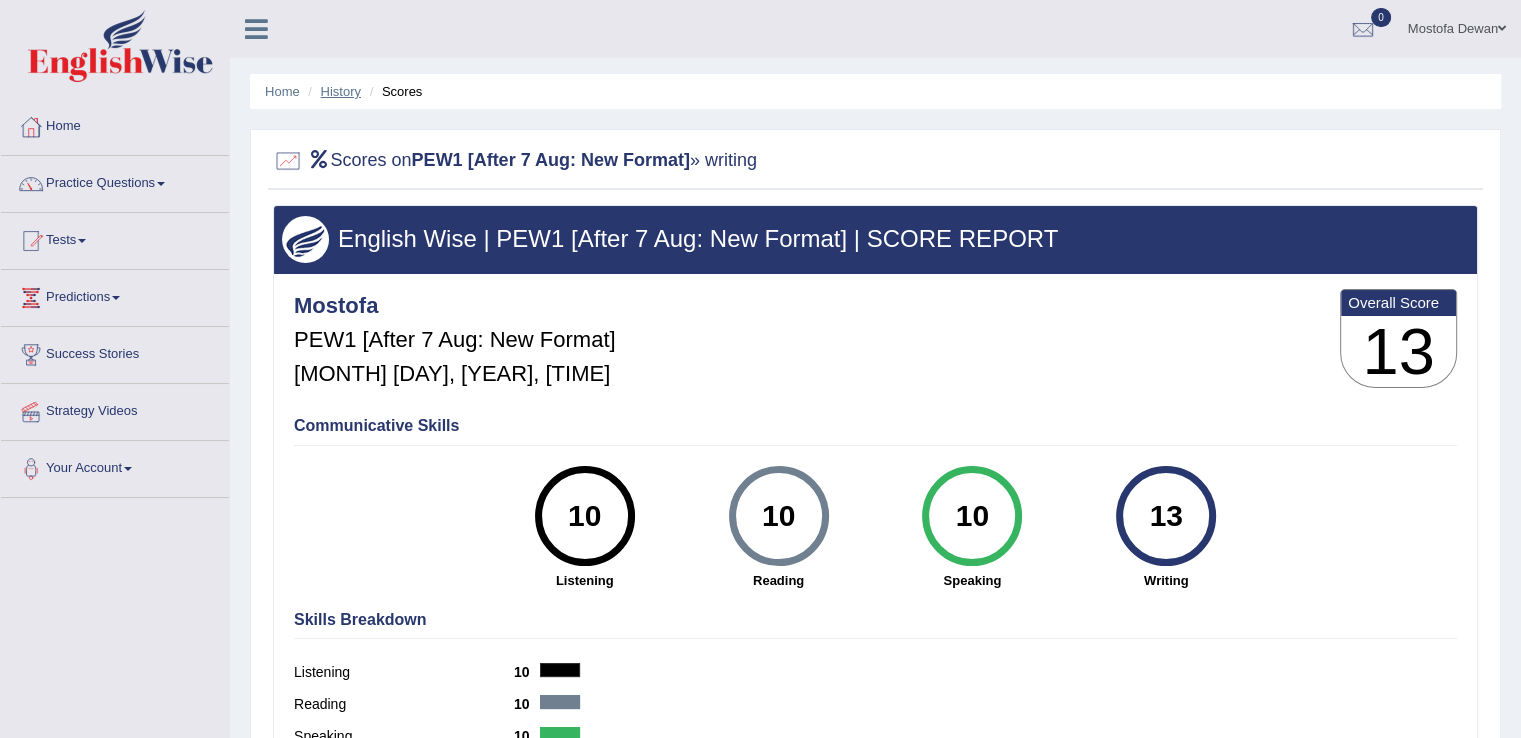 click on "History" at bounding box center [341, 91] 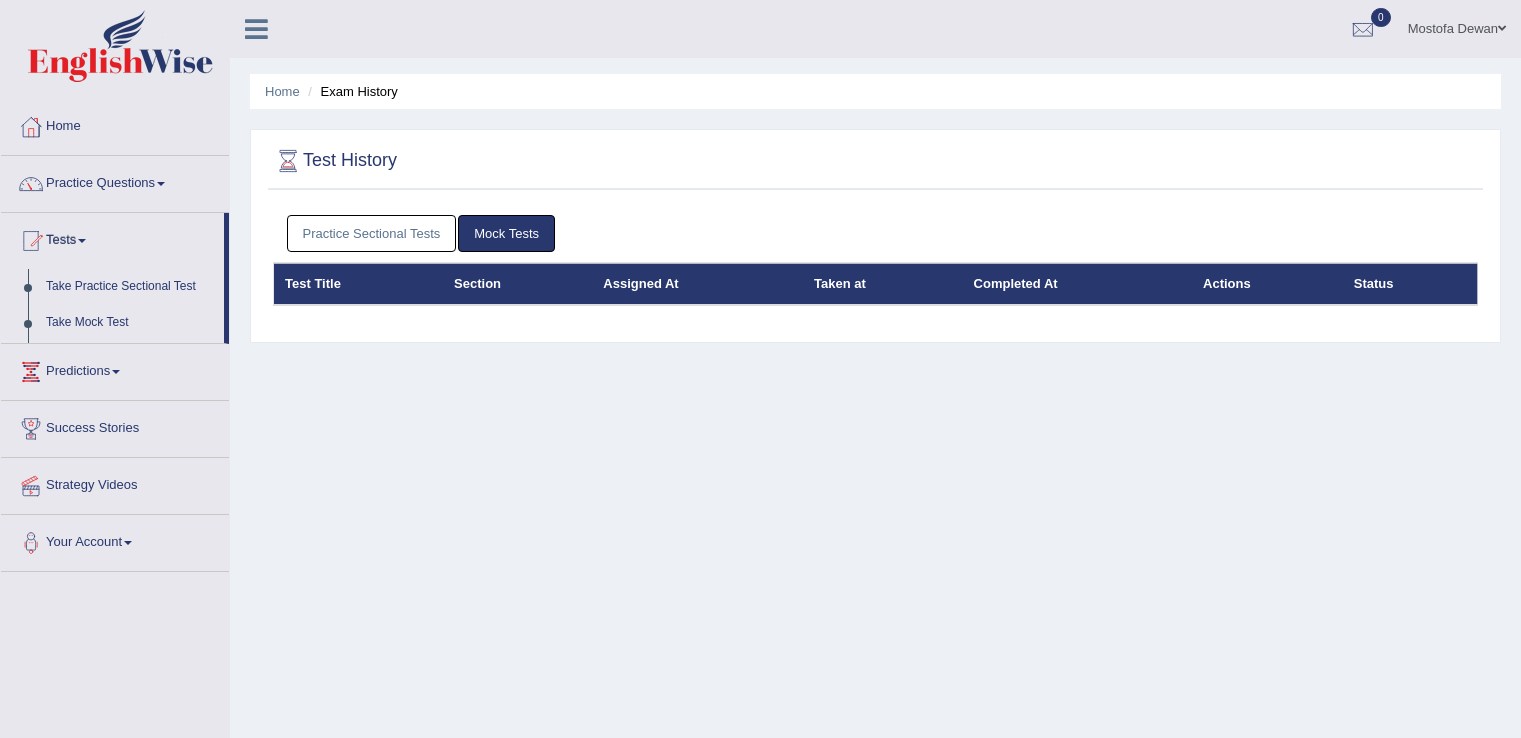 scroll, scrollTop: 0, scrollLeft: 0, axis: both 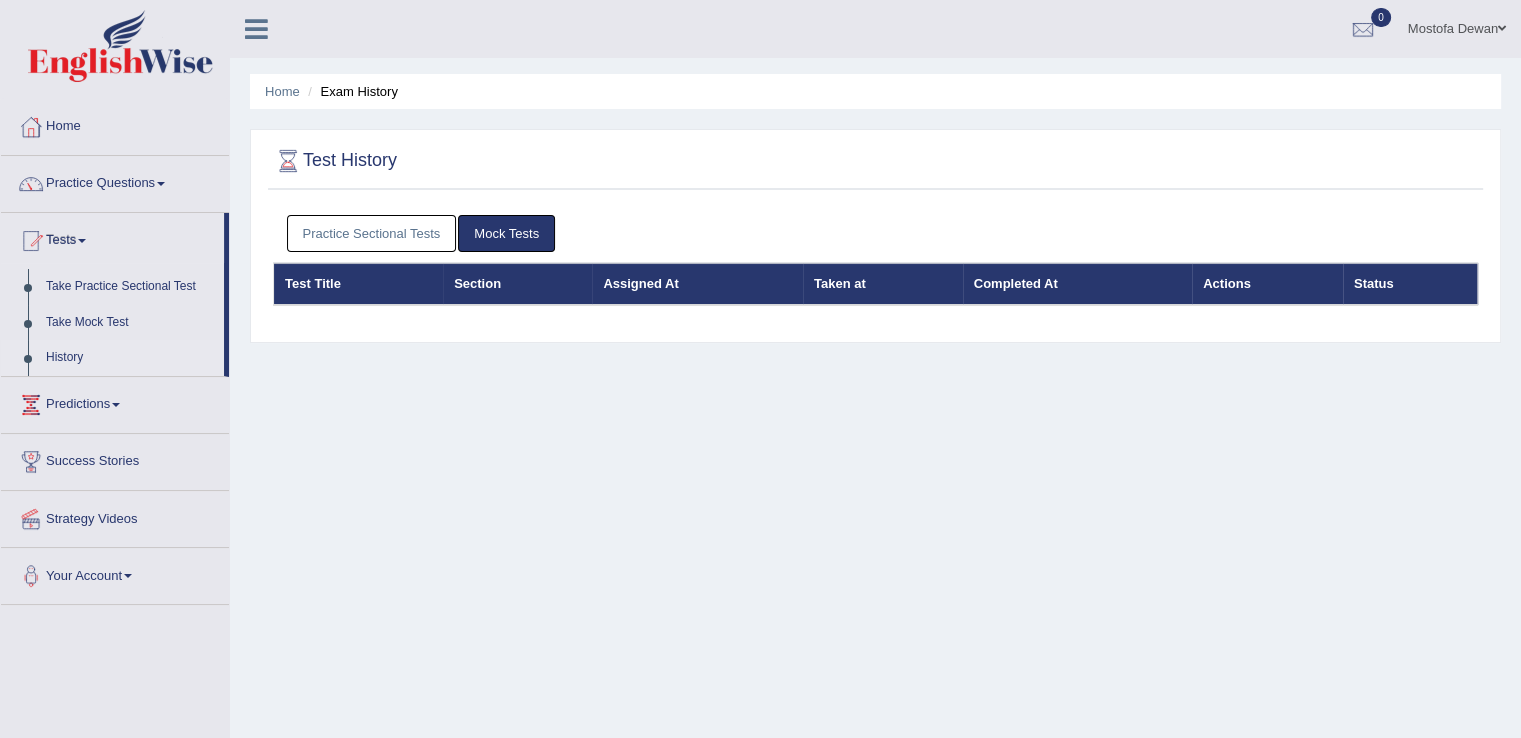 click on "Practice Sectional Tests" at bounding box center (372, 233) 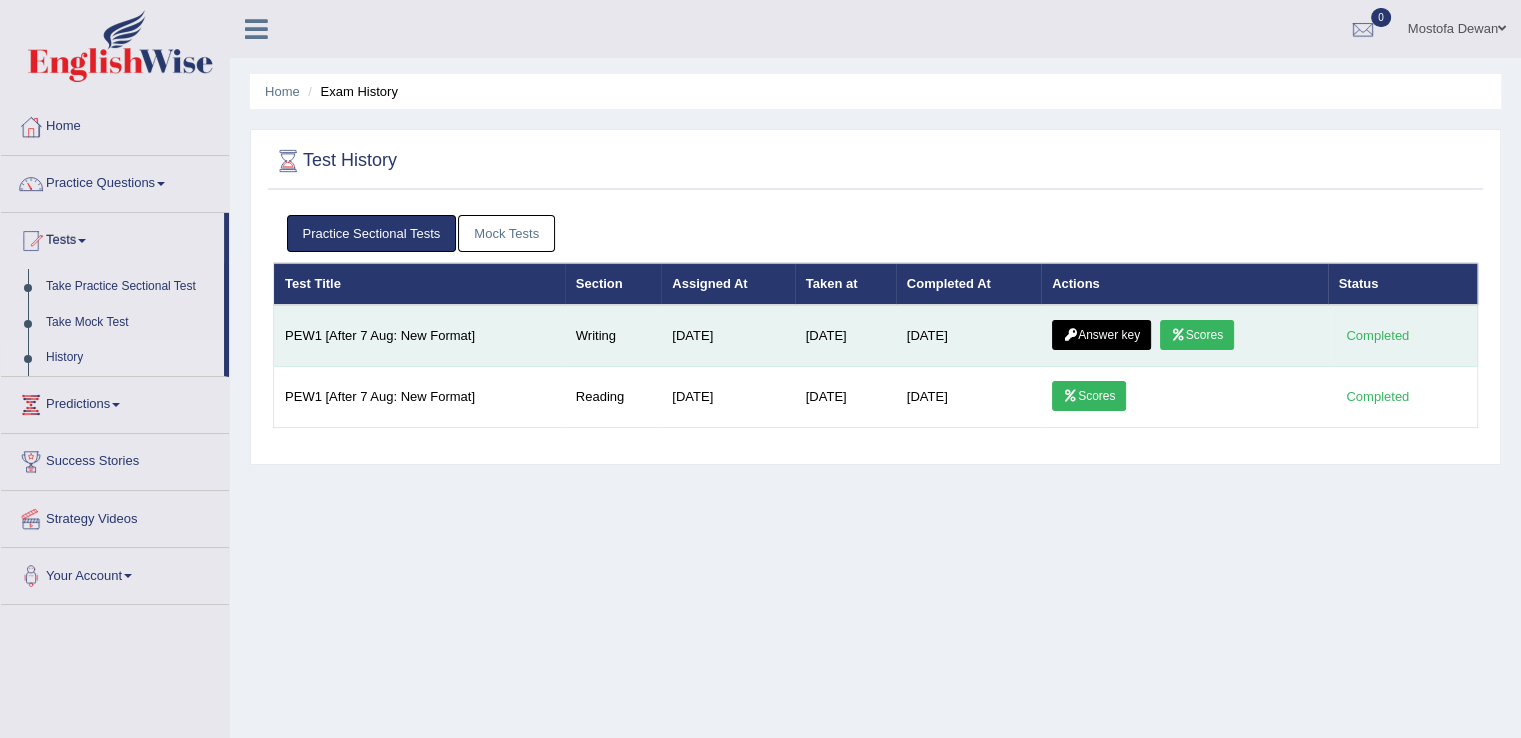 click on "Answer key" at bounding box center [1101, 335] 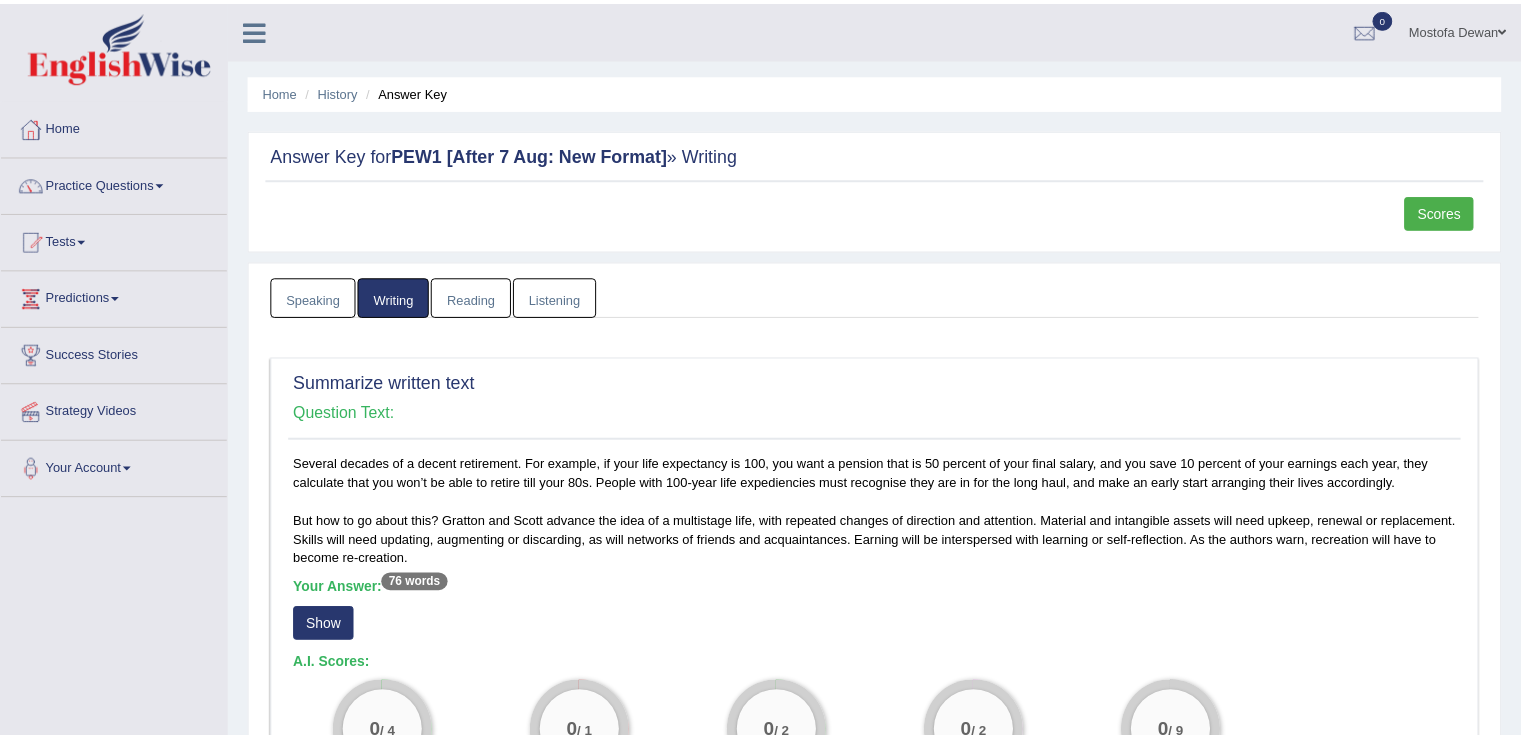 scroll, scrollTop: 0, scrollLeft: 0, axis: both 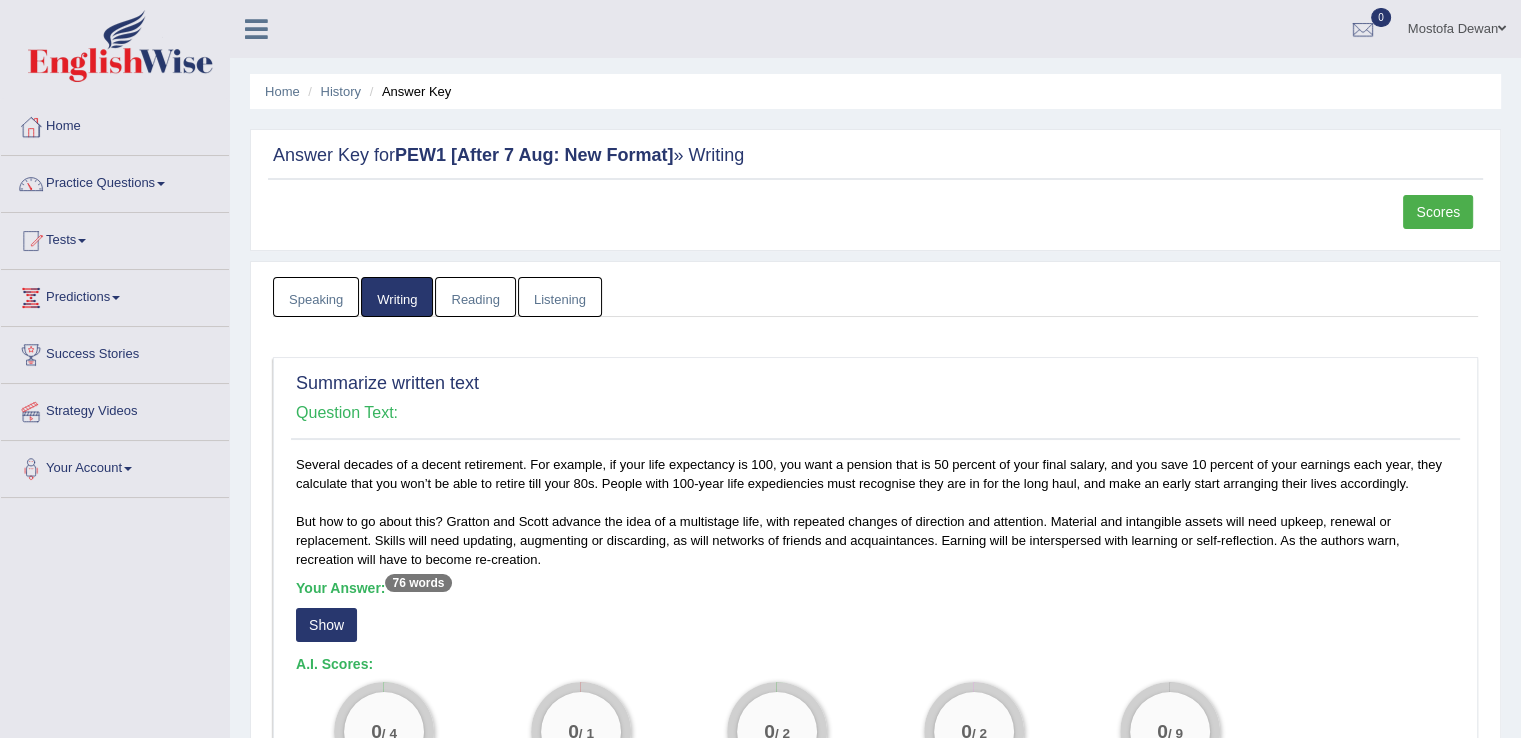click on "Scores" at bounding box center (1438, 212) 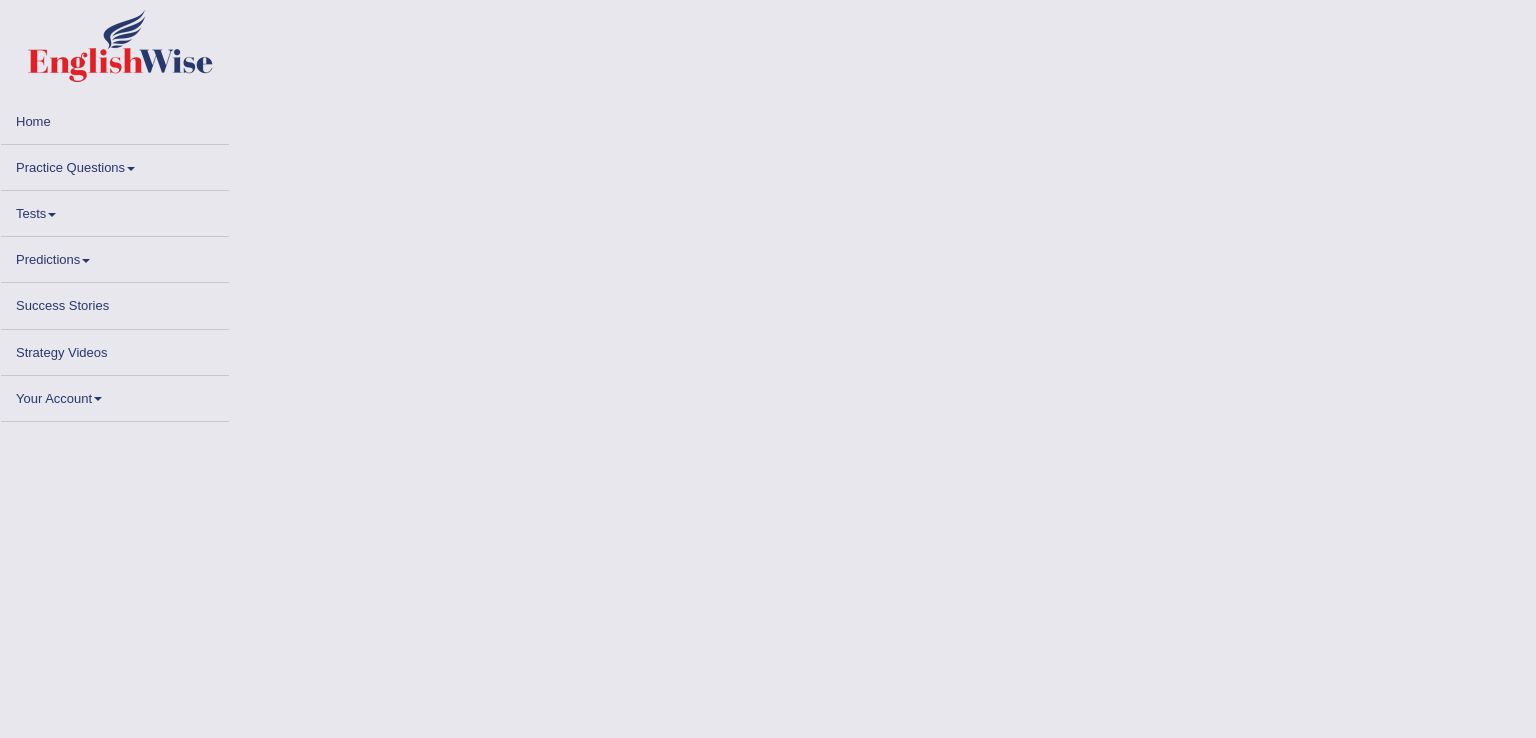 scroll, scrollTop: 0, scrollLeft: 0, axis: both 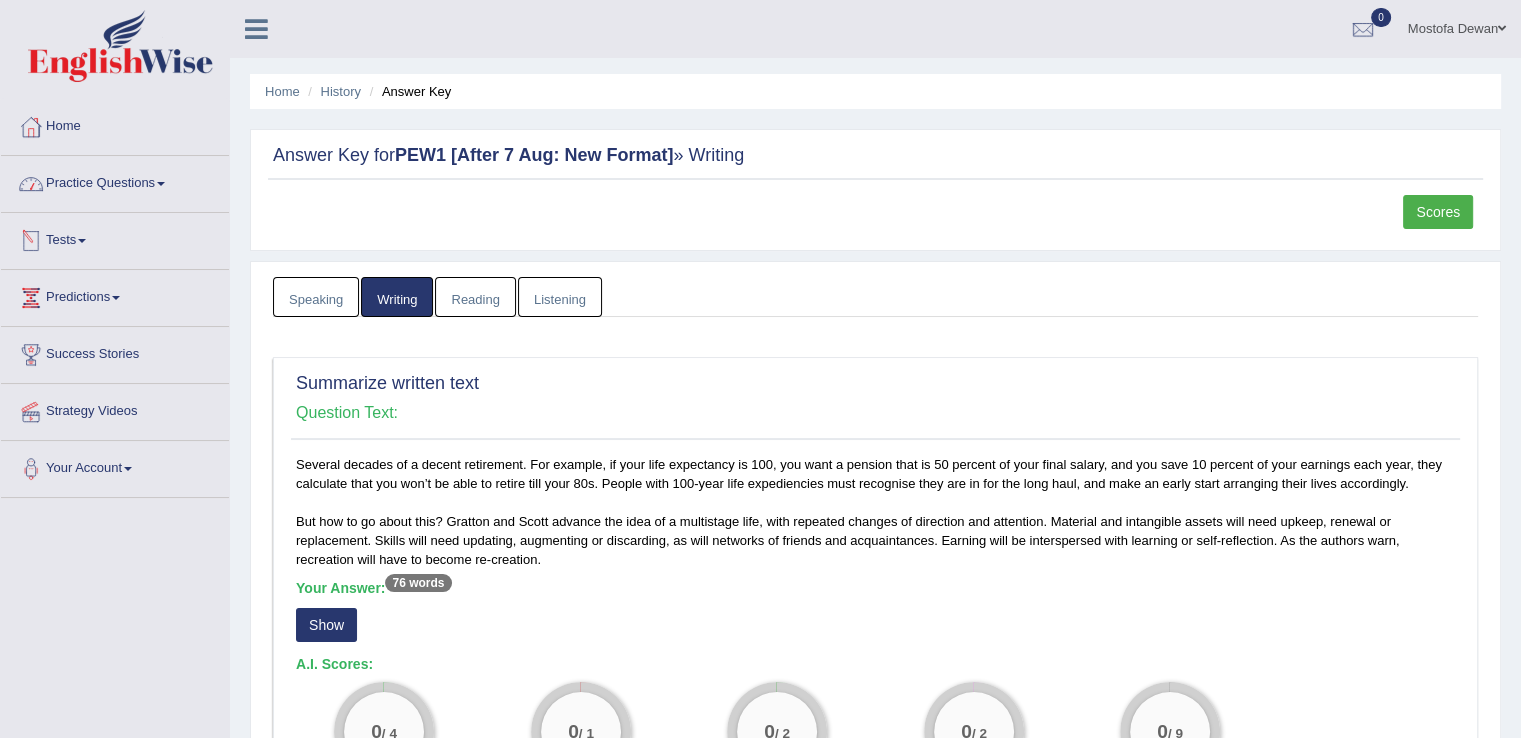 click on "Tests" at bounding box center (115, 238) 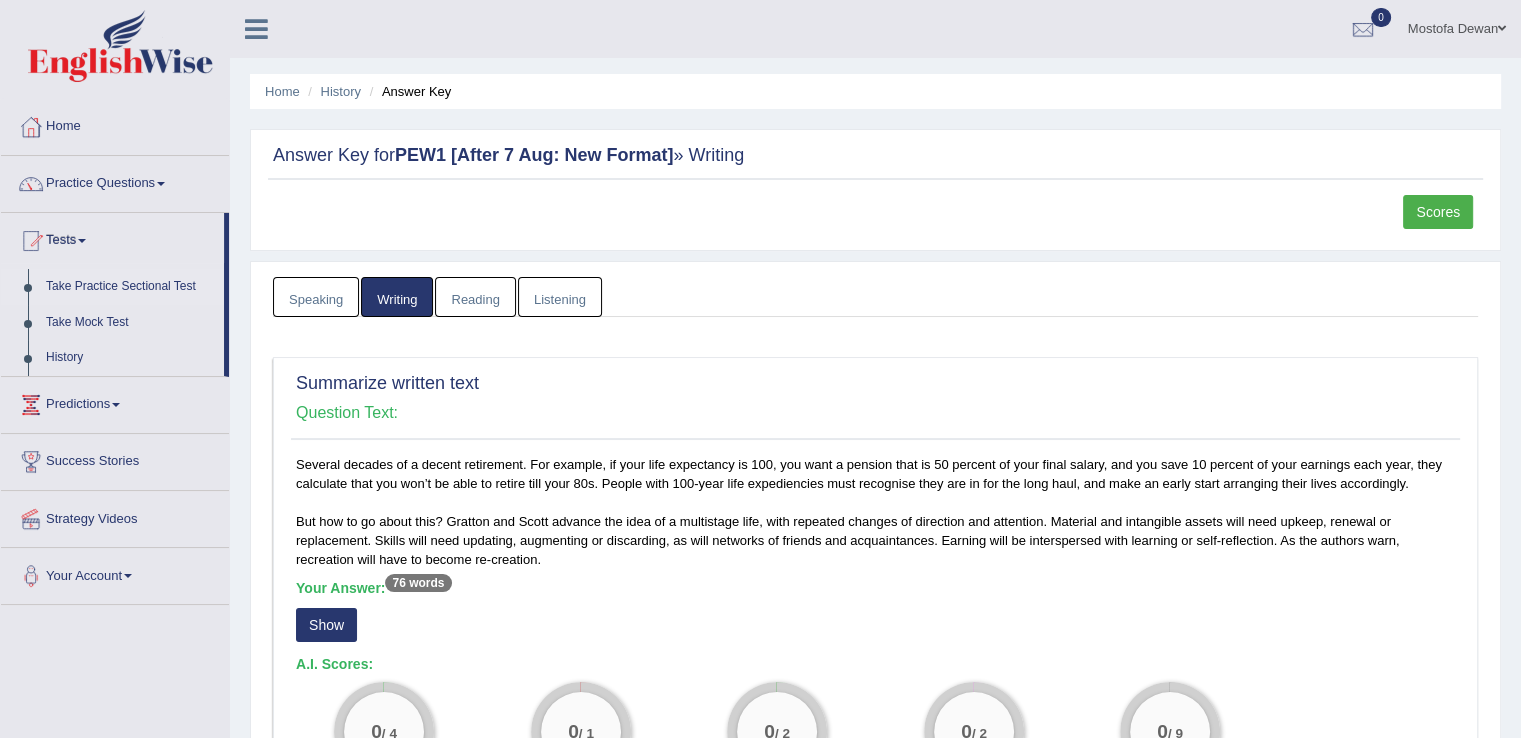 click on "Take Practice Sectional Test" at bounding box center [130, 287] 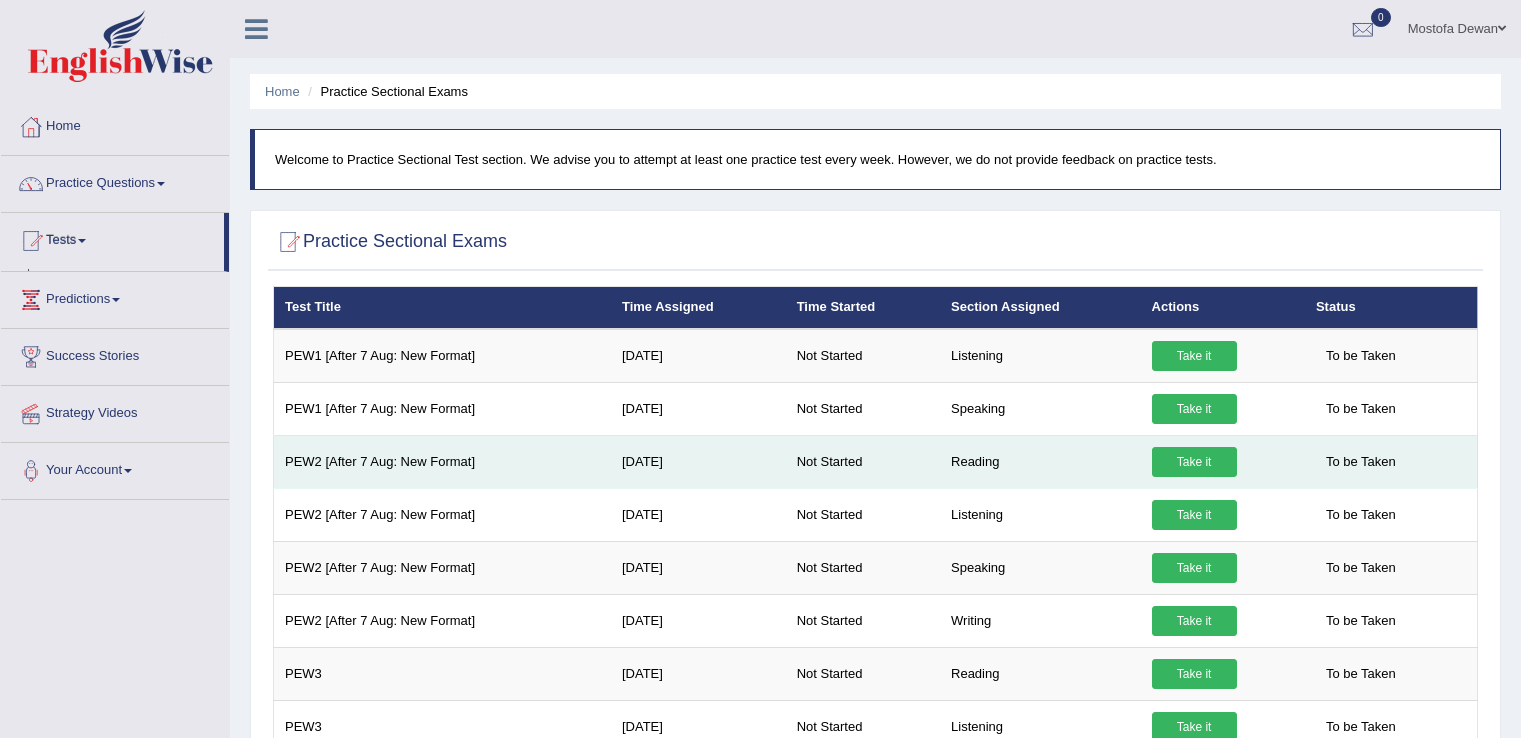 scroll, scrollTop: 0, scrollLeft: 0, axis: both 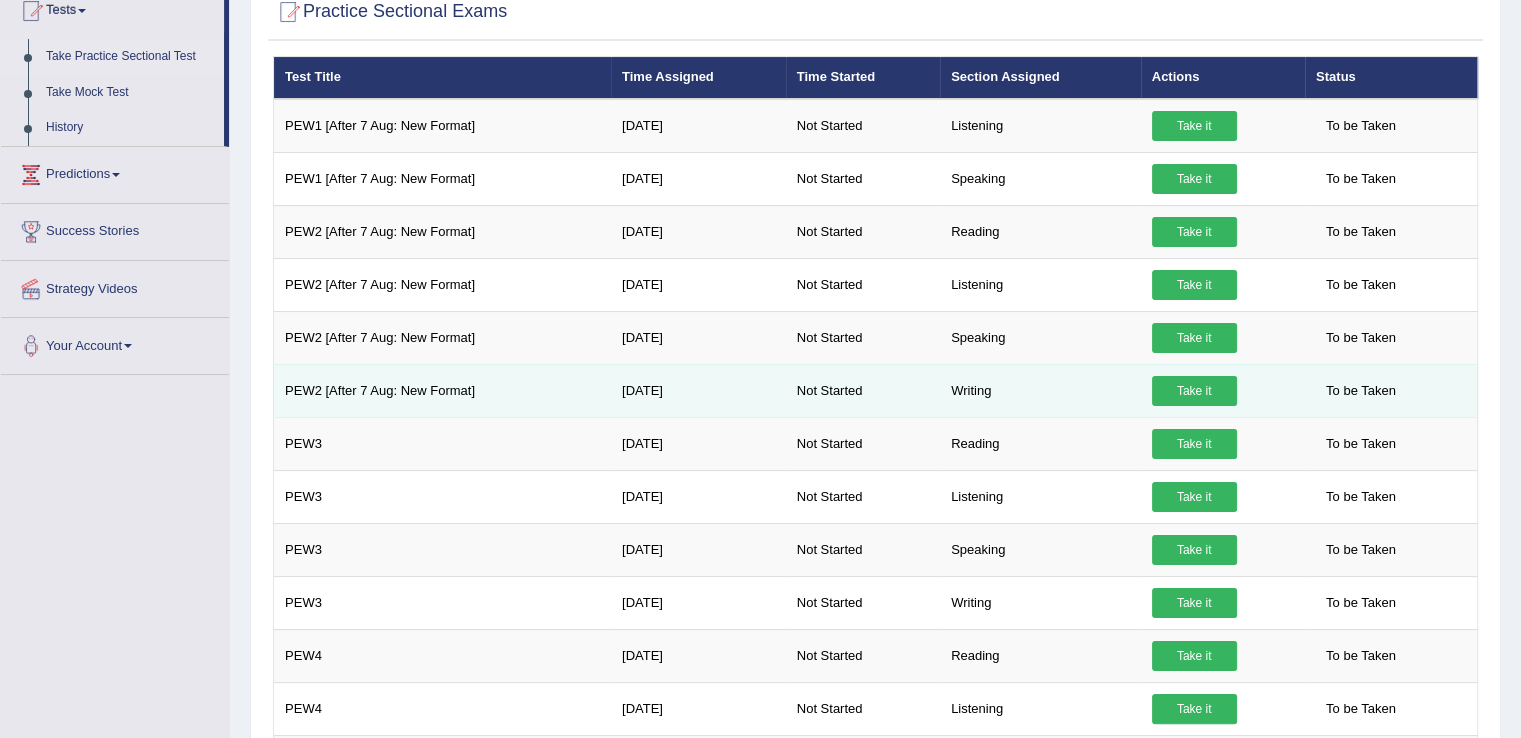 click on "Not Started" at bounding box center [863, 390] 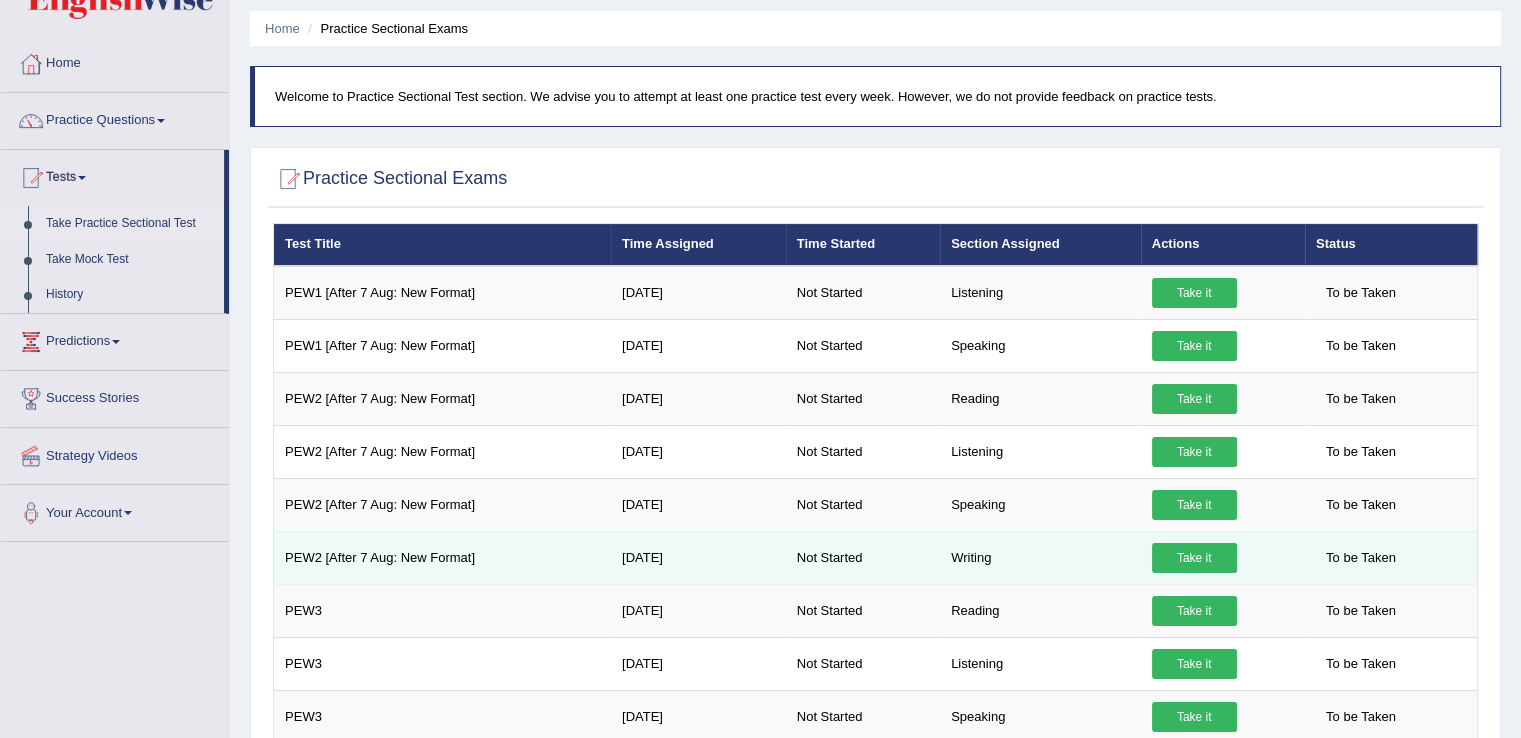 scroll, scrollTop: 62, scrollLeft: 0, axis: vertical 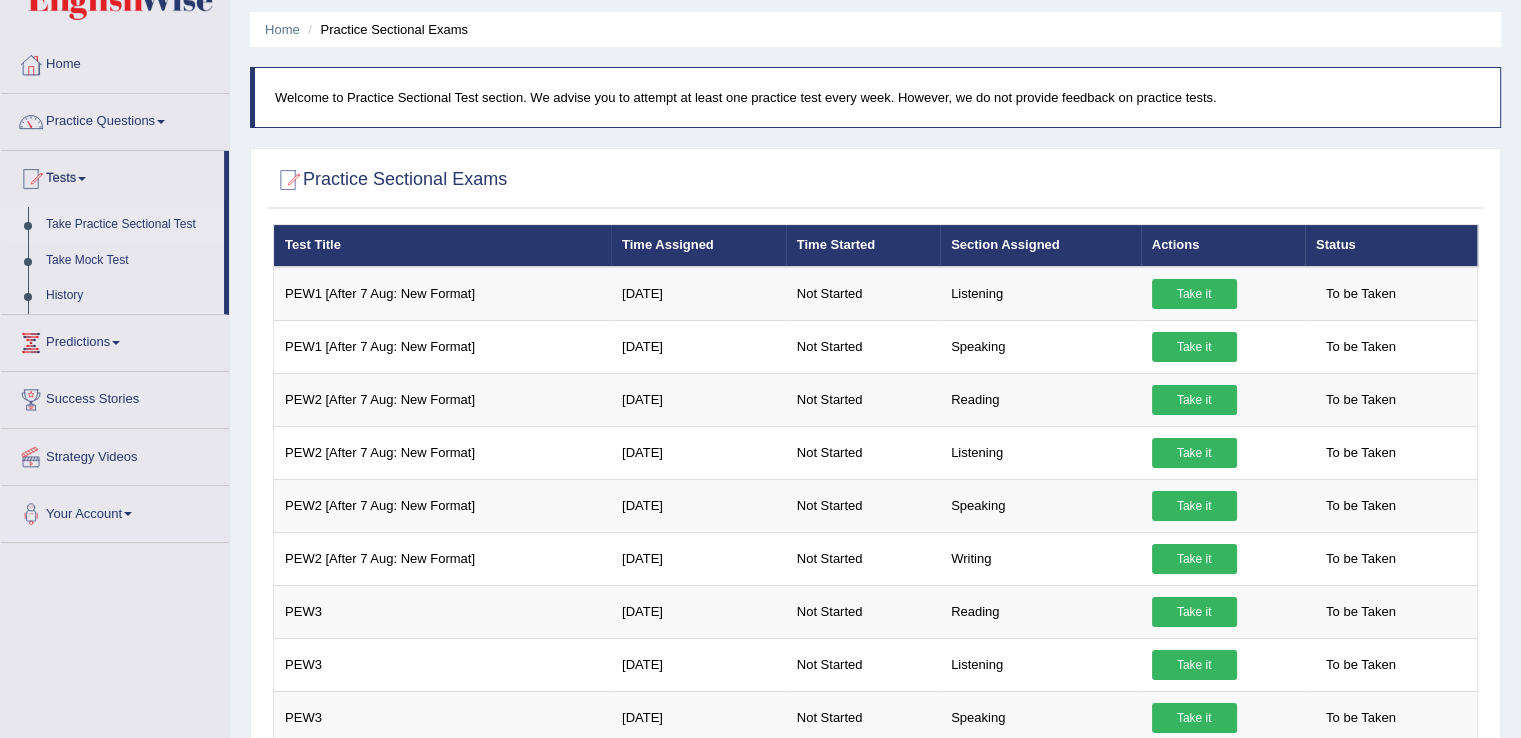 click at bounding box center [875, 180] 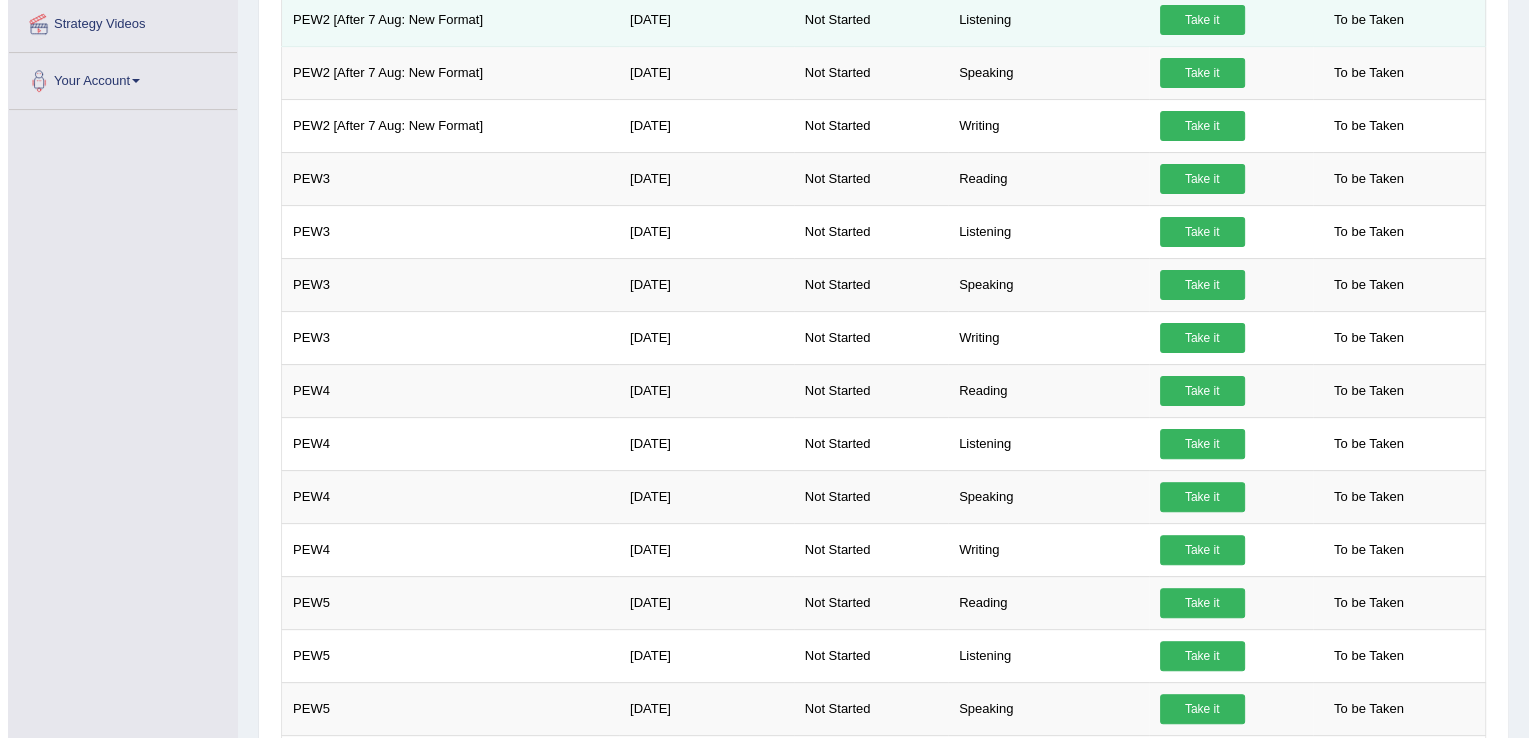 scroll, scrollTop: 496, scrollLeft: 0, axis: vertical 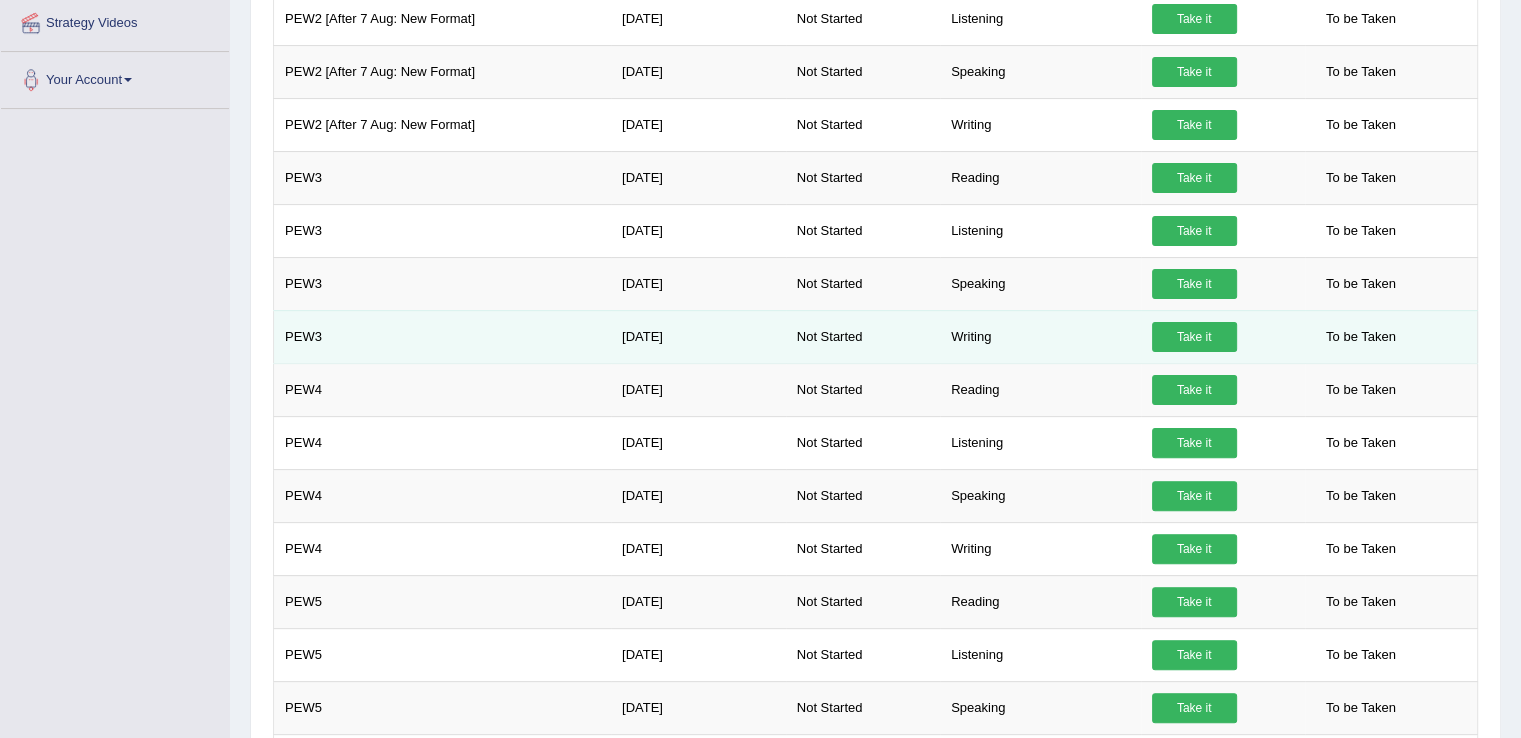 click on "Take it" at bounding box center [1194, 337] 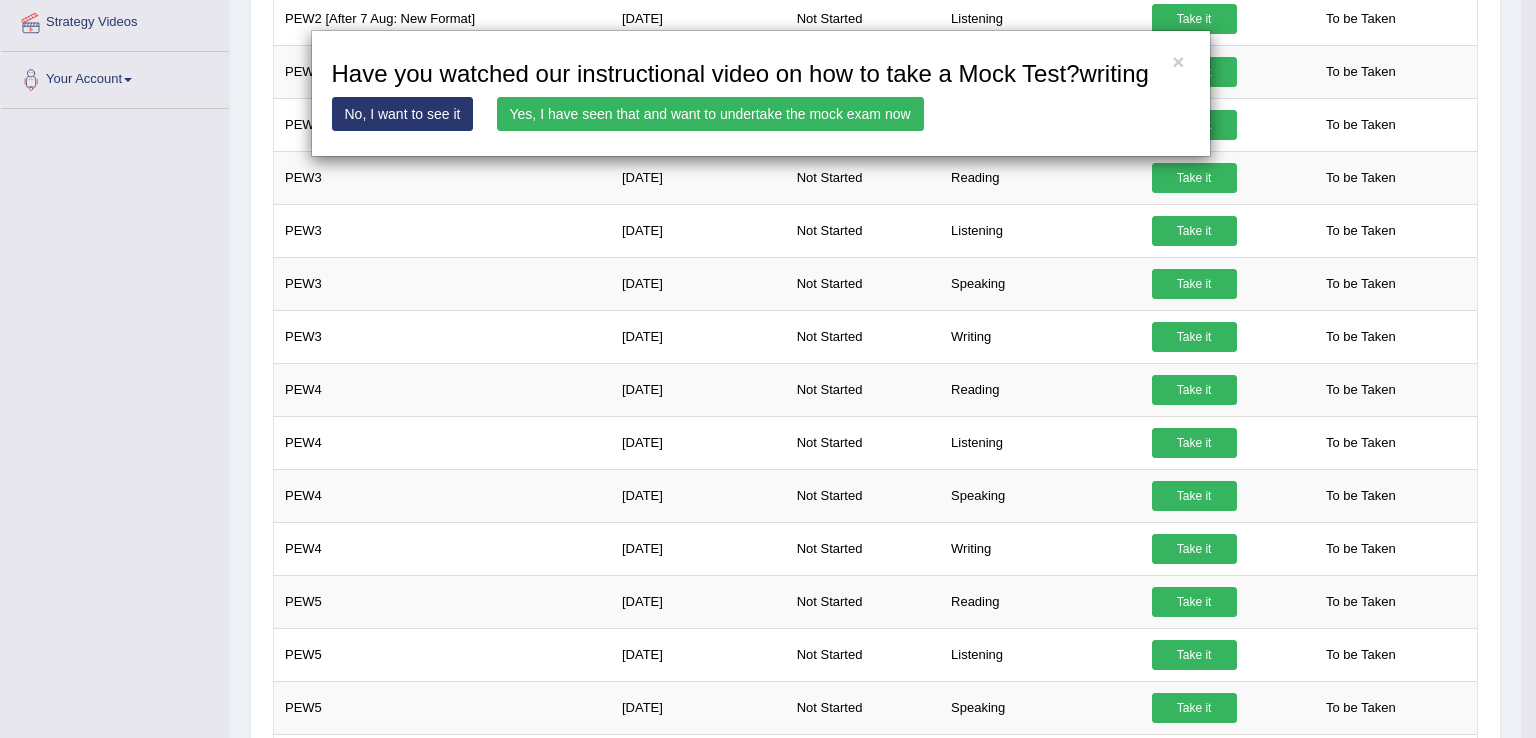 click on "Yes, I have seen that and want to undertake the mock exam now" at bounding box center (710, 114) 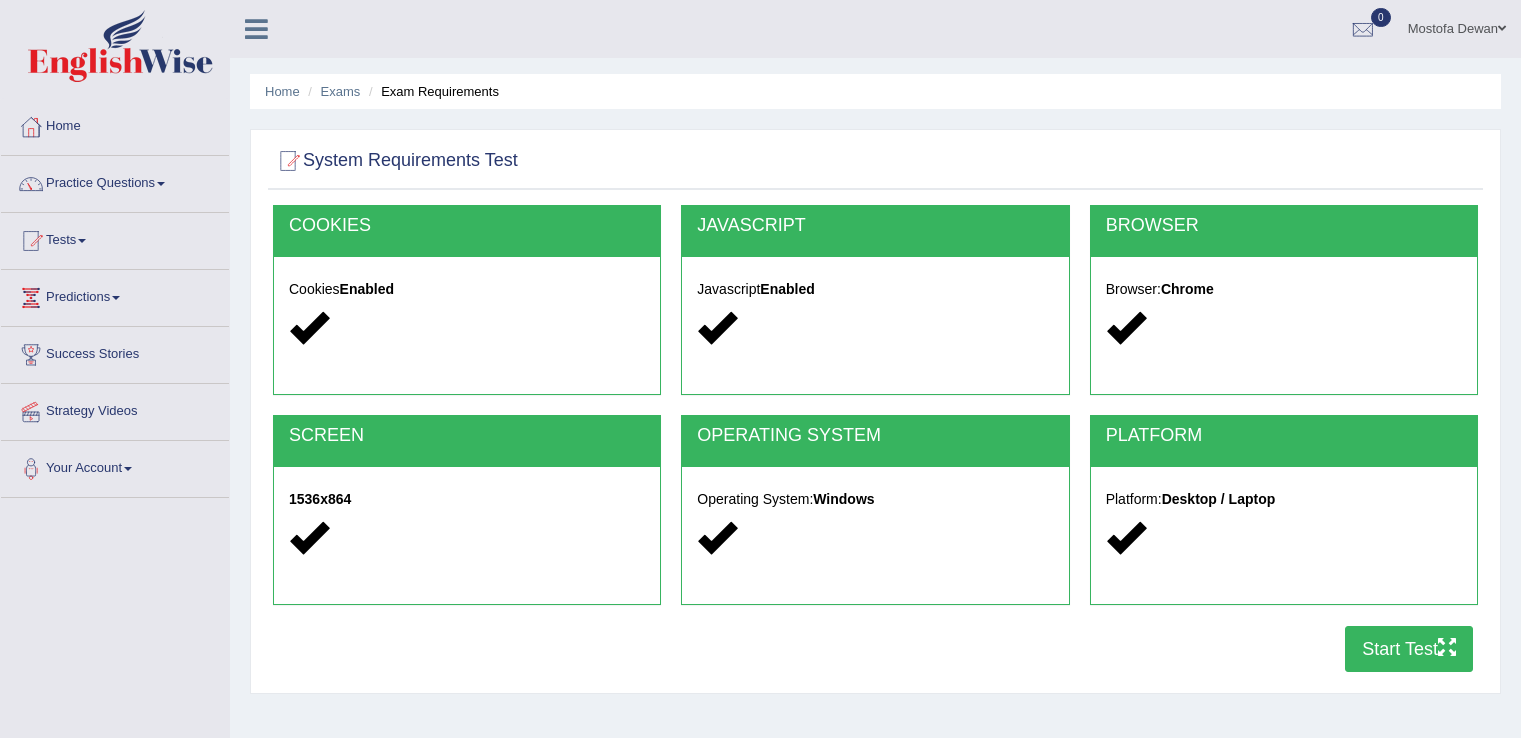 scroll, scrollTop: 92, scrollLeft: 0, axis: vertical 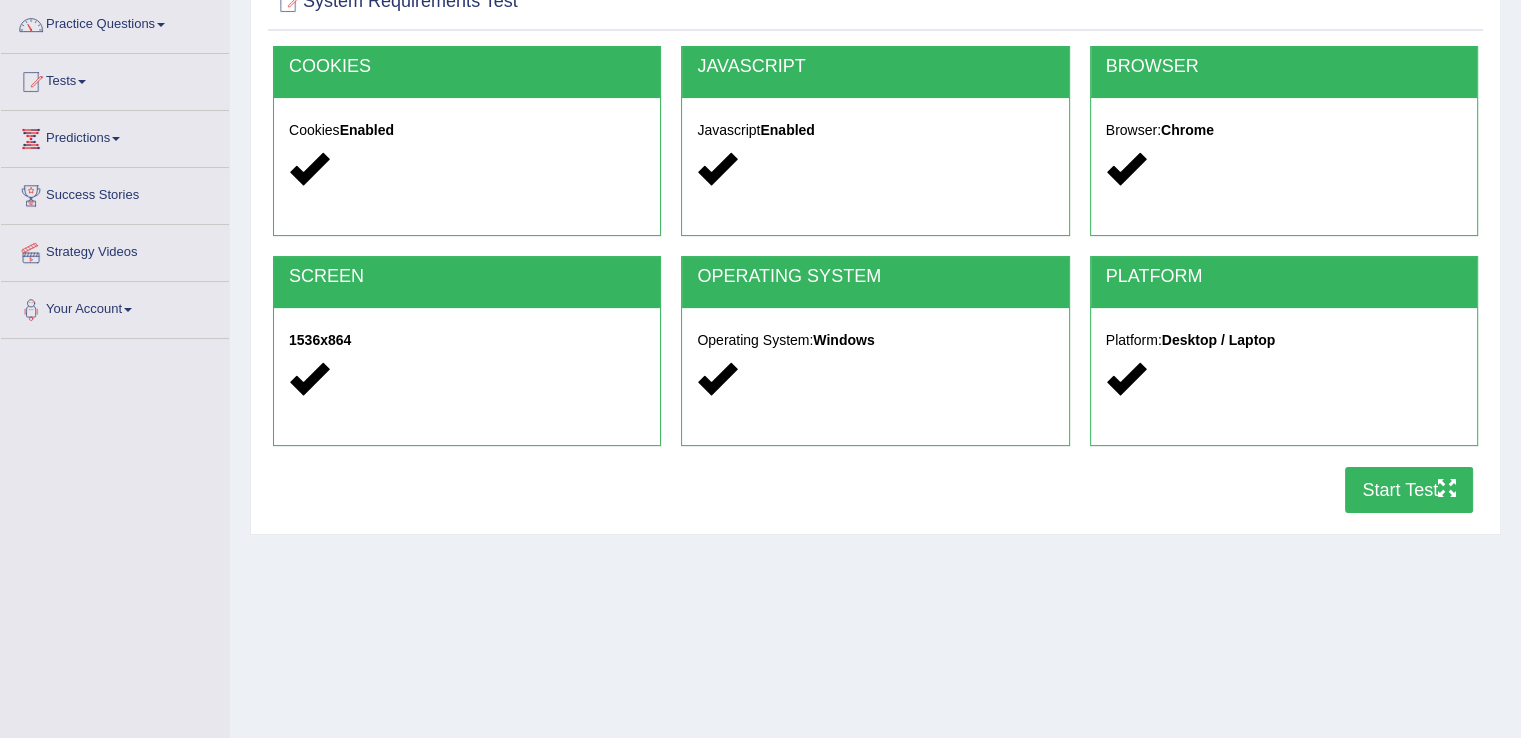 click on "Start Test" at bounding box center [1409, 490] 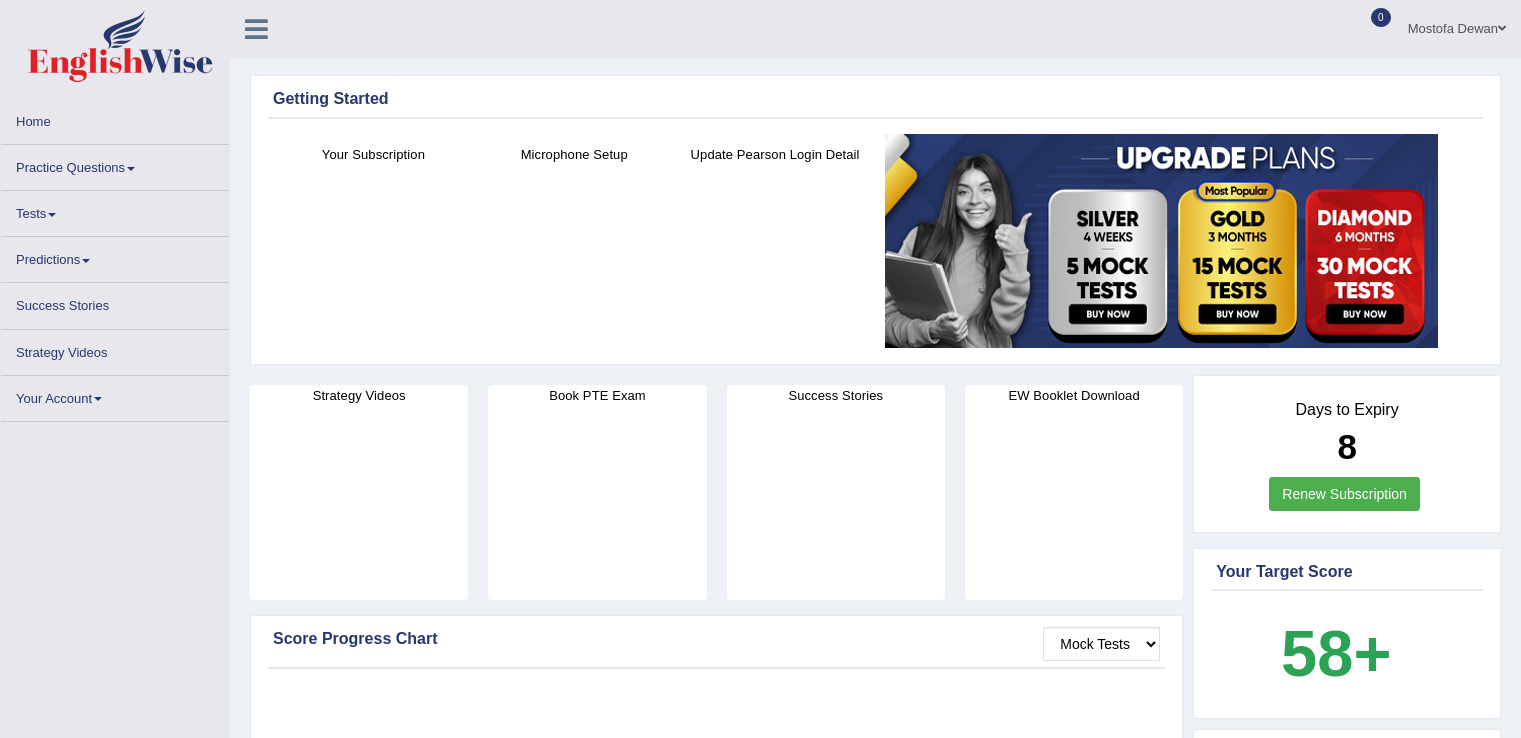 scroll, scrollTop: 244, scrollLeft: 0, axis: vertical 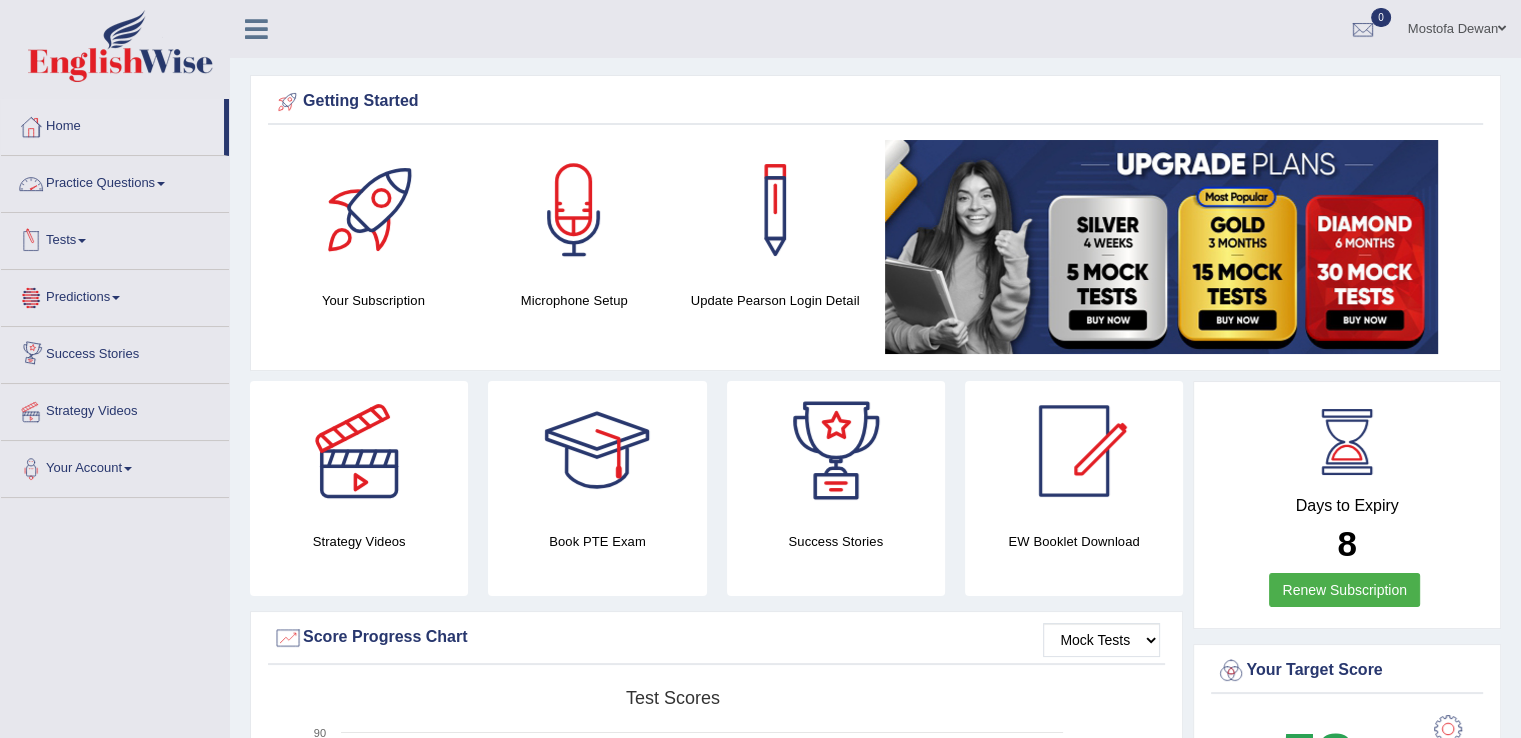 click on "Tests" at bounding box center (115, 238) 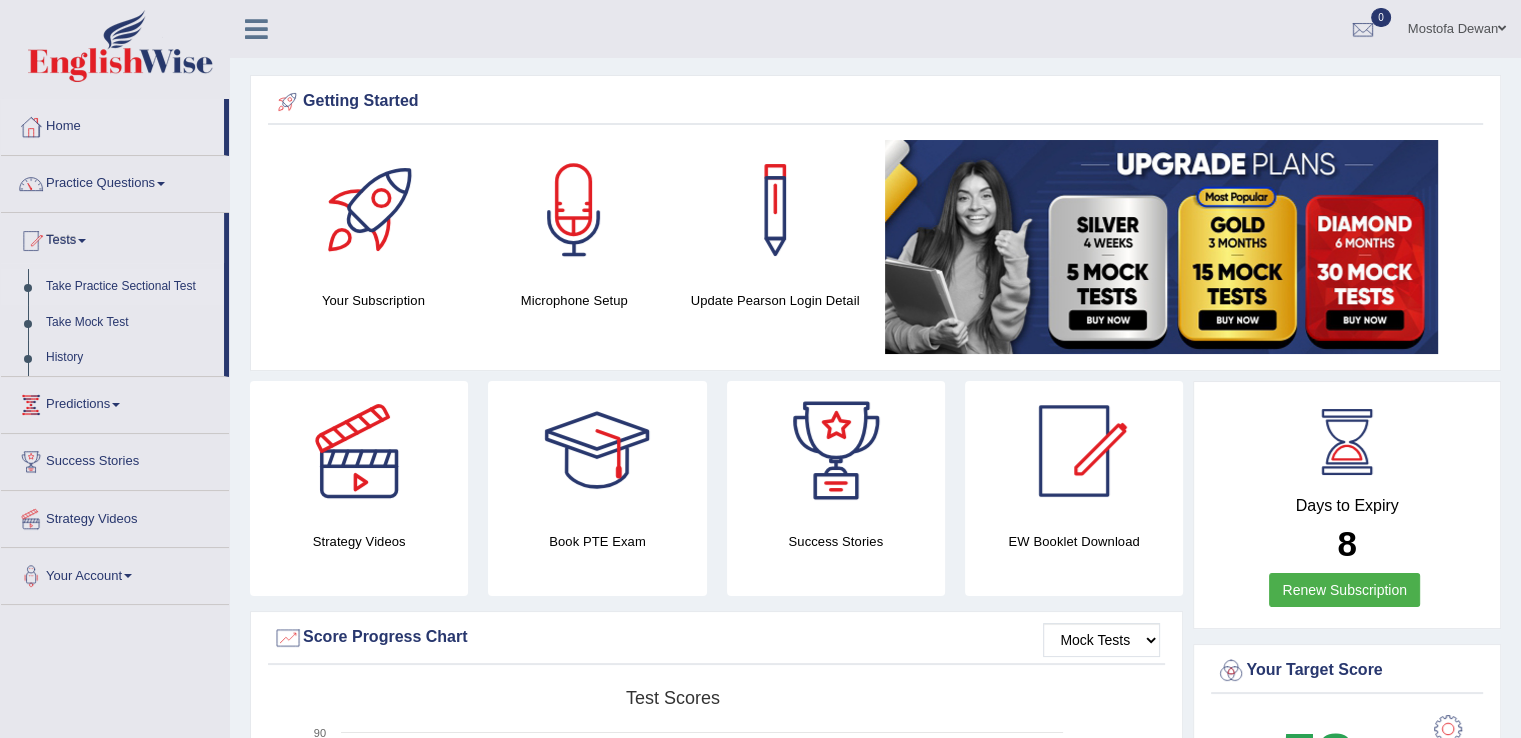 click on "Take Practice Sectional Test" at bounding box center (130, 287) 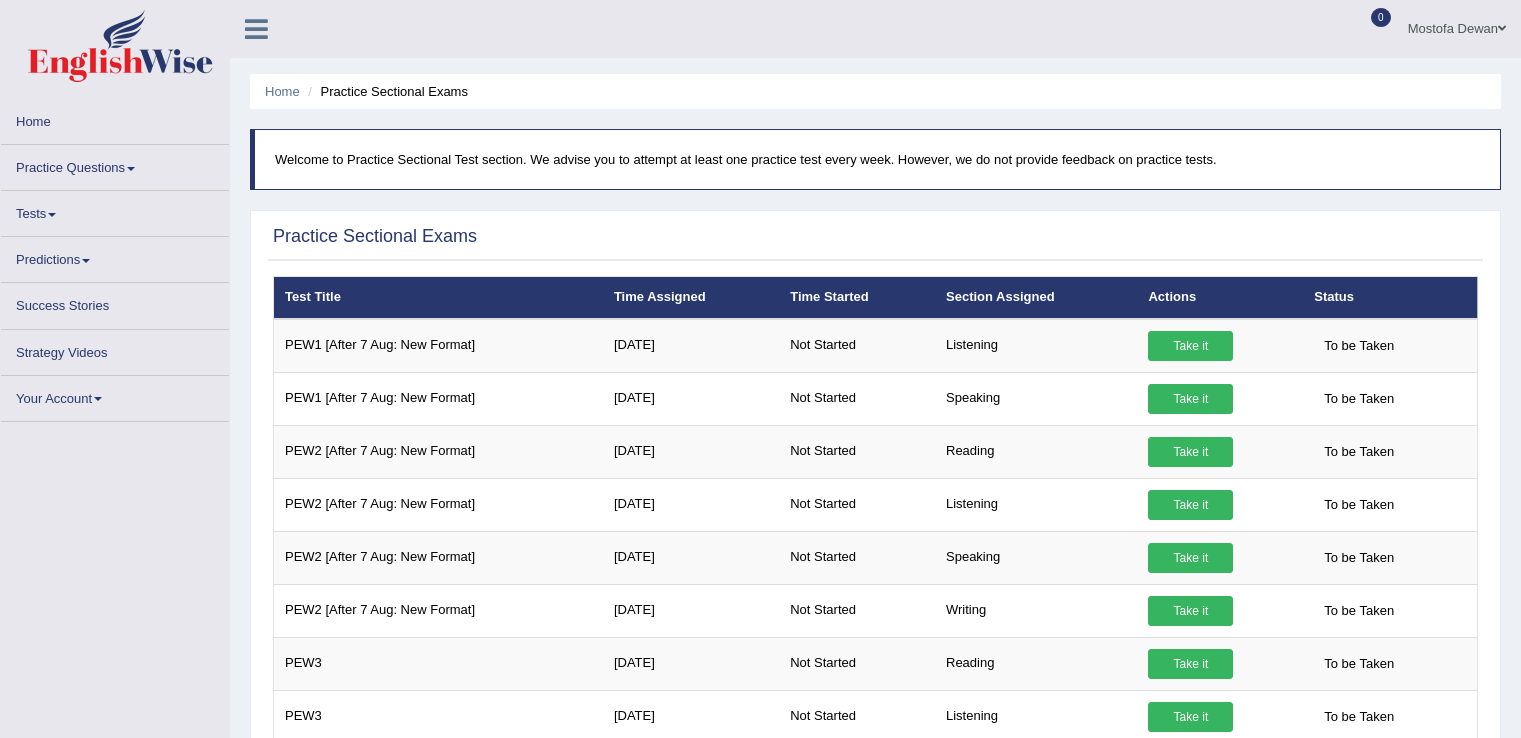 scroll, scrollTop: 0, scrollLeft: 0, axis: both 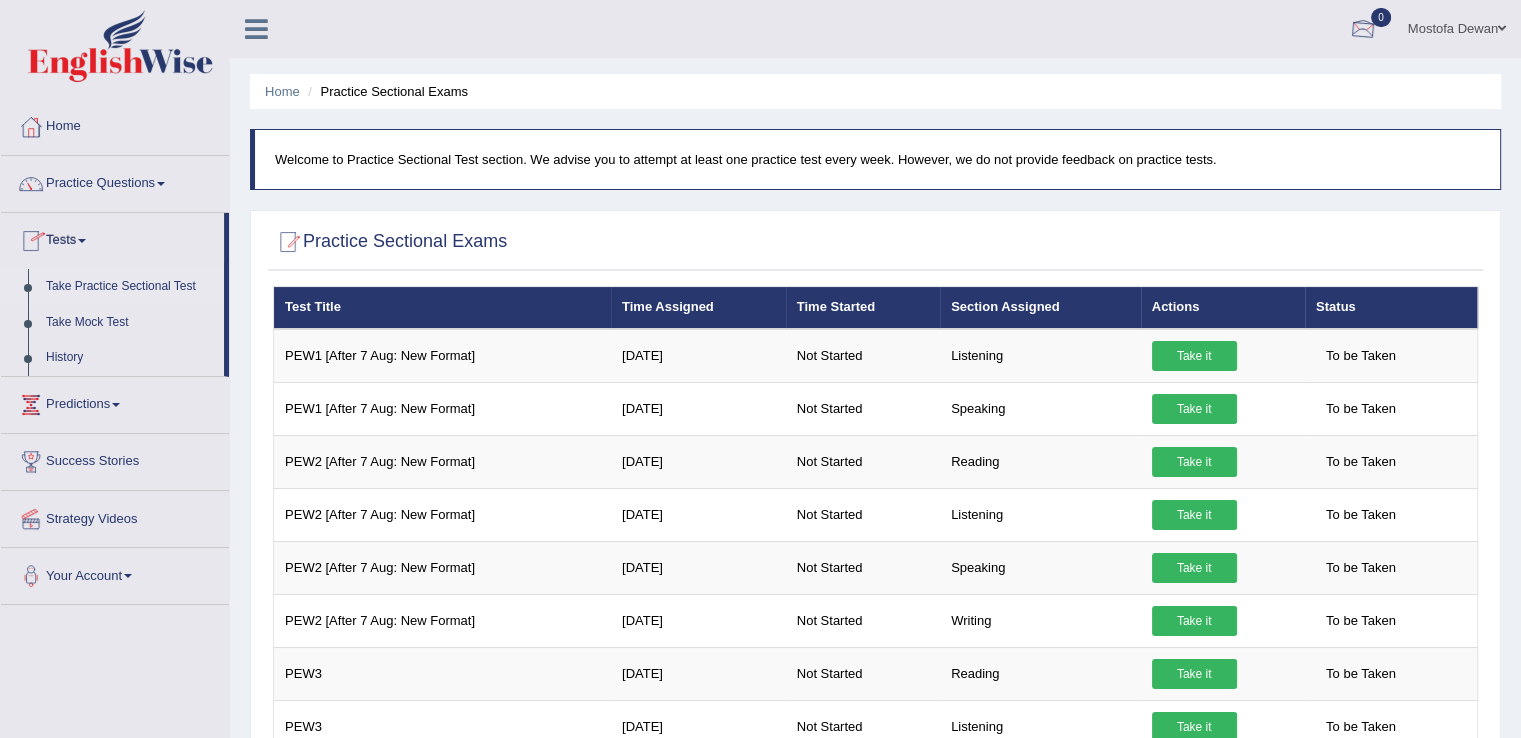 click at bounding box center [1363, 30] 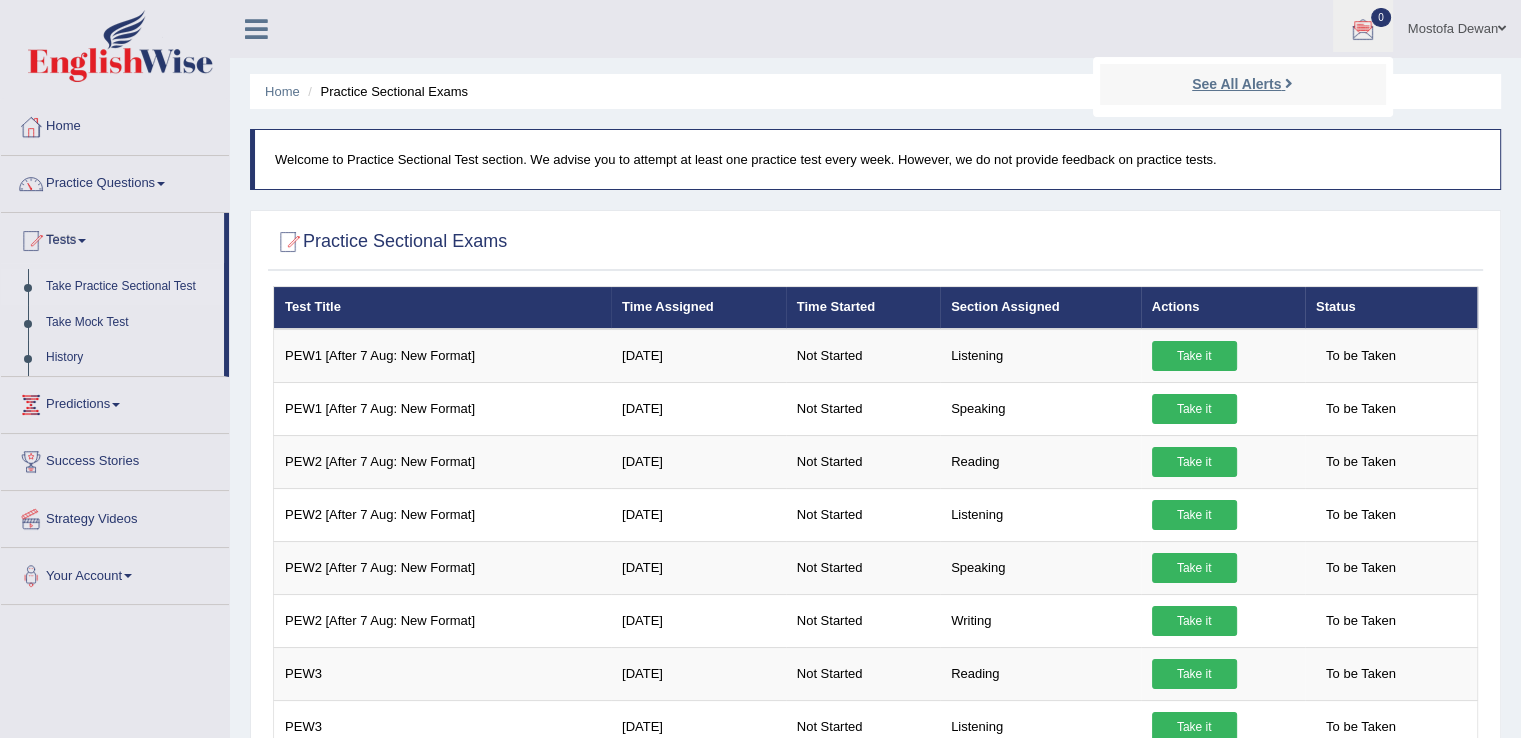 click on "See All Alerts" at bounding box center [1236, 84] 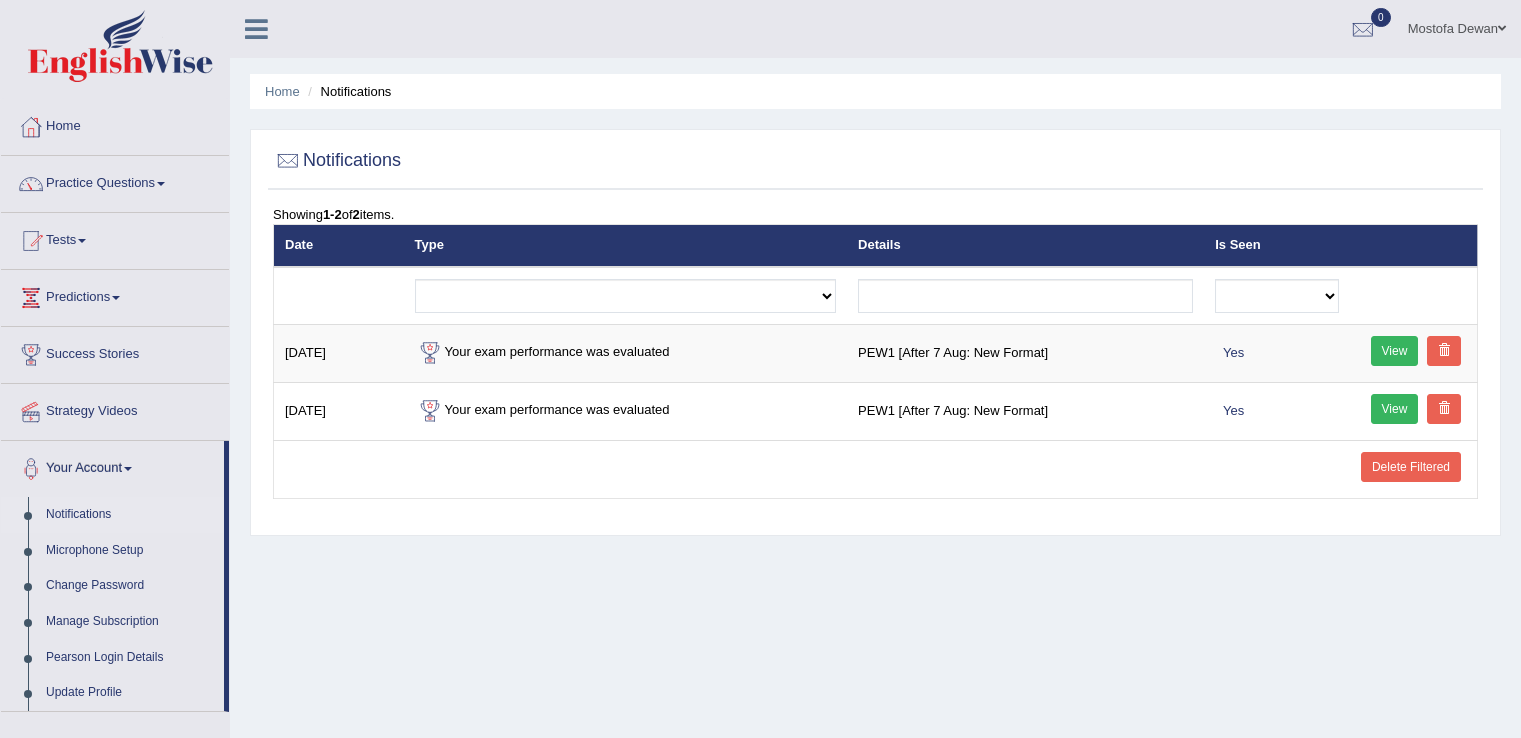 scroll, scrollTop: 0, scrollLeft: 0, axis: both 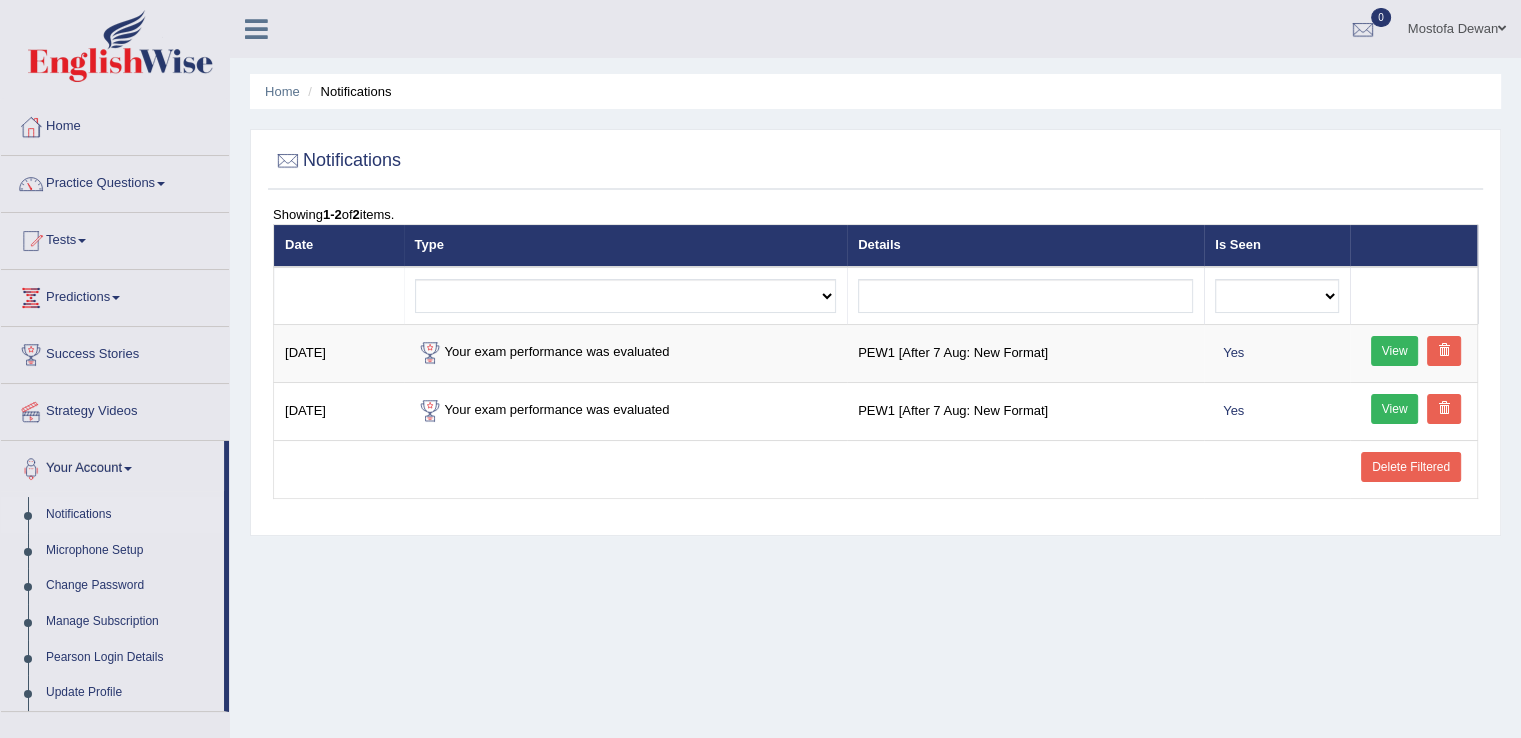 click on "Home
Notifications
Notifications
Showing  1-2  of  2  items.
Date Type Details Is Seen
Exam evaluated
Question report replied
Practice question report replied
Test assigned
No
Yes
Delete Filtered
Aug 2, 2025 Your exam performance was evaluated PEW1 [After 7 Aug: New Format] Yes  View
Aug 2, 2025 Your exam performance was evaluated PEW1 [After 7 Aug: New Format] Yes  View" at bounding box center (875, 500) 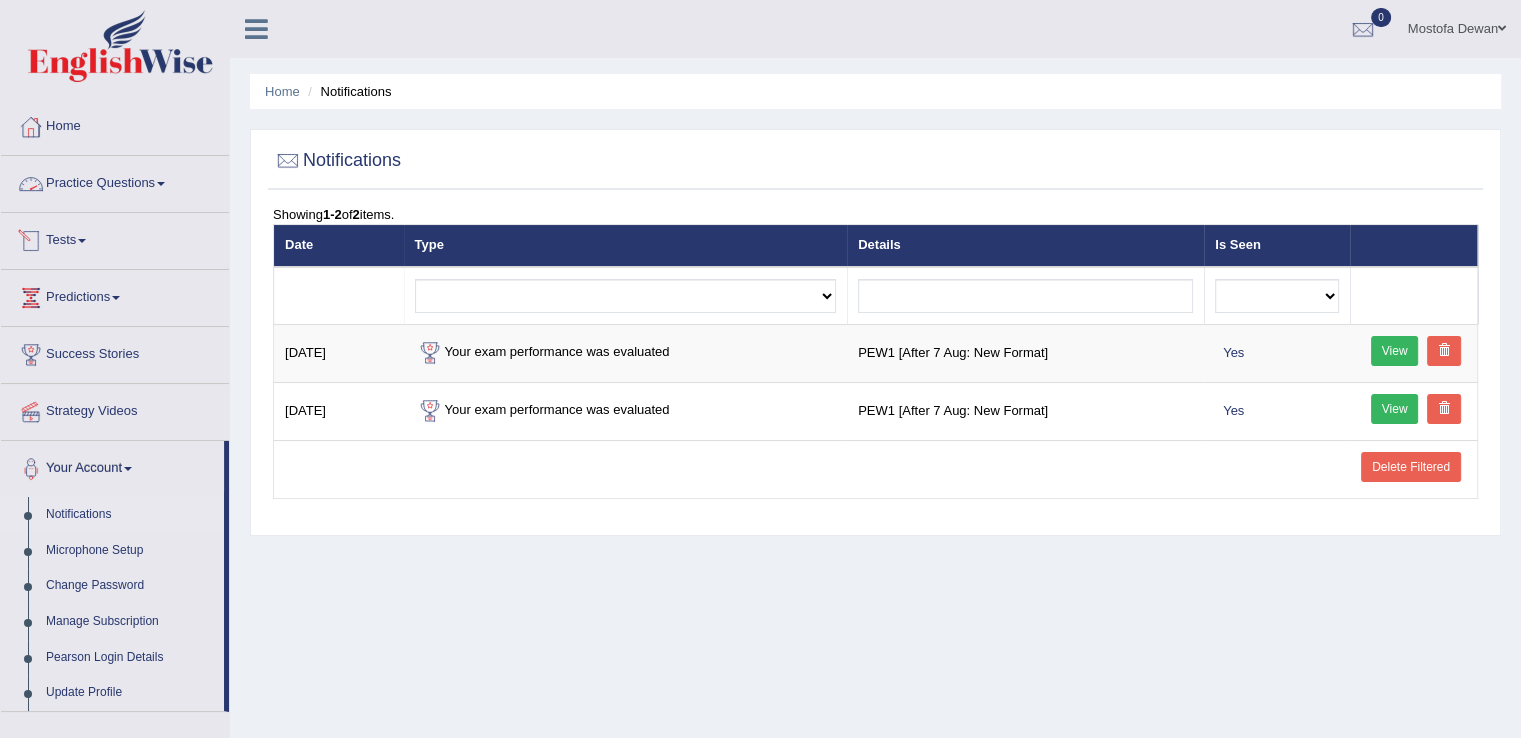 click on "Tests" at bounding box center [115, 238] 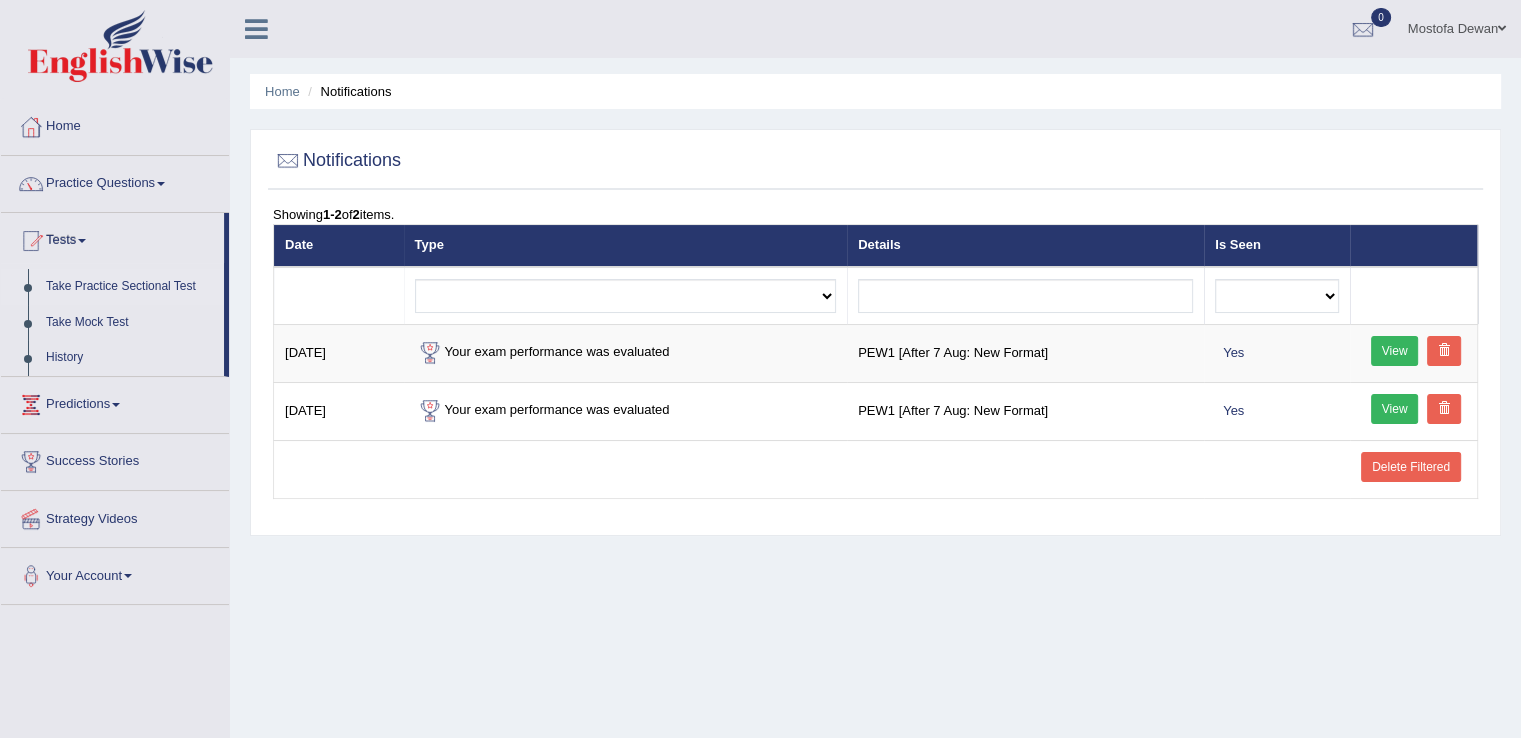 click on "Take Practice Sectional Test" at bounding box center (130, 287) 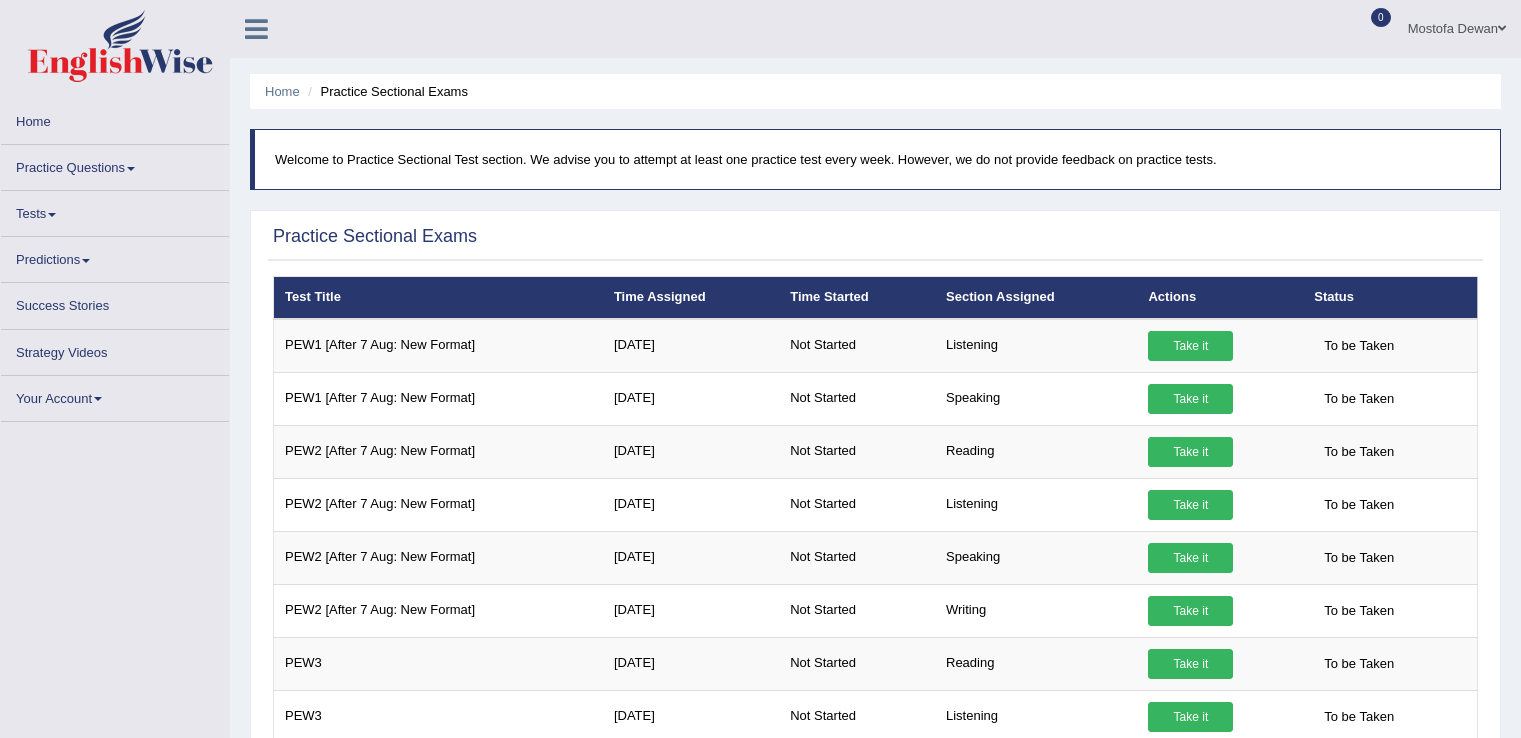 scroll, scrollTop: 0, scrollLeft: 0, axis: both 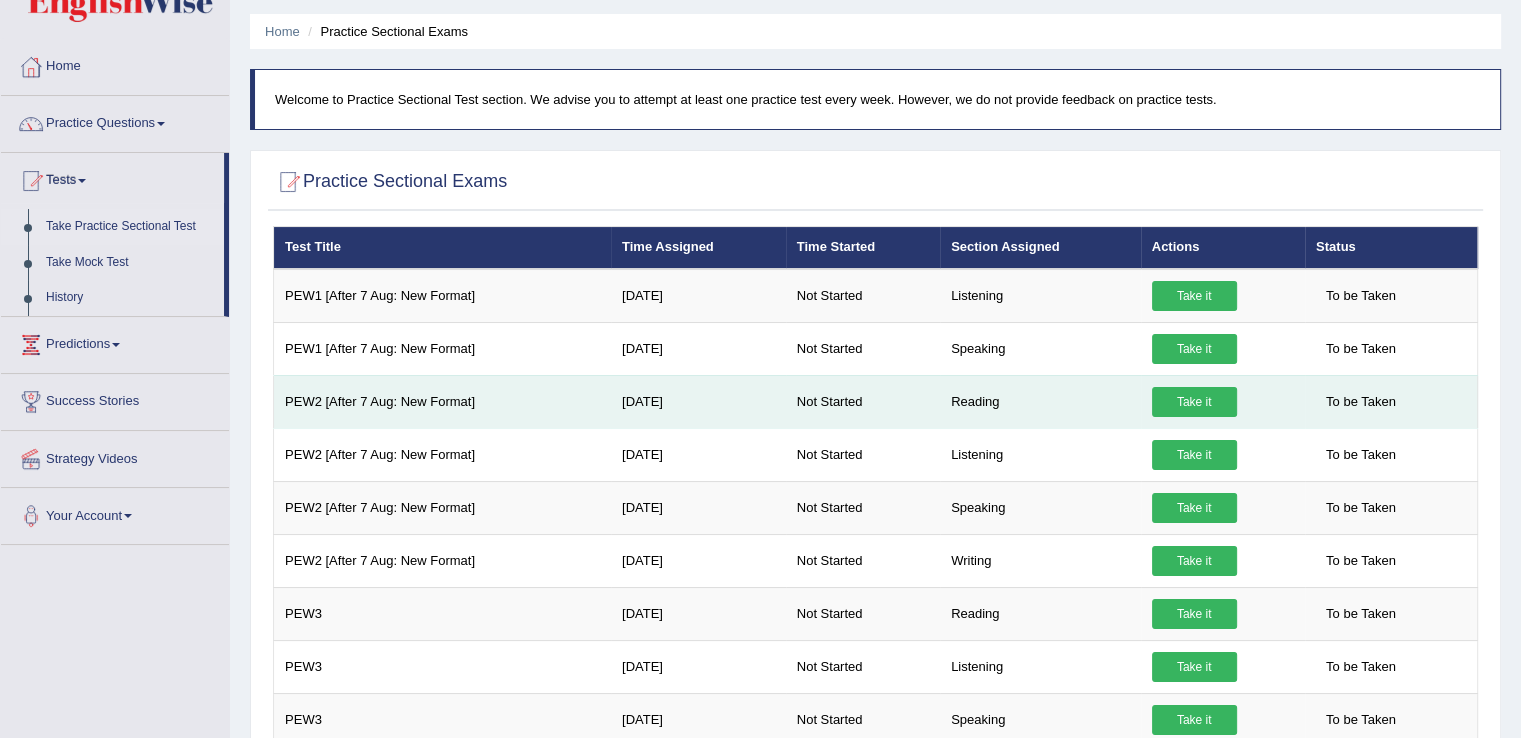 click on "Take it" at bounding box center [1194, 402] 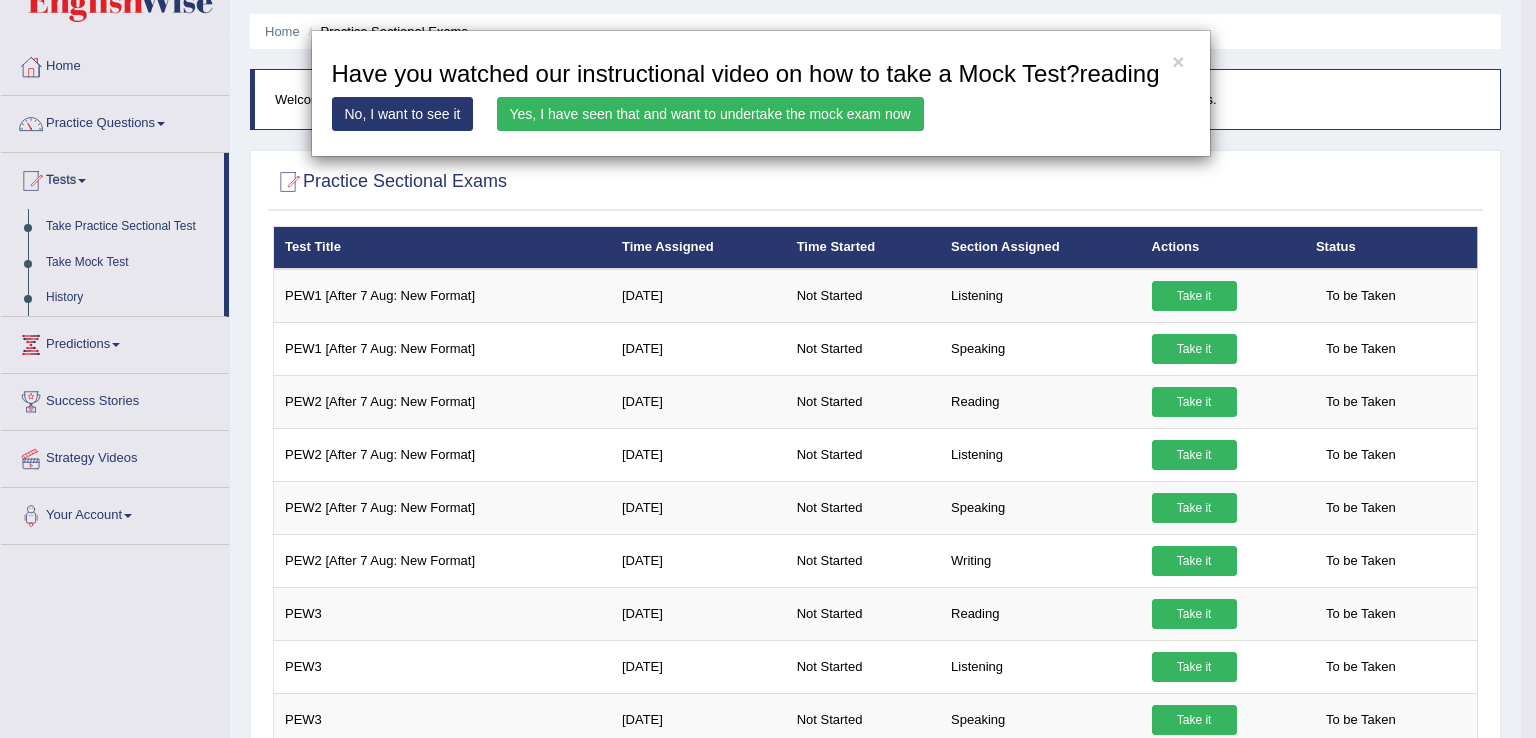 click on "Yes, I have seen that and want to undertake the mock exam now" at bounding box center [710, 114] 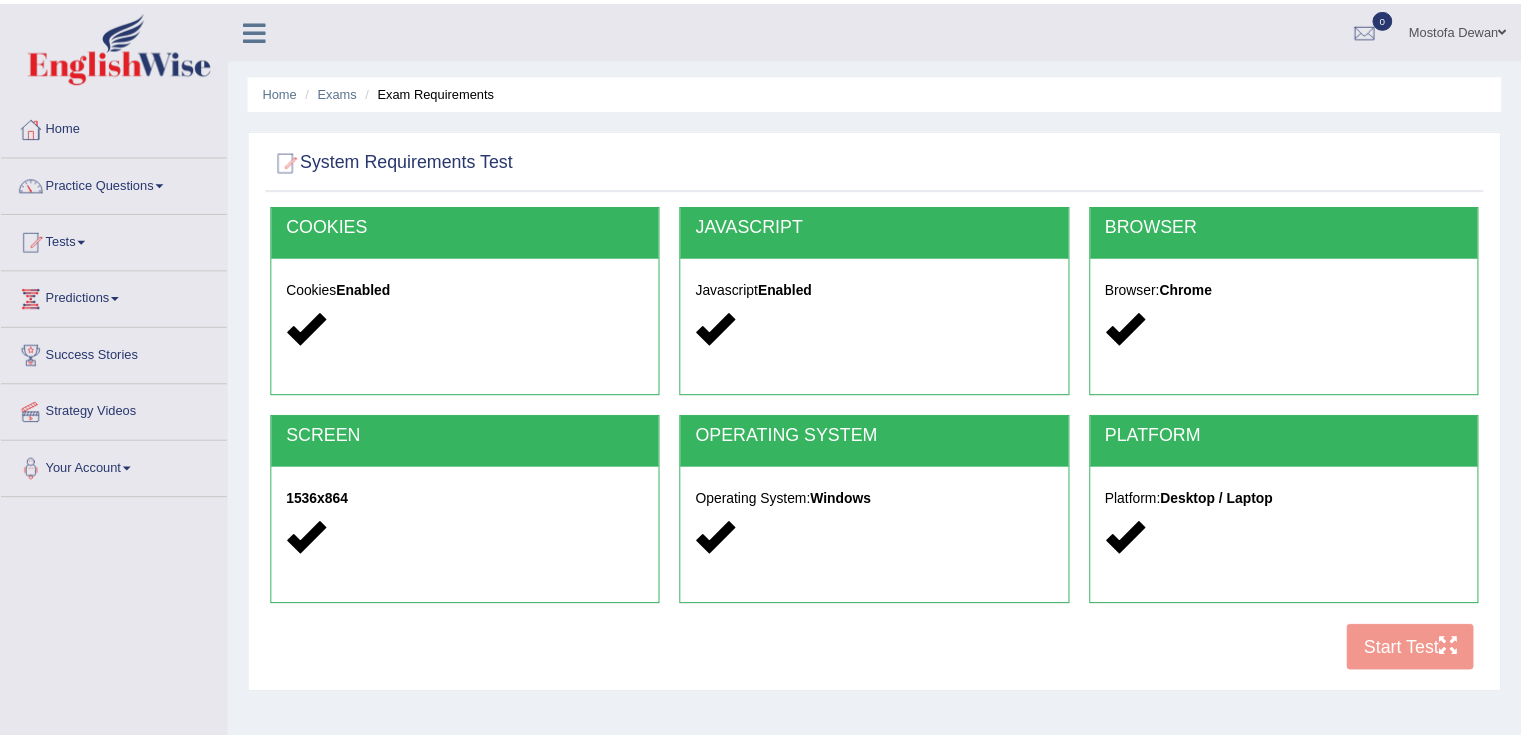 scroll, scrollTop: 0, scrollLeft: 0, axis: both 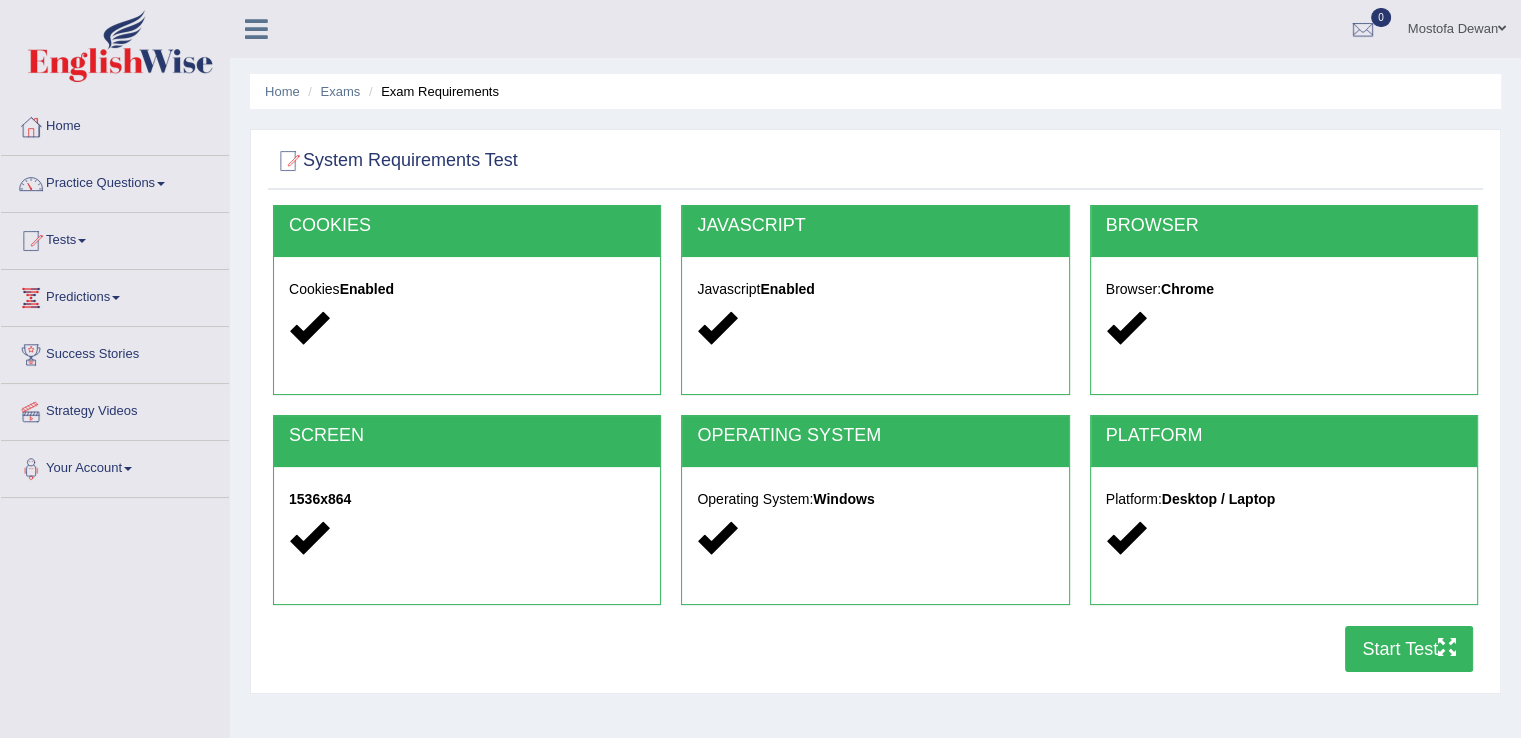 click on "Start Test" at bounding box center (1409, 649) 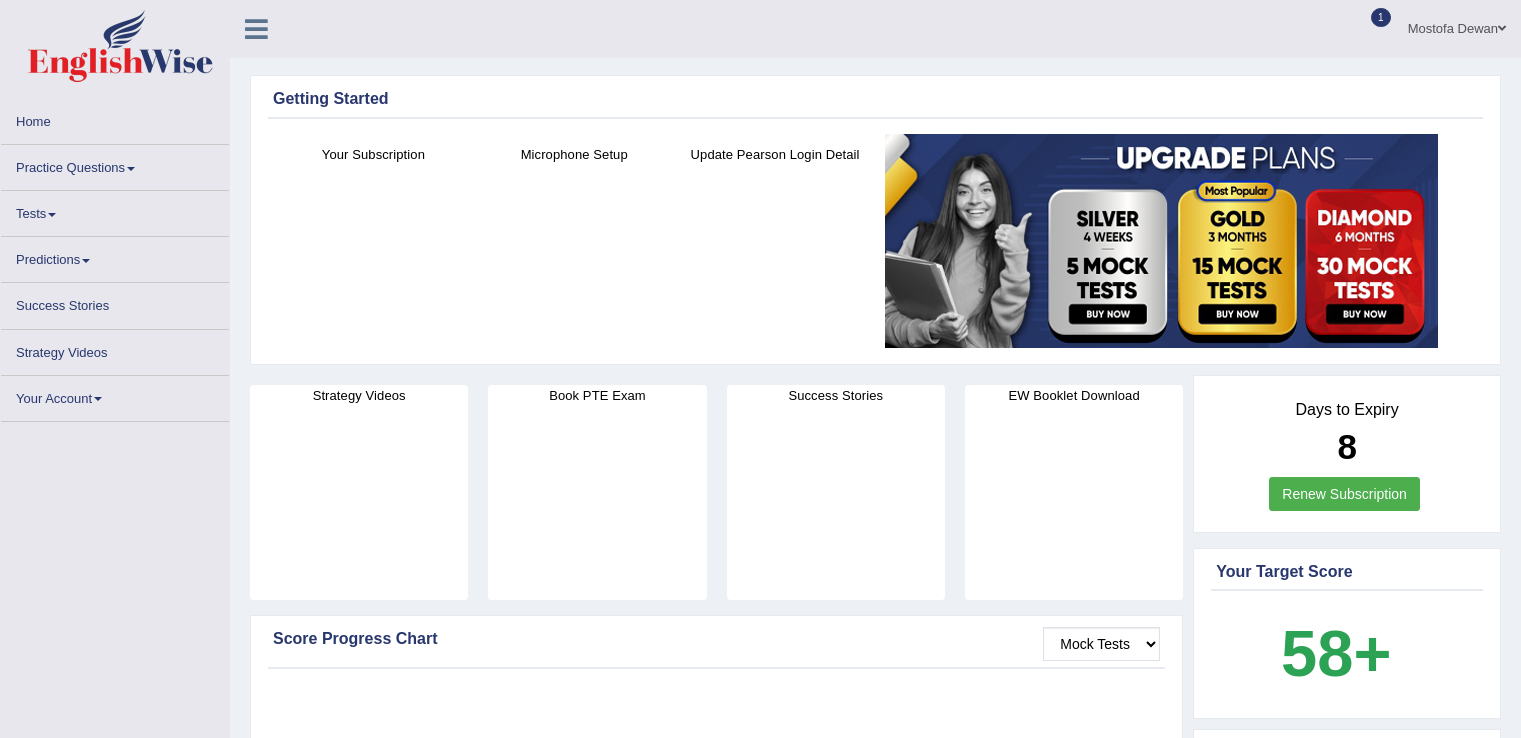 scroll, scrollTop: 0, scrollLeft: 0, axis: both 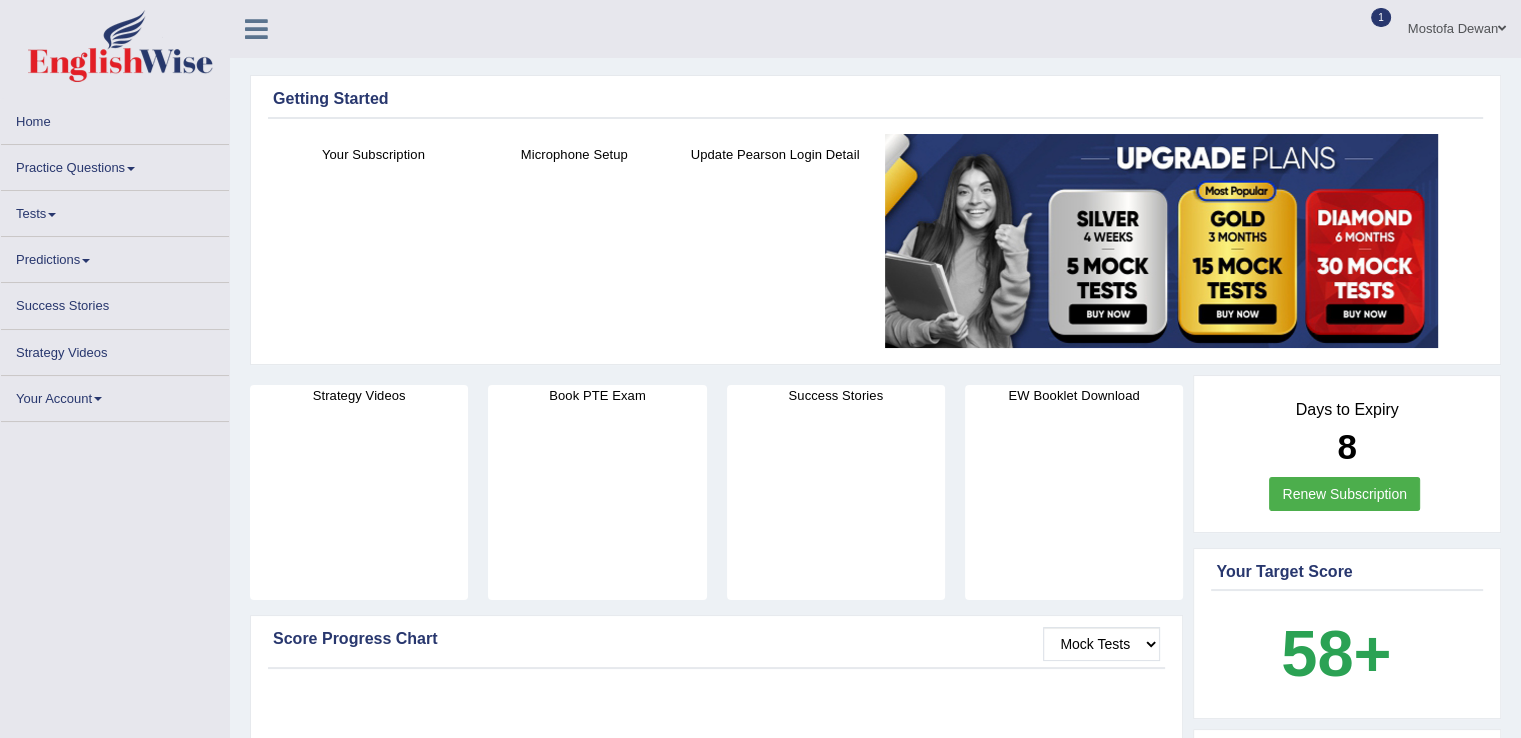 click on "1" at bounding box center (1381, 17) 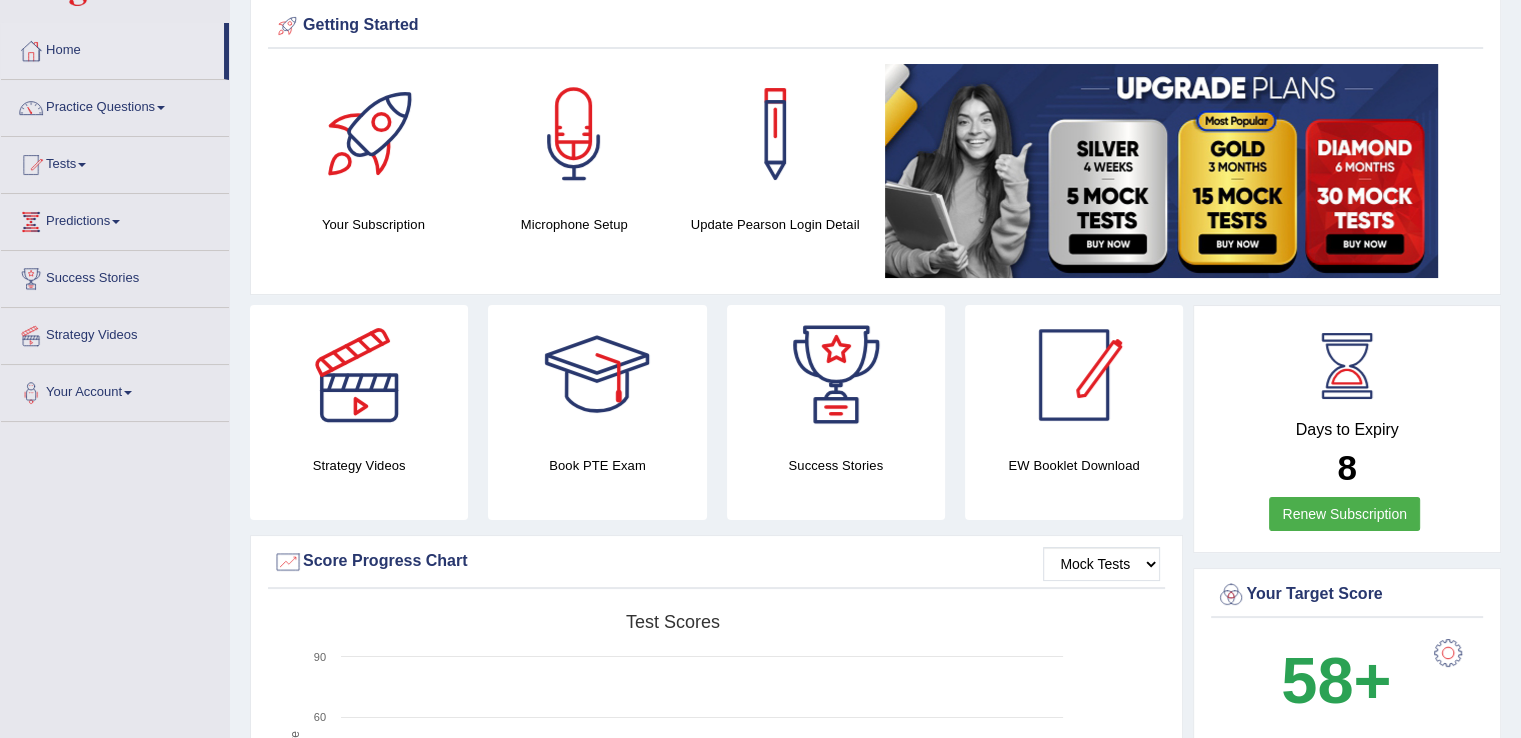 scroll, scrollTop: 0, scrollLeft: 0, axis: both 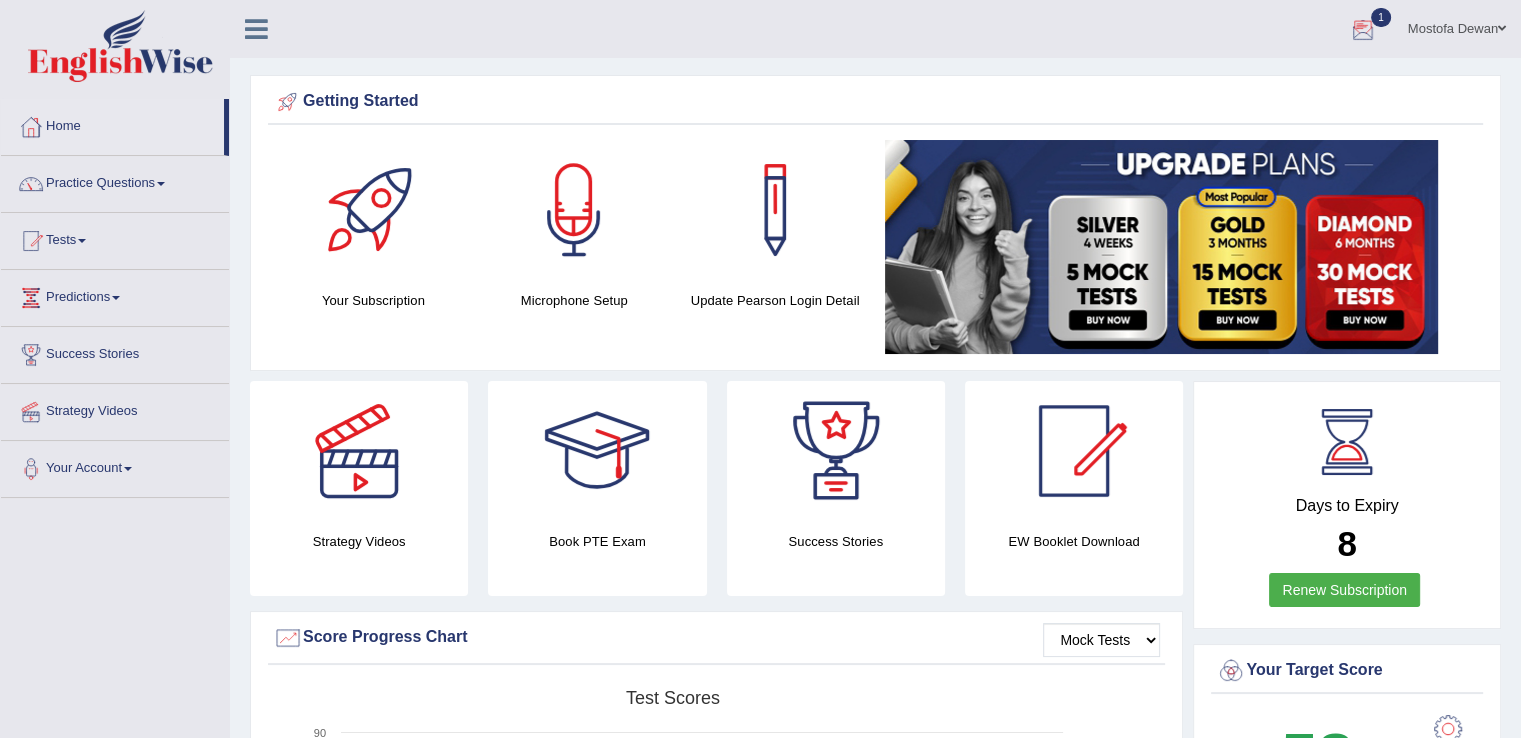 click at bounding box center (1363, 30) 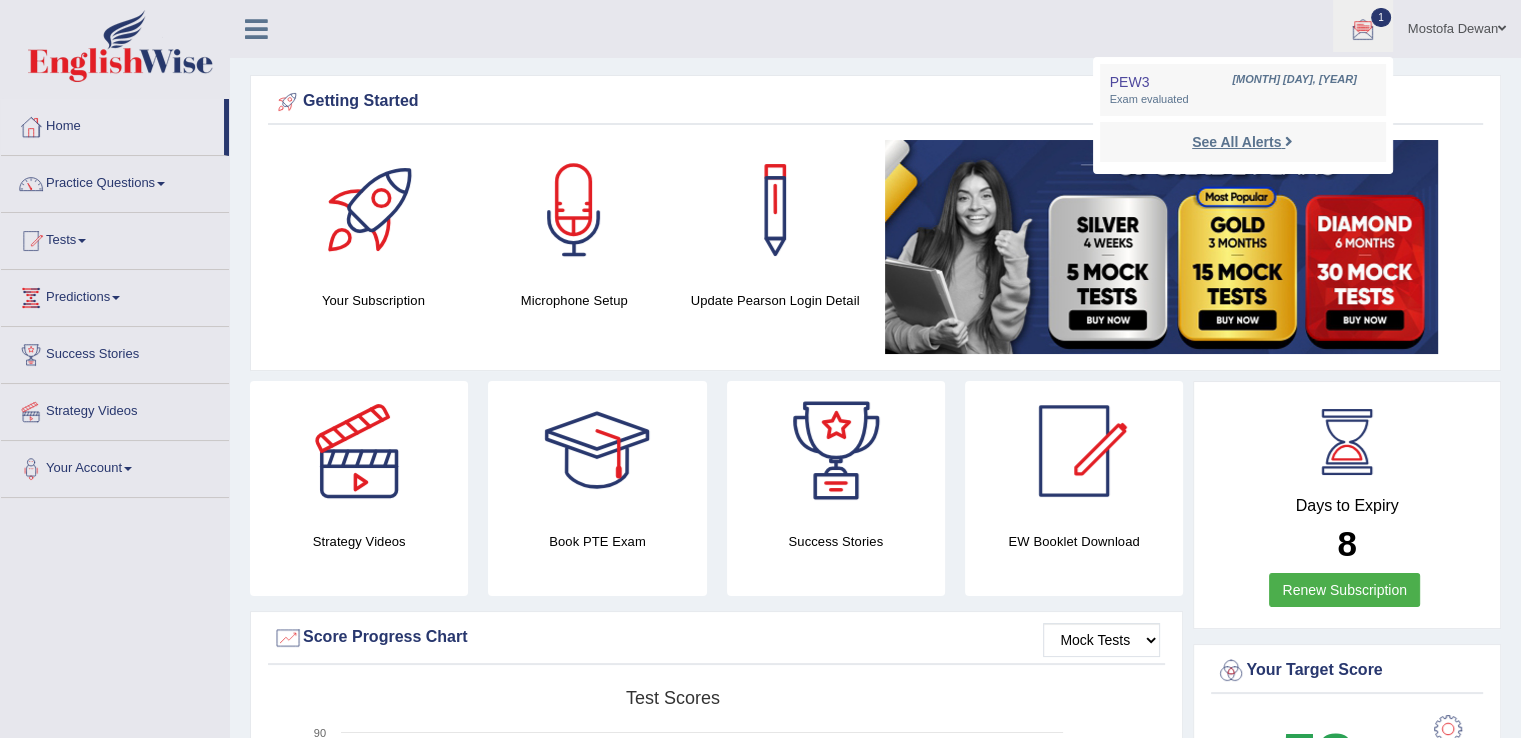 click on "See All Alerts" at bounding box center [1236, 142] 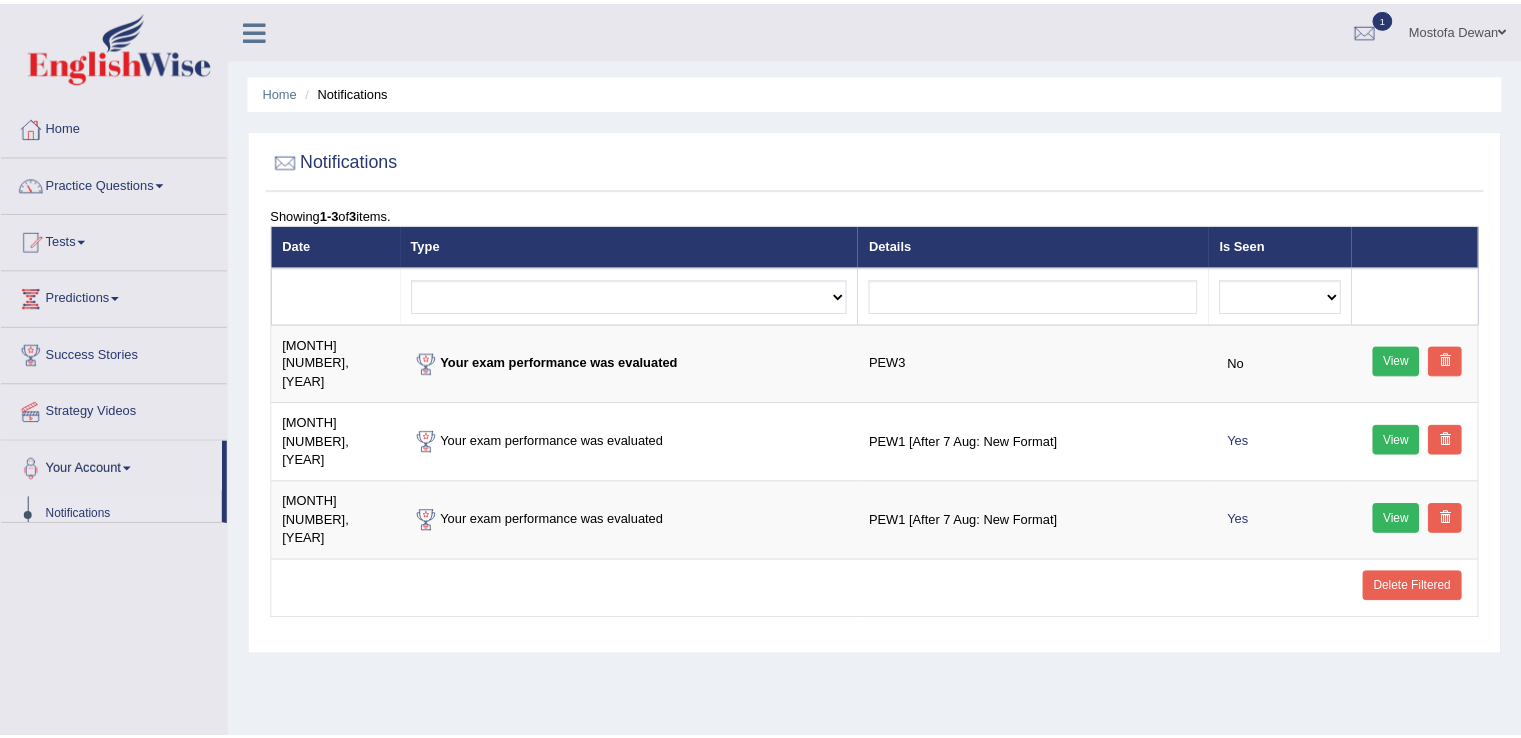 scroll, scrollTop: 0, scrollLeft: 0, axis: both 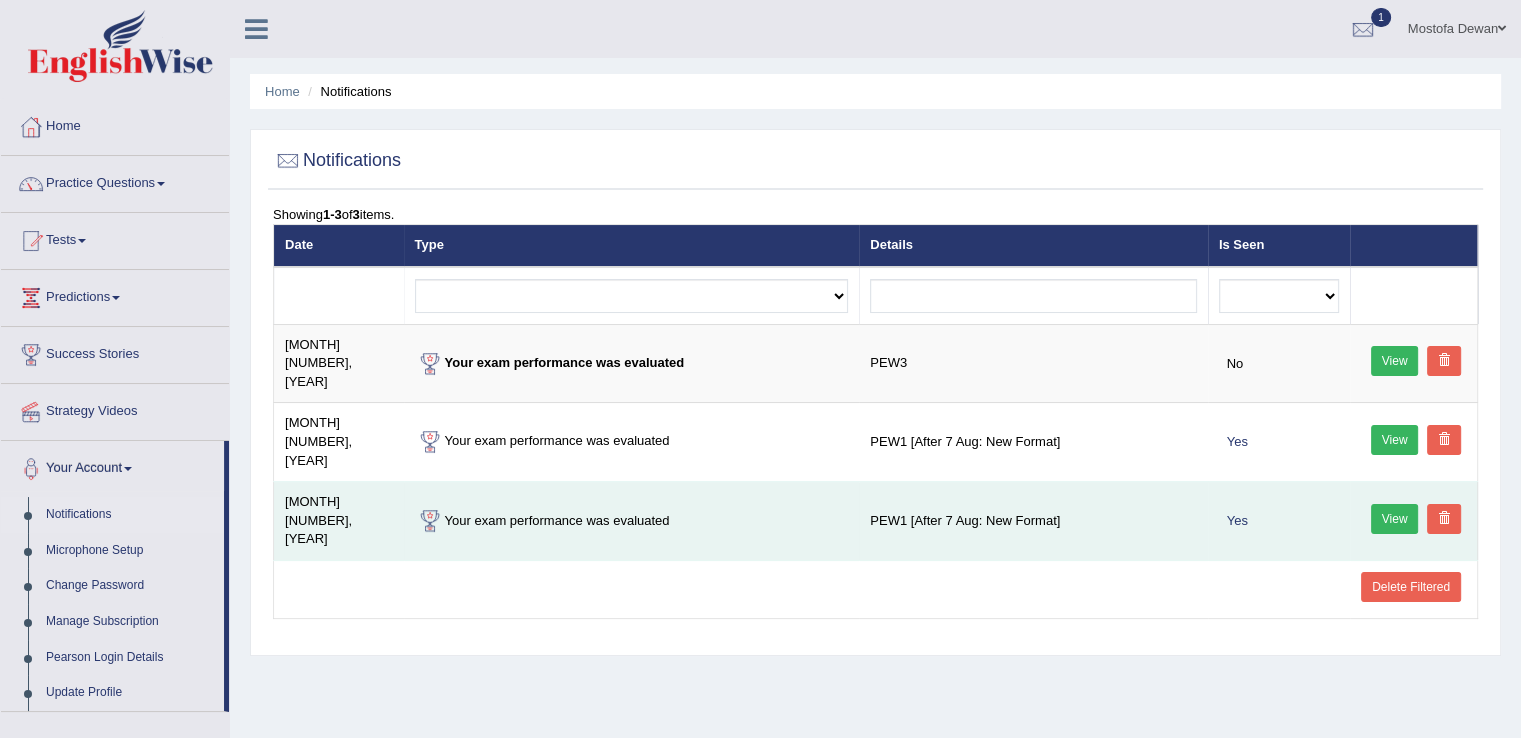 click on "View" at bounding box center [1395, 519] 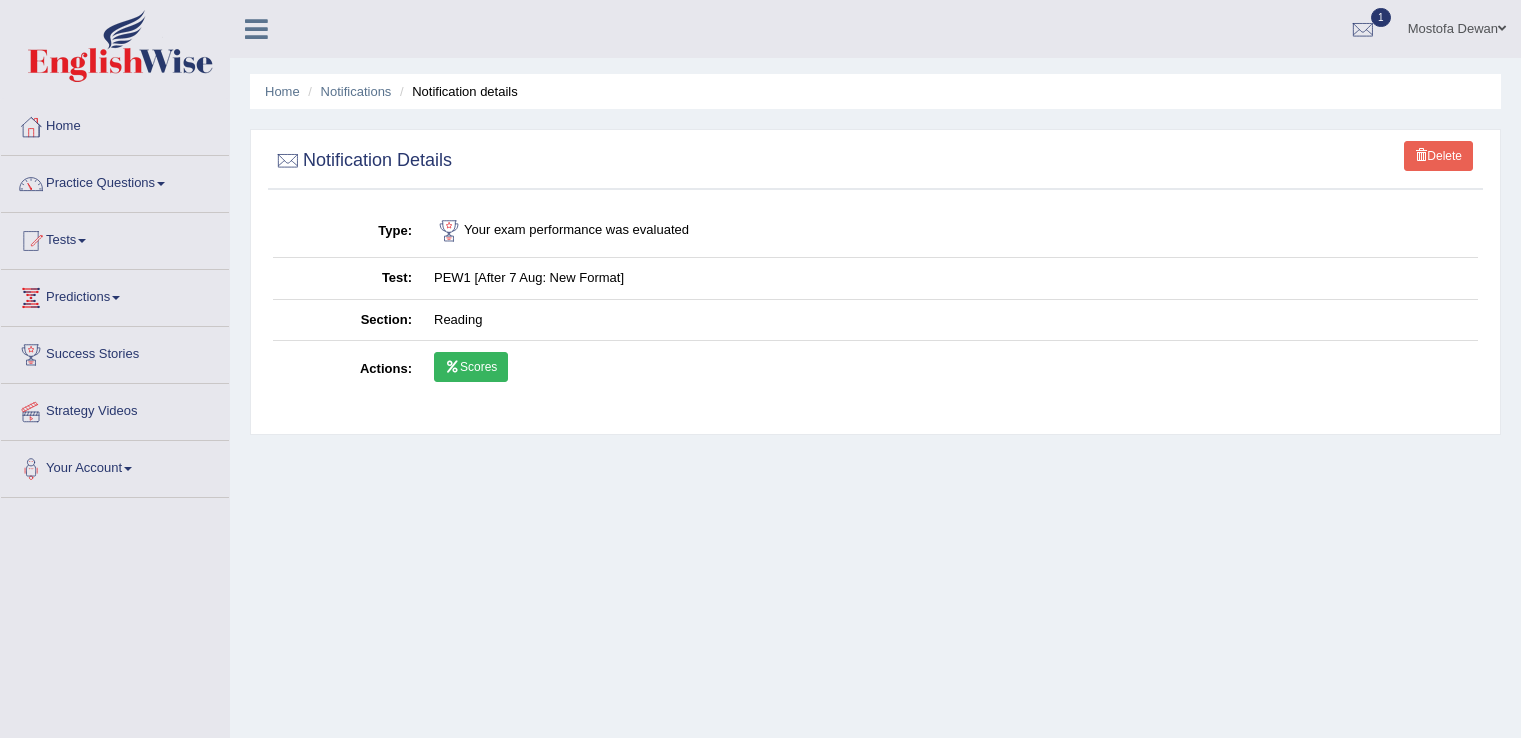 scroll, scrollTop: 0, scrollLeft: 0, axis: both 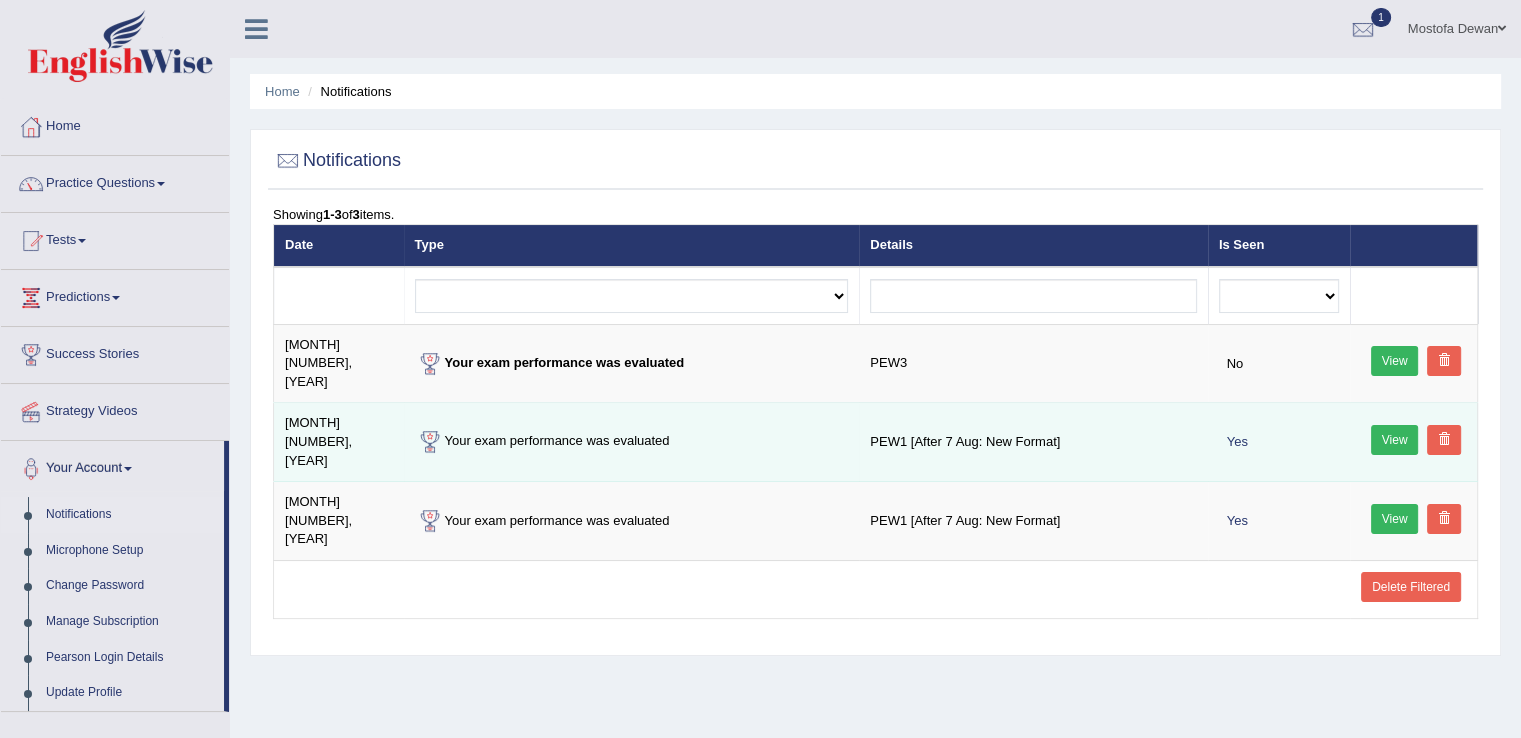 click on "View" at bounding box center (1395, 440) 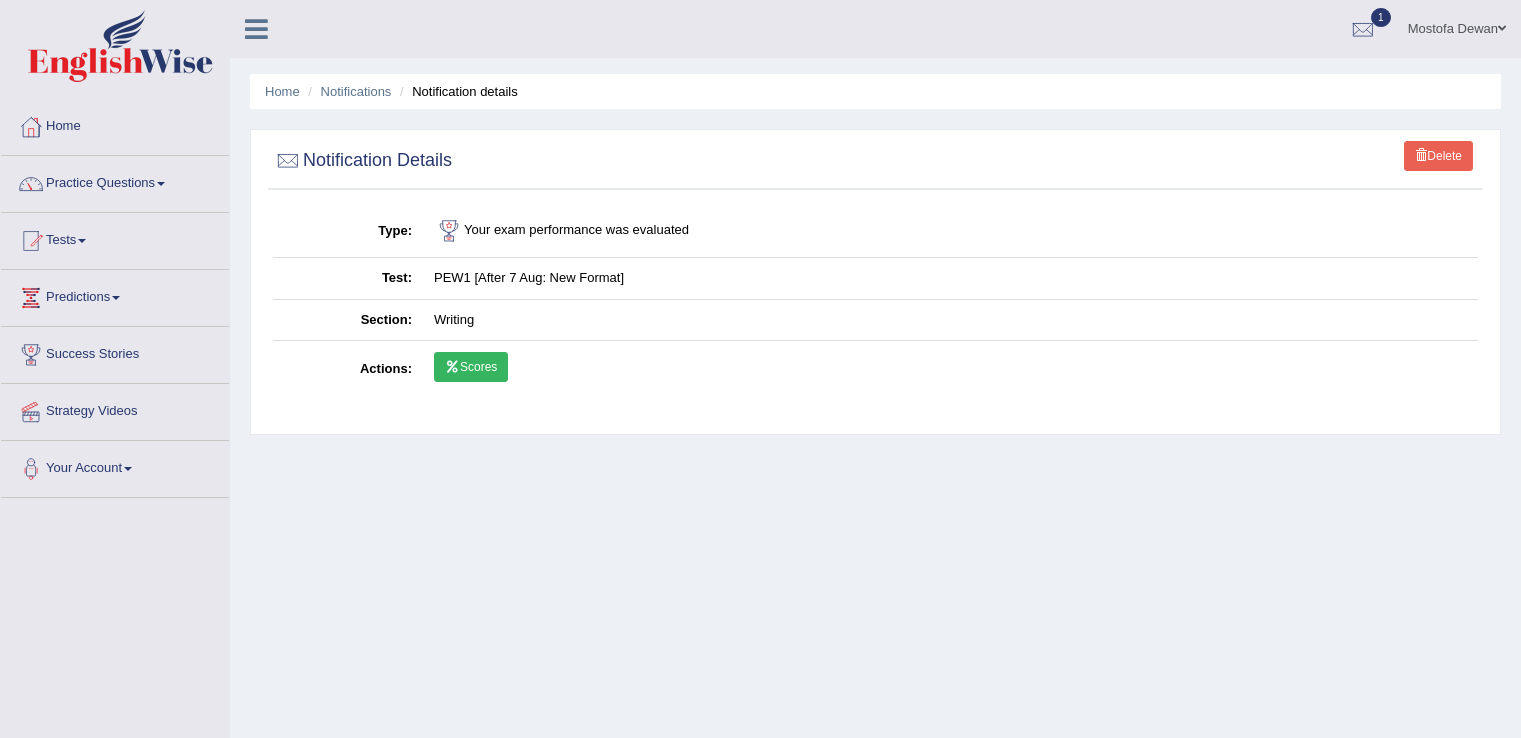 scroll, scrollTop: 0, scrollLeft: 0, axis: both 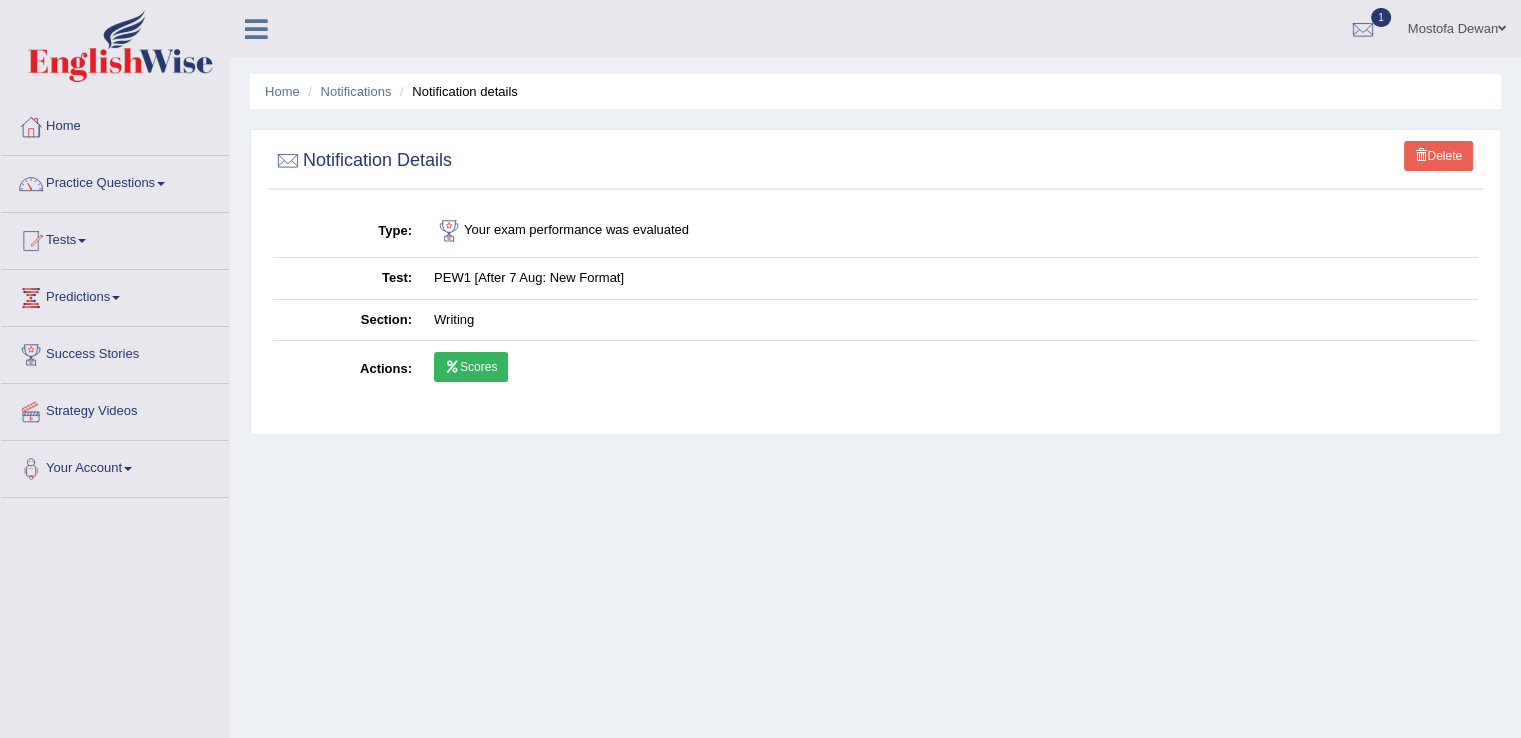 click on "Scores" at bounding box center (471, 367) 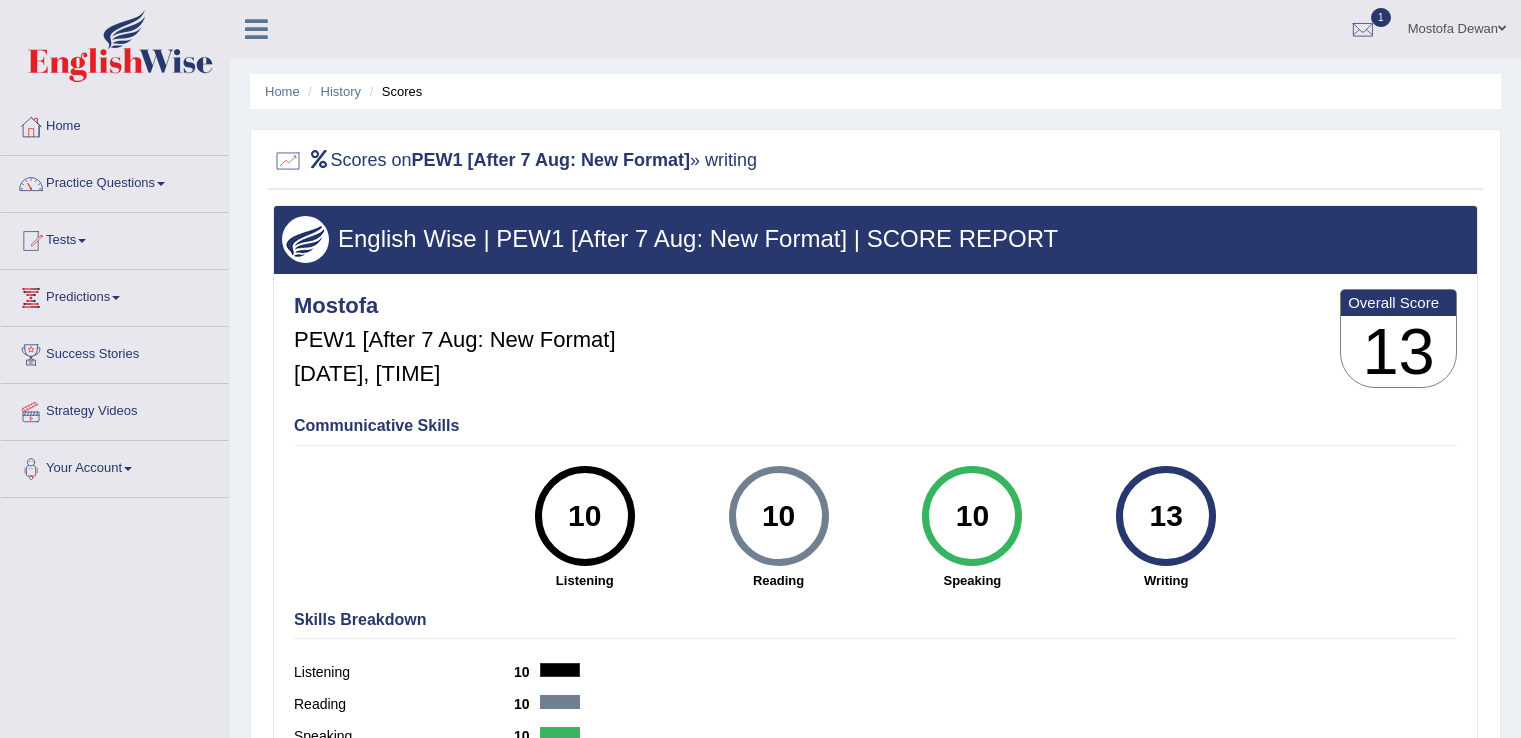 scroll, scrollTop: 0, scrollLeft: 0, axis: both 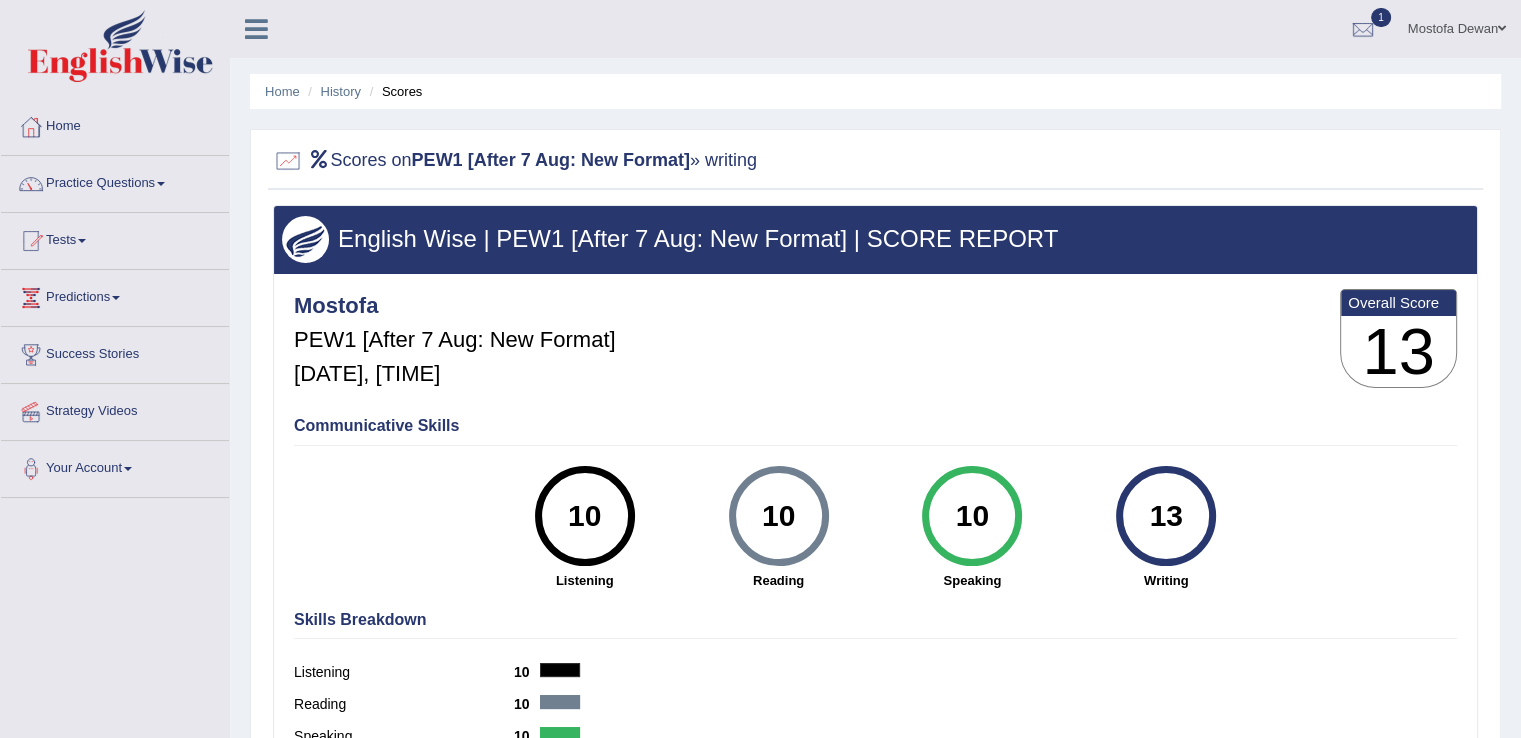 click on "1" at bounding box center [1381, 17] 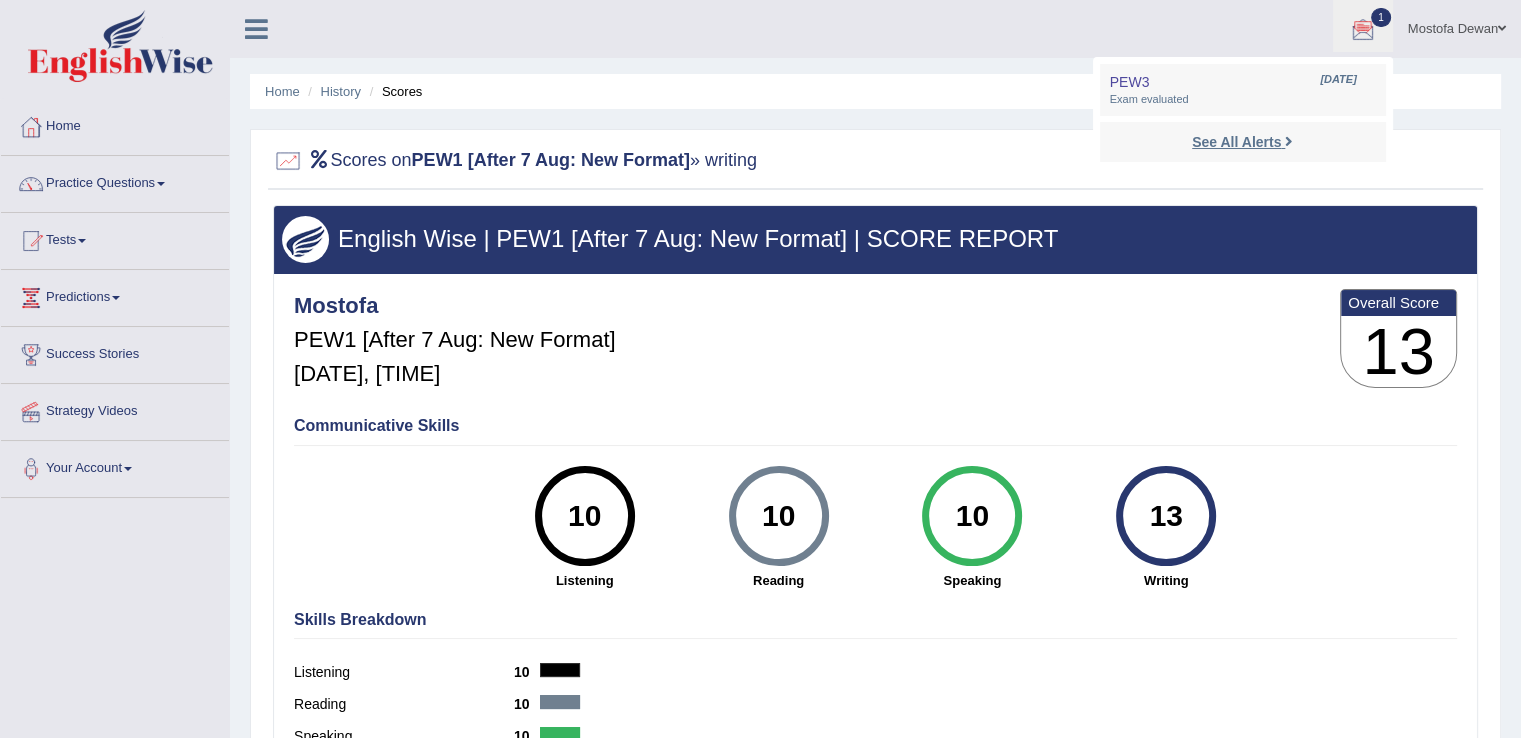 click on "See All Alerts" at bounding box center [1236, 142] 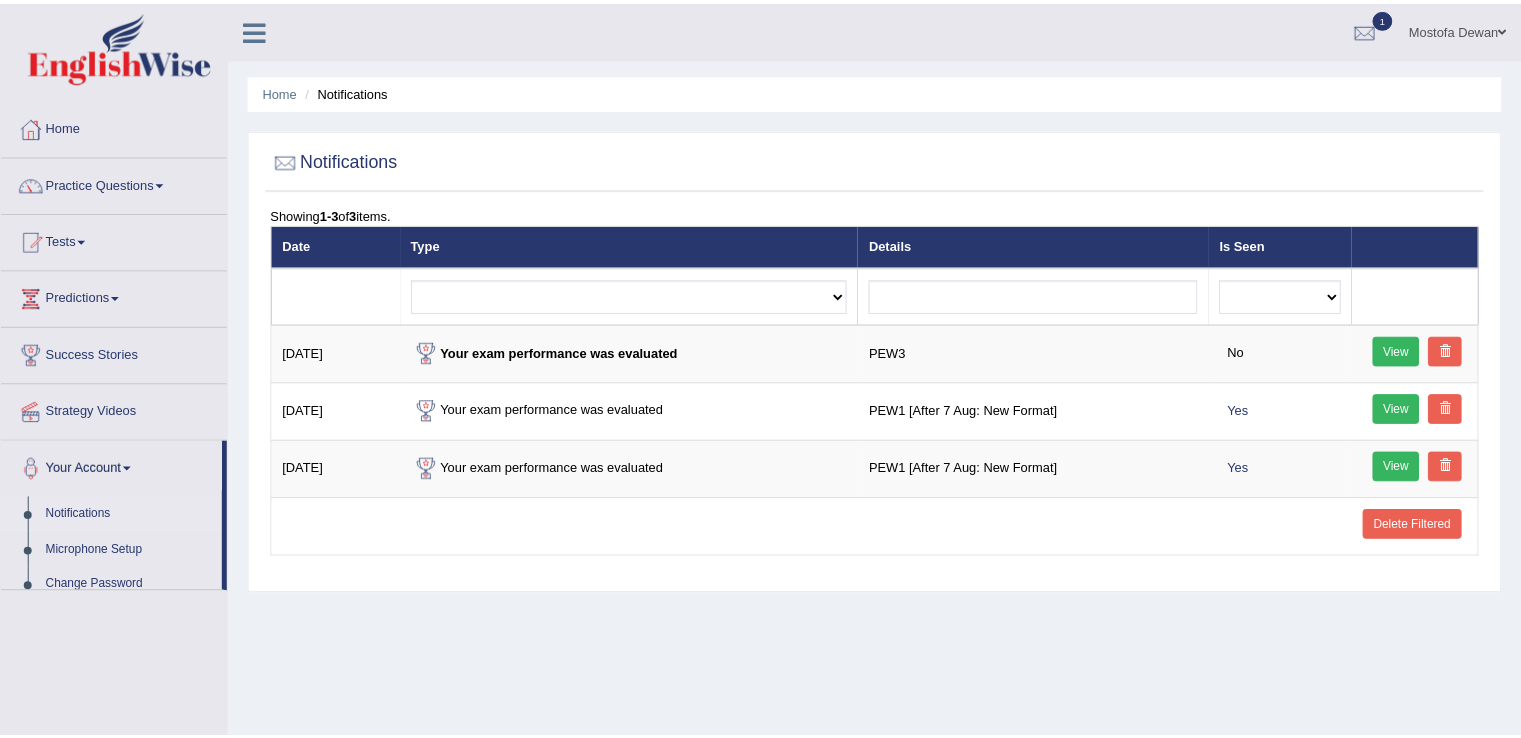 scroll, scrollTop: 0, scrollLeft: 0, axis: both 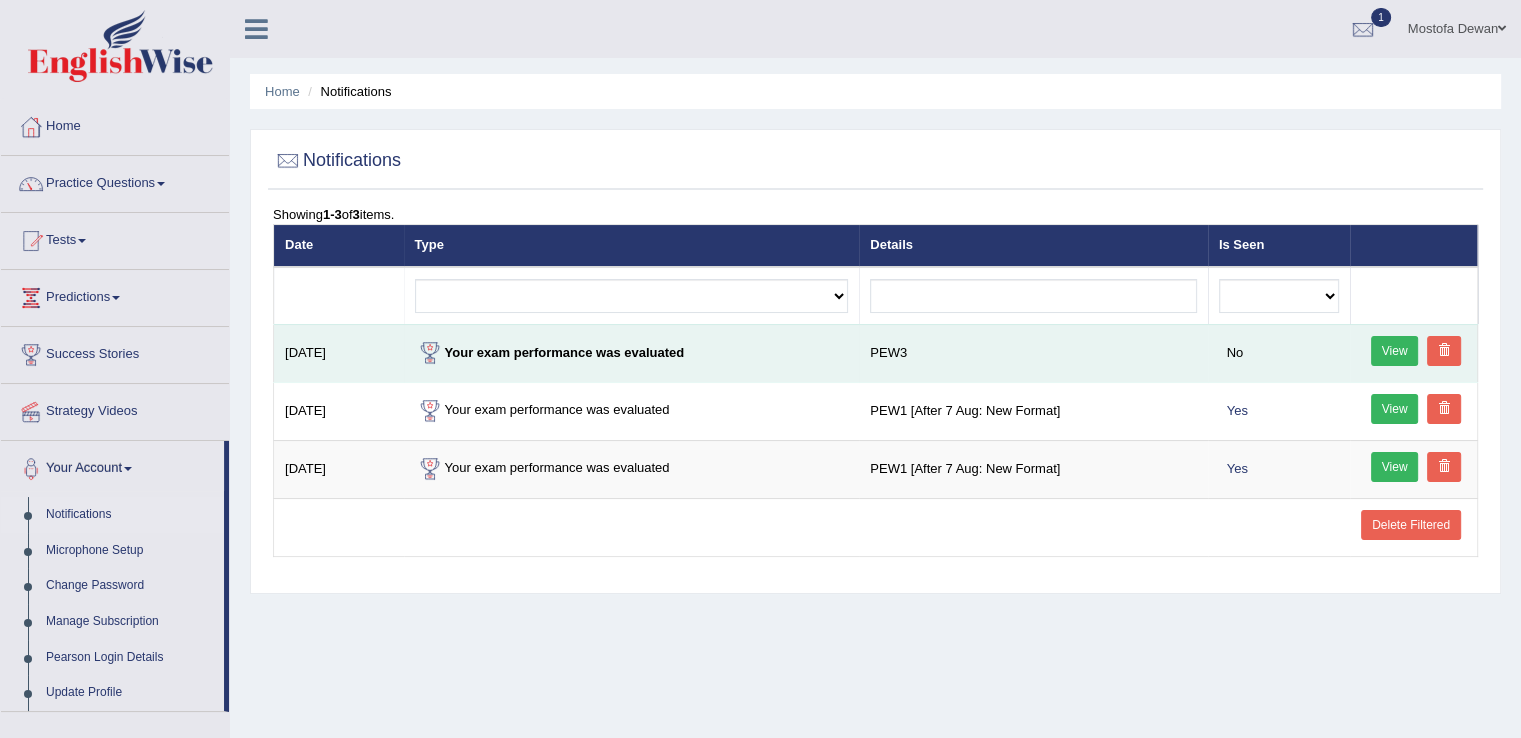 click on "View" at bounding box center (1395, 351) 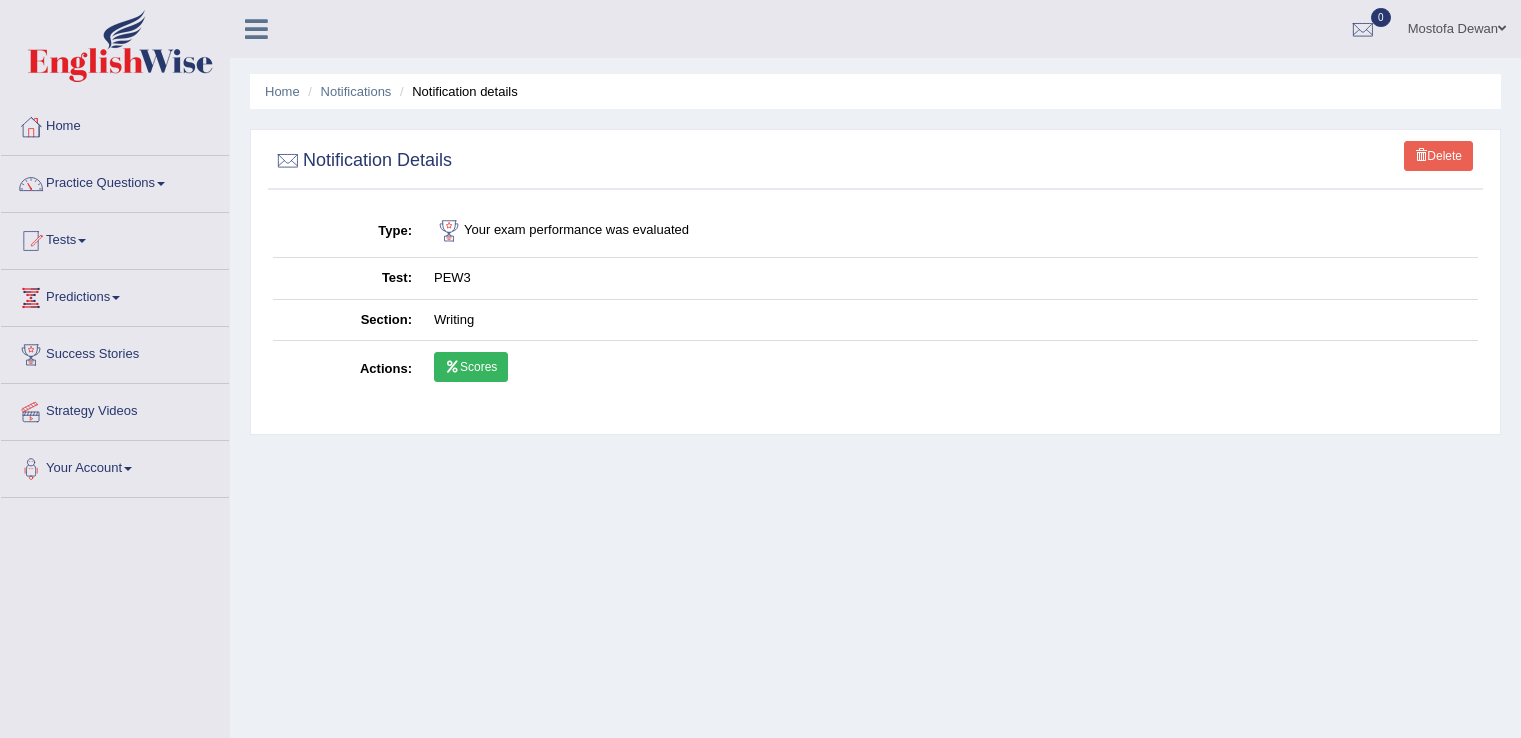 scroll, scrollTop: 0, scrollLeft: 0, axis: both 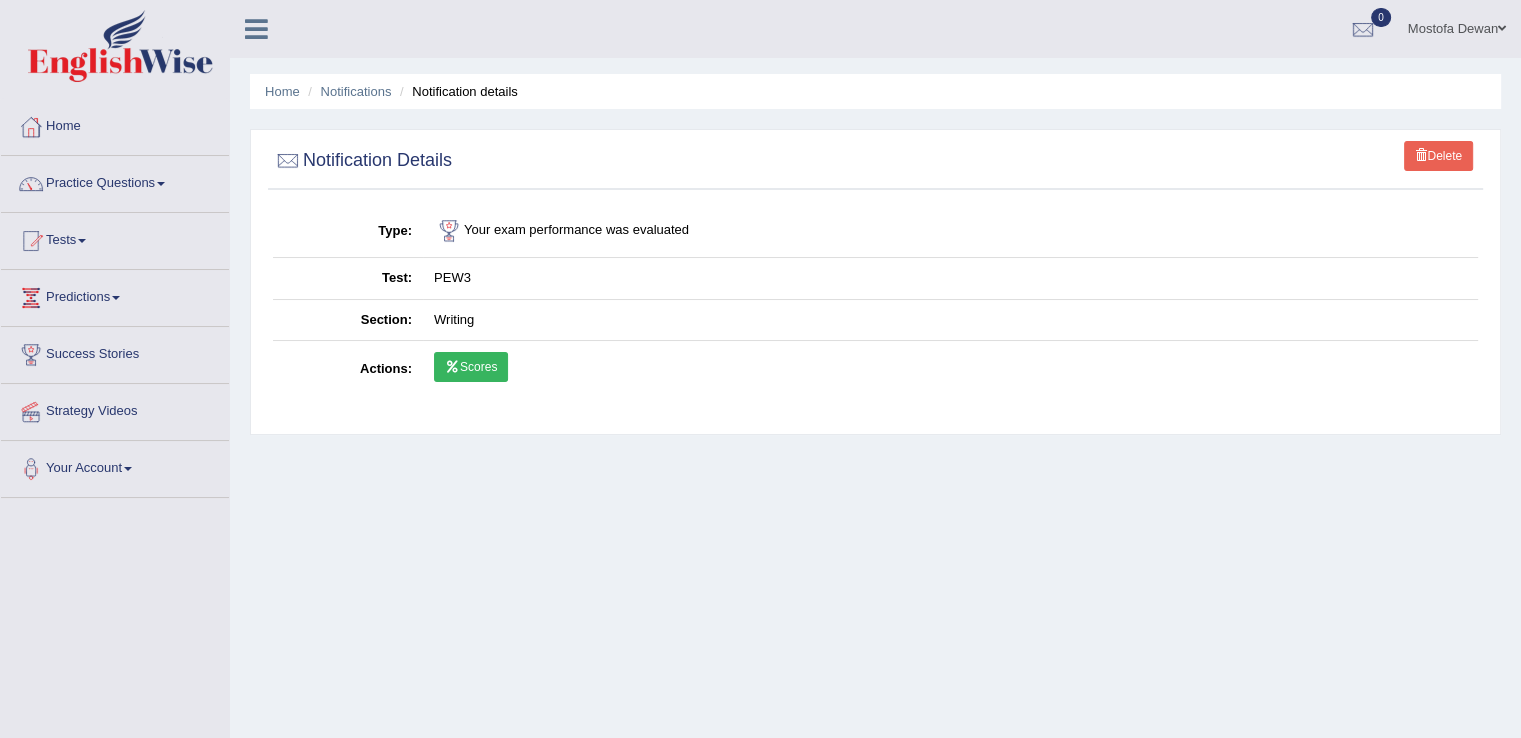 click on "Scores" at bounding box center [471, 367] 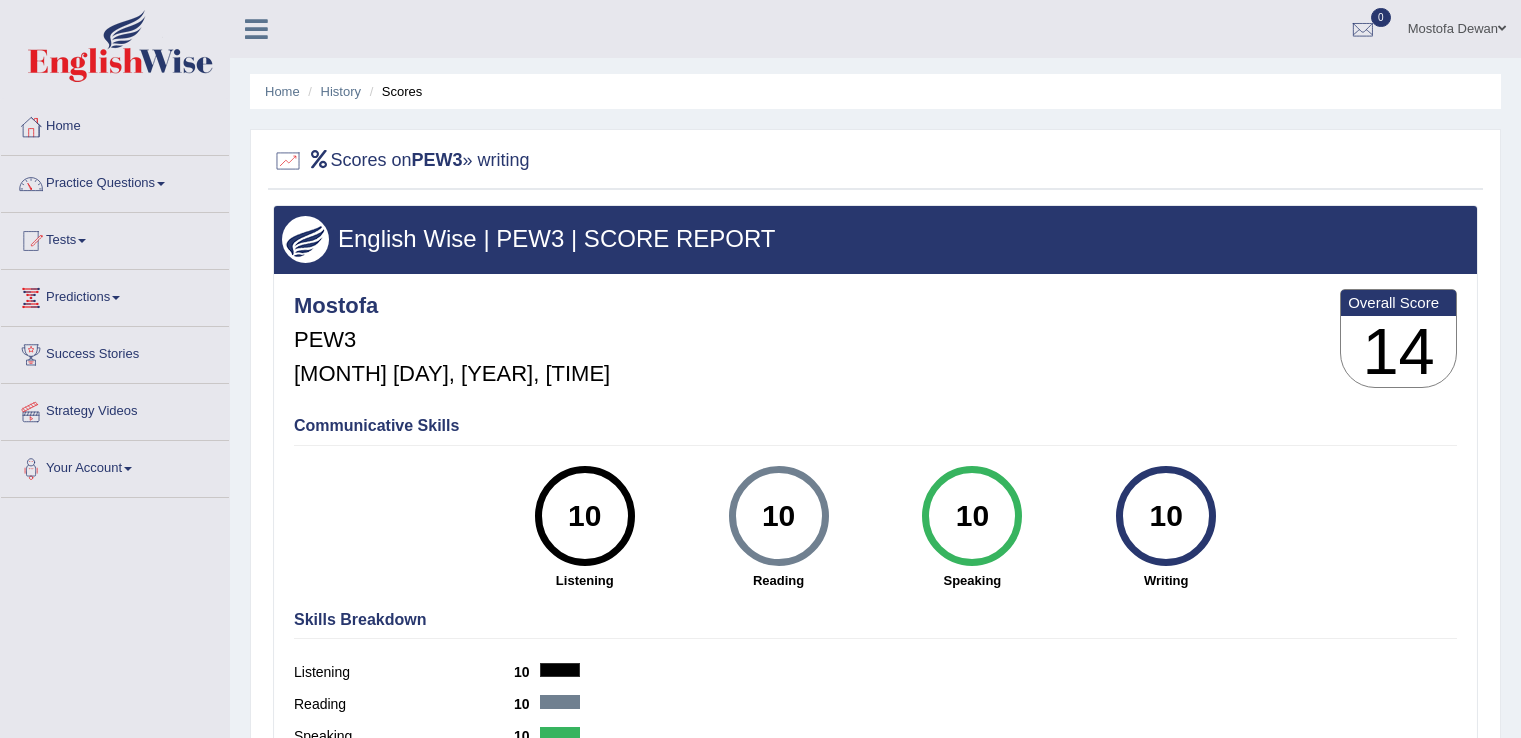 scroll, scrollTop: 0, scrollLeft: 0, axis: both 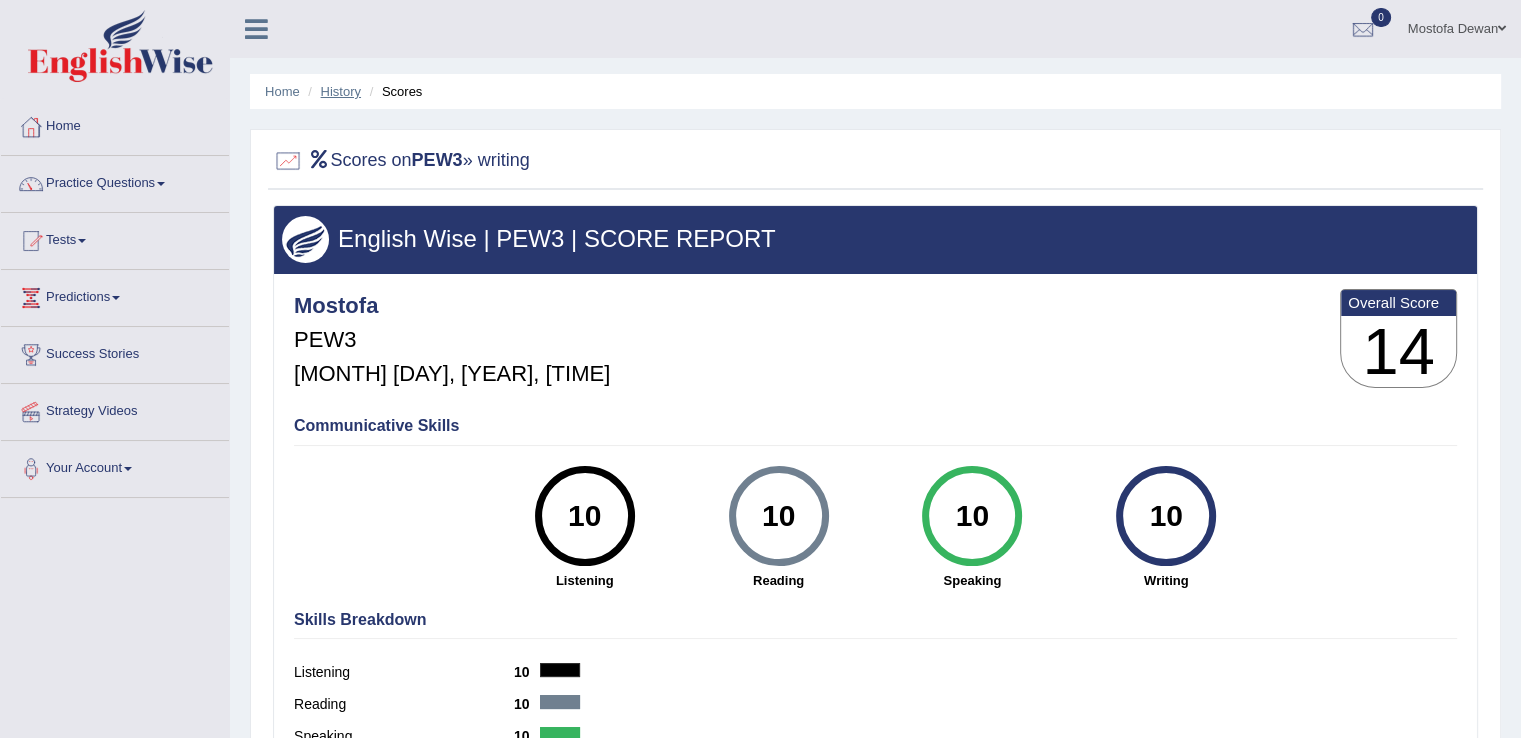 click on "History" at bounding box center [341, 91] 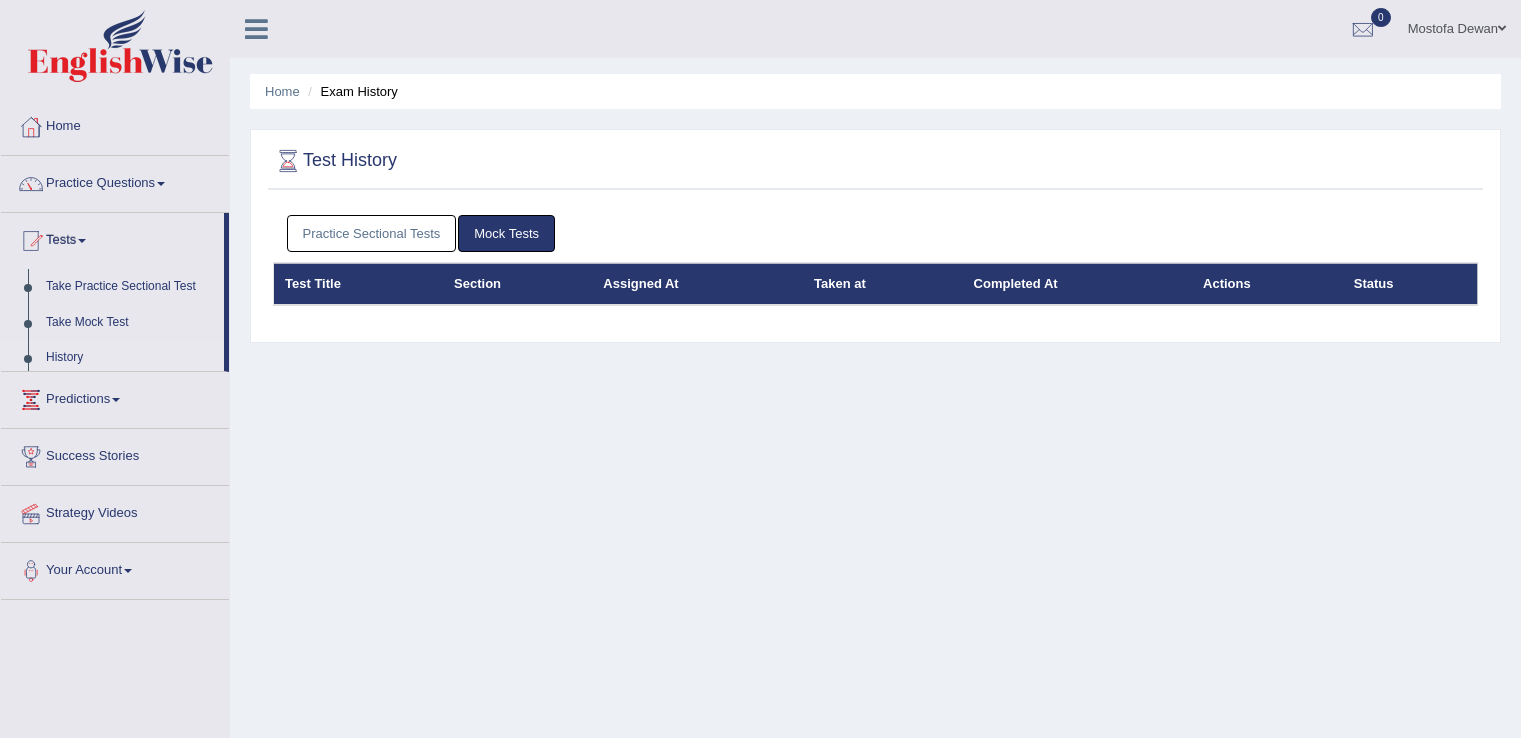 scroll, scrollTop: 0, scrollLeft: 0, axis: both 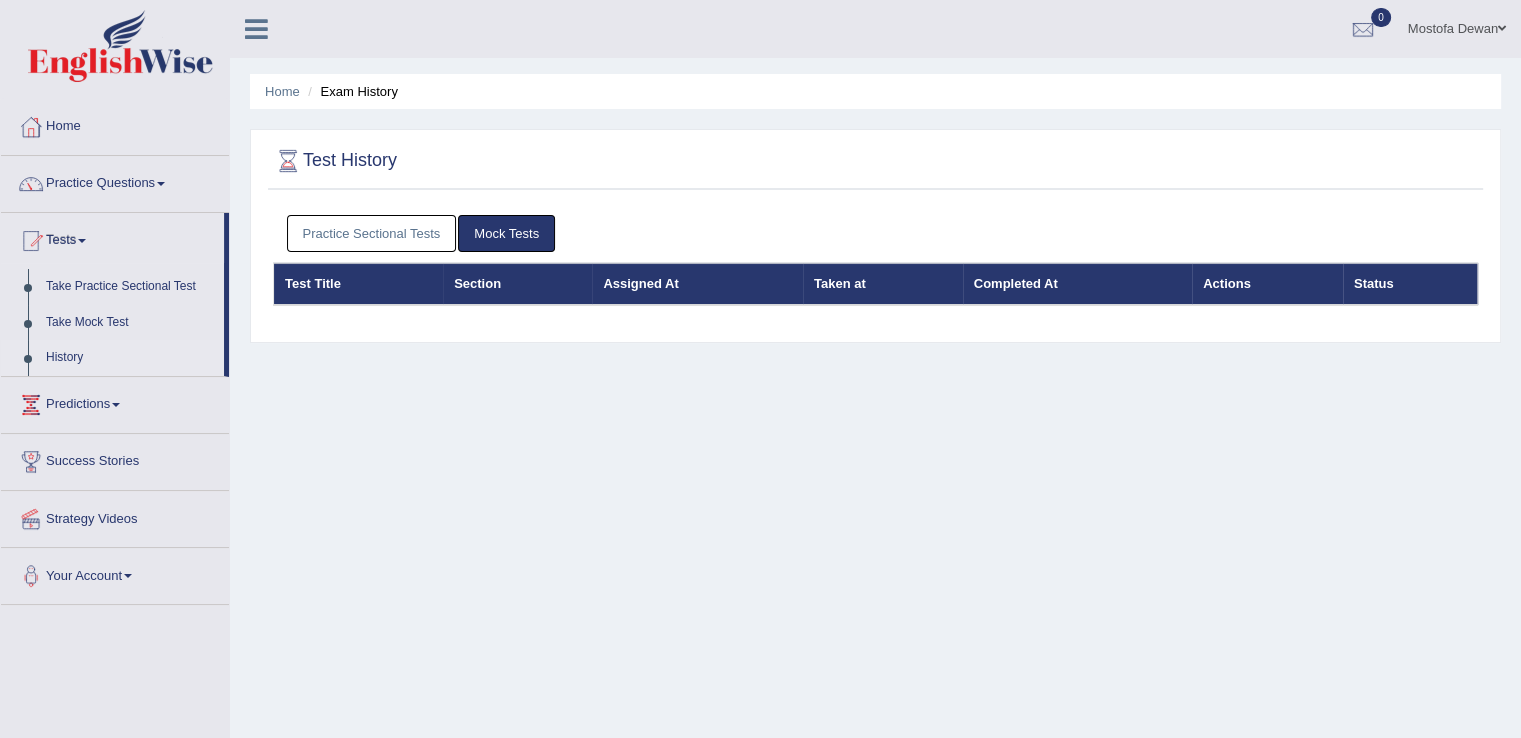 click on "Practice Sectional Tests" at bounding box center [372, 233] 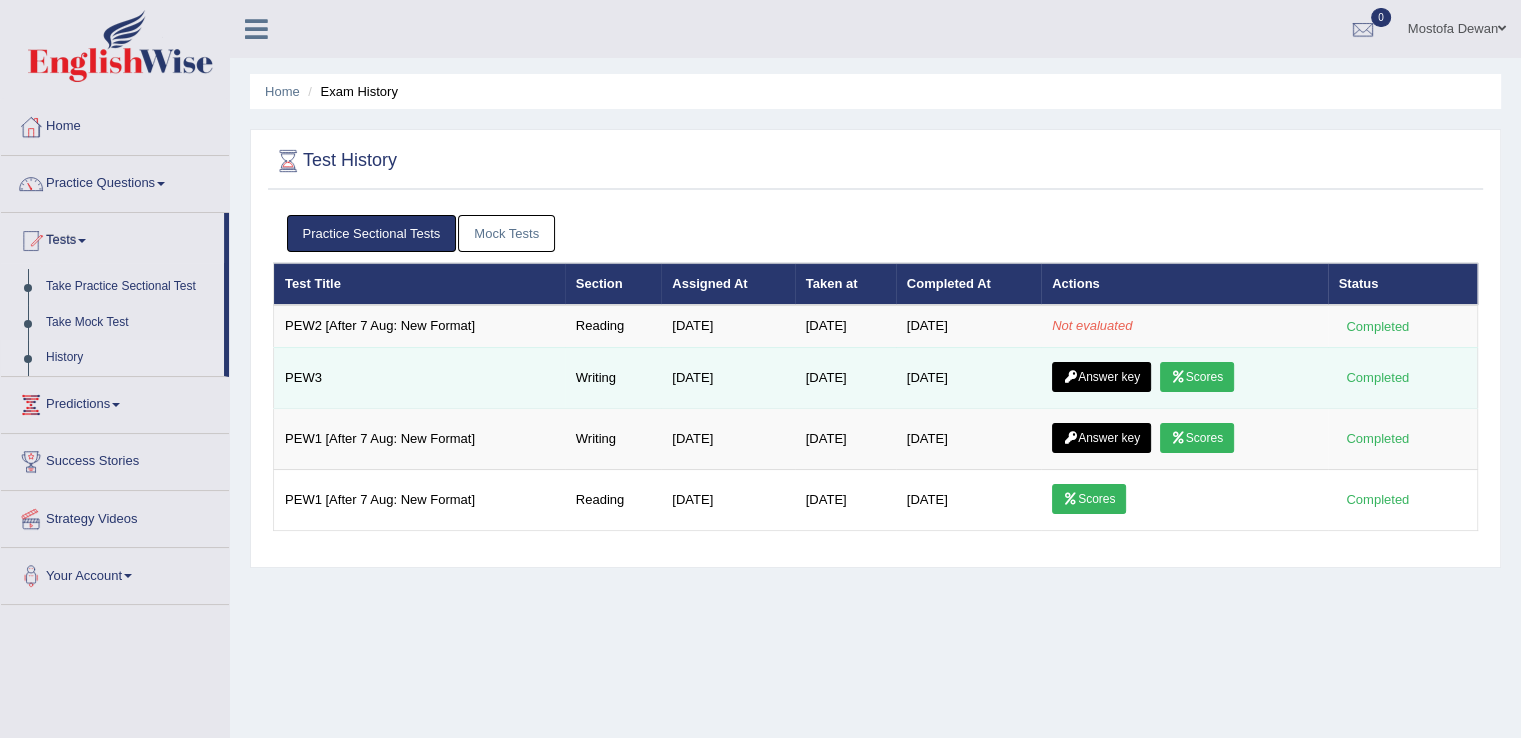 click at bounding box center (1178, 377) 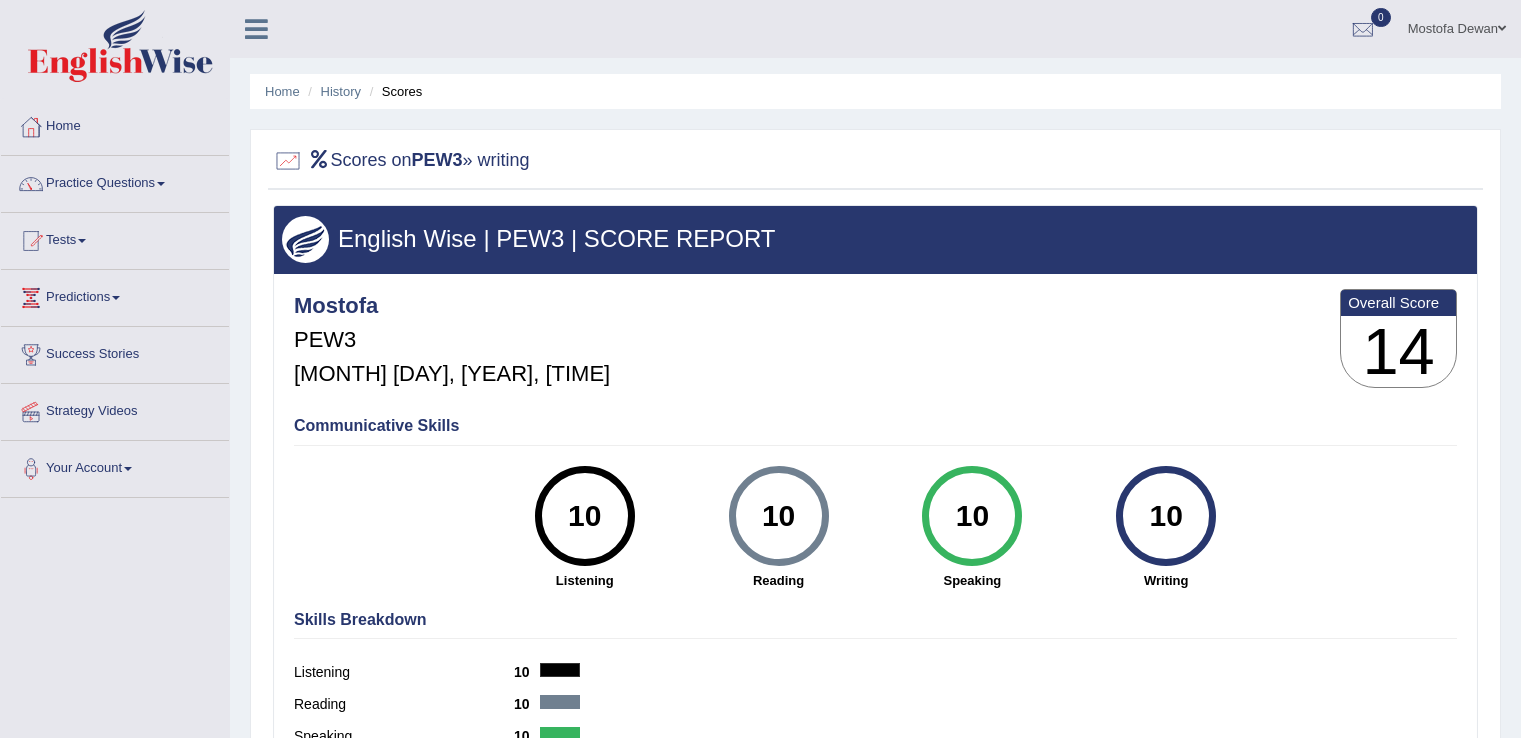 scroll, scrollTop: 0, scrollLeft: 0, axis: both 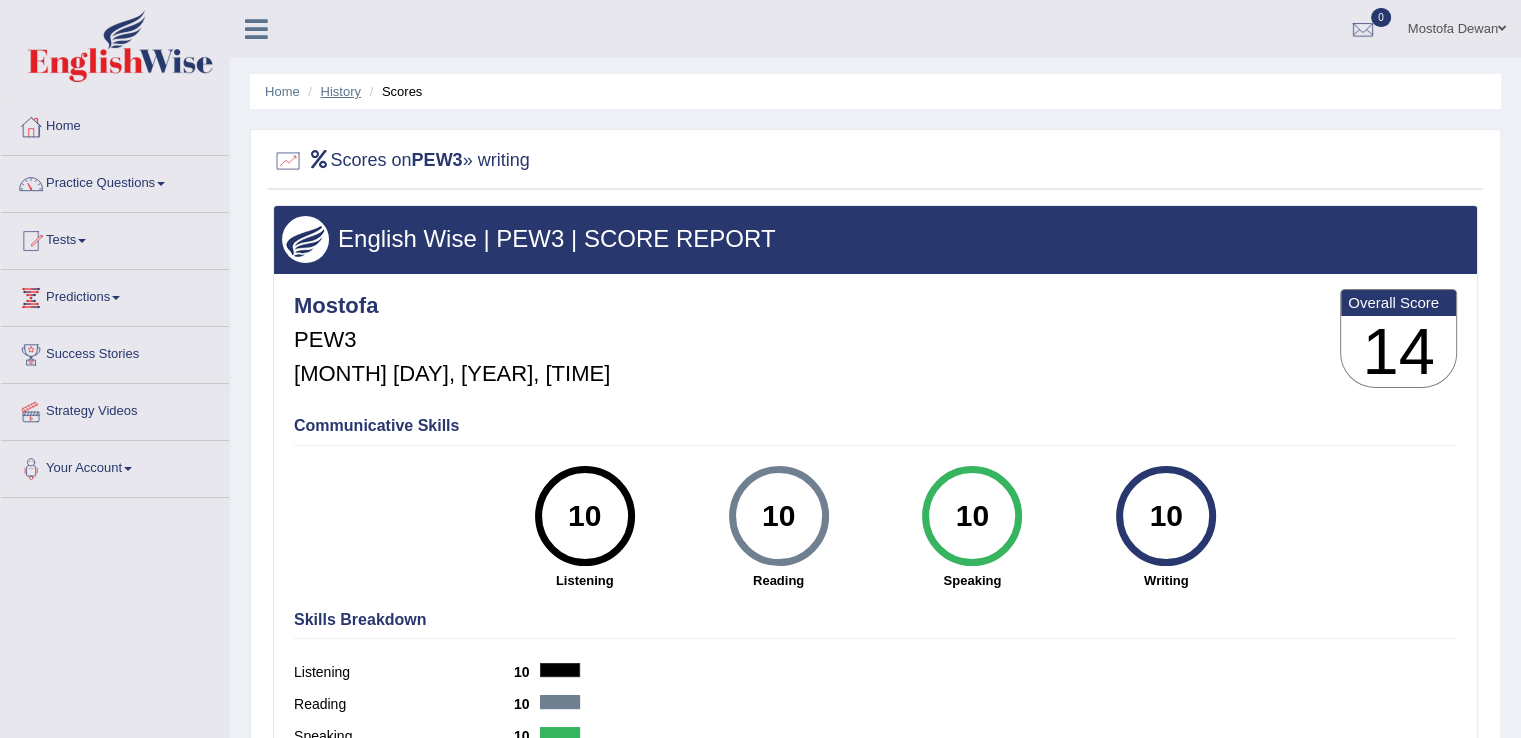 click on "History" at bounding box center (341, 91) 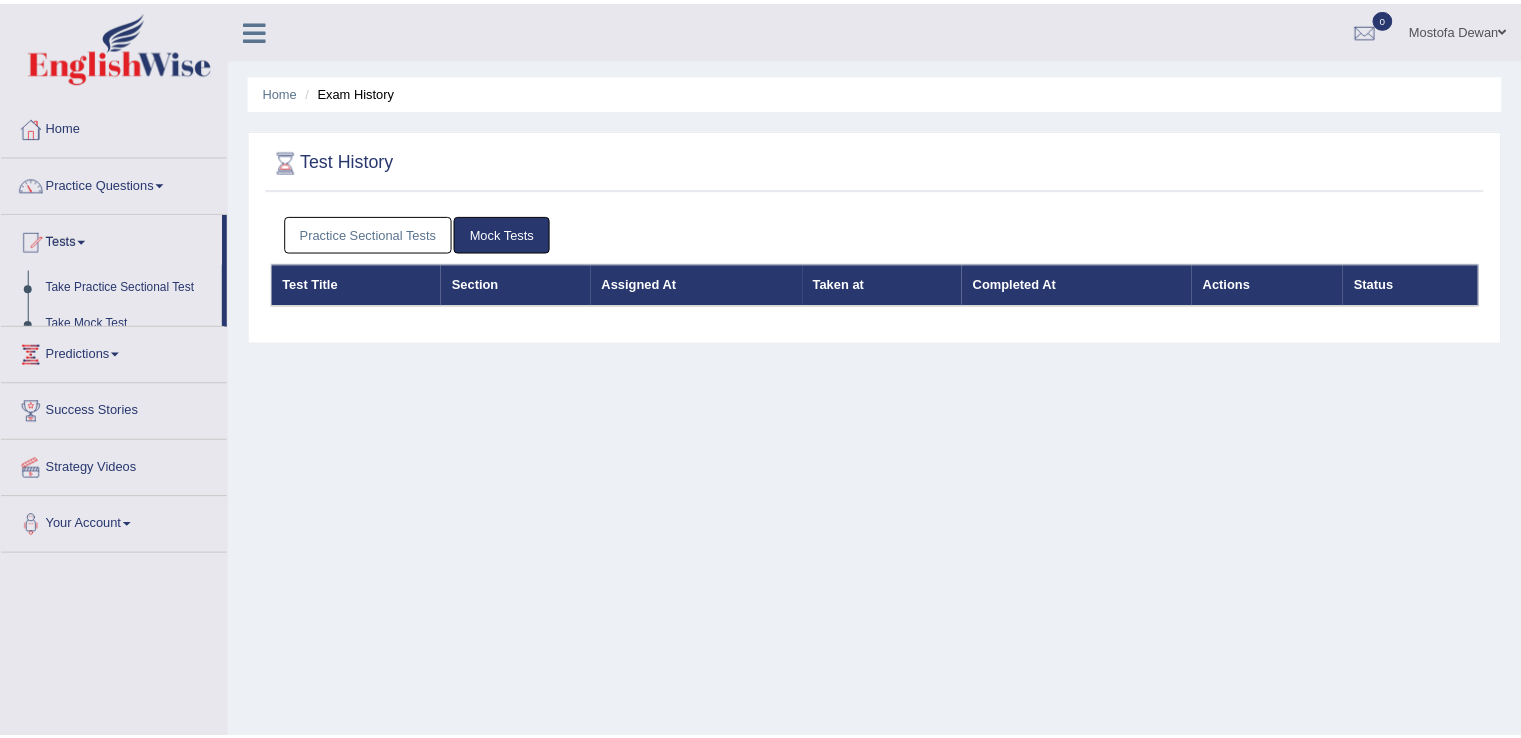 scroll, scrollTop: 0, scrollLeft: 0, axis: both 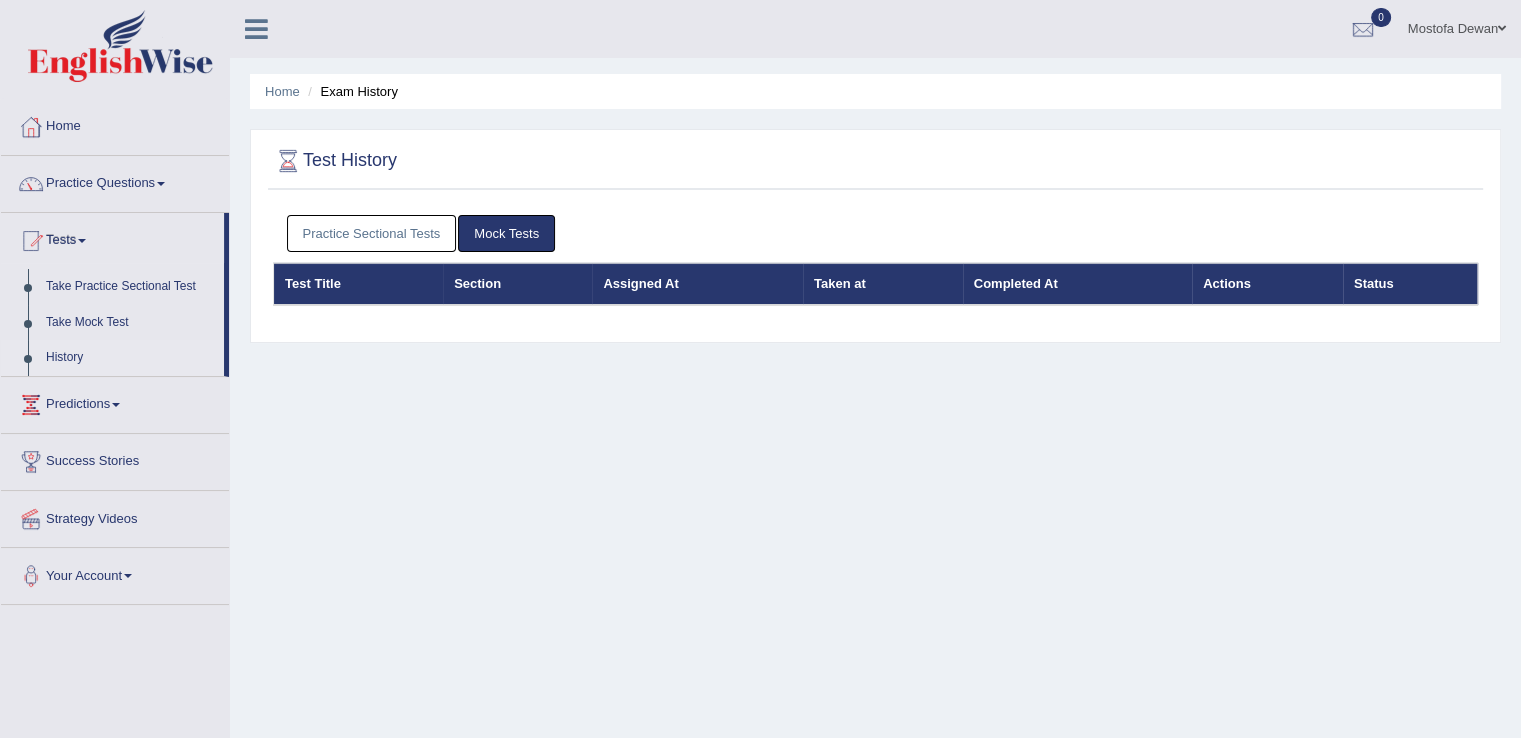 click on "Mock Tests" at bounding box center (506, 233) 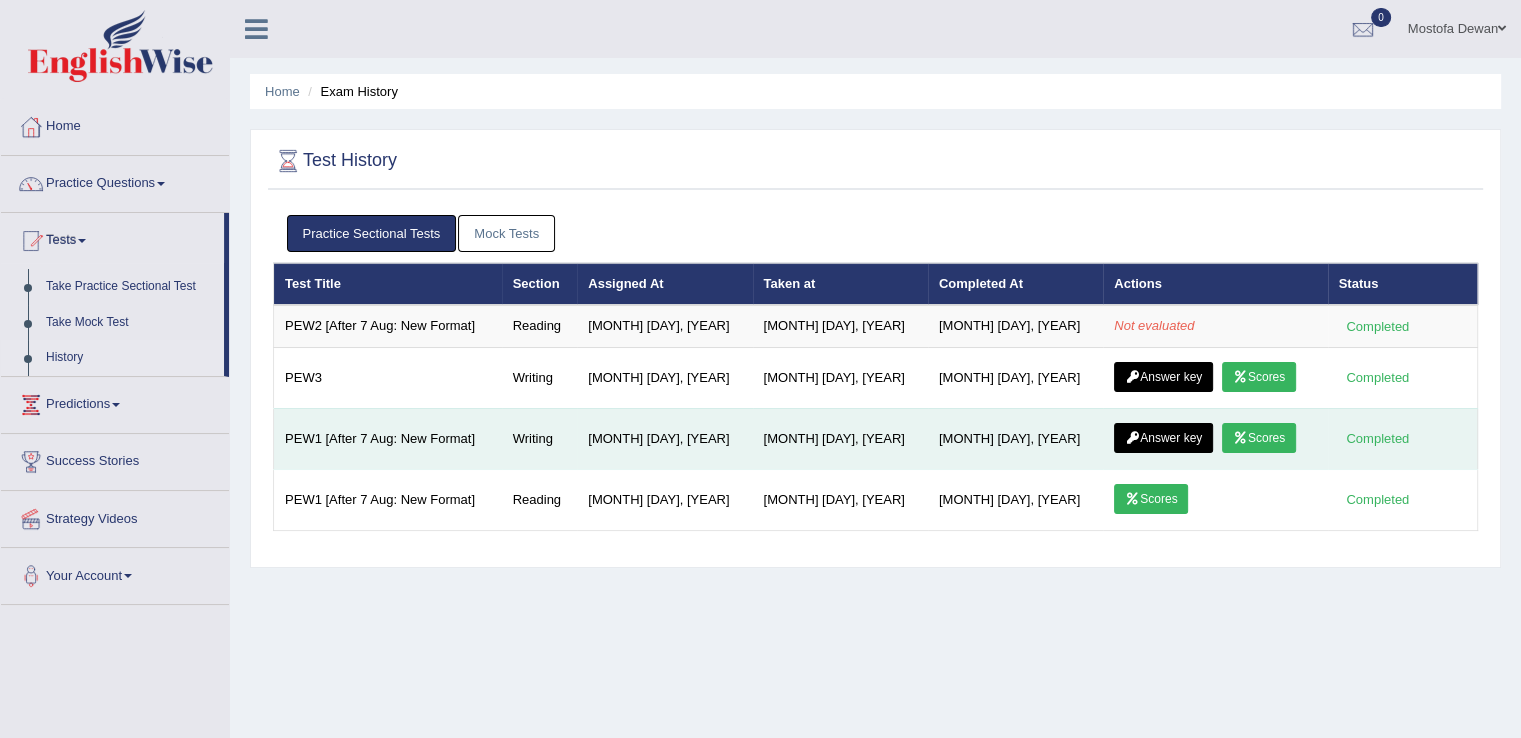 click on "Scores" at bounding box center (1259, 438) 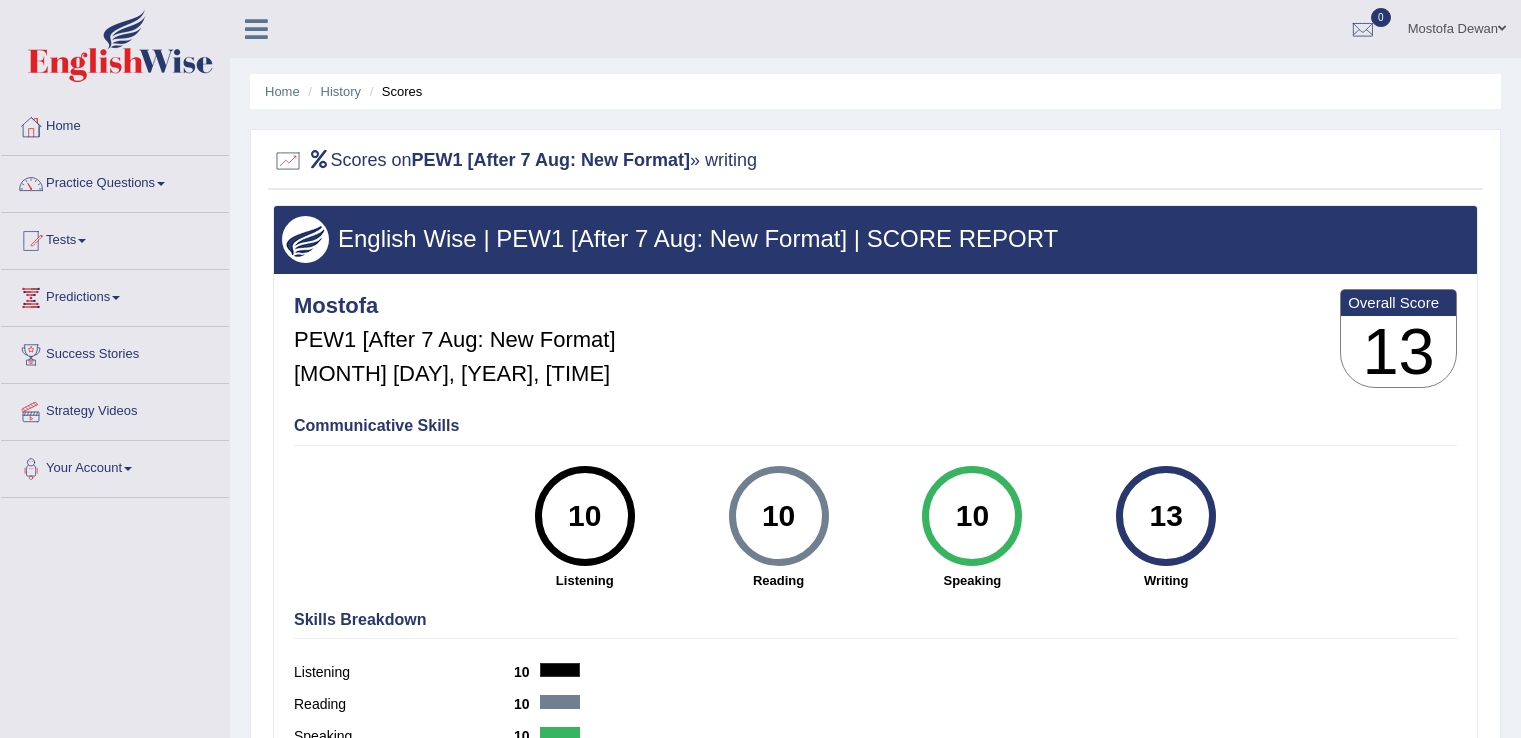 scroll, scrollTop: 0, scrollLeft: 0, axis: both 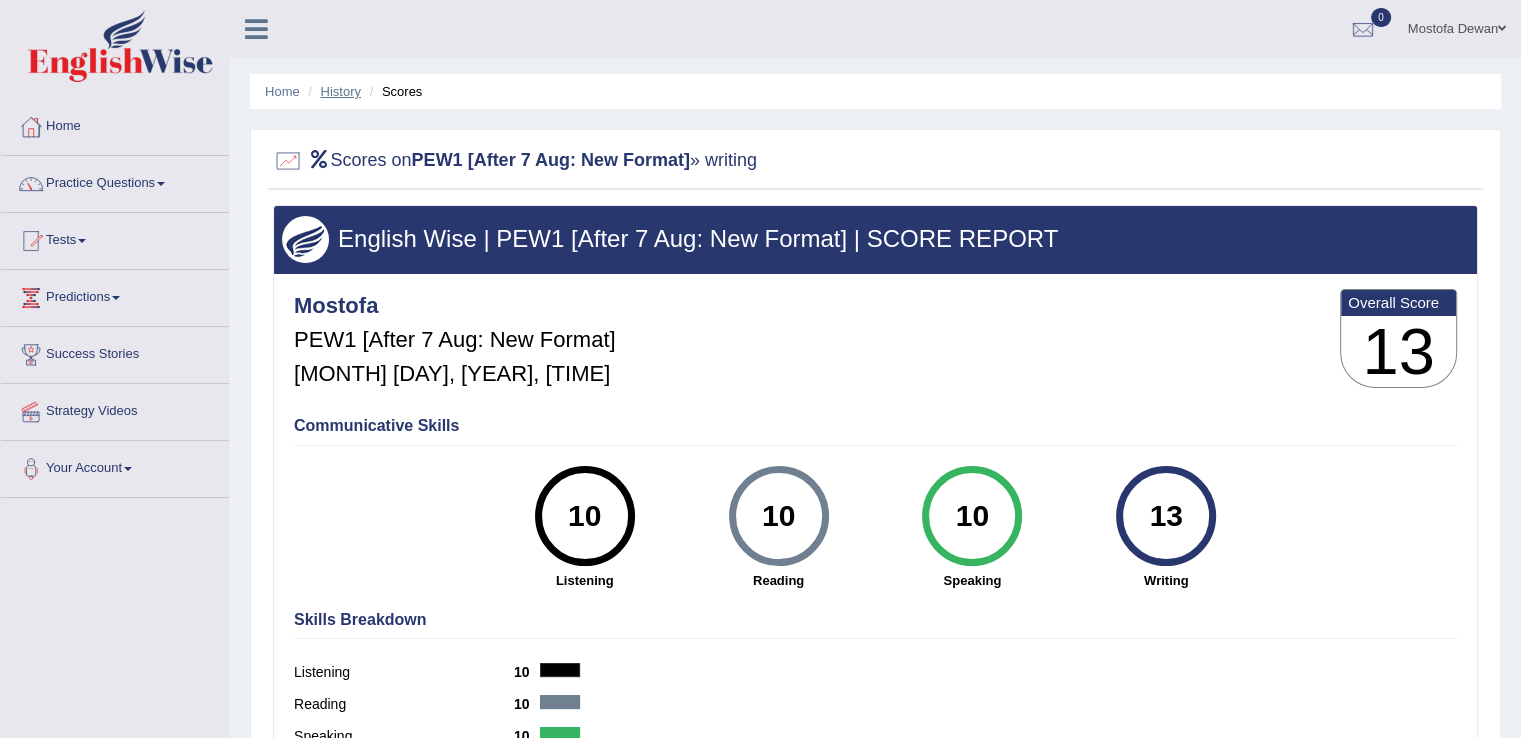 click on "History" at bounding box center [341, 91] 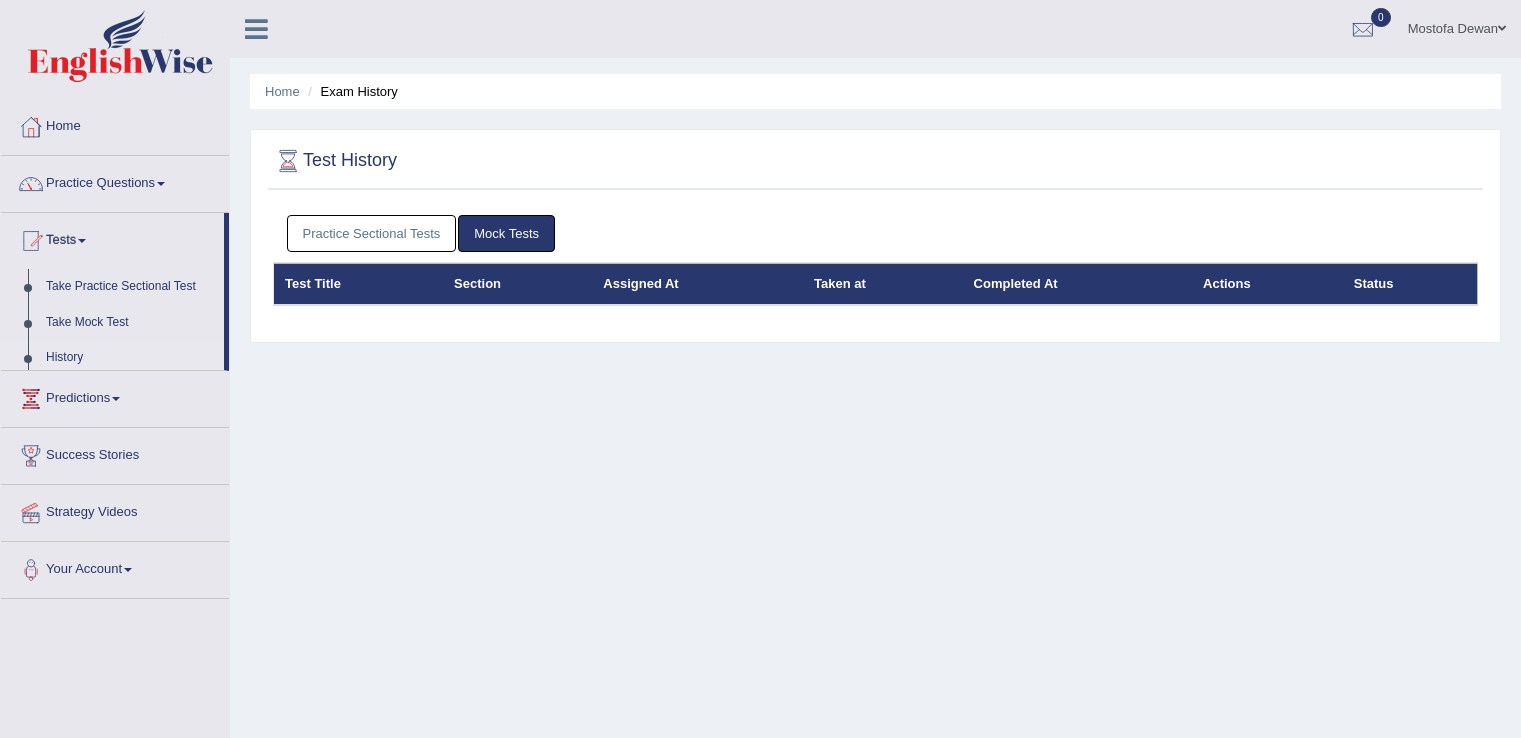 scroll, scrollTop: 0, scrollLeft: 0, axis: both 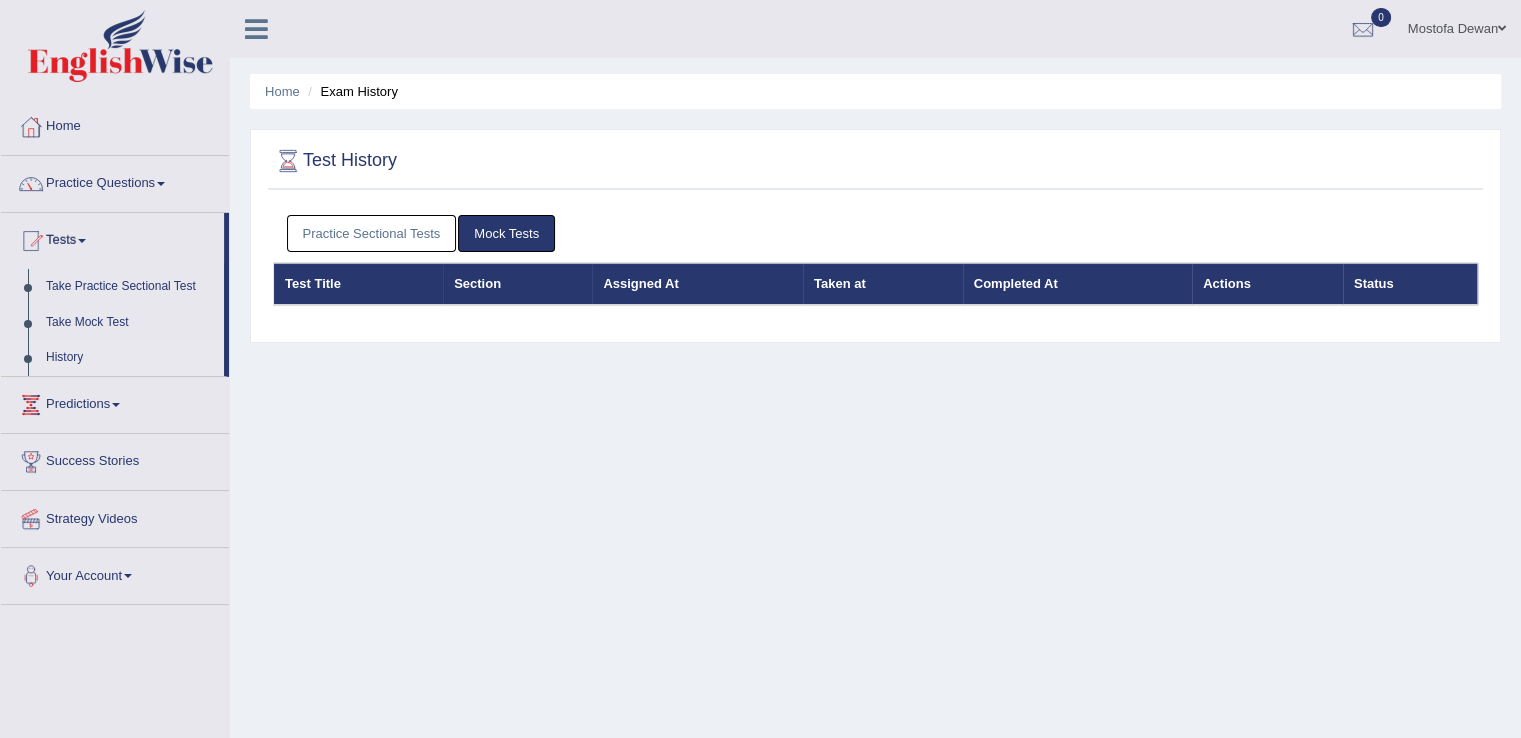 click on "Practice Sectional Tests" at bounding box center (372, 233) 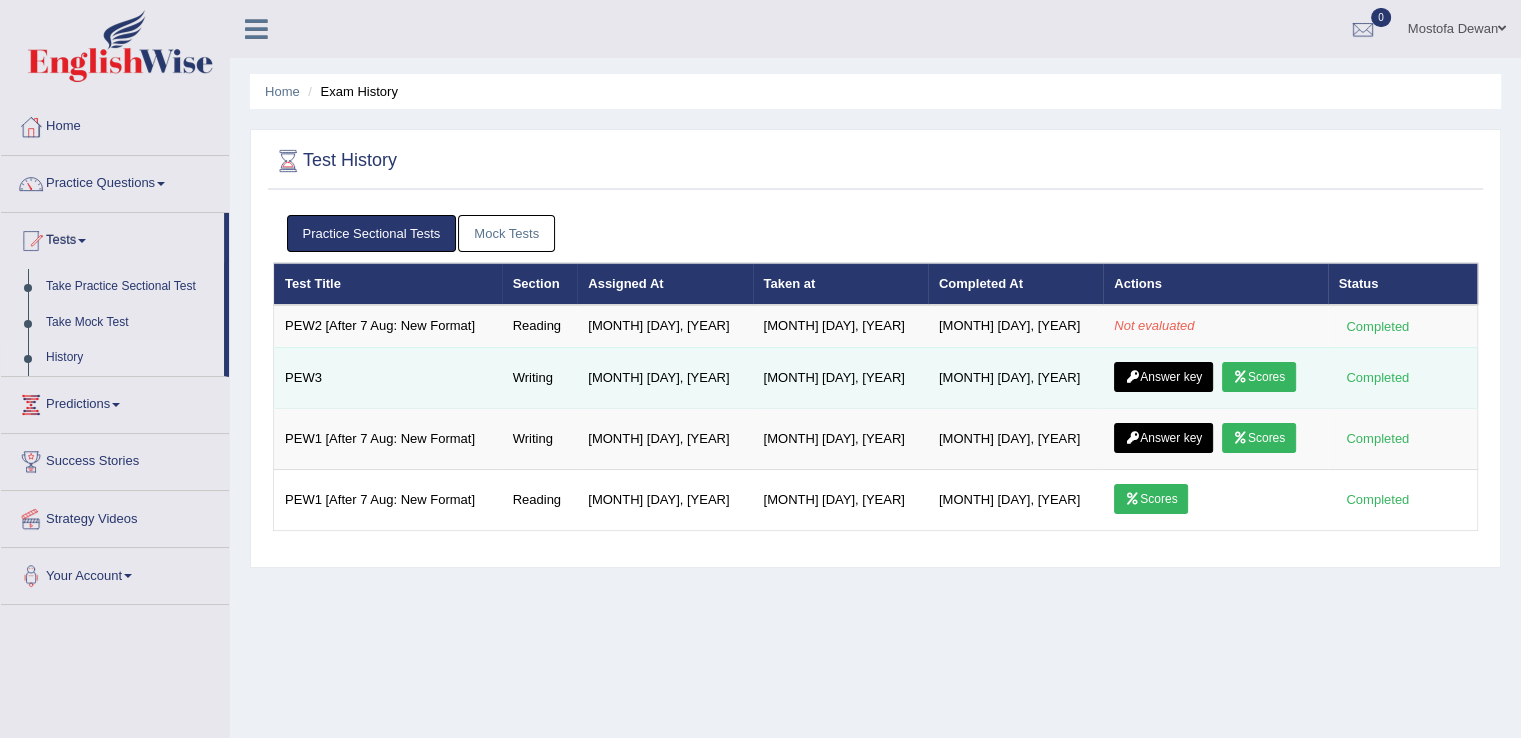 click on "Answer key" at bounding box center (1163, 377) 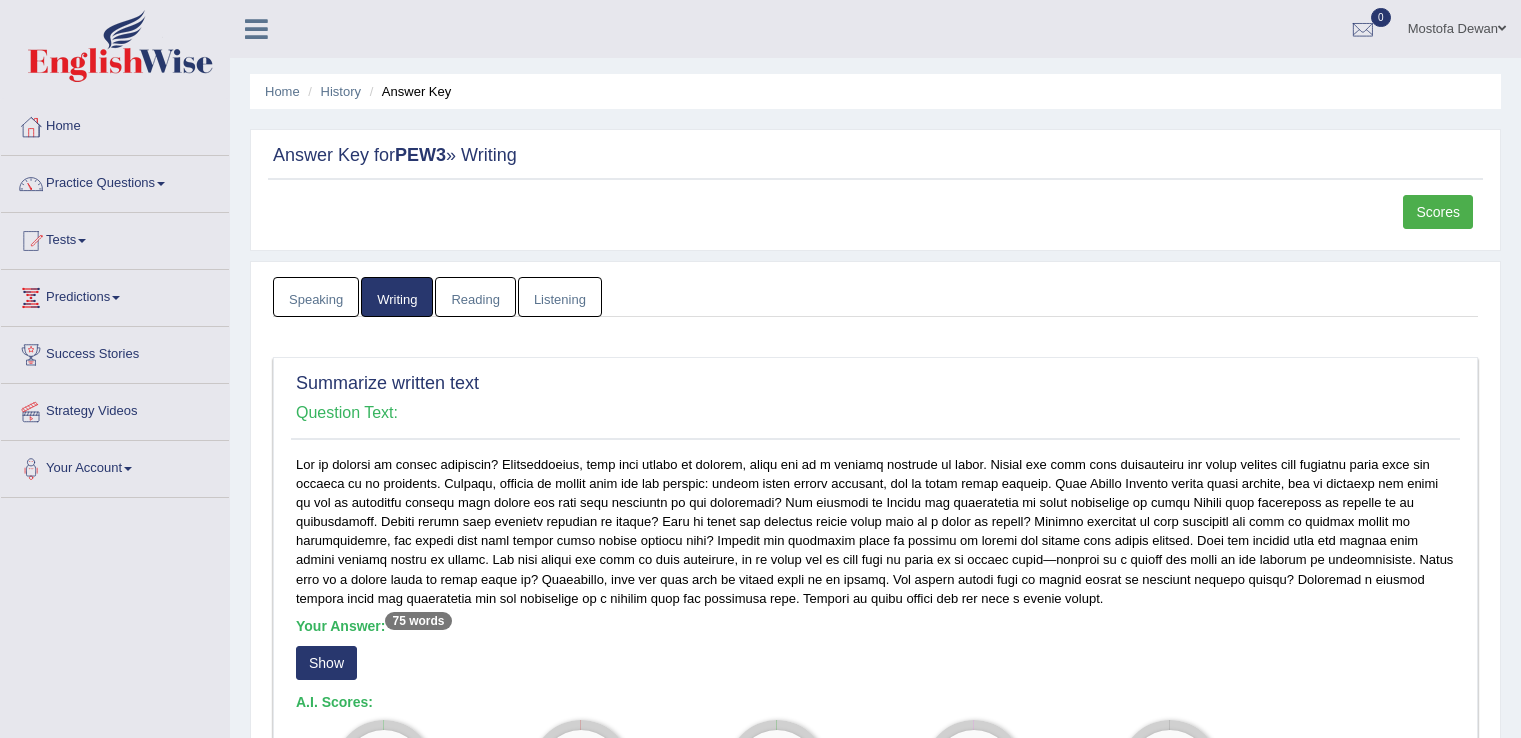 scroll, scrollTop: 0, scrollLeft: 0, axis: both 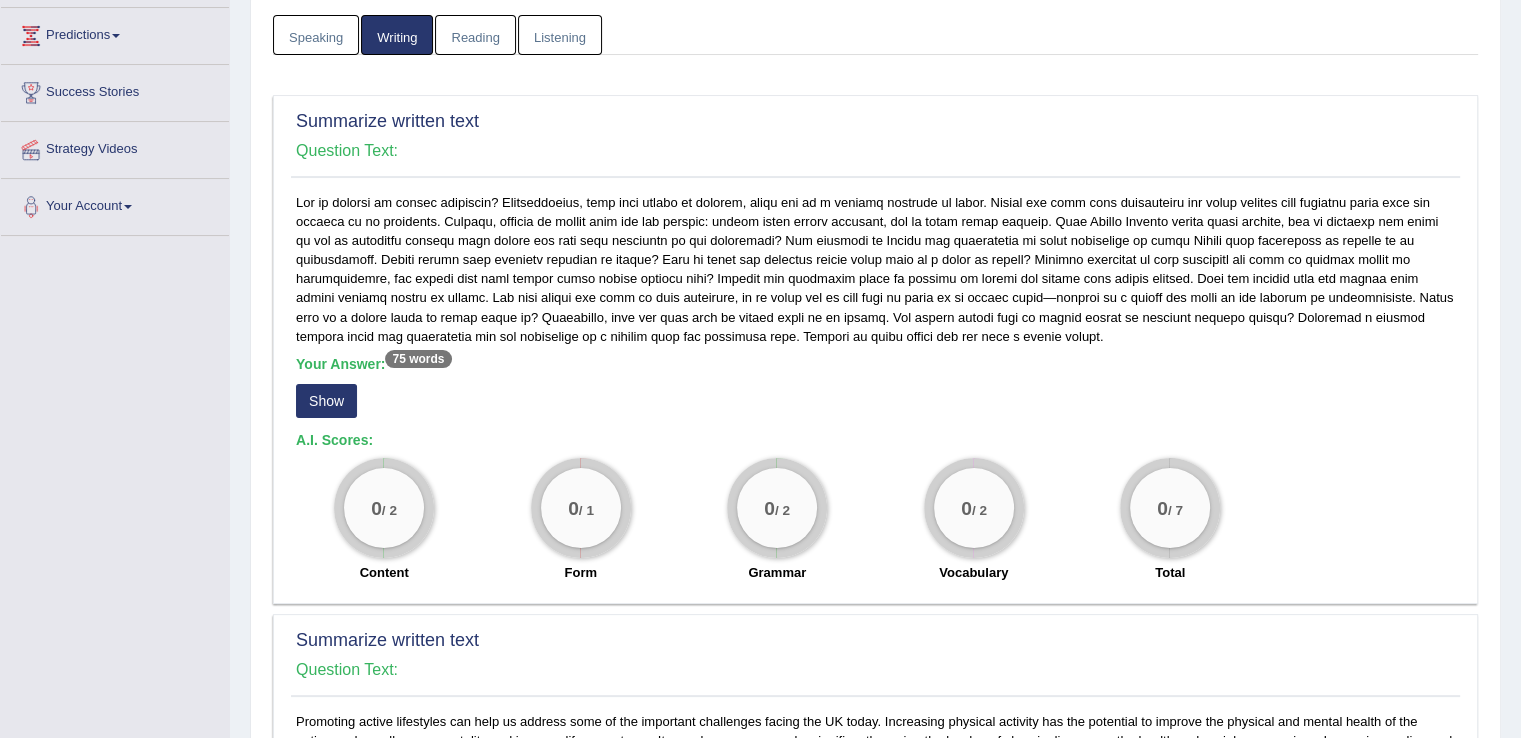 click on "Your Answer:  75 words Show" at bounding box center [875, 389] 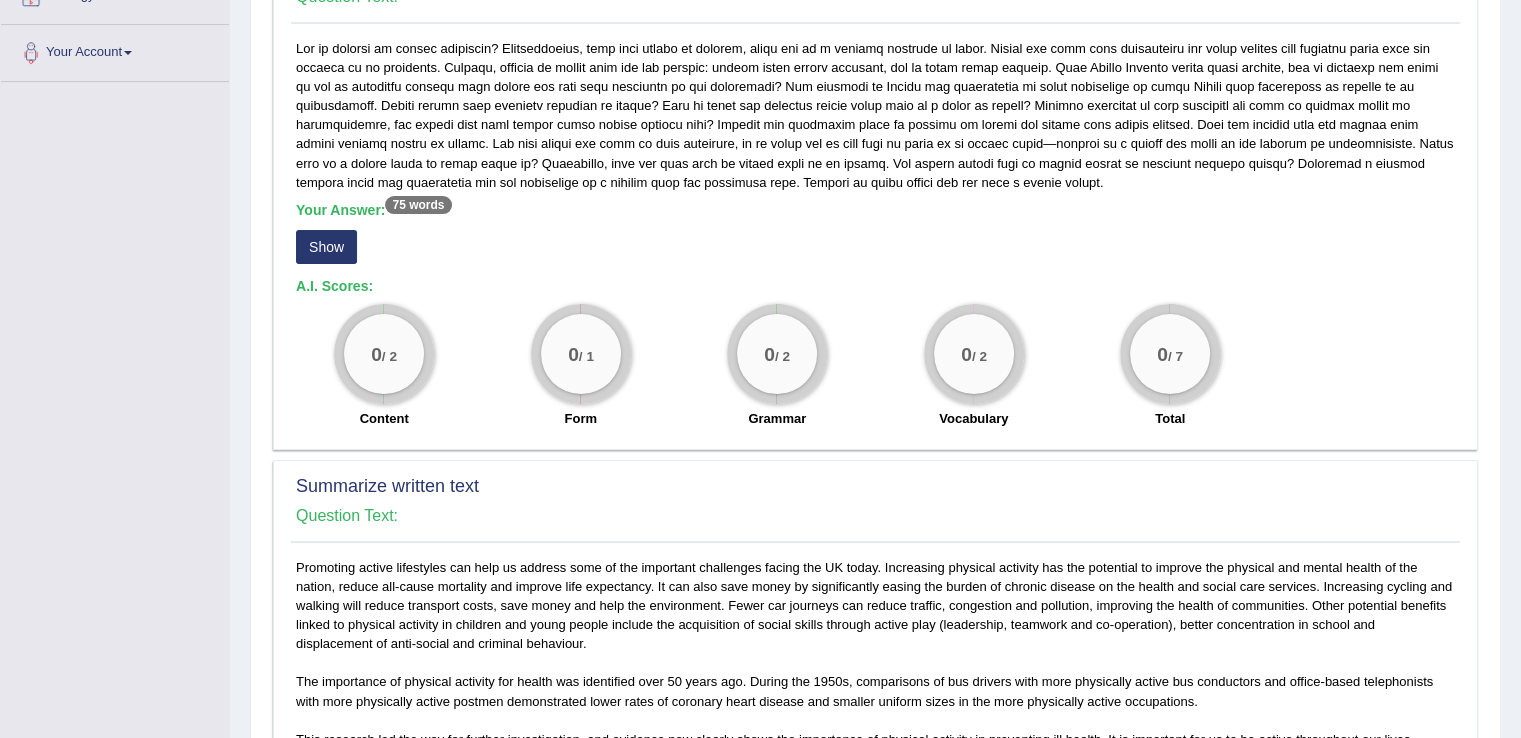 scroll, scrollTop: 451, scrollLeft: 0, axis: vertical 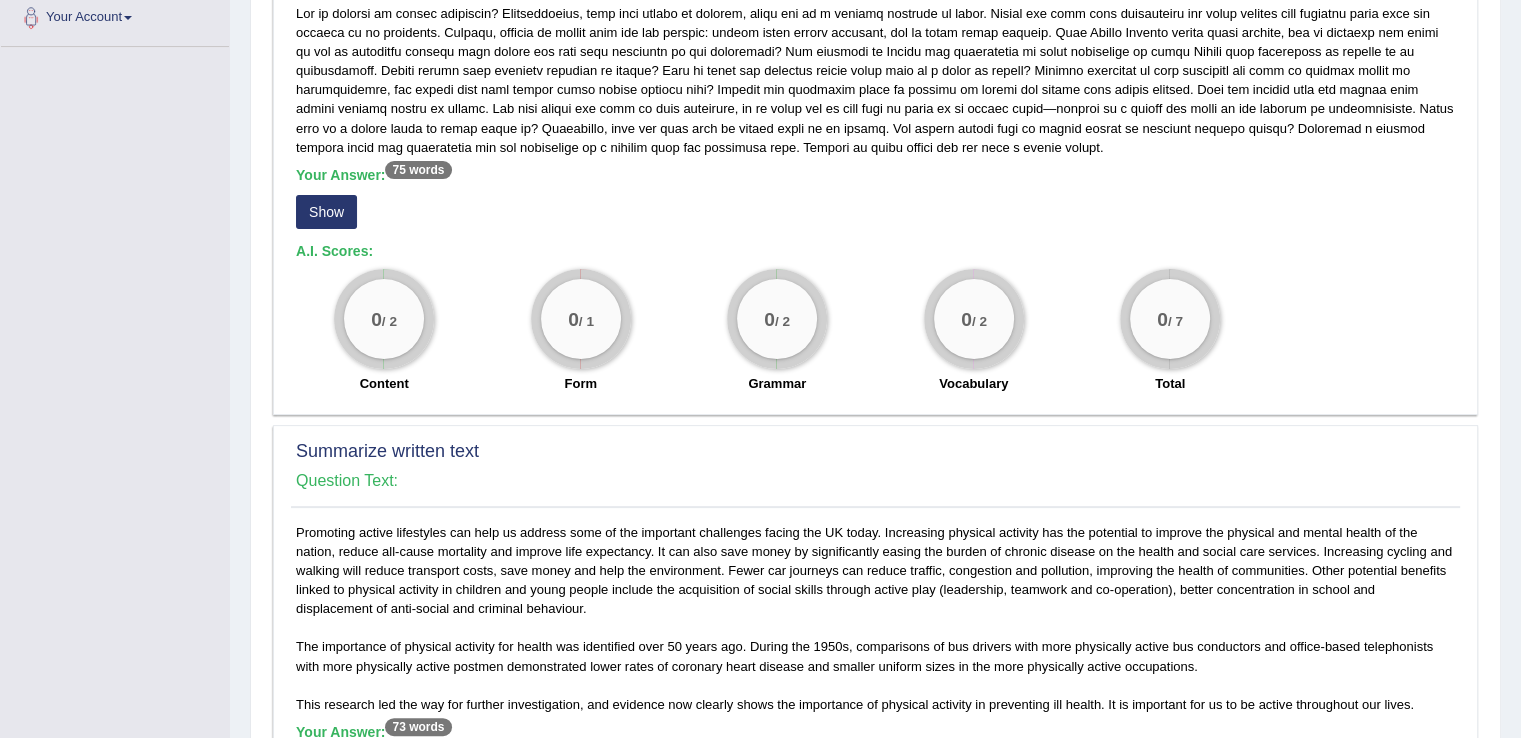 click on "Show" at bounding box center [326, 212] 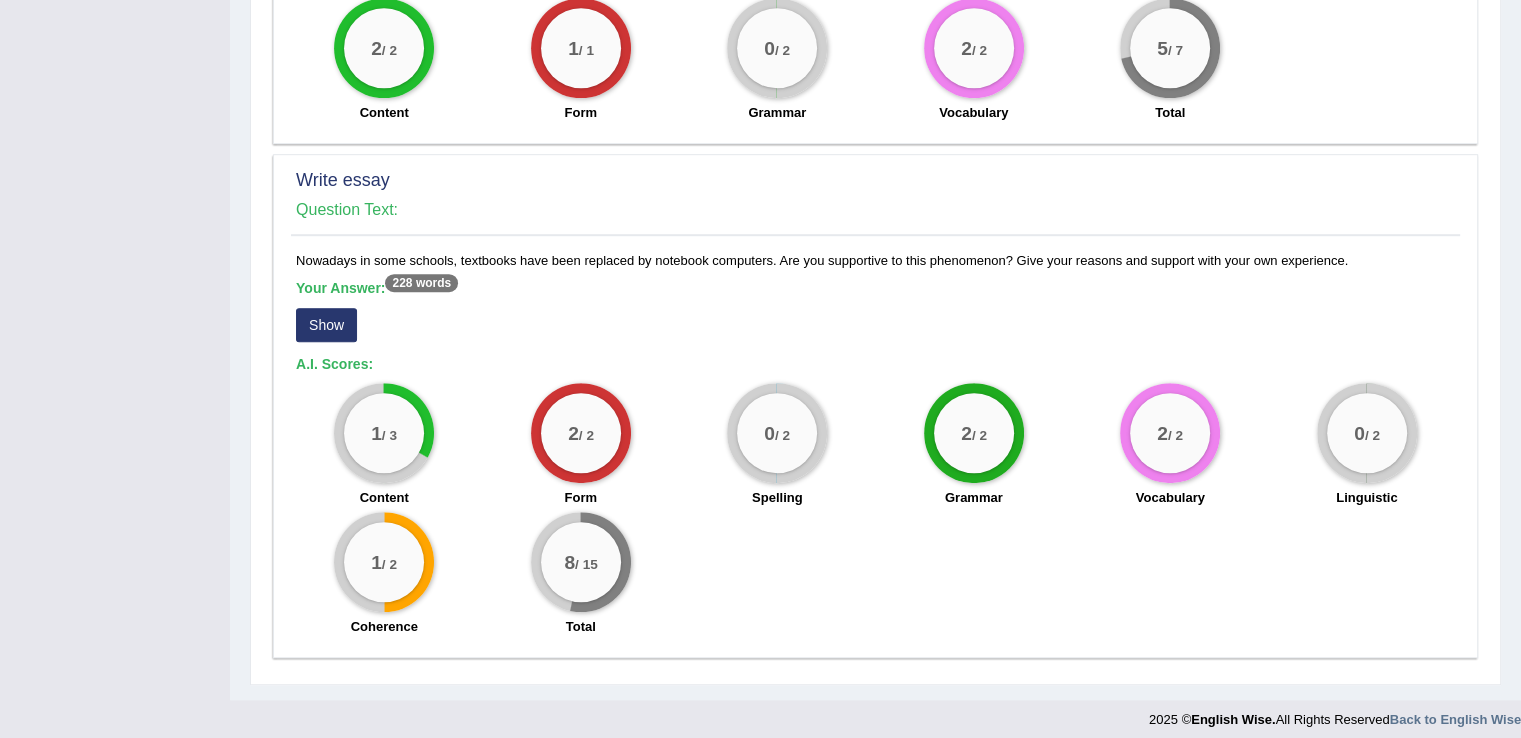 scroll, scrollTop: 1307, scrollLeft: 0, axis: vertical 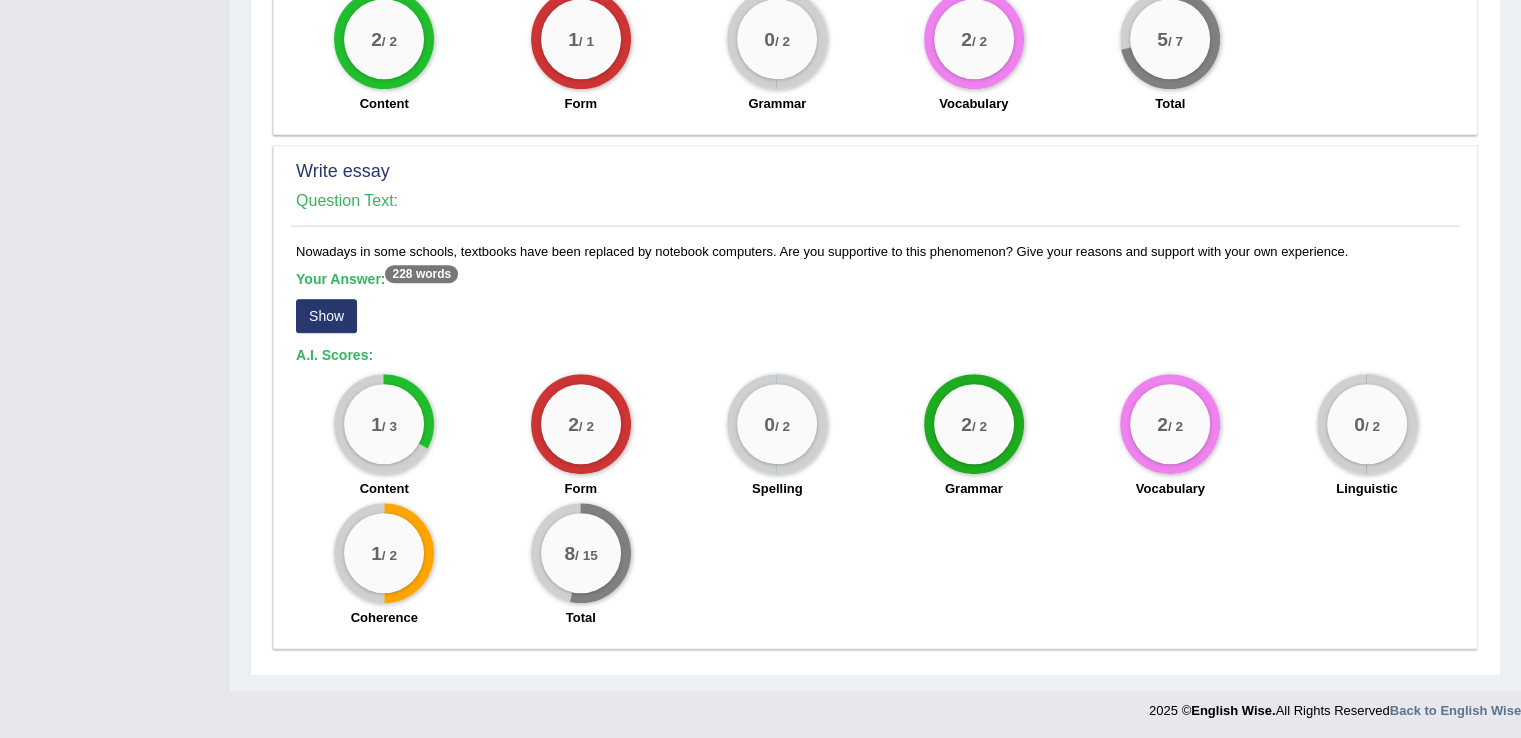 click on "Show" at bounding box center (326, 316) 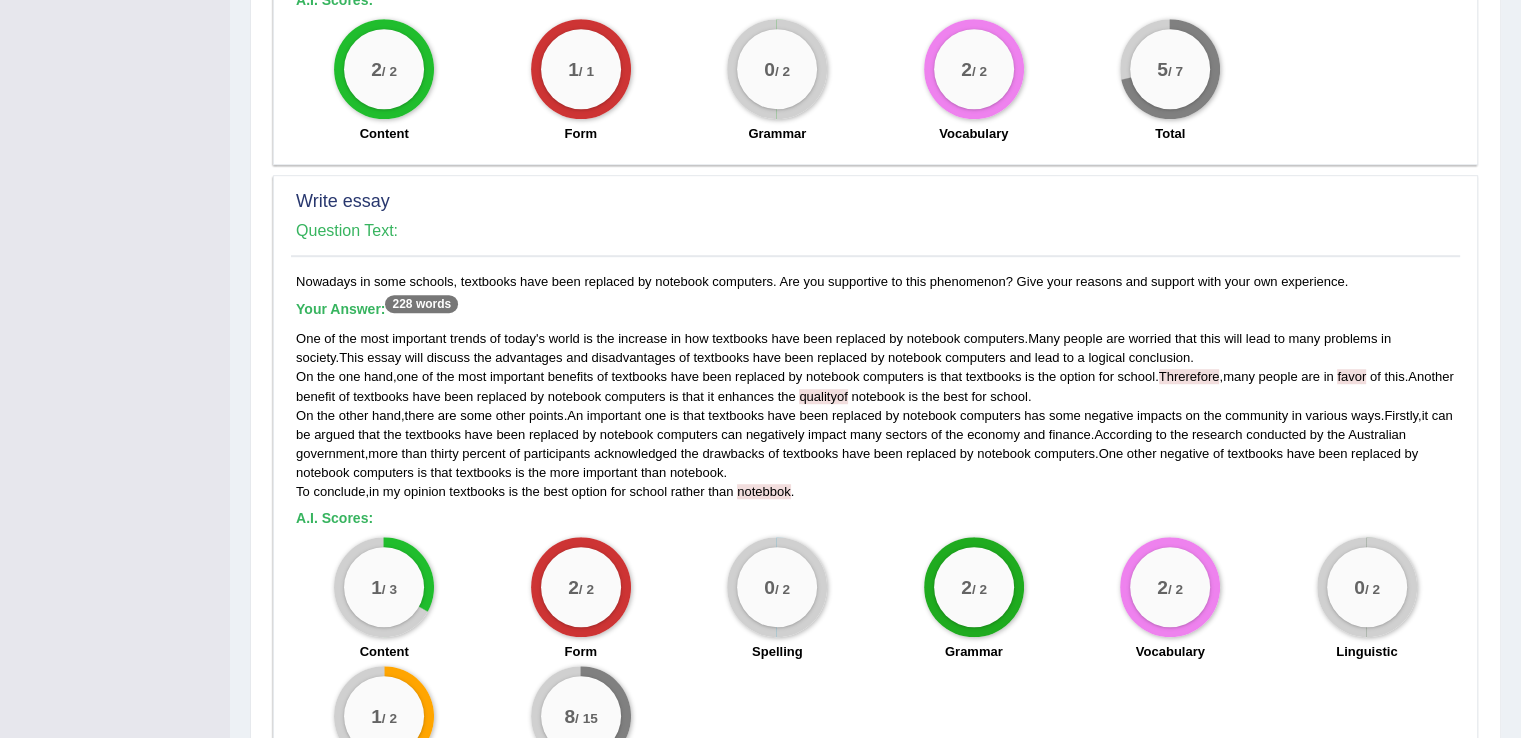 scroll, scrollTop: 1278, scrollLeft: 0, axis: vertical 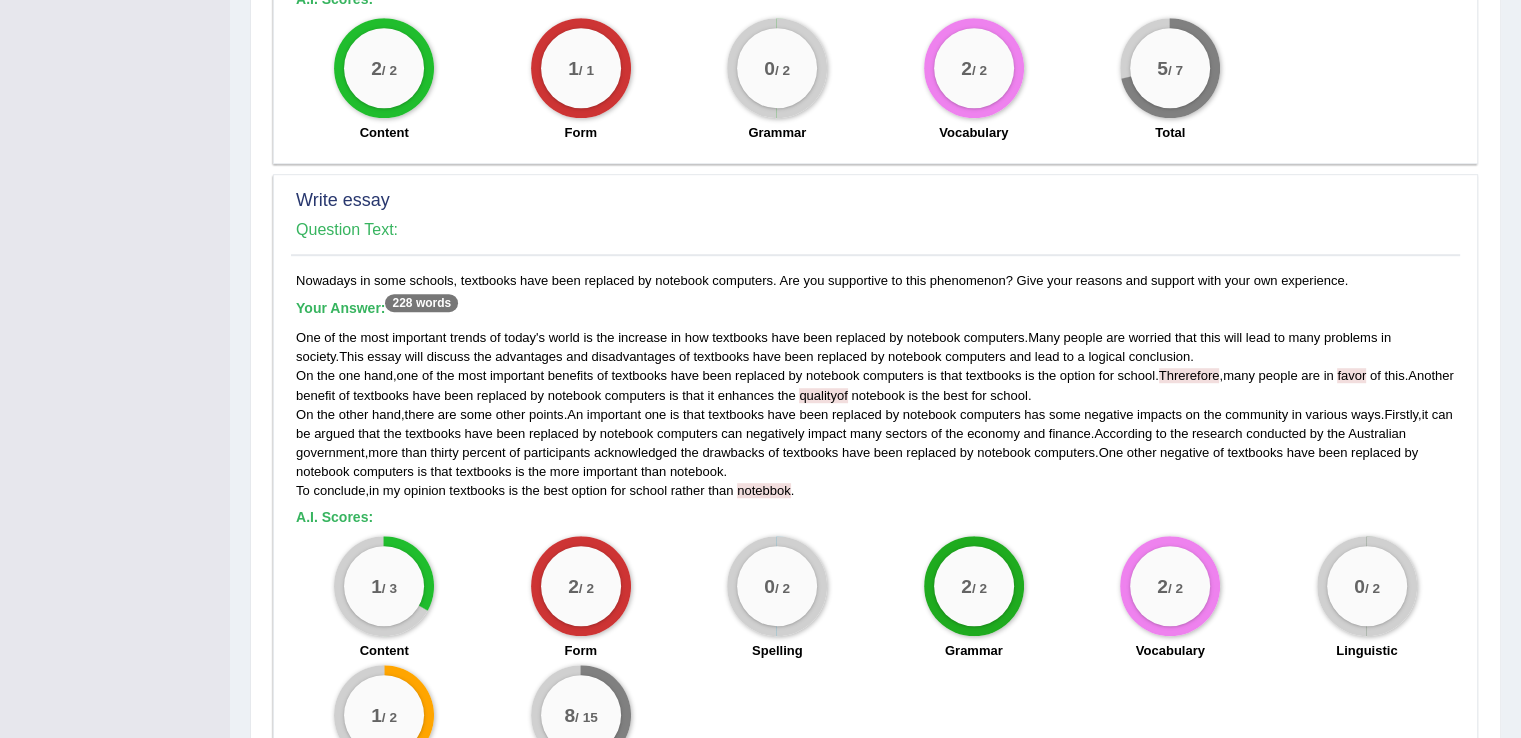 click on "Your Answer:  228 words One   of   the   most   important   trends   of   today ' s   world   is   the   increase   in   how   textbooks   have   been   replaced   by   notebook   computers .  Many   people   are   worried   that   this   will   lead   to   many   problems   in   society .  This   essay   will   discuss   the   advantages   and   disadvantages   of   textbooks   have   been   replaced   by   notebook   computers   and   lead   to   a   logical   conclusion . On   the   one   hand ,  one   of   the   most   important   benefits   of   textbooks   have   been   replaced   by   notebook   computers   is   that   textbooks   is   the   option   for   school .  Threrefore ,  many   people   are   in   favor   of   this .  Another   benefit   of   textbooks   have   been   replaced   by   notebook   computers   is   that   it   enhances   the   qualityof   notebook   is   the   best   for   school . On   the   other   hand ,  there   are   some   other   points .  An   important   one   is   that" at bounding box center [875, 400] 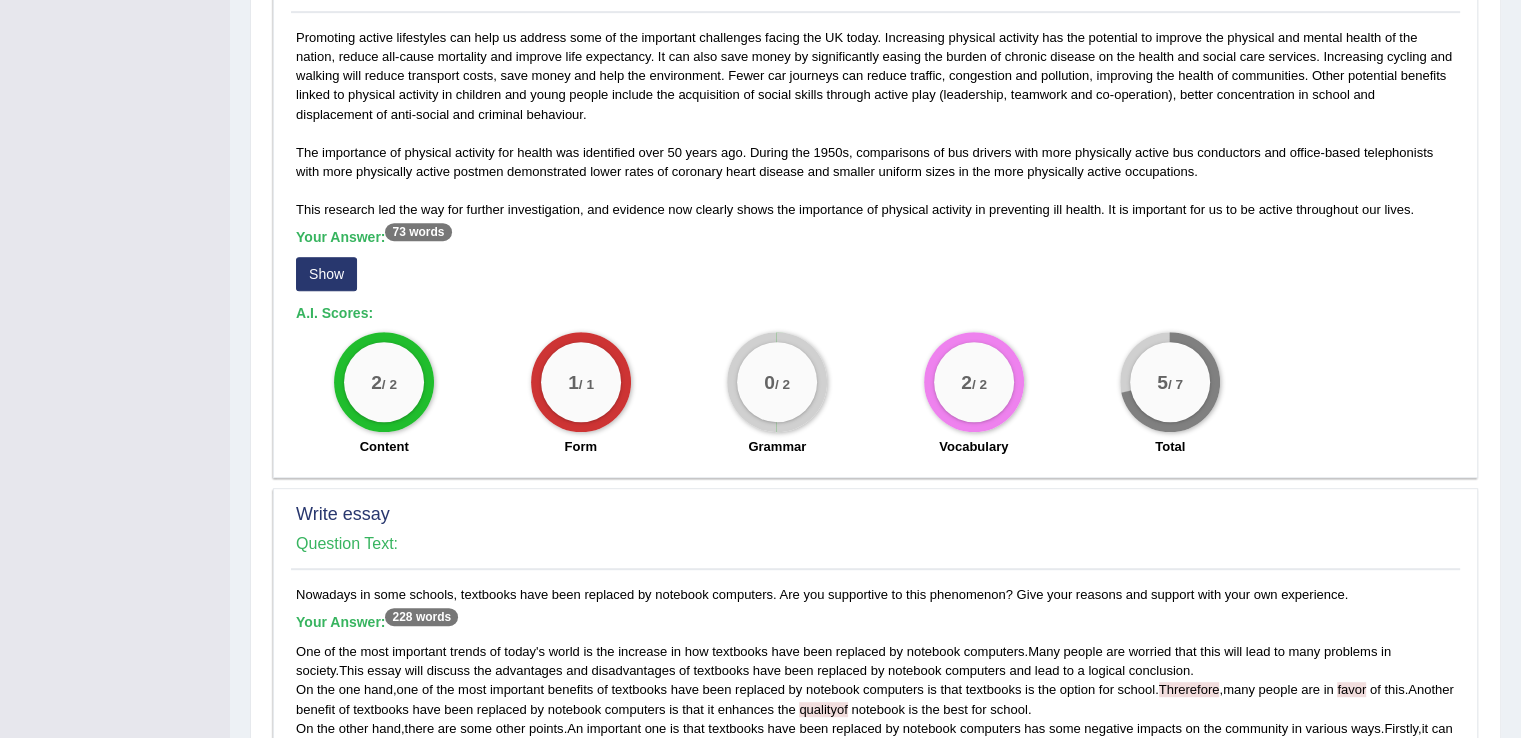 scroll, scrollTop: 964, scrollLeft: 0, axis: vertical 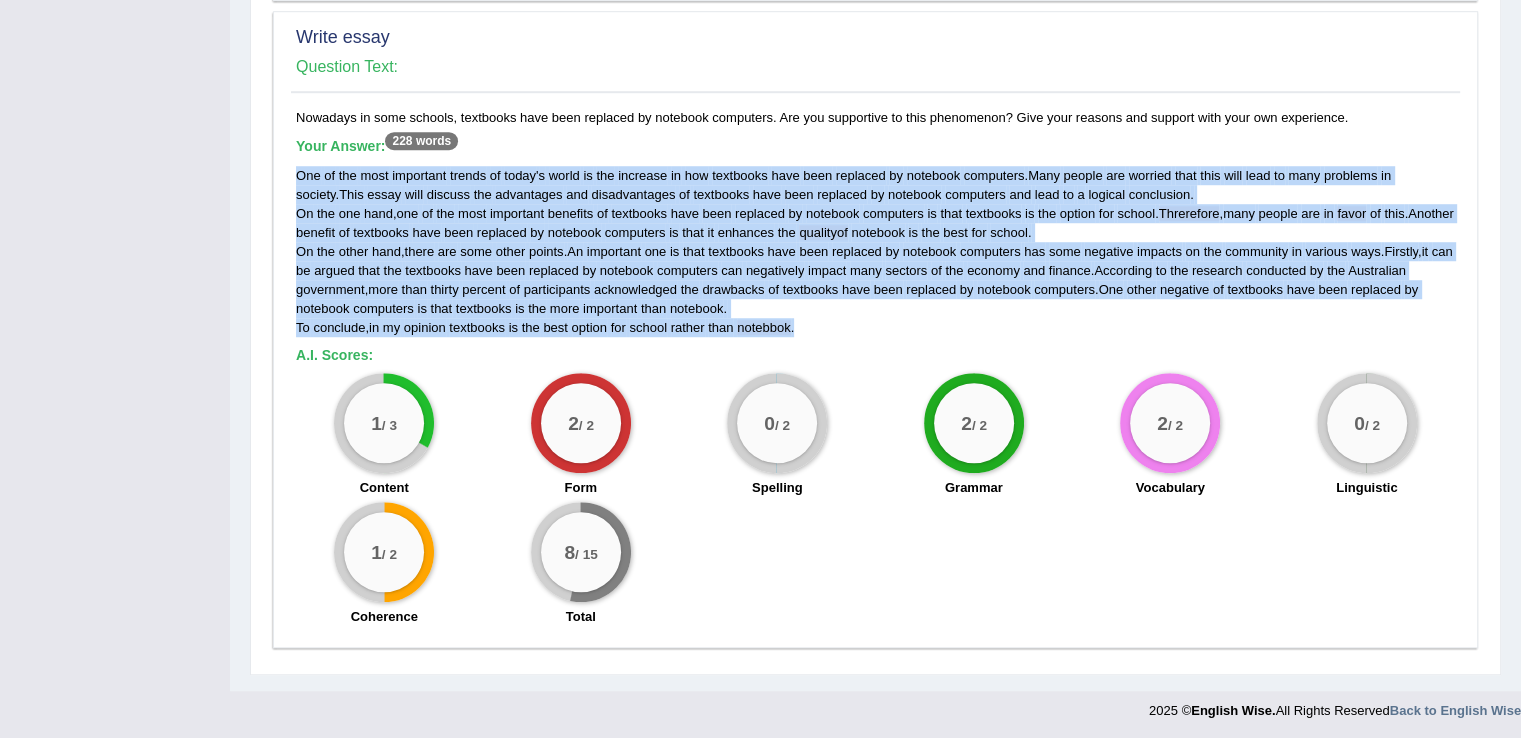 drag, startPoint x: 295, startPoint y: 166, endPoint x: 821, endPoint y: 322, distance: 548.6456 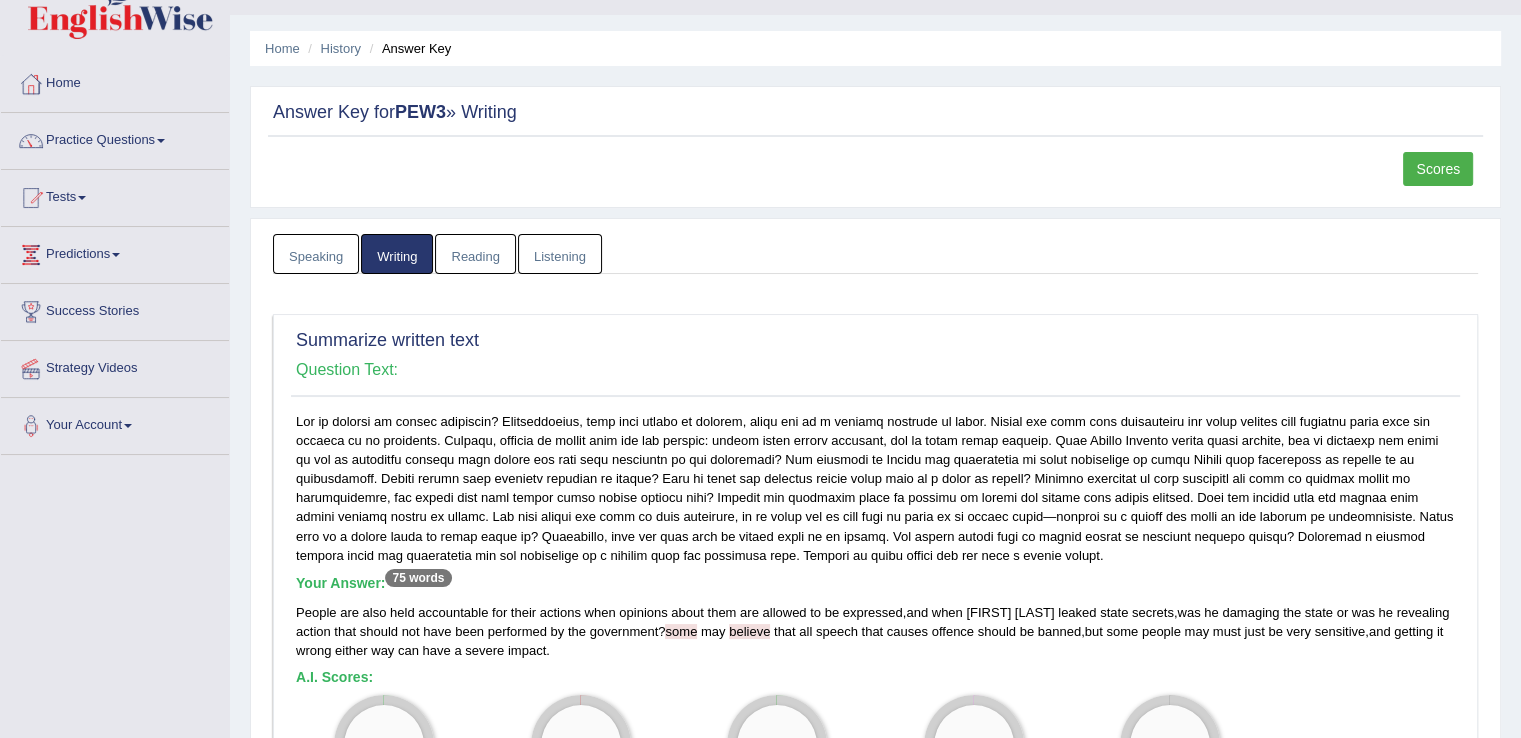 scroll, scrollTop: 0, scrollLeft: 0, axis: both 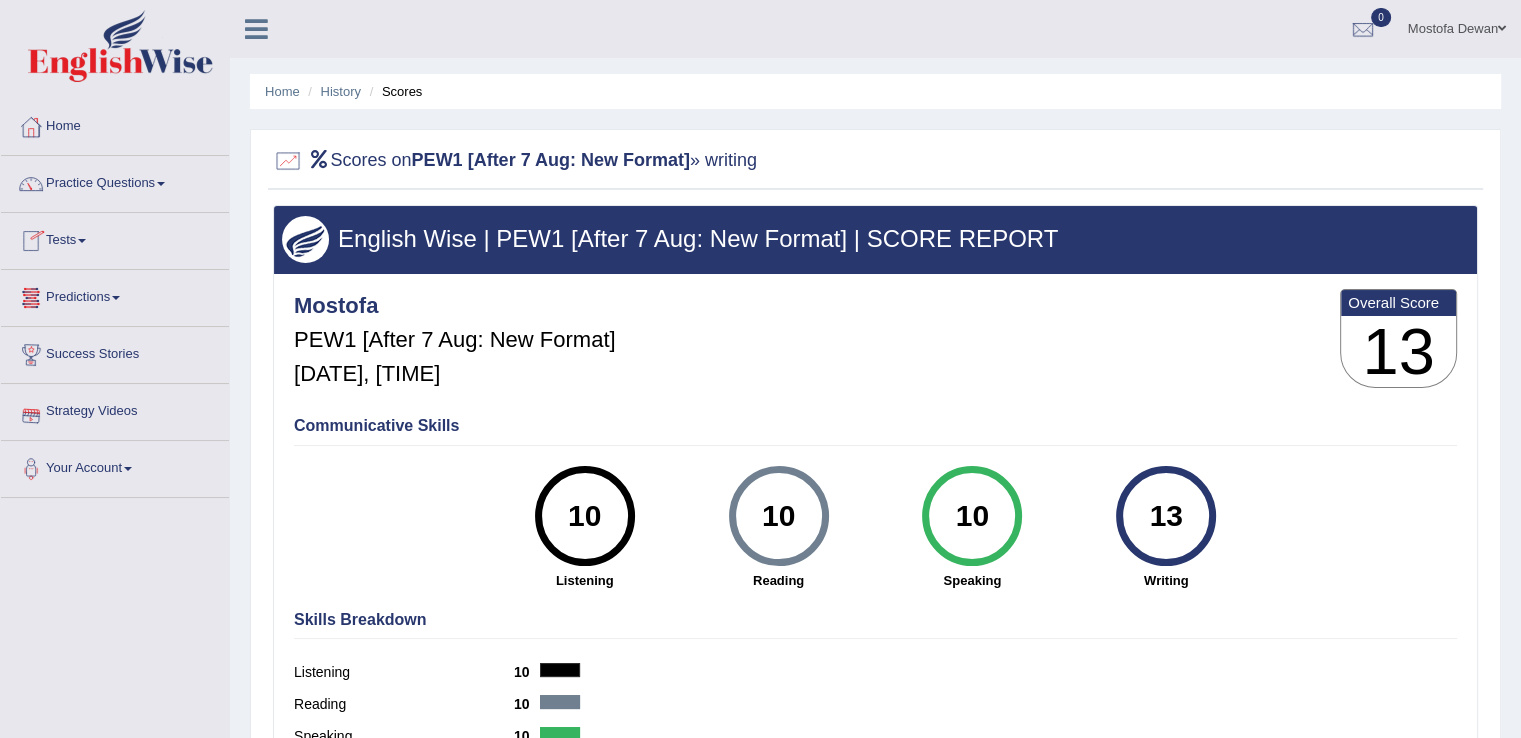 click on "Tests" at bounding box center [115, 238] 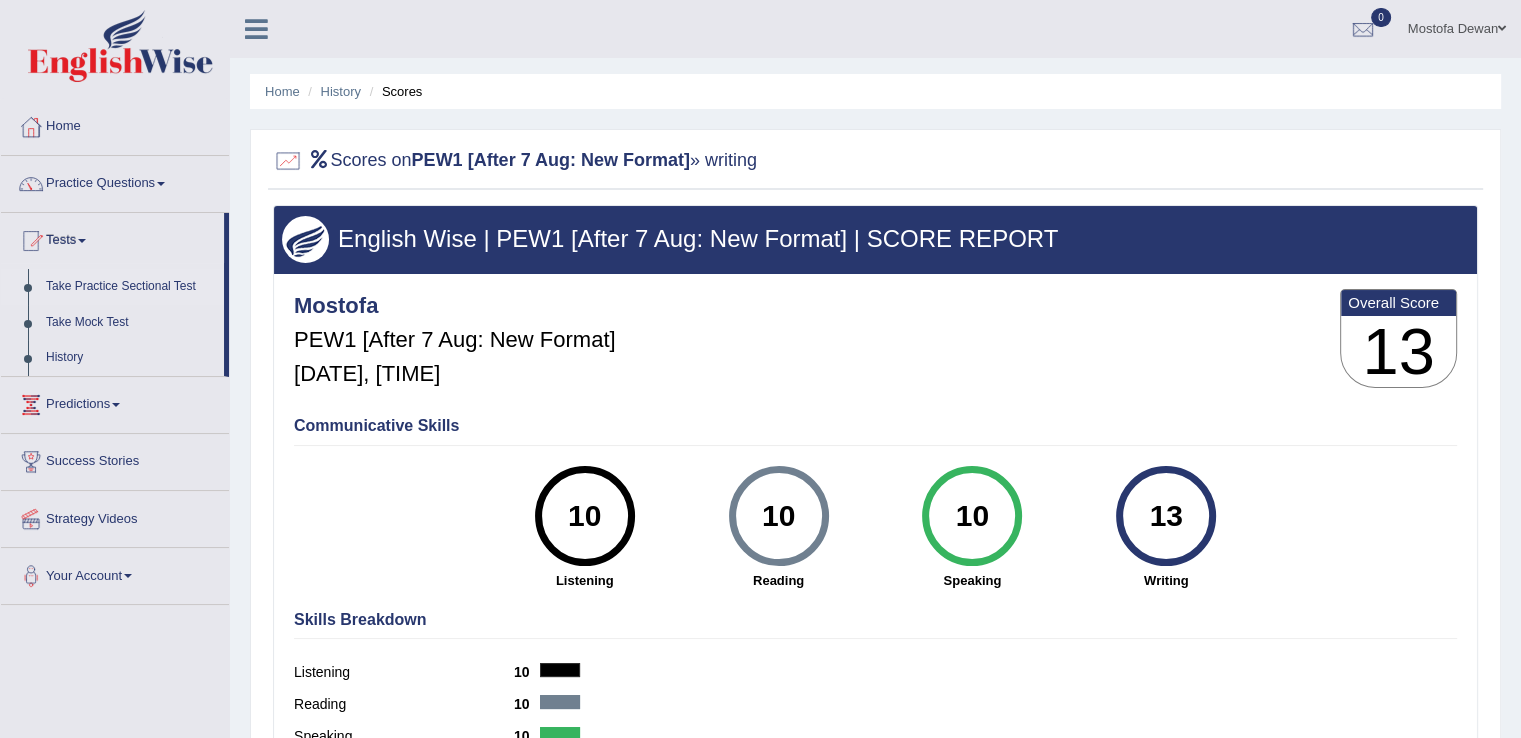 click on "Take Practice Sectional Test" at bounding box center [130, 287] 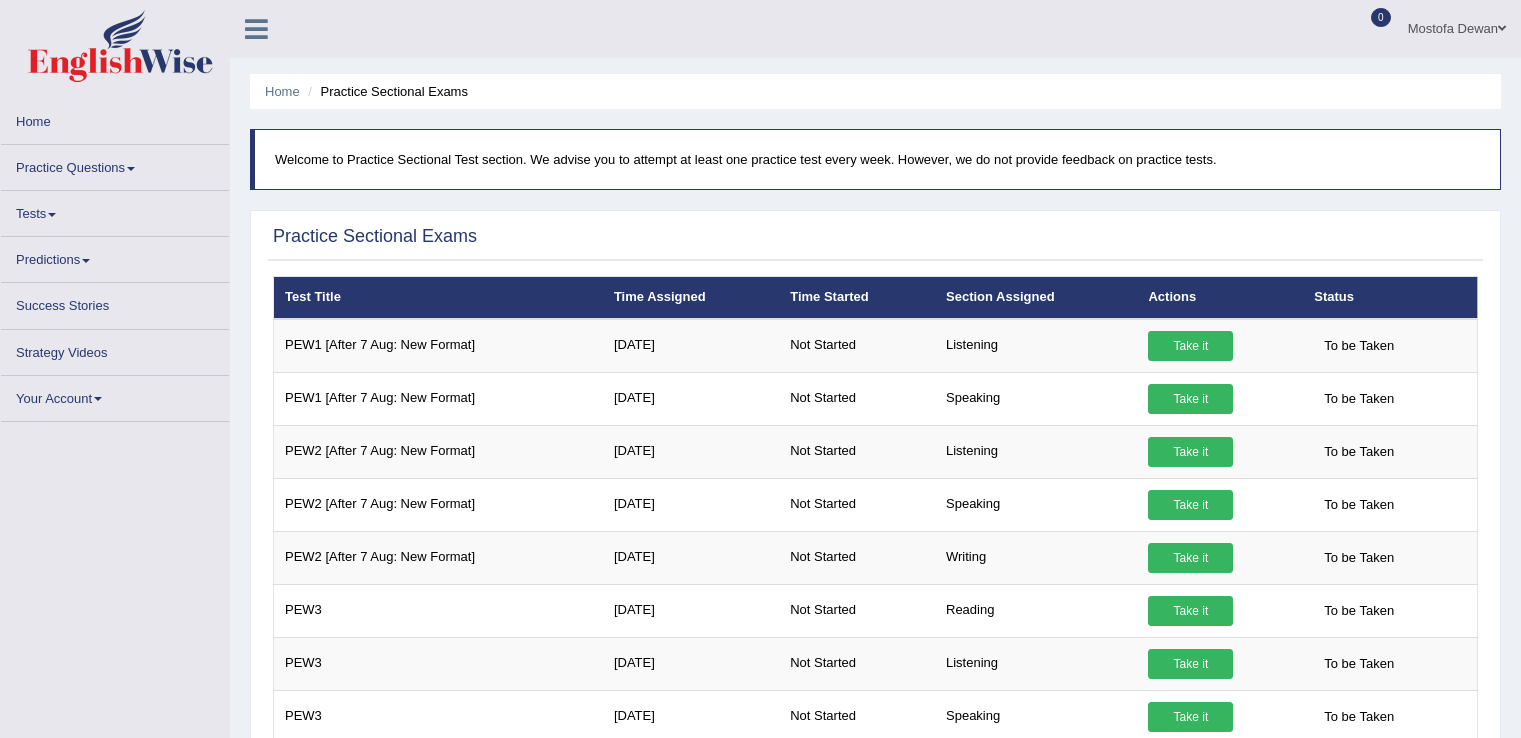 scroll, scrollTop: 0, scrollLeft: 0, axis: both 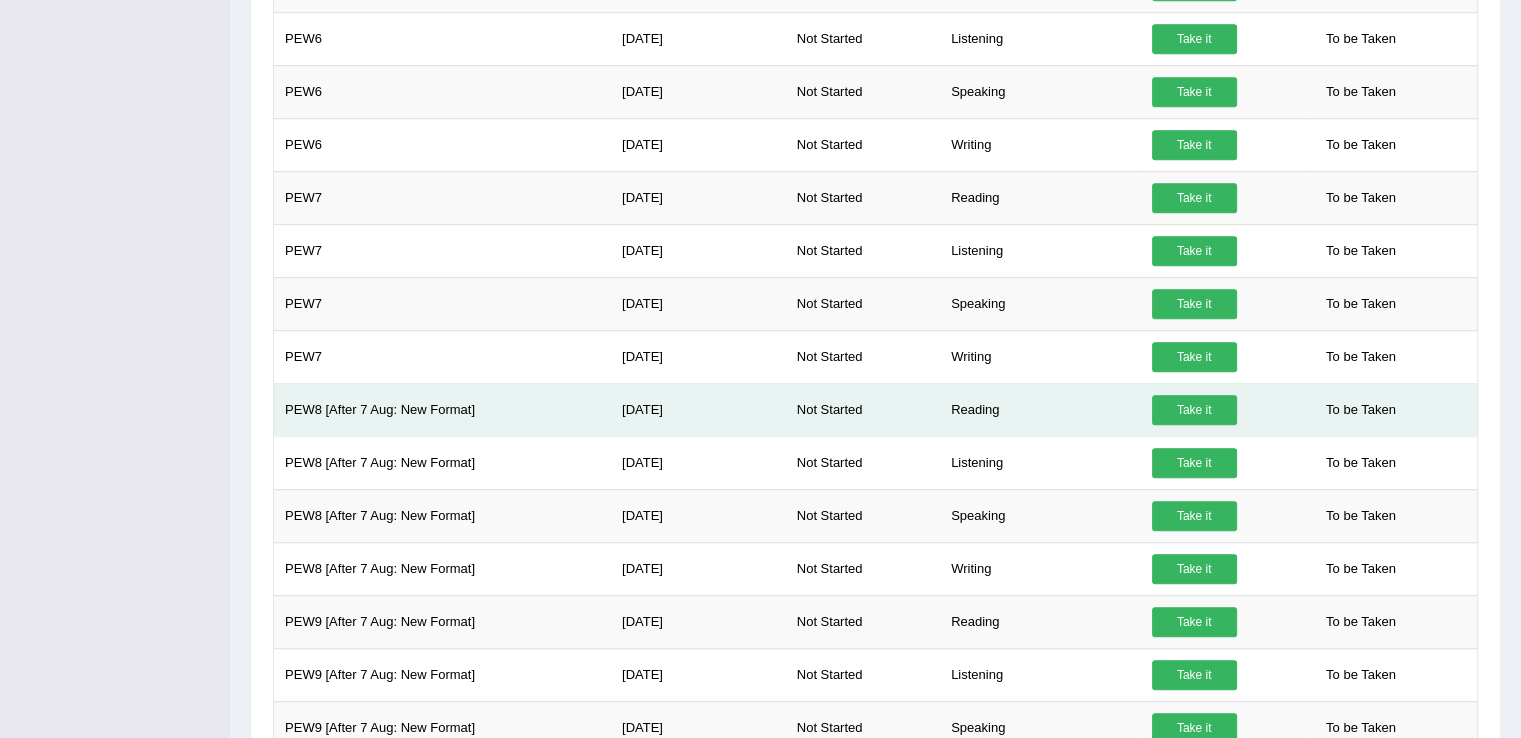 click on "Take it" at bounding box center [1194, 410] 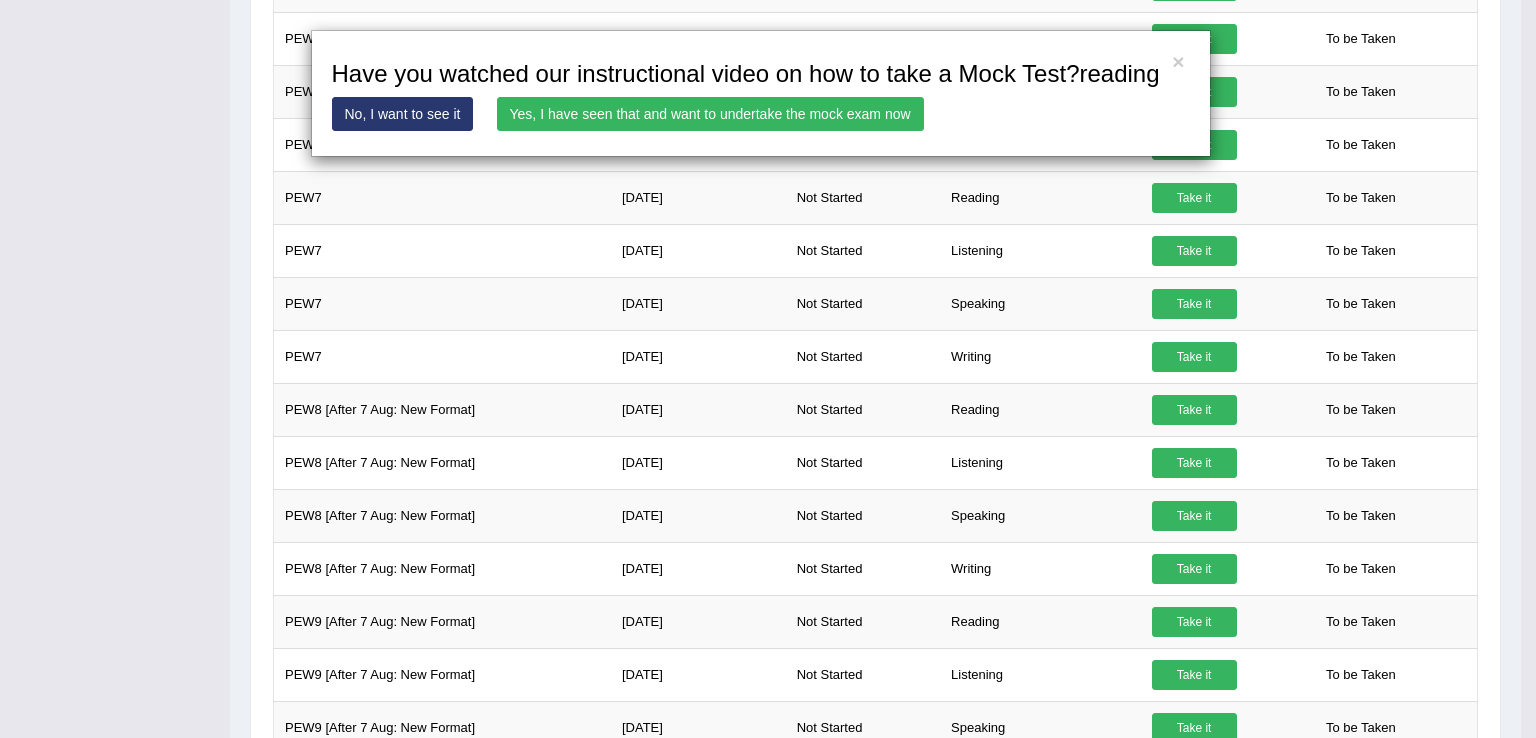 click on "Yes, I have seen that and want to undertake the mock exam now" at bounding box center [710, 114] 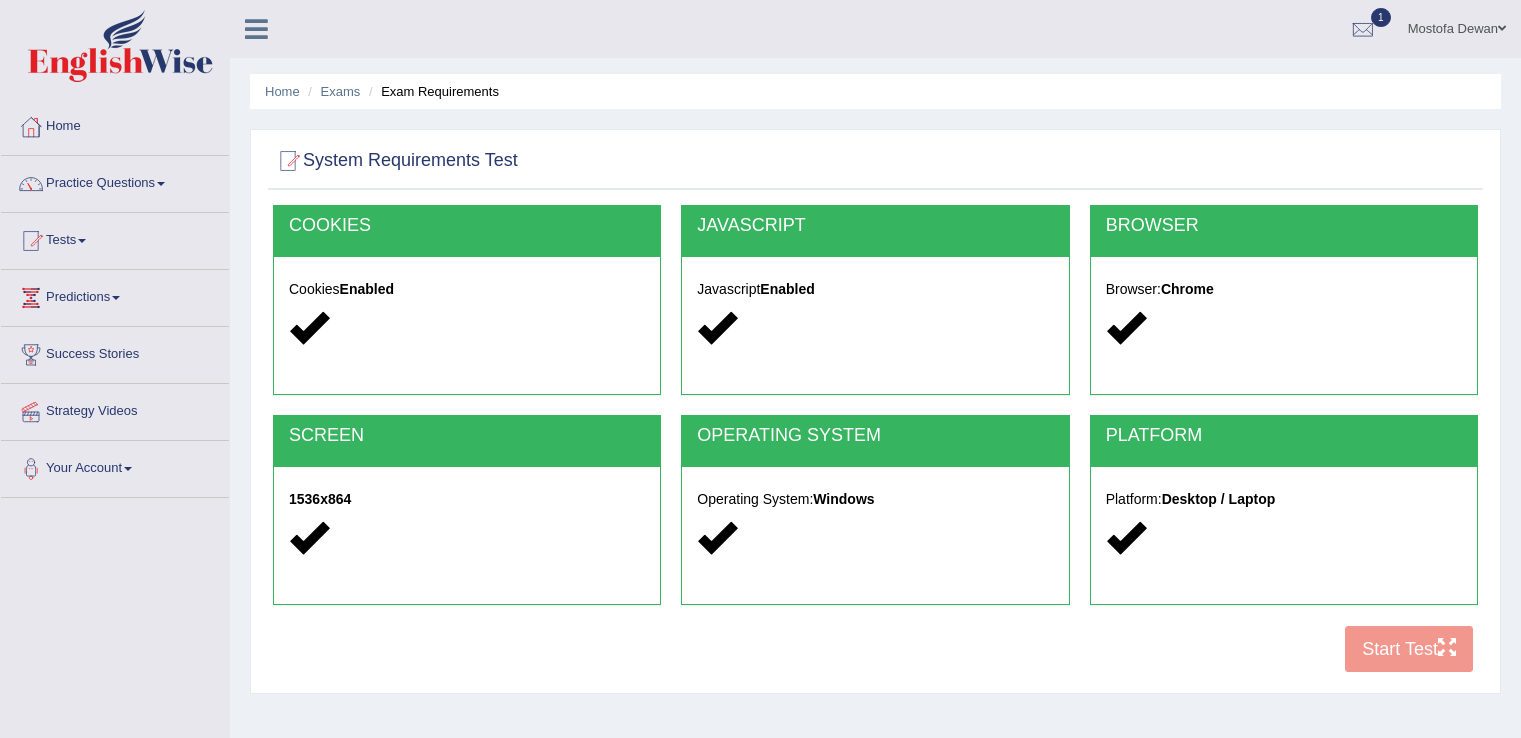 scroll, scrollTop: 0, scrollLeft: 0, axis: both 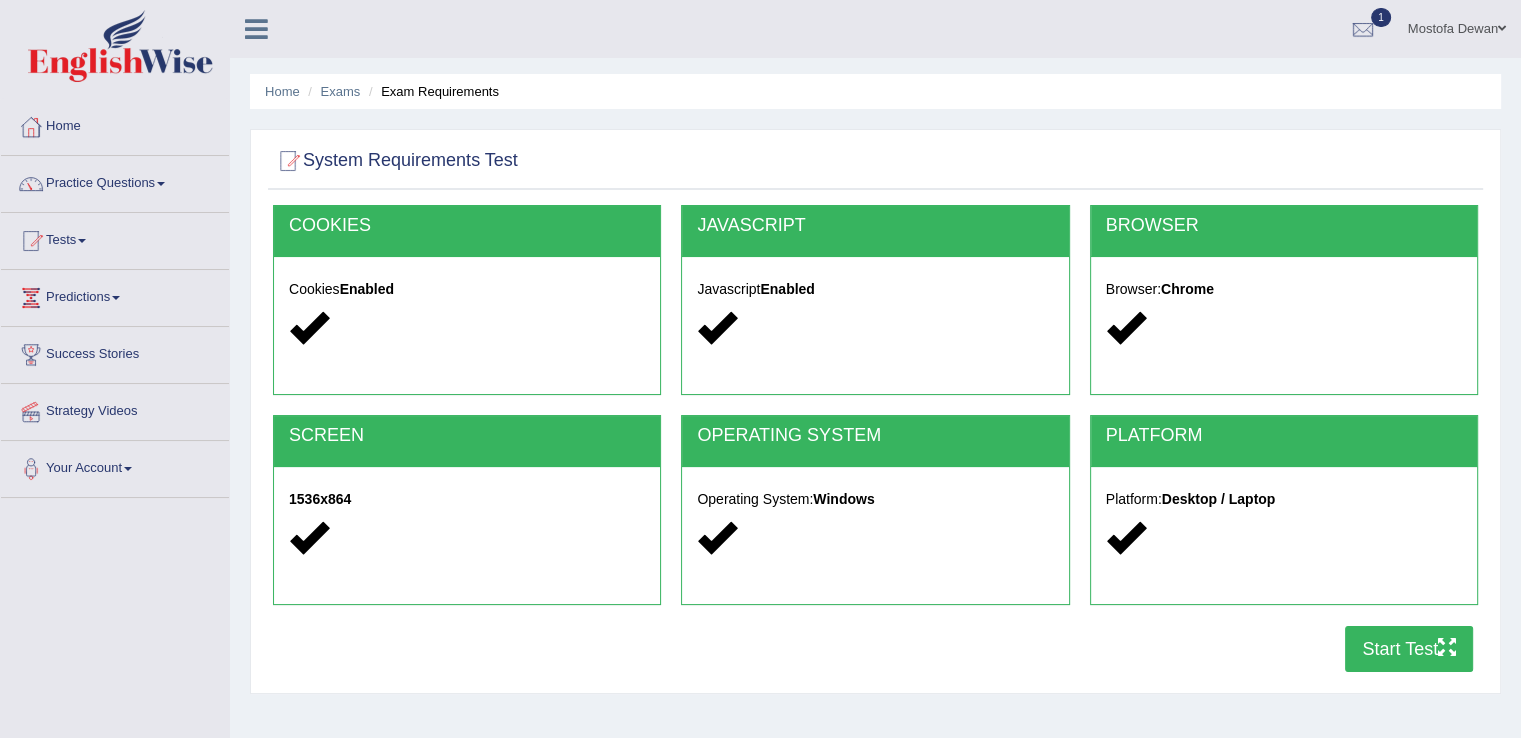 click on "Start Test" at bounding box center [1409, 649] 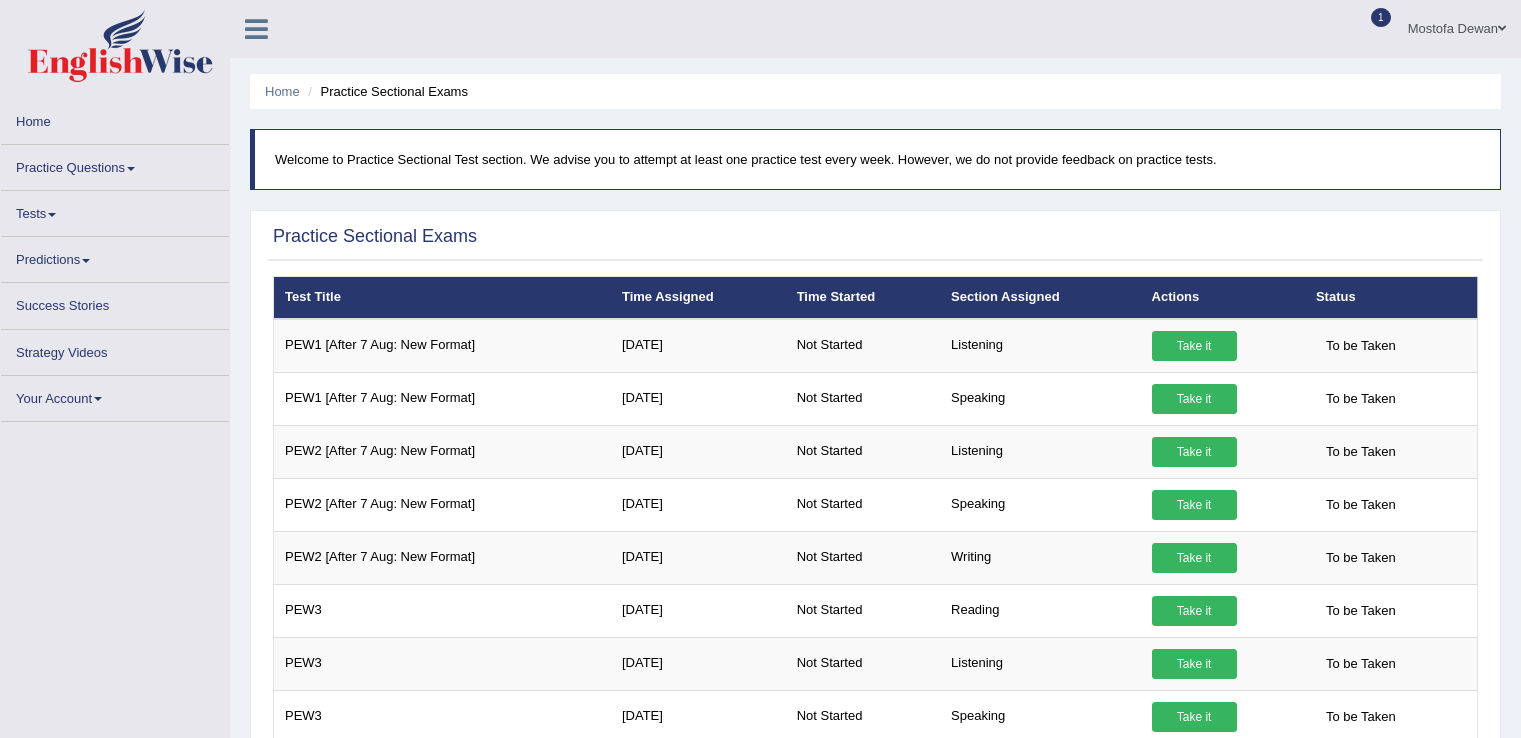 scroll, scrollTop: 1218, scrollLeft: 0, axis: vertical 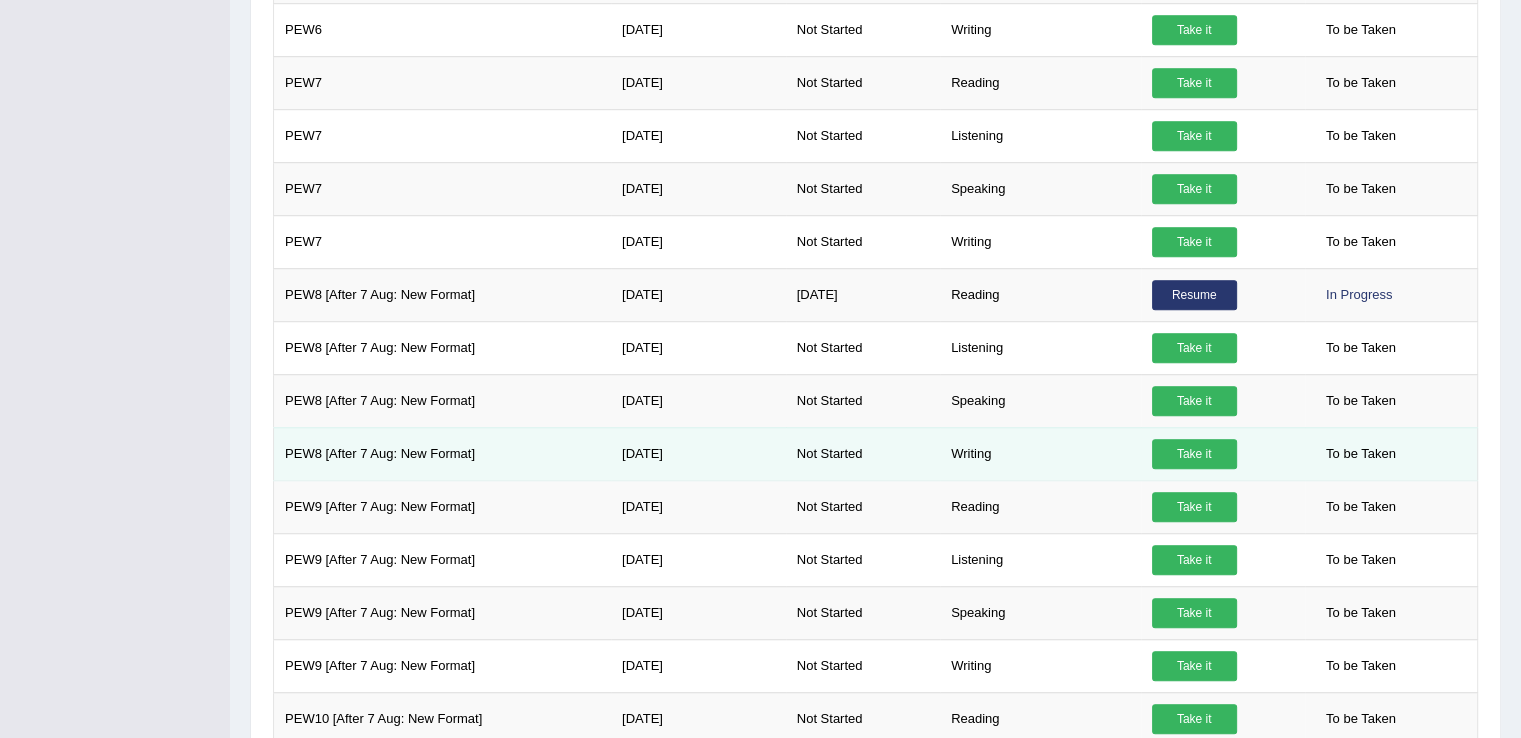 click on "Take it" at bounding box center [1194, 454] 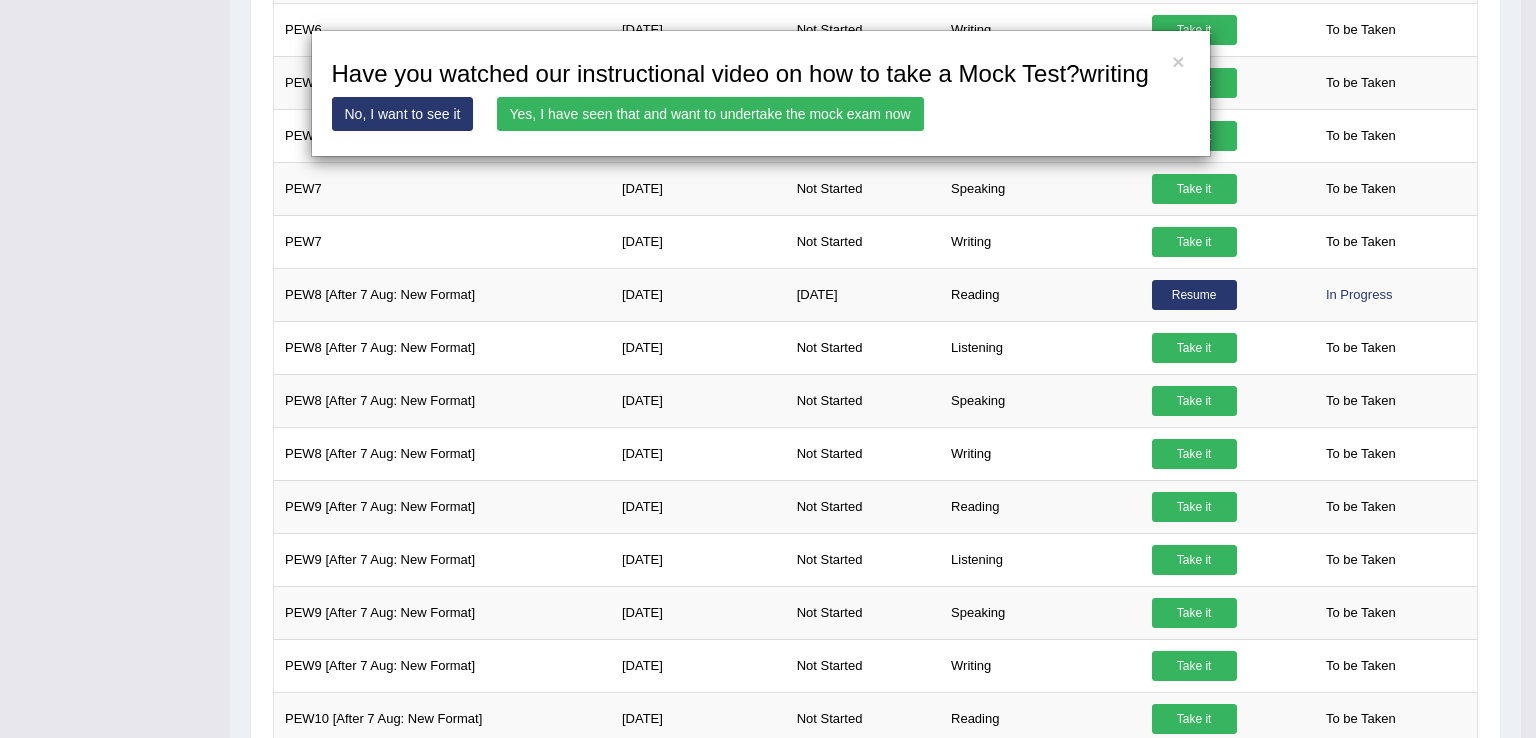 click on "Yes, I have seen that and want to undertake the mock exam now" at bounding box center [710, 114] 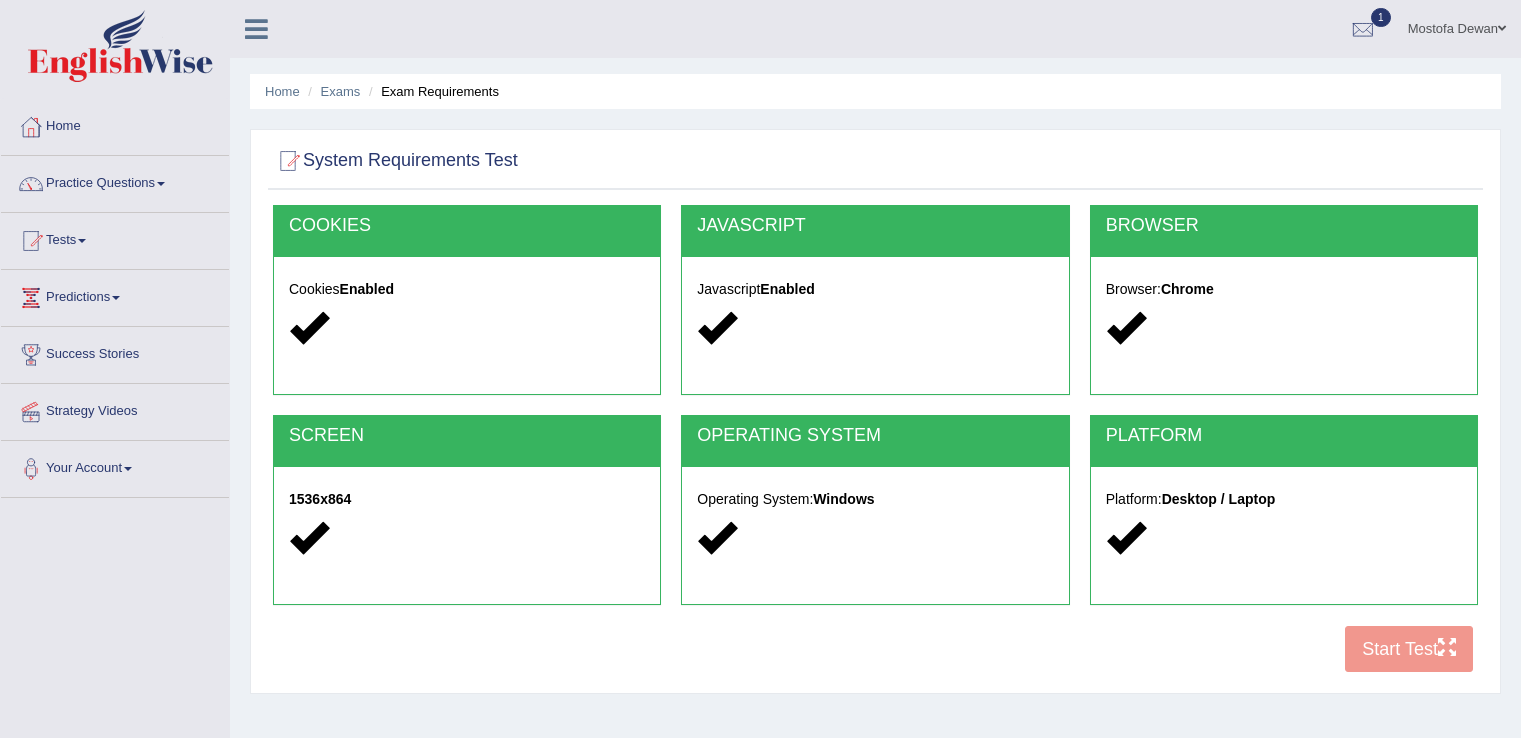 scroll, scrollTop: 0, scrollLeft: 0, axis: both 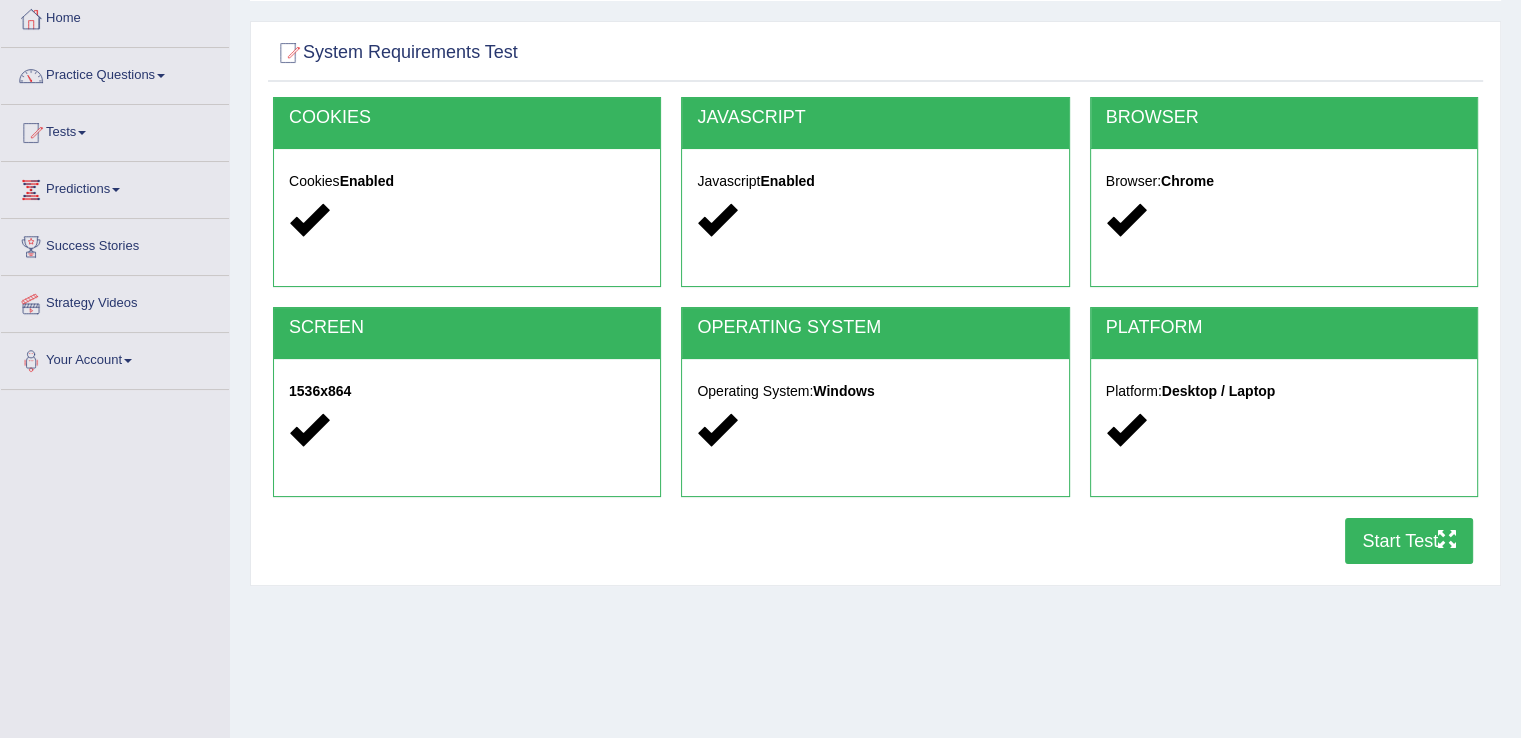click on "Start Test" at bounding box center (1409, 541) 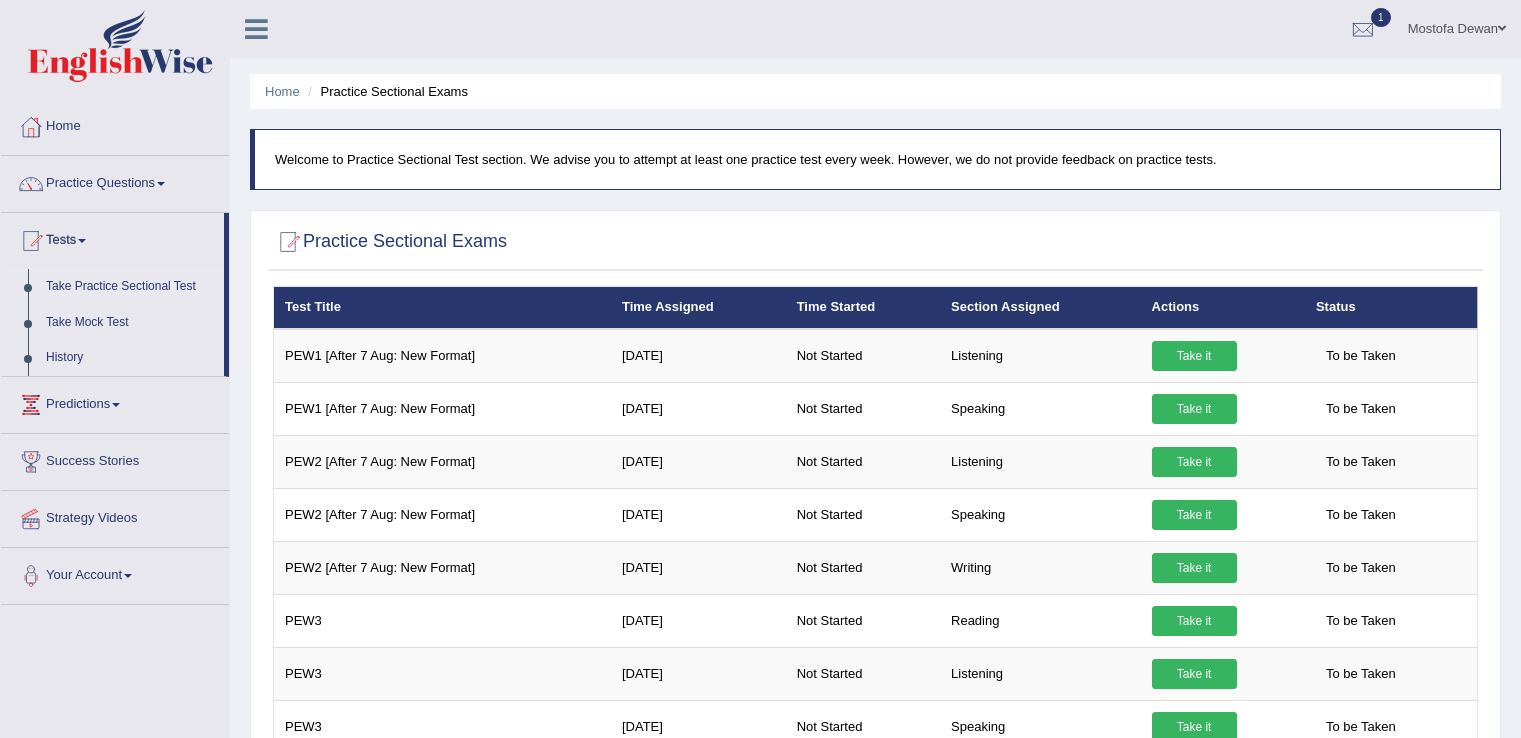 scroll, scrollTop: 1315, scrollLeft: 0, axis: vertical 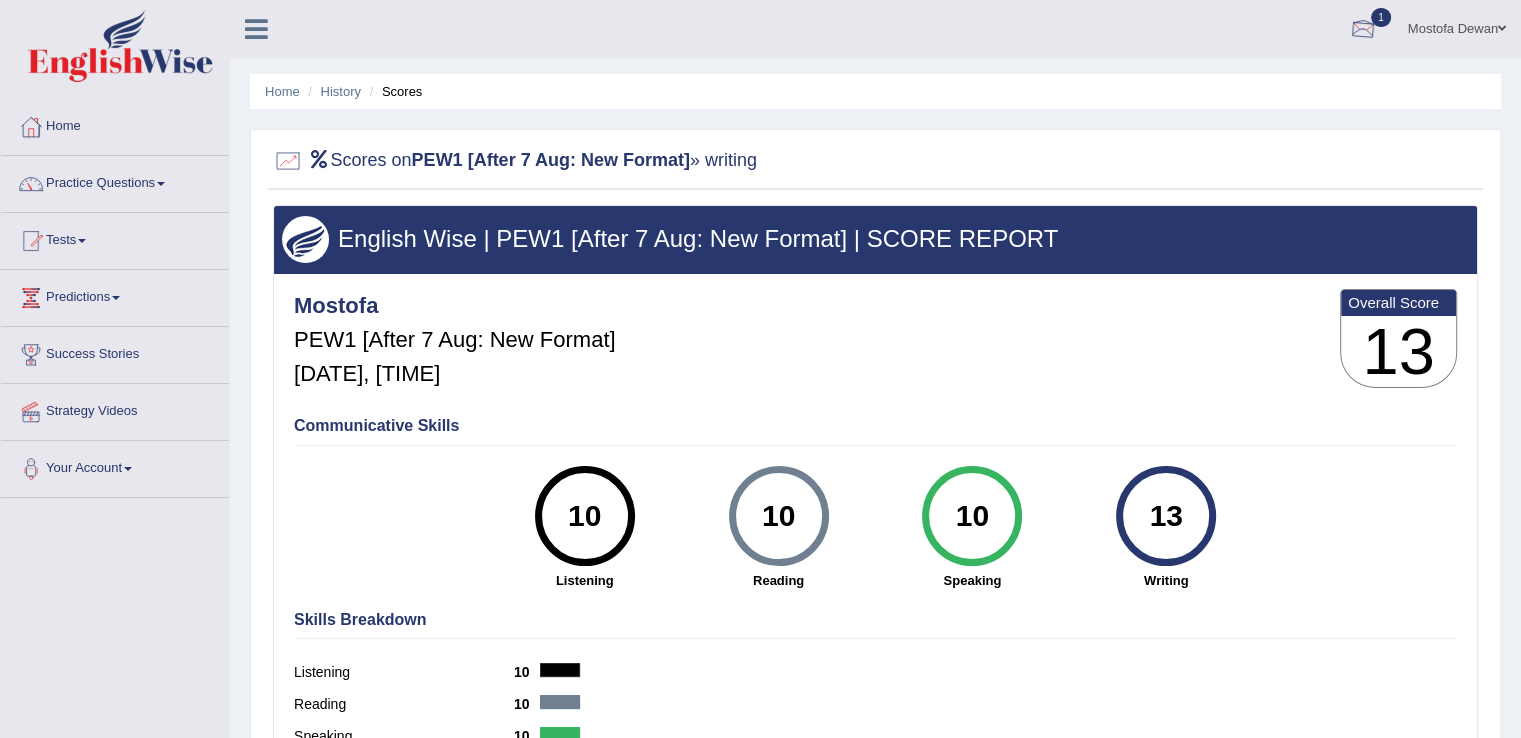 click at bounding box center [1363, 30] 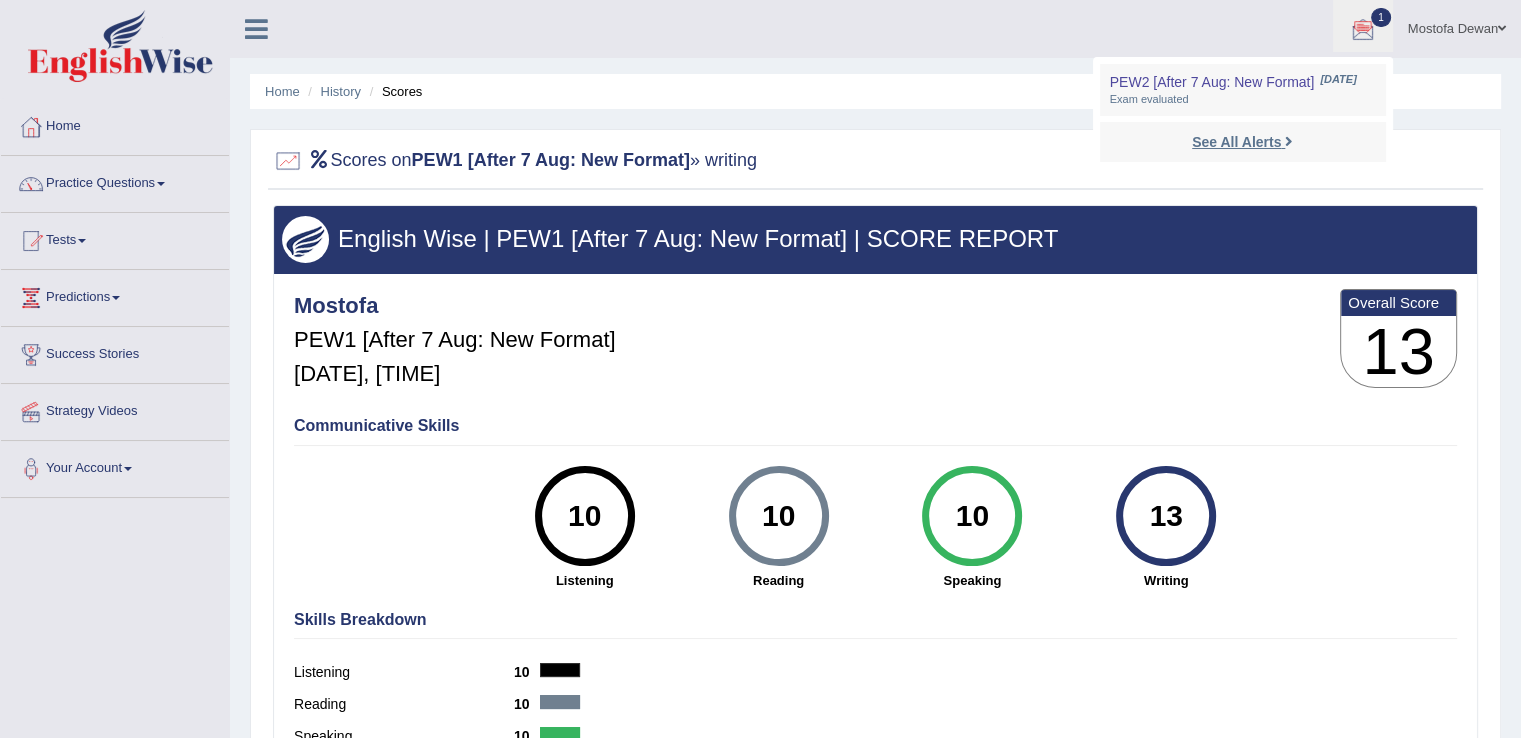 click on "See All Alerts" at bounding box center (1236, 142) 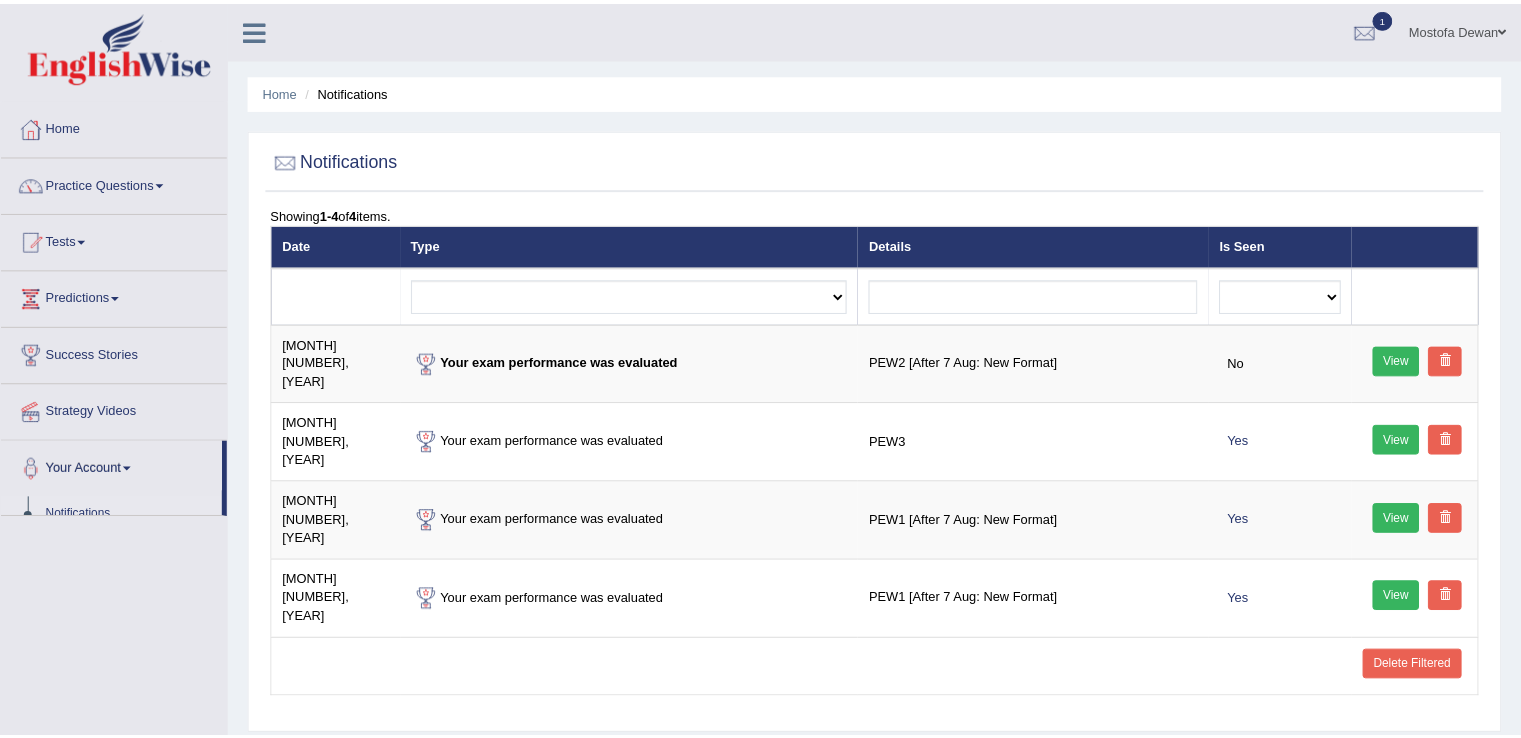 scroll, scrollTop: 0, scrollLeft: 0, axis: both 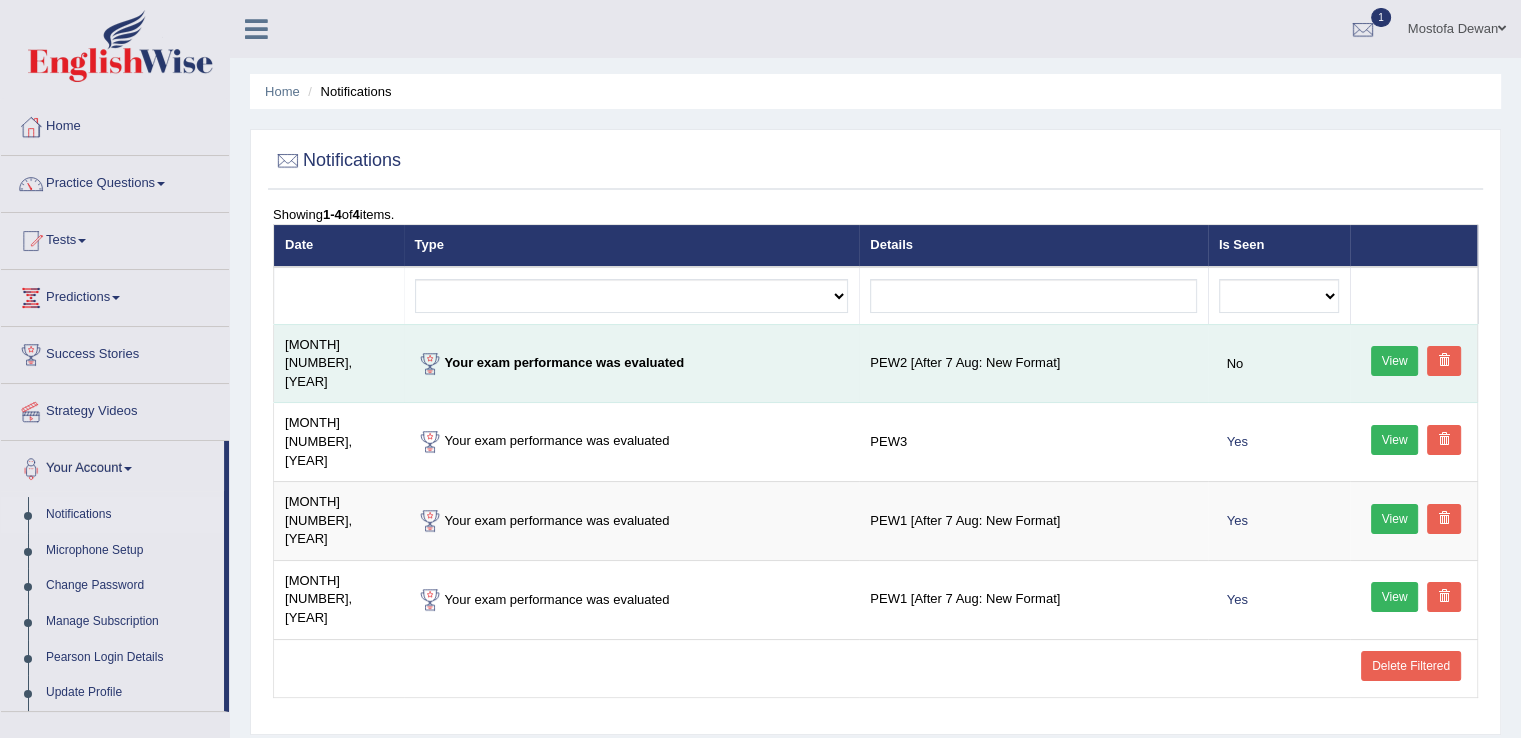 click on "View" at bounding box center [1395, 361] 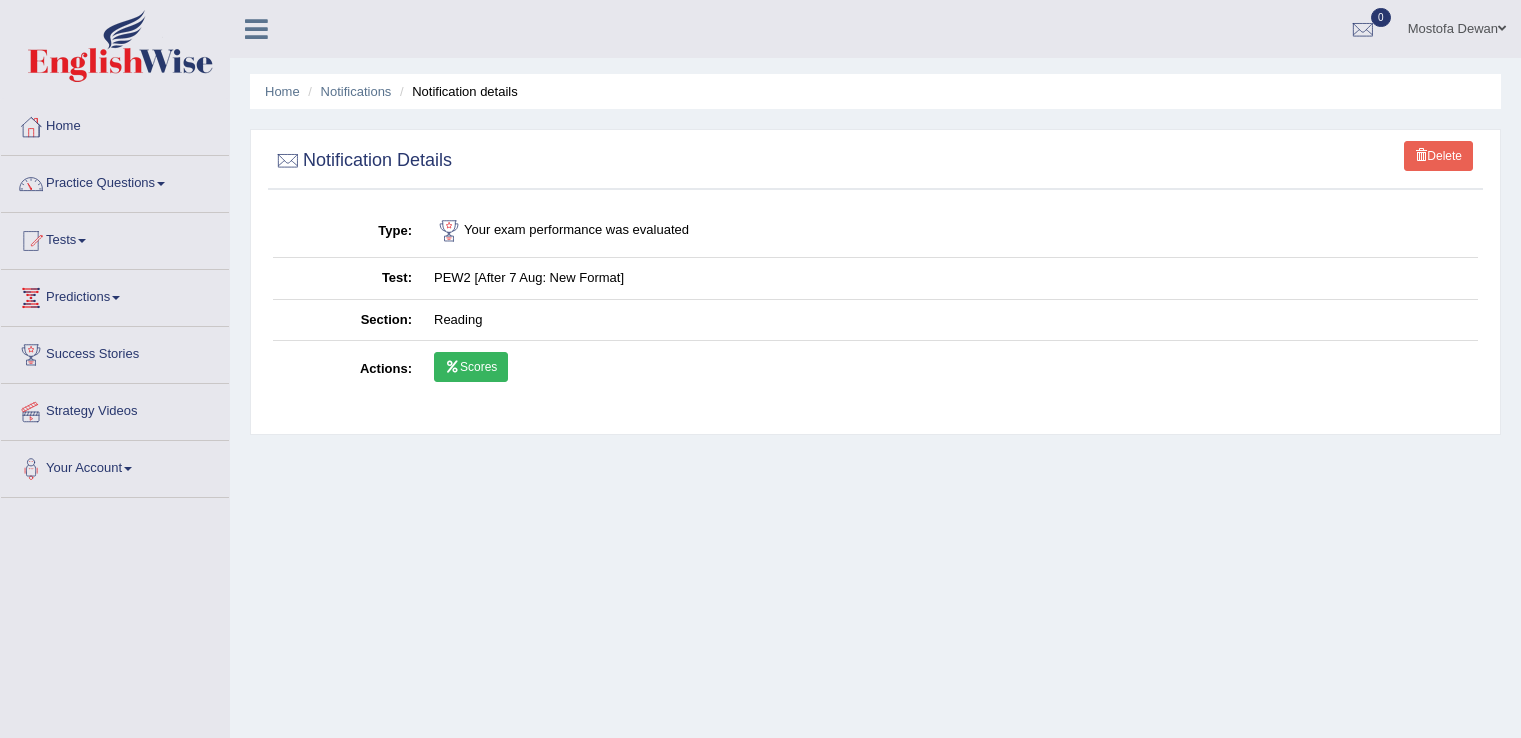 scroll, scrollTop: 0, scrollLeft: 0, axis: both 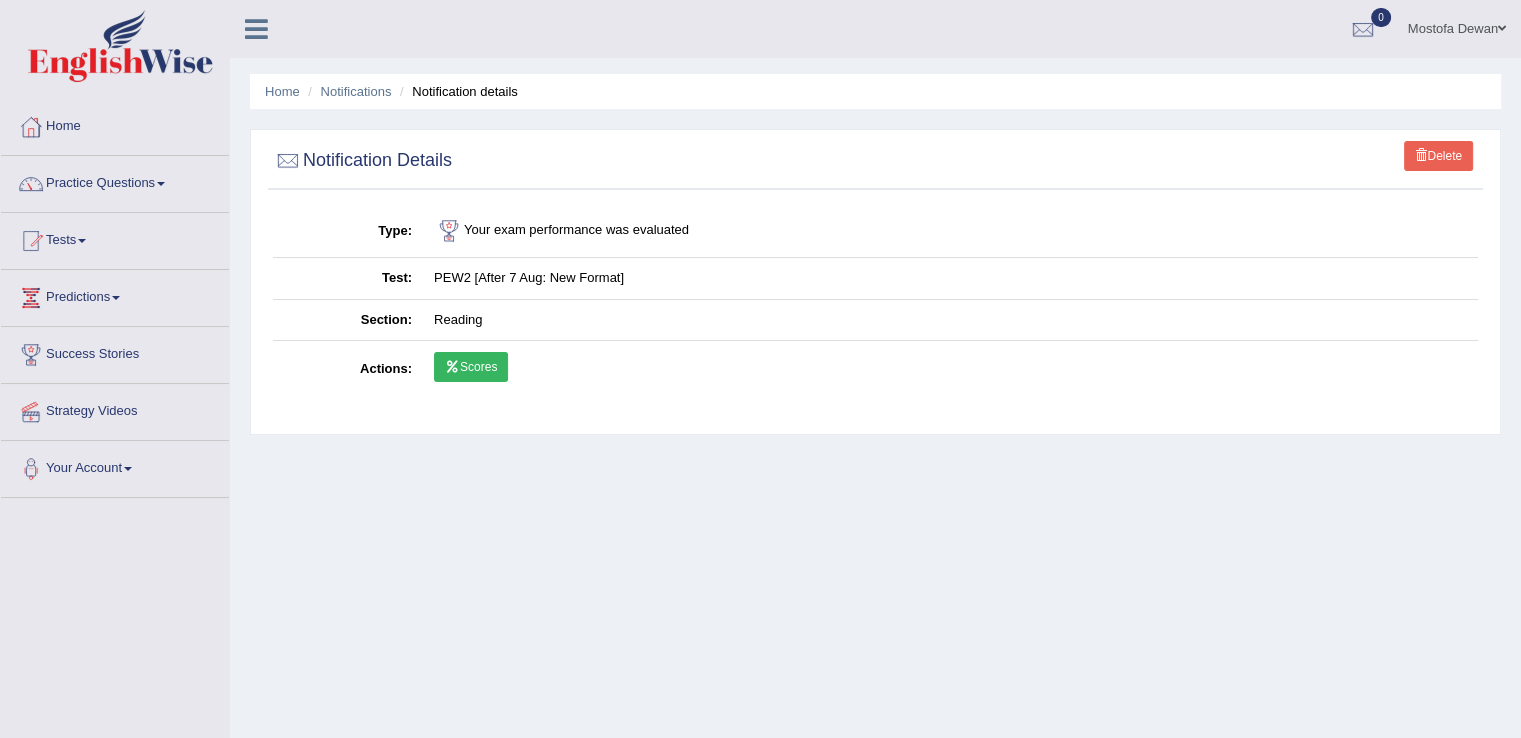 click on "Scores" at bounding box center [471, 367] 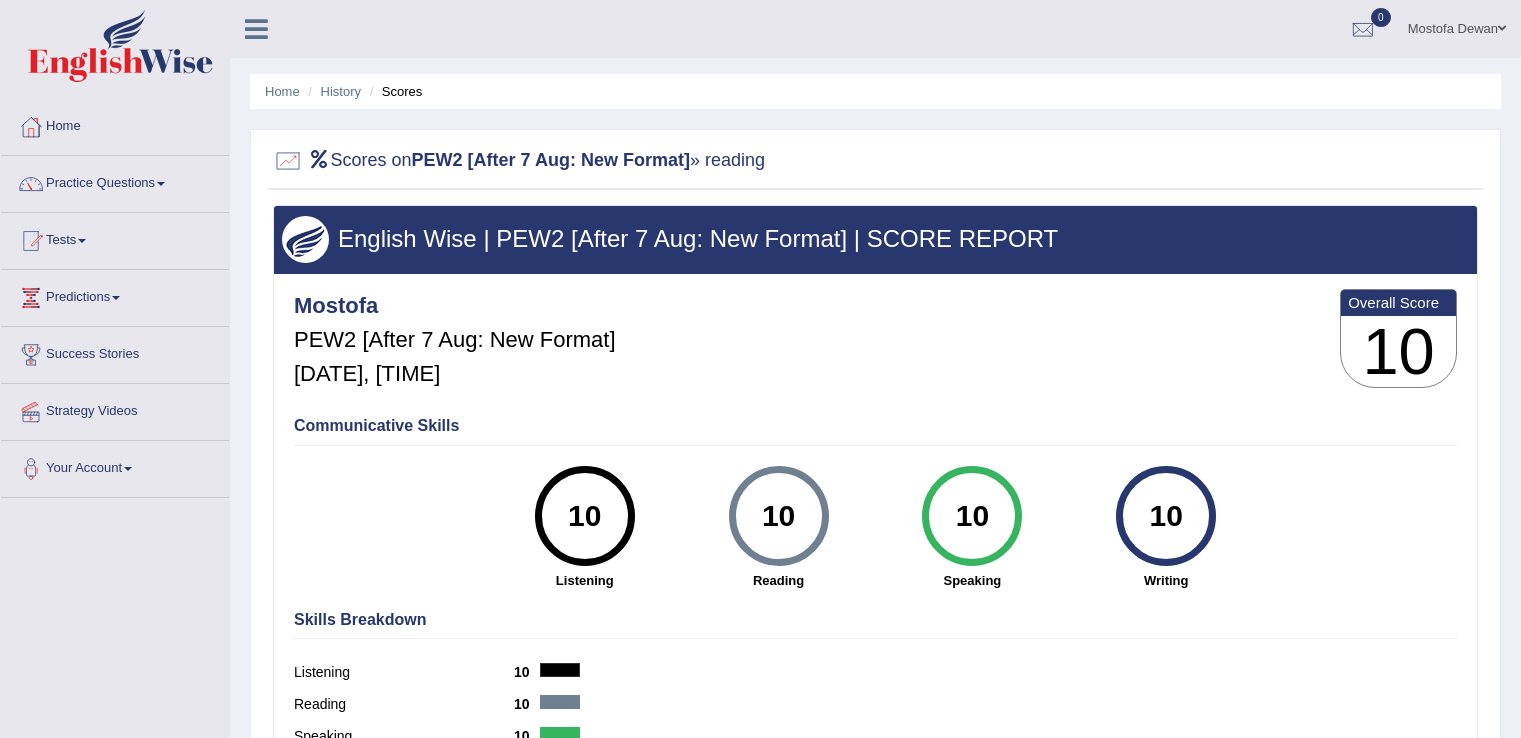 scroll, scrollTop: 0, scrollLeft: 0, axis: both 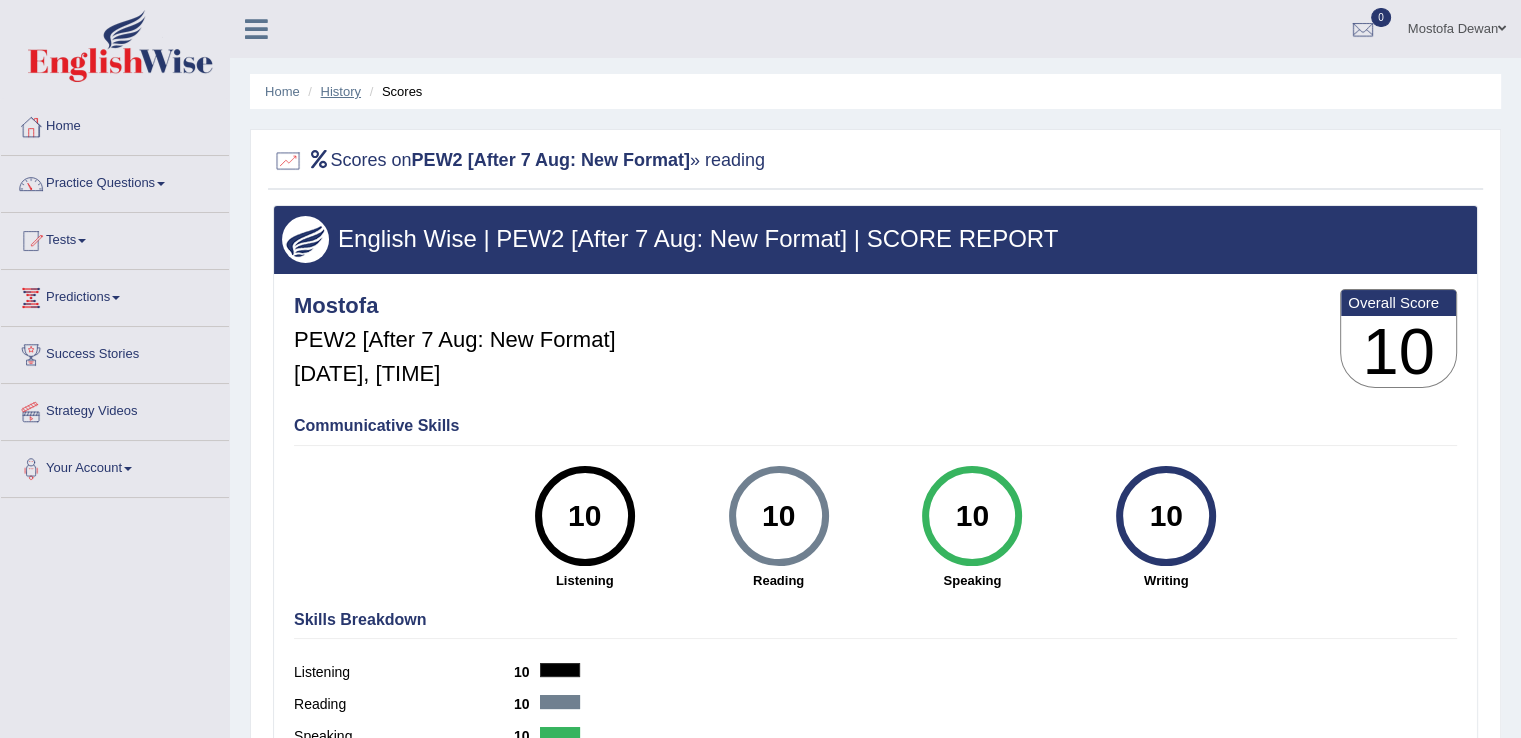 click on "History" at bounding box center [341, 91] 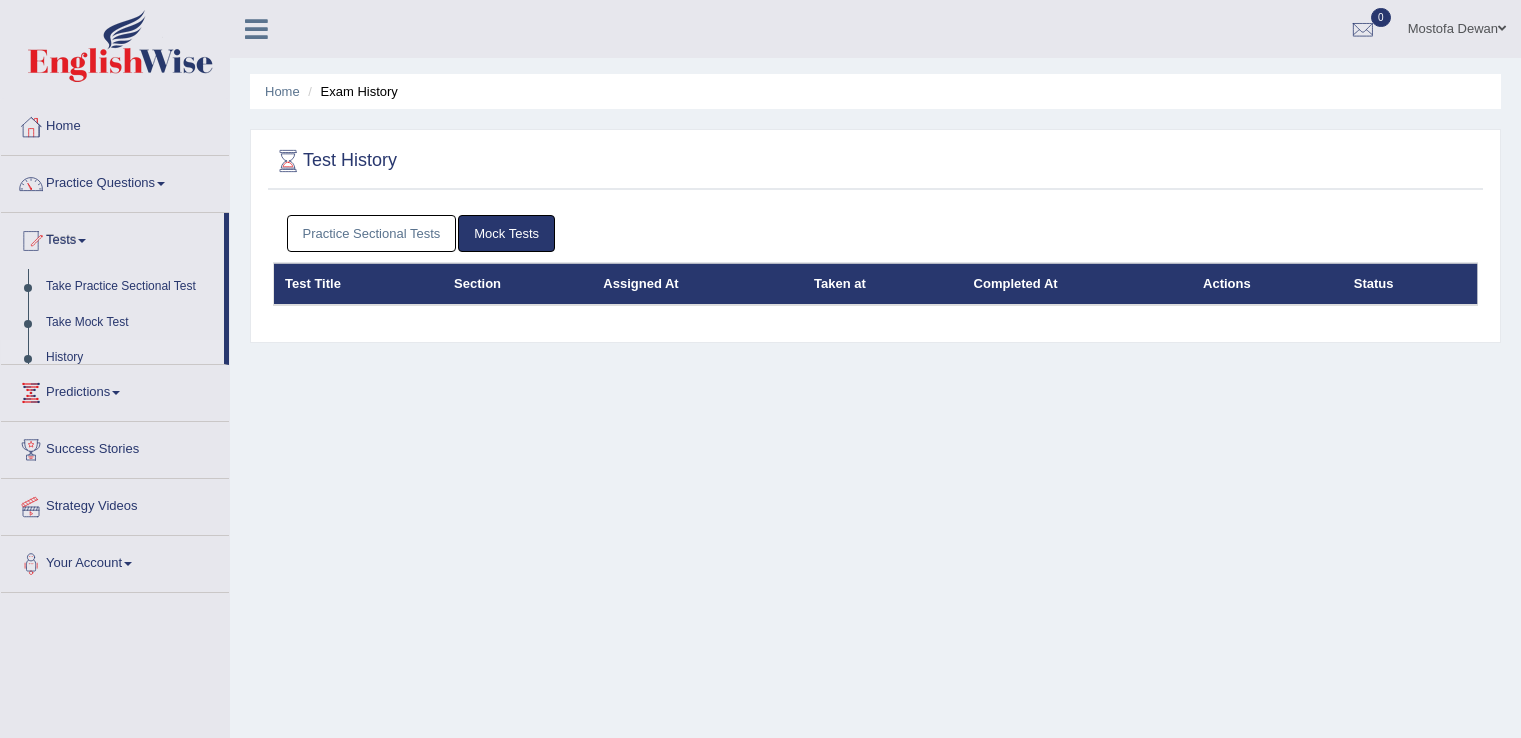 scroll, scrollTop: 0, scrollLeft: 0, axis: both 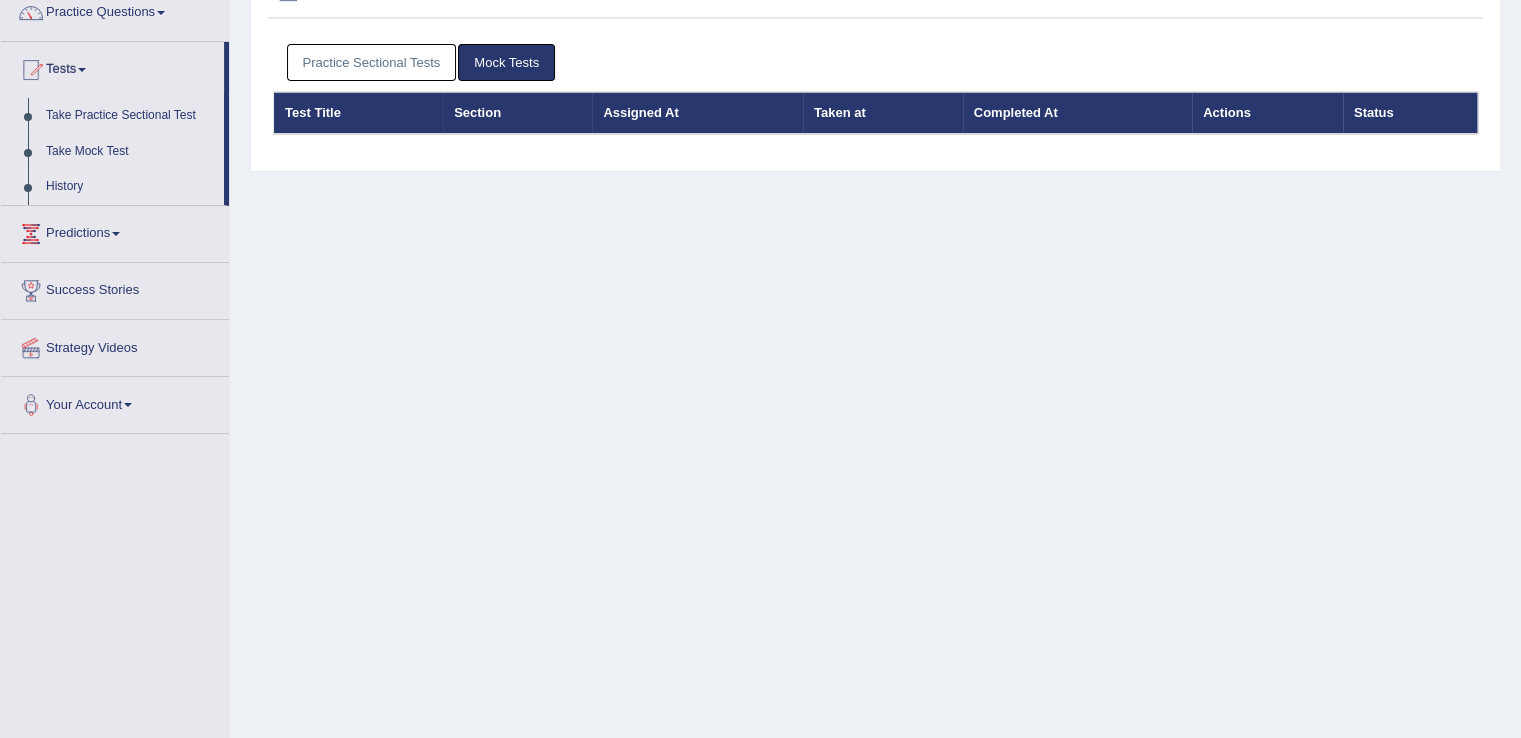 click on "Practice Sectional Tests" at bounding box center (372, 62) 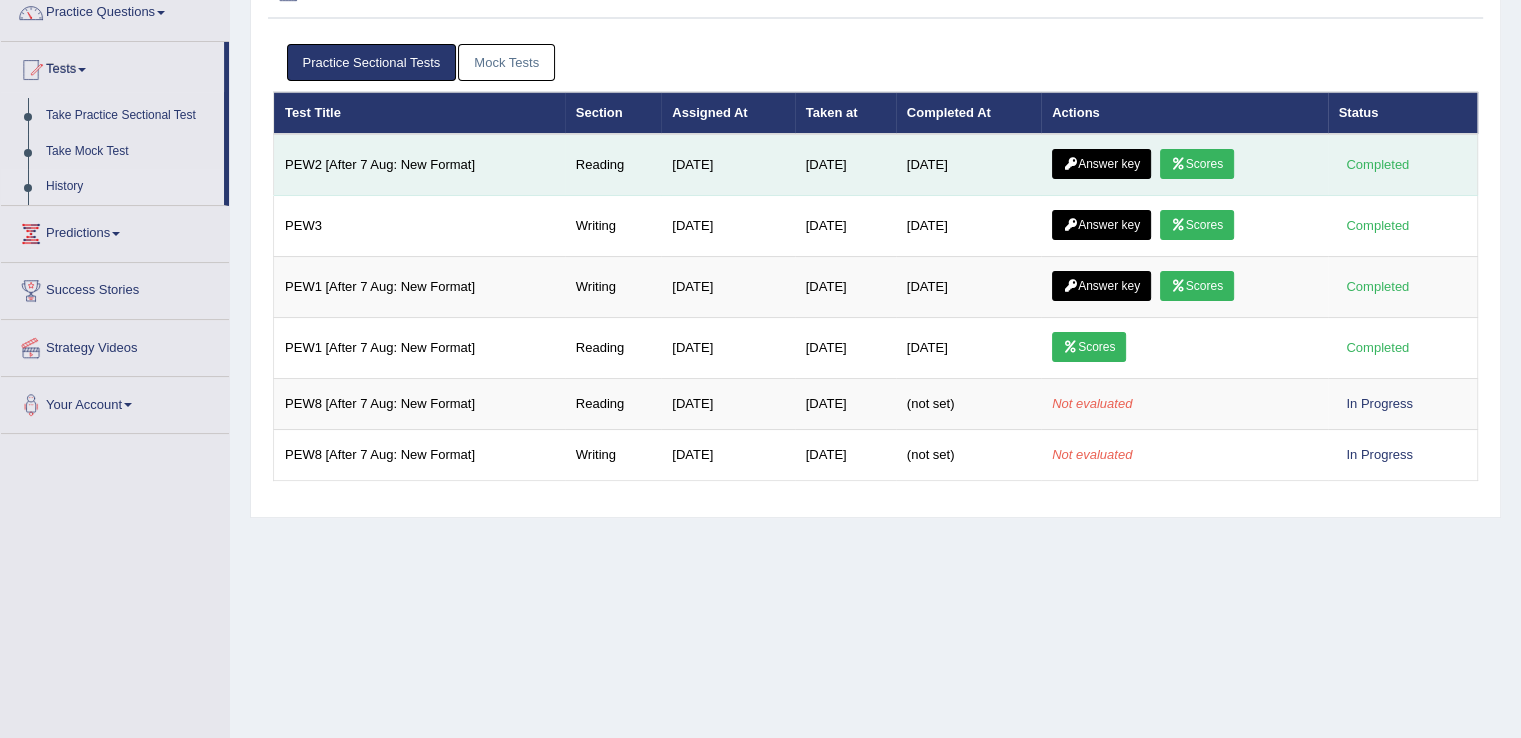 click on "Answer key" at bounding box center (1101, 164) 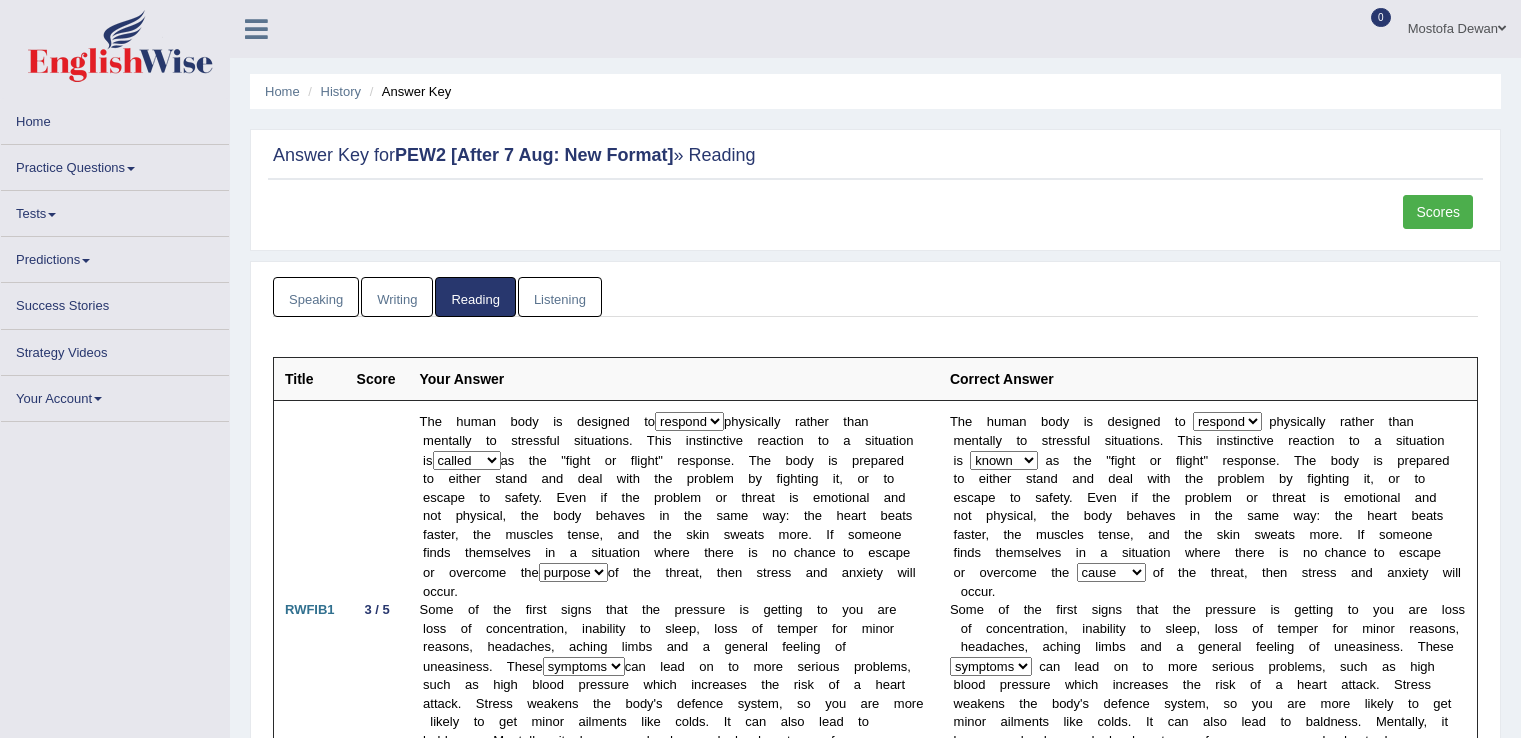 scroll, scrollTop: 0, scrollLeft: 0, axis: both 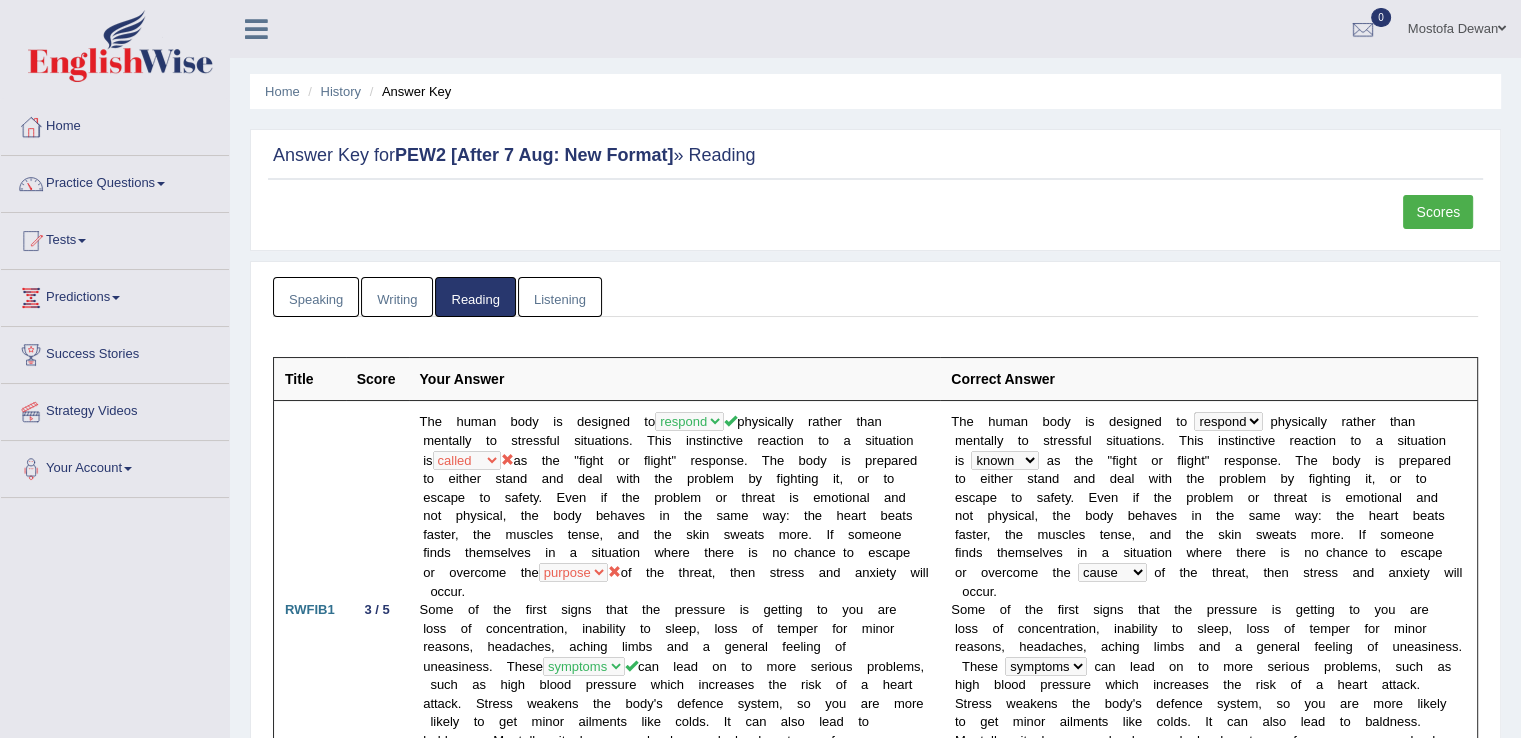 click on "Scores" at bounding box center [1438, 212] 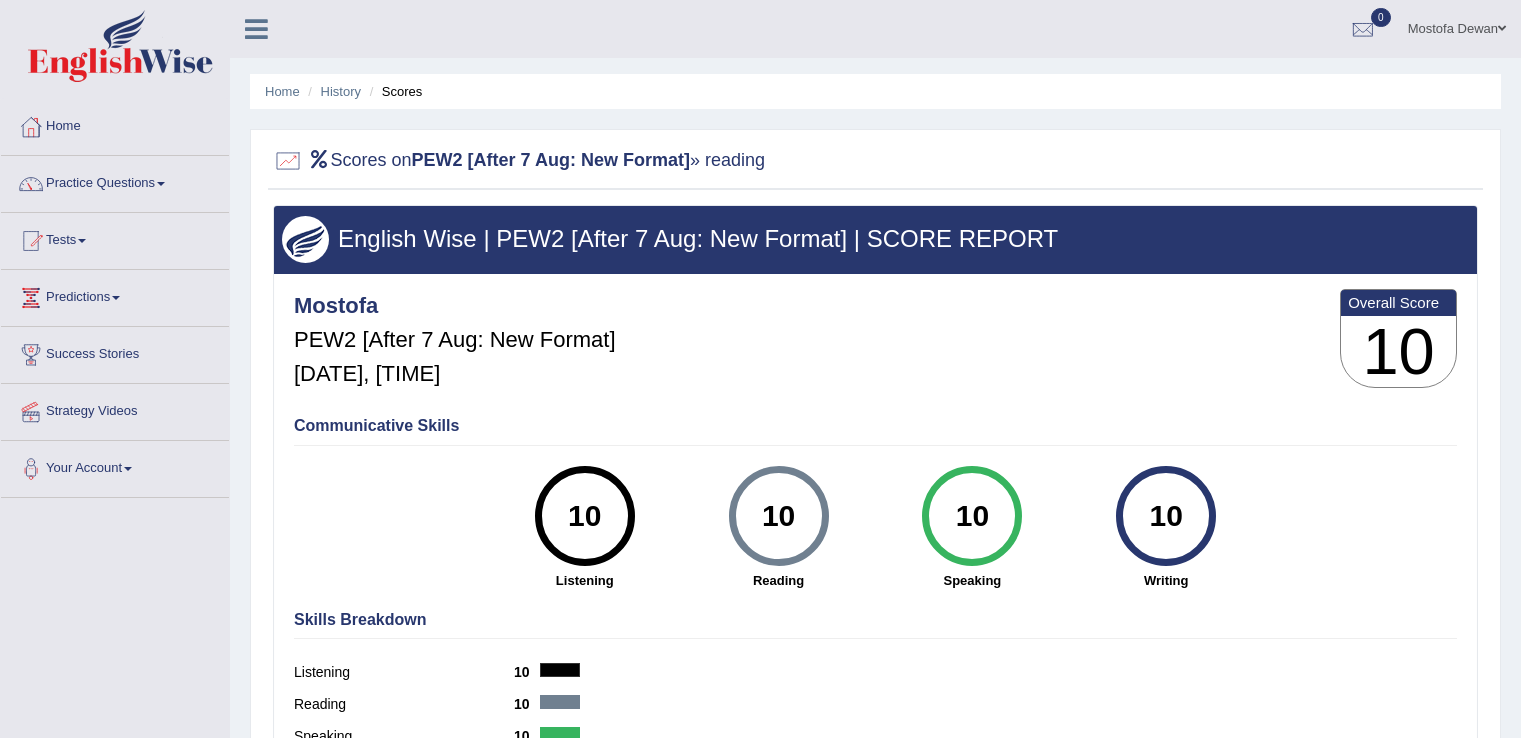 scroll, scrollTop: 0, scrollLeft: 0, axis: both 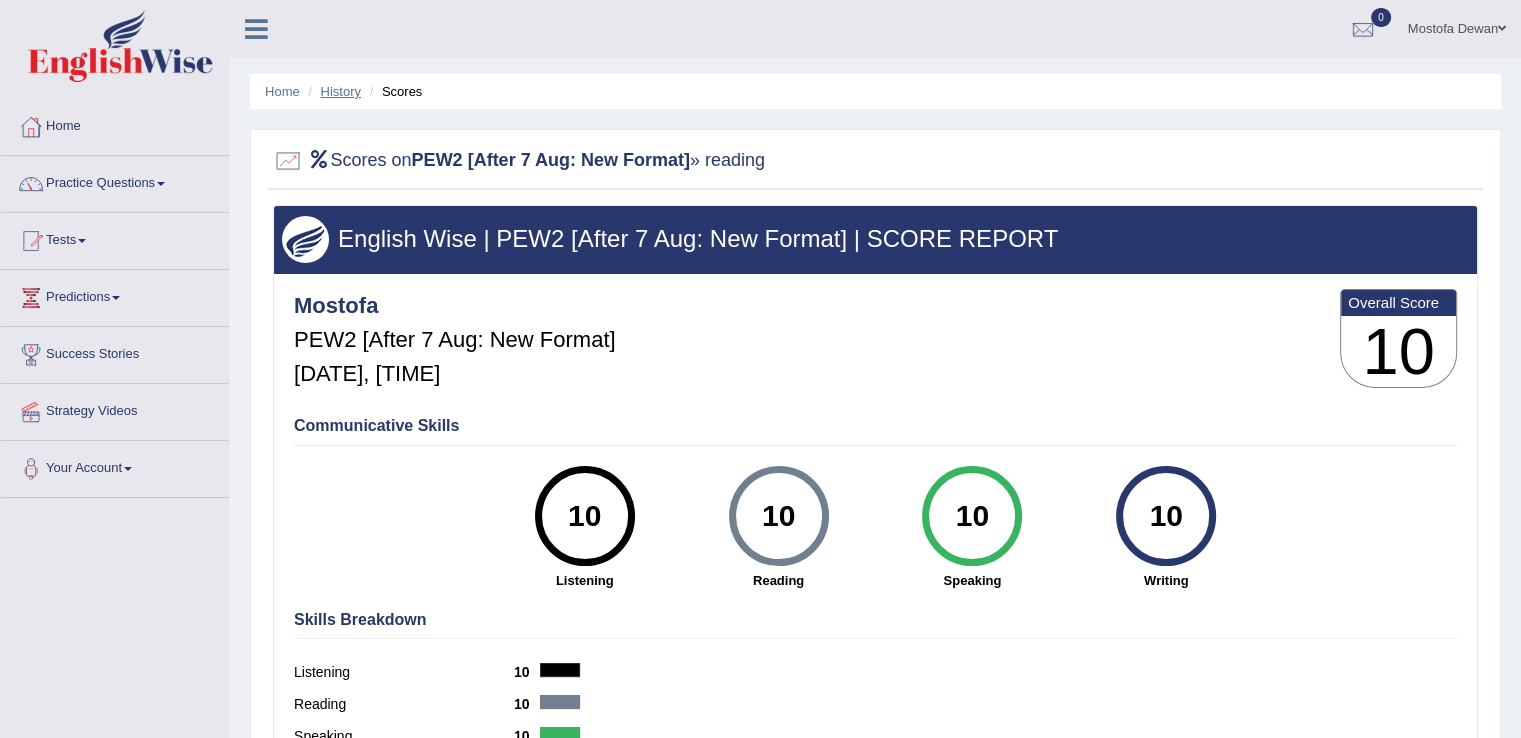 click on "History" at bounding box center [341, 91] 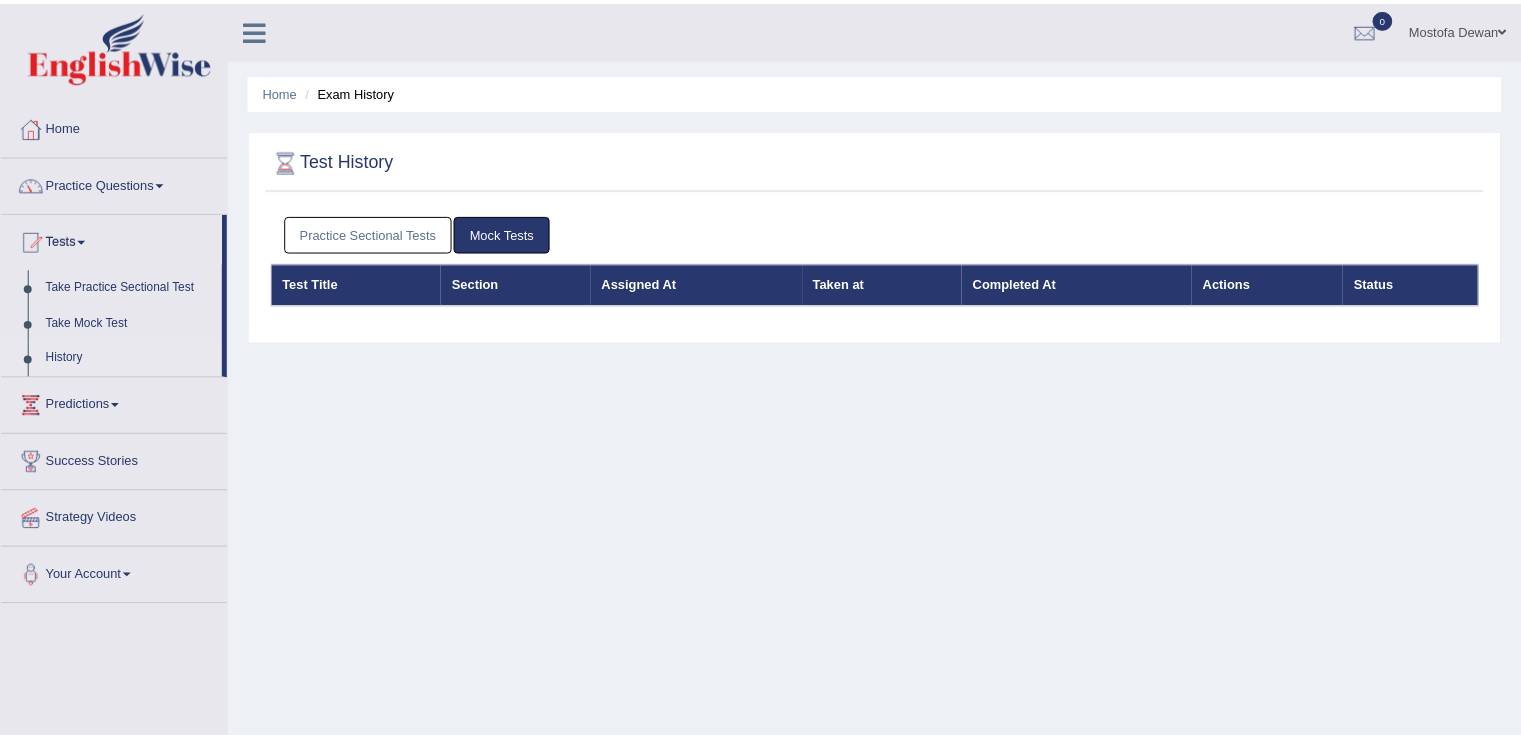 scroll, scrollTop: 0, scrollLeft: 0, axis: both 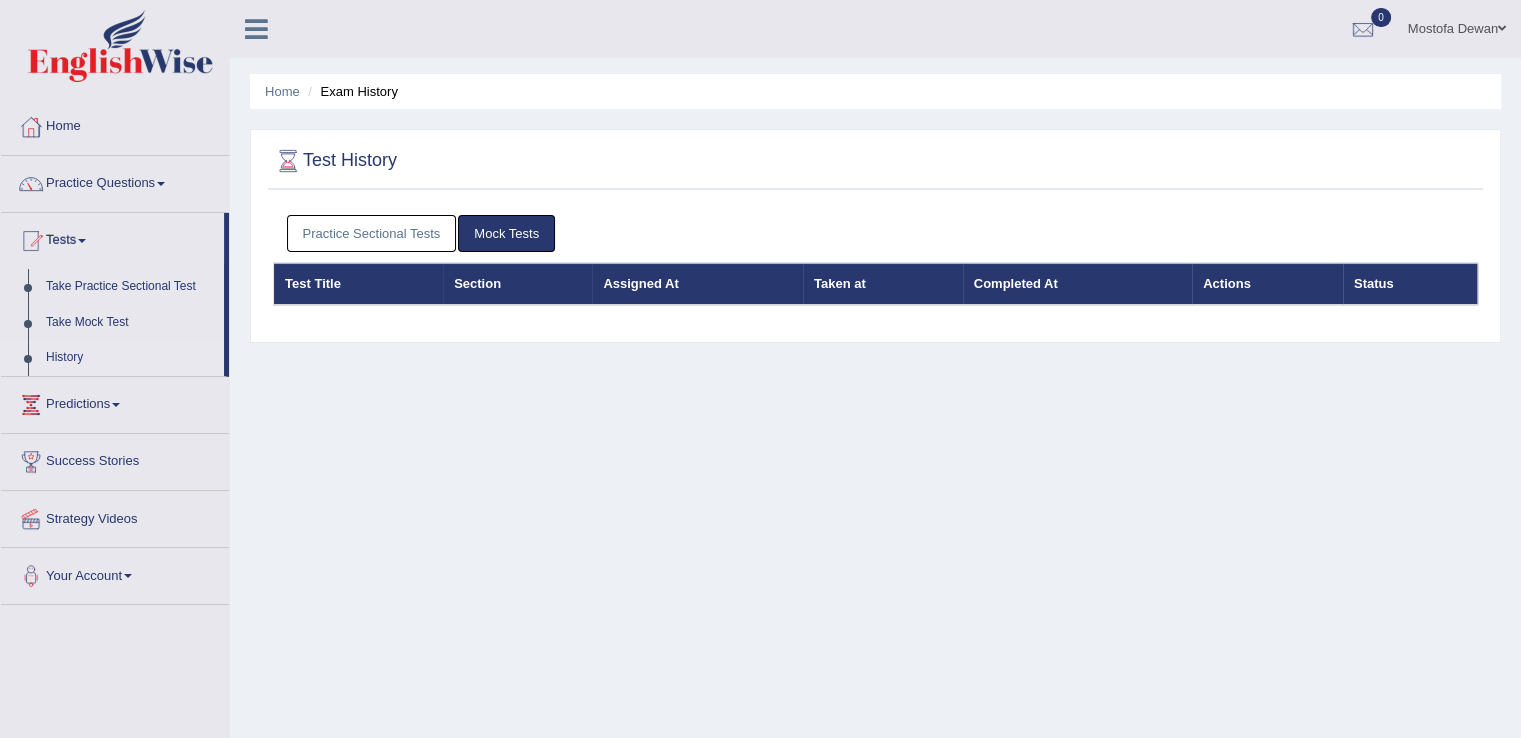 click on "Practice Sectional Tests" at bounding box center [372, 233] 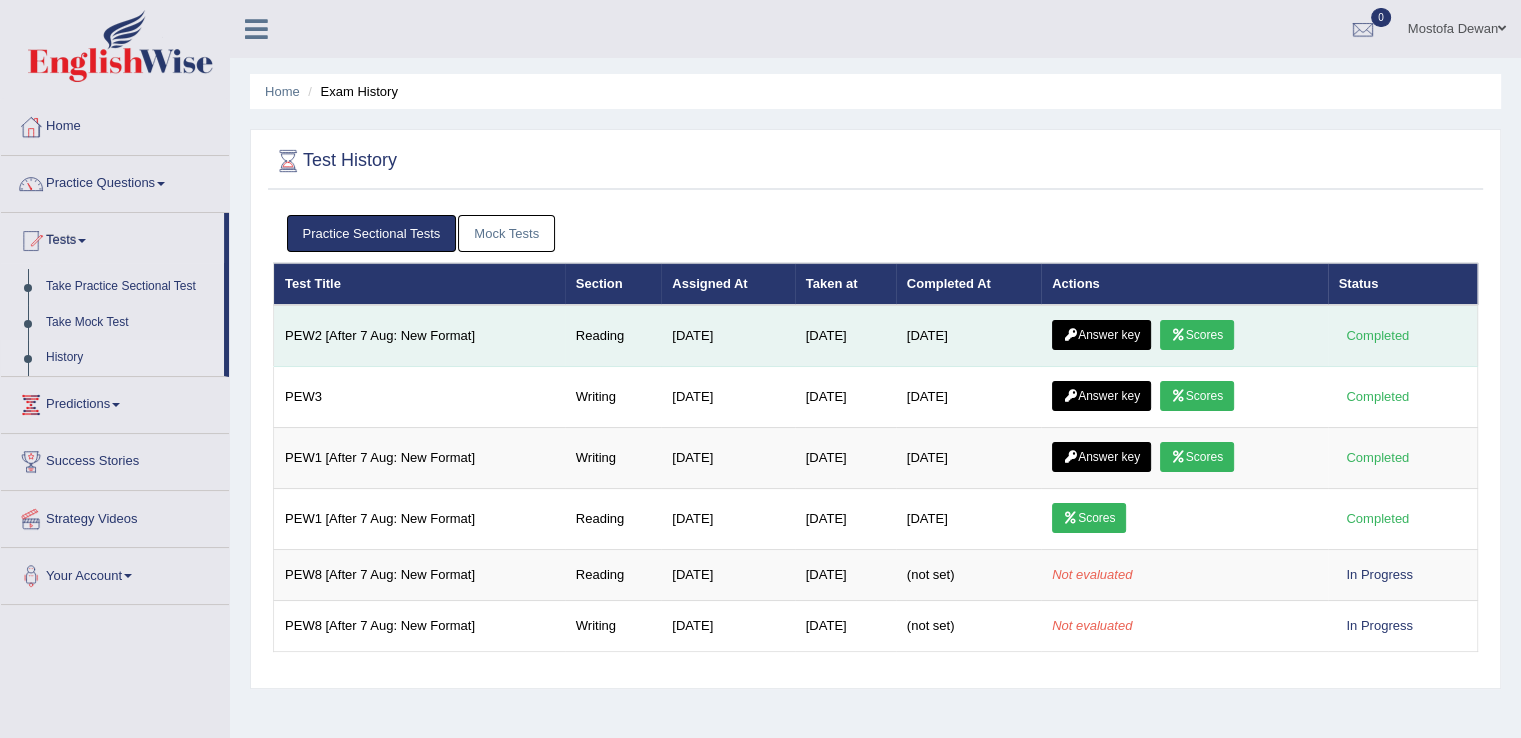 click on "Answer key" at bounding box center (1101, 335) 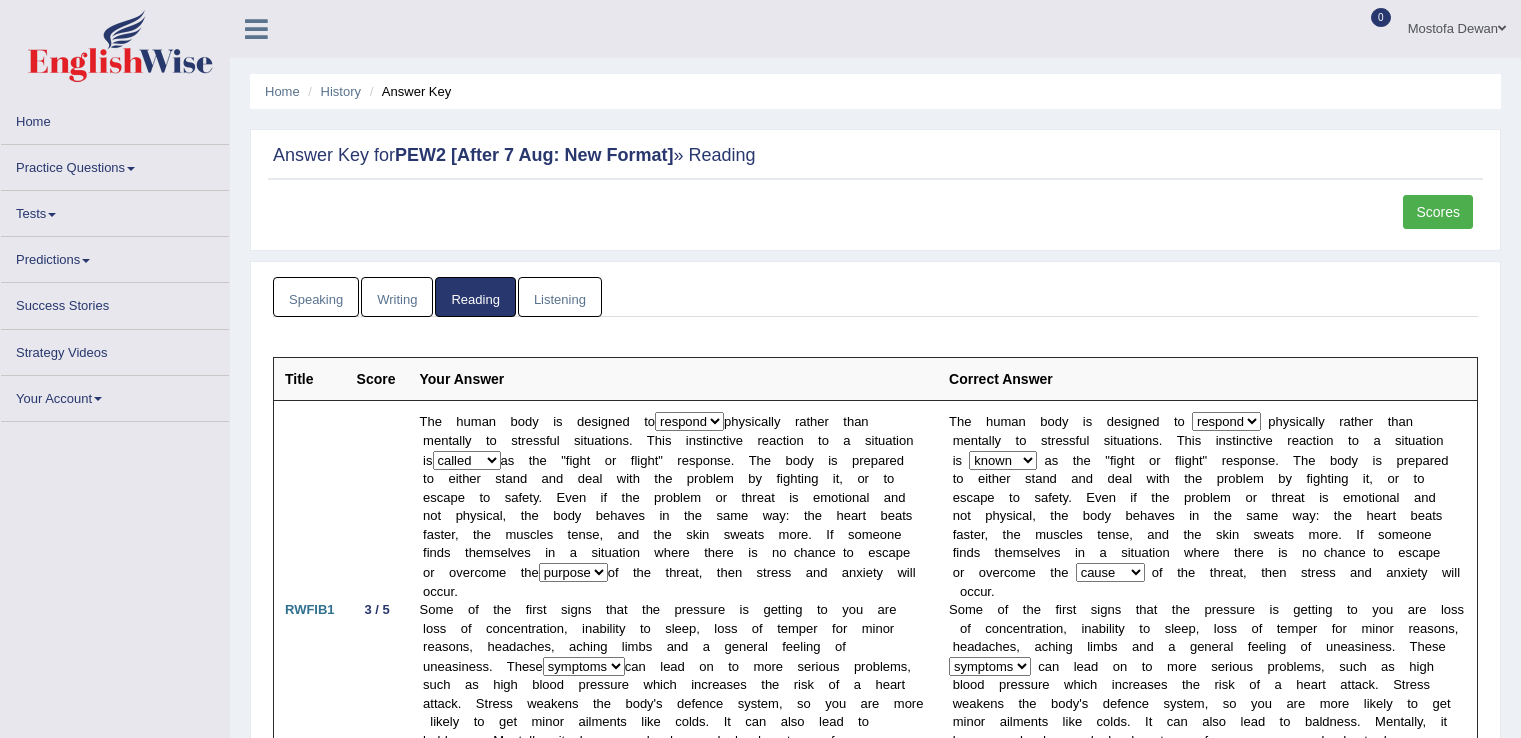 scroll, scrollTop: 0, scrollLeft: 0, axis: both 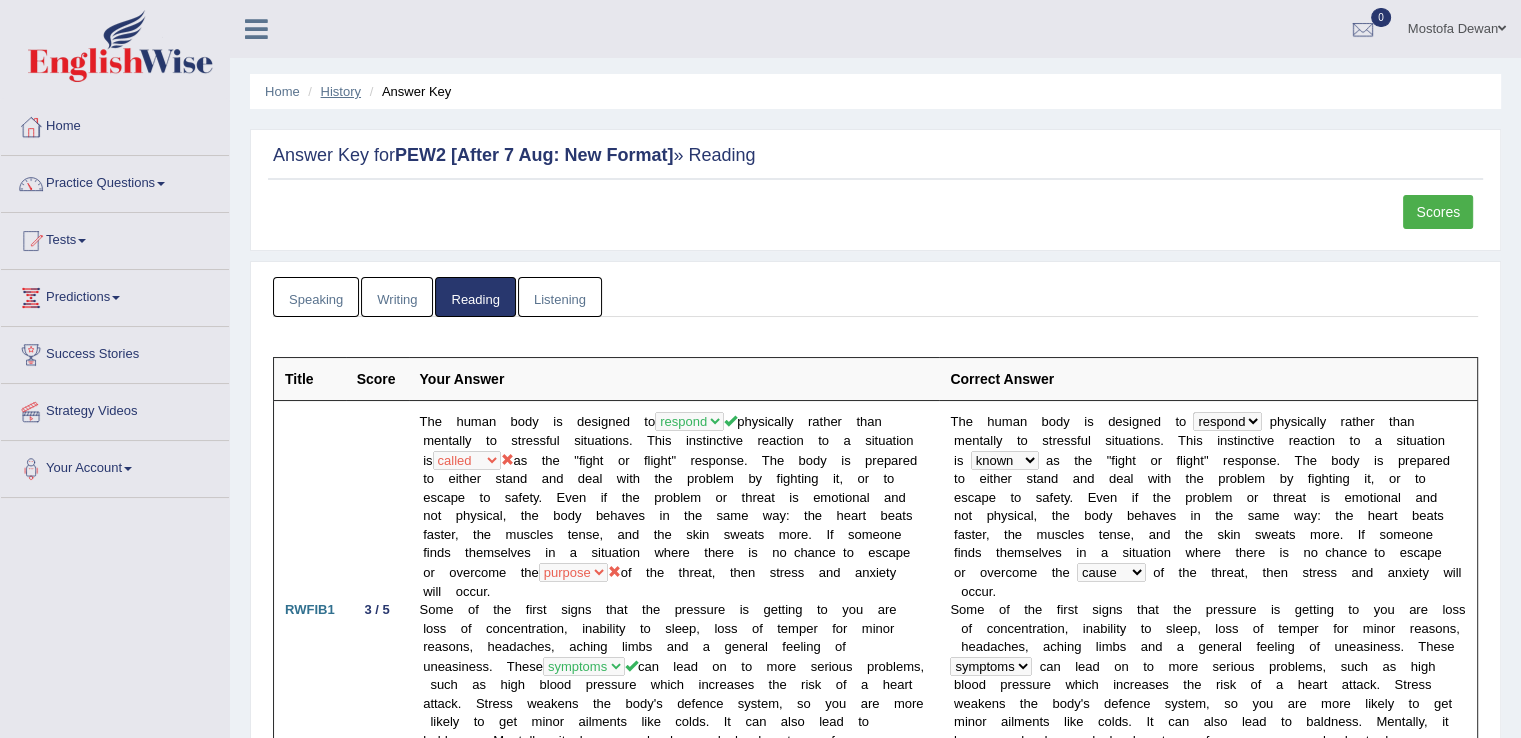 click on "History" at bounding box center [341, 91] 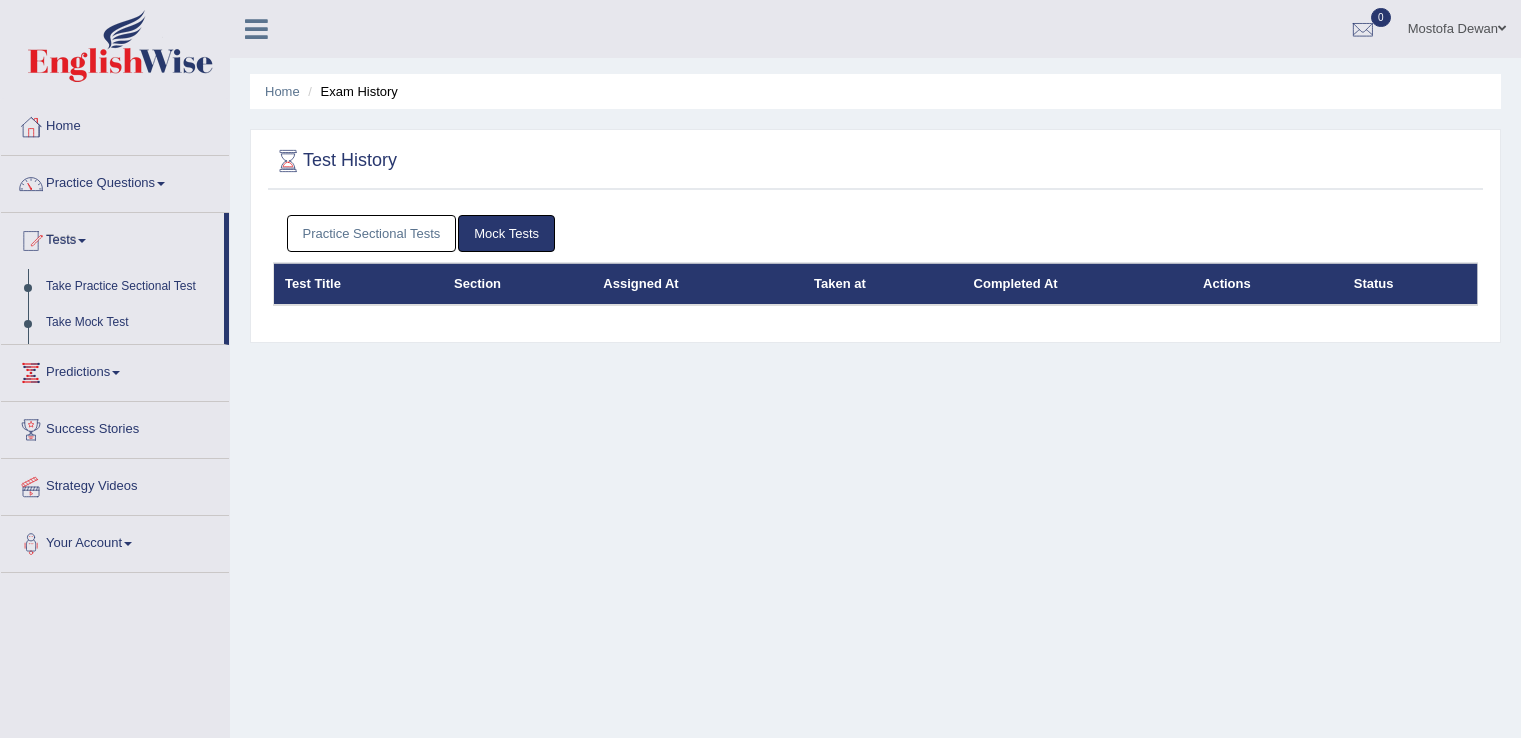 scroll, scrollTop: 0, scrollLeft: 0, axis: both 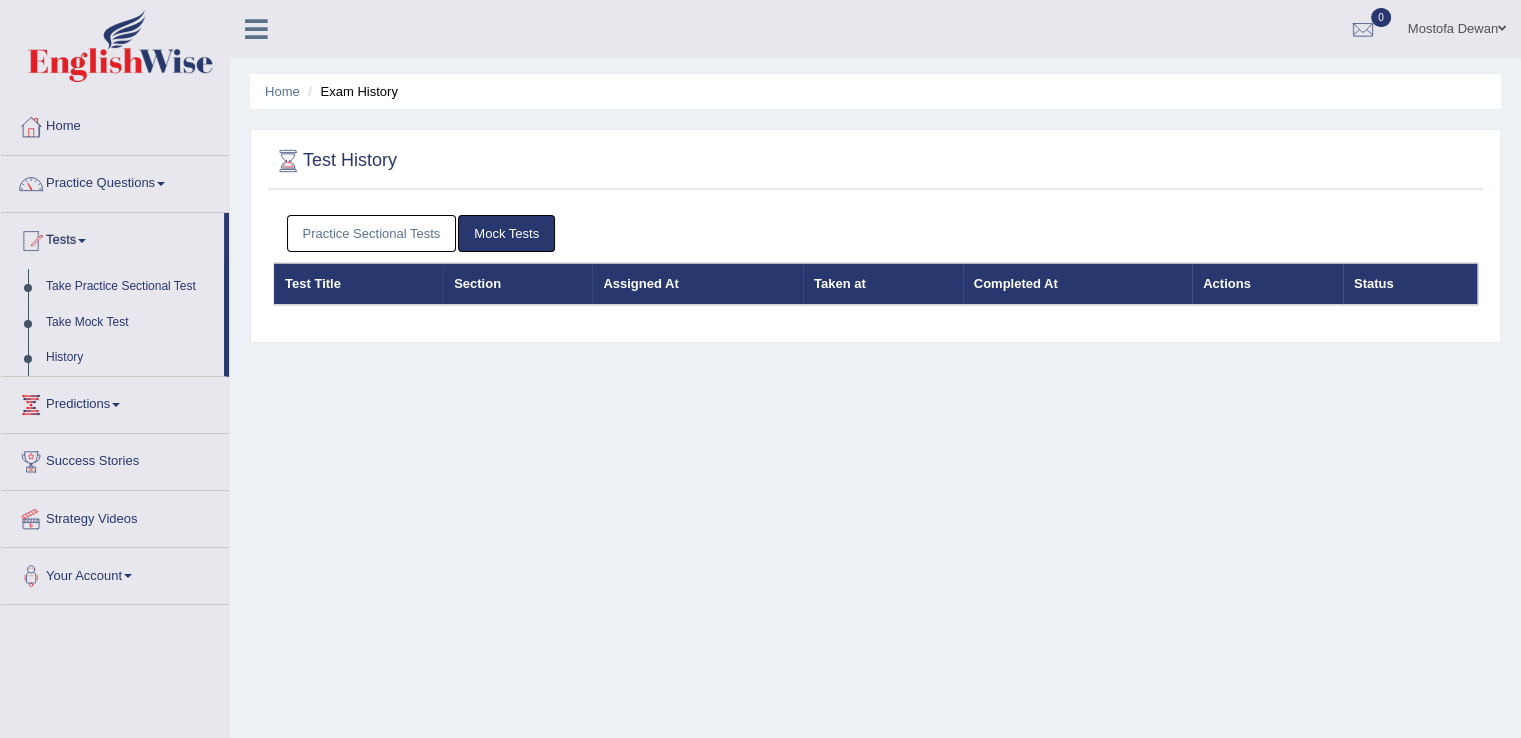 click on "Practice Sectional Tests" at bounding box center [372, 233] 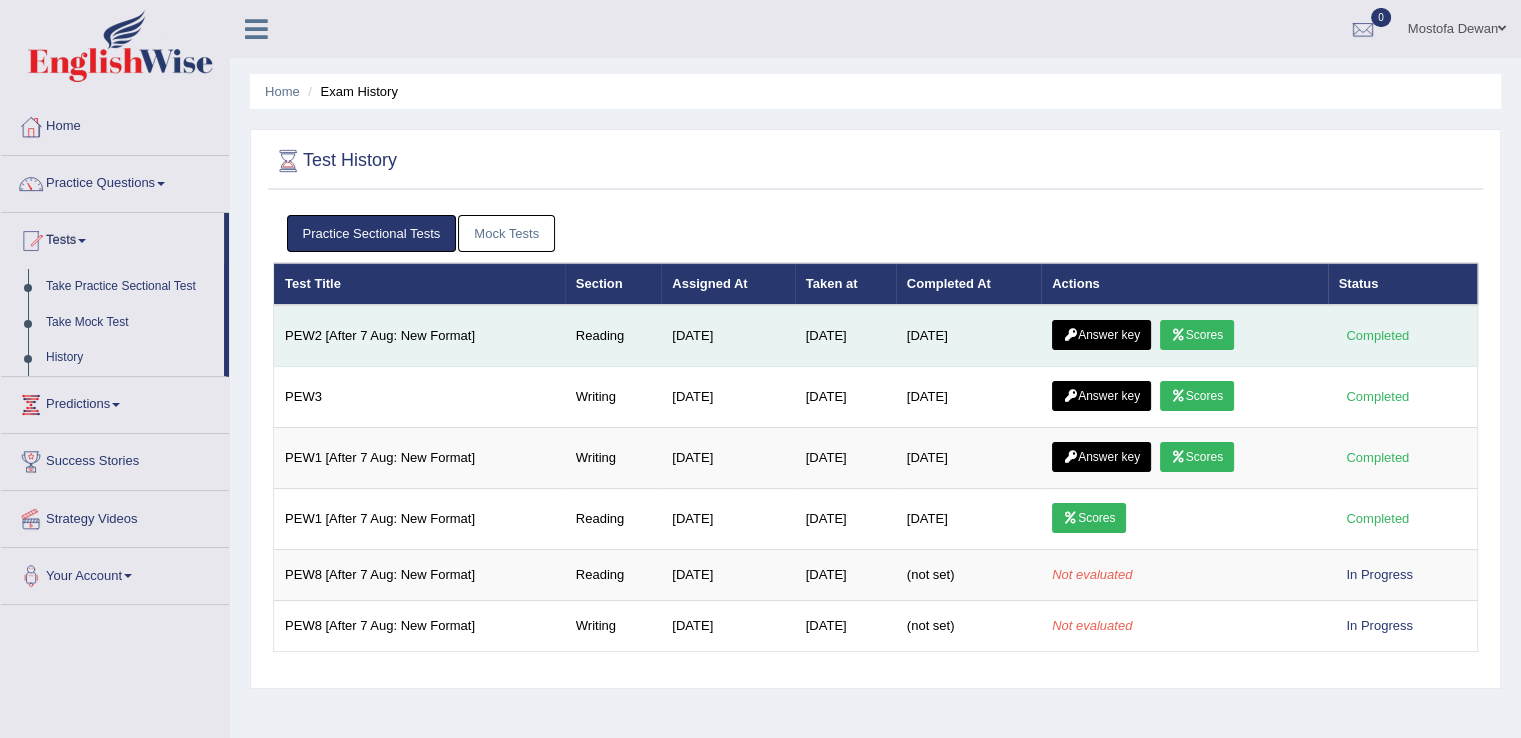 click on "Answer key" at bounding box center [1101, 335] 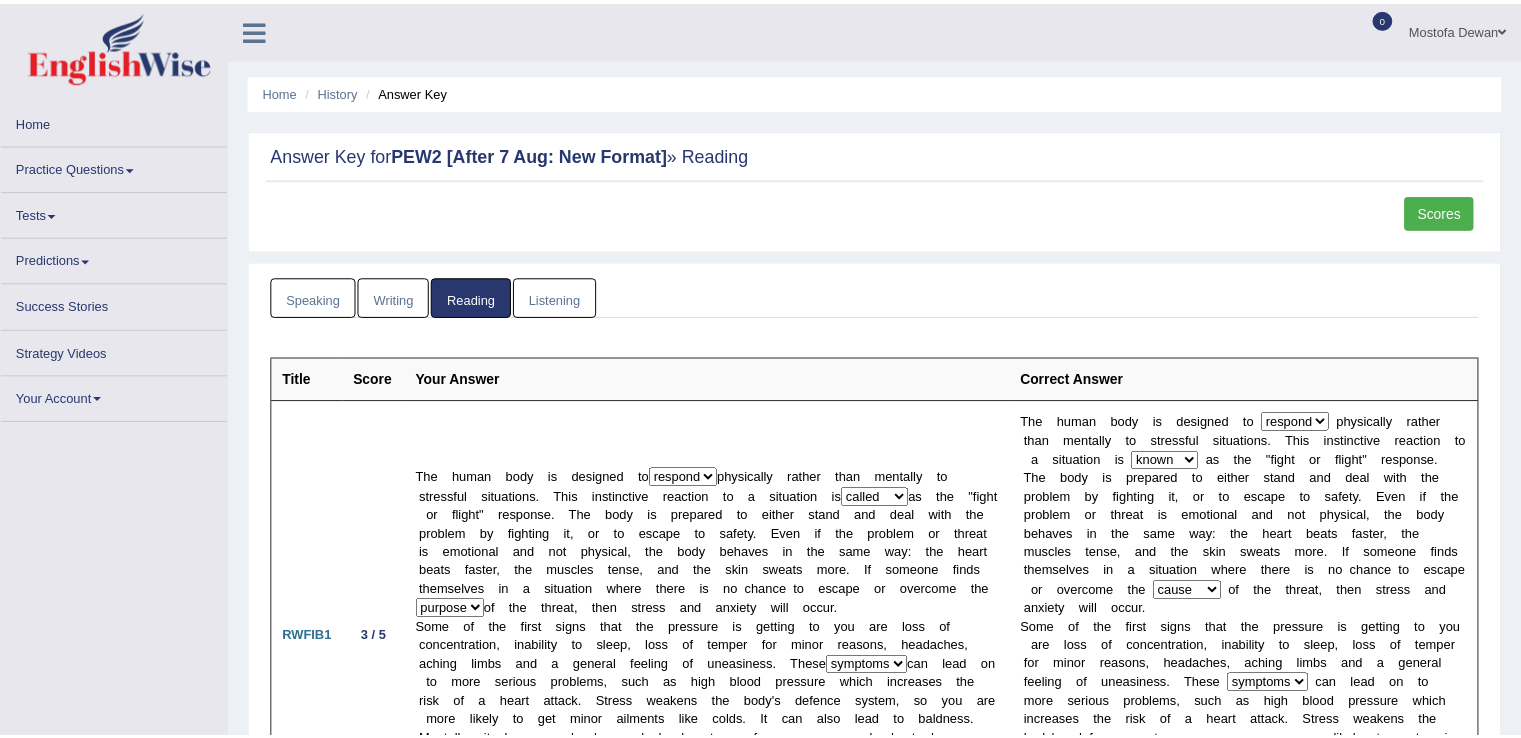 scroll, scrollTop: 0, scrollLeft: 0, axis: both 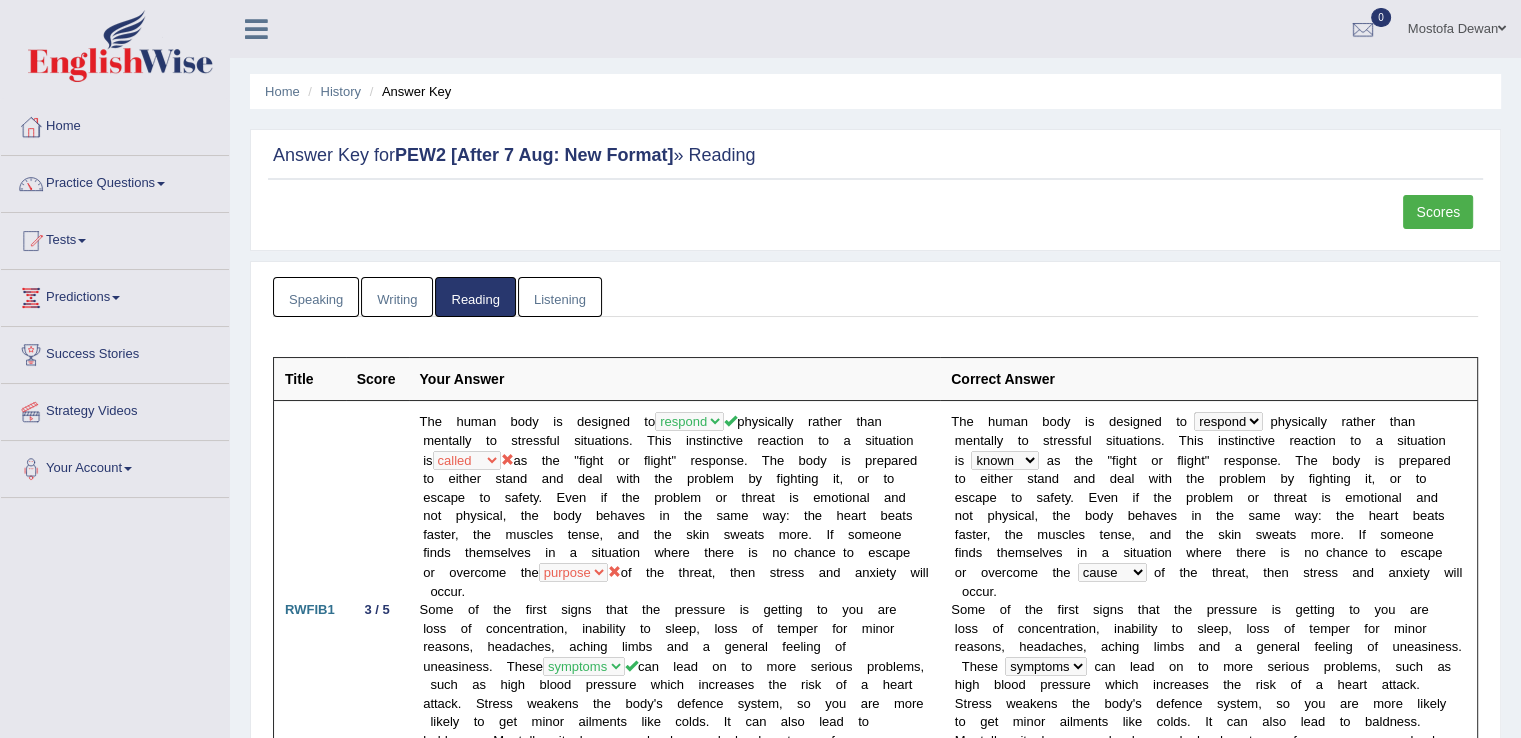 click on "Scores" at bounding box center [1438, 212] 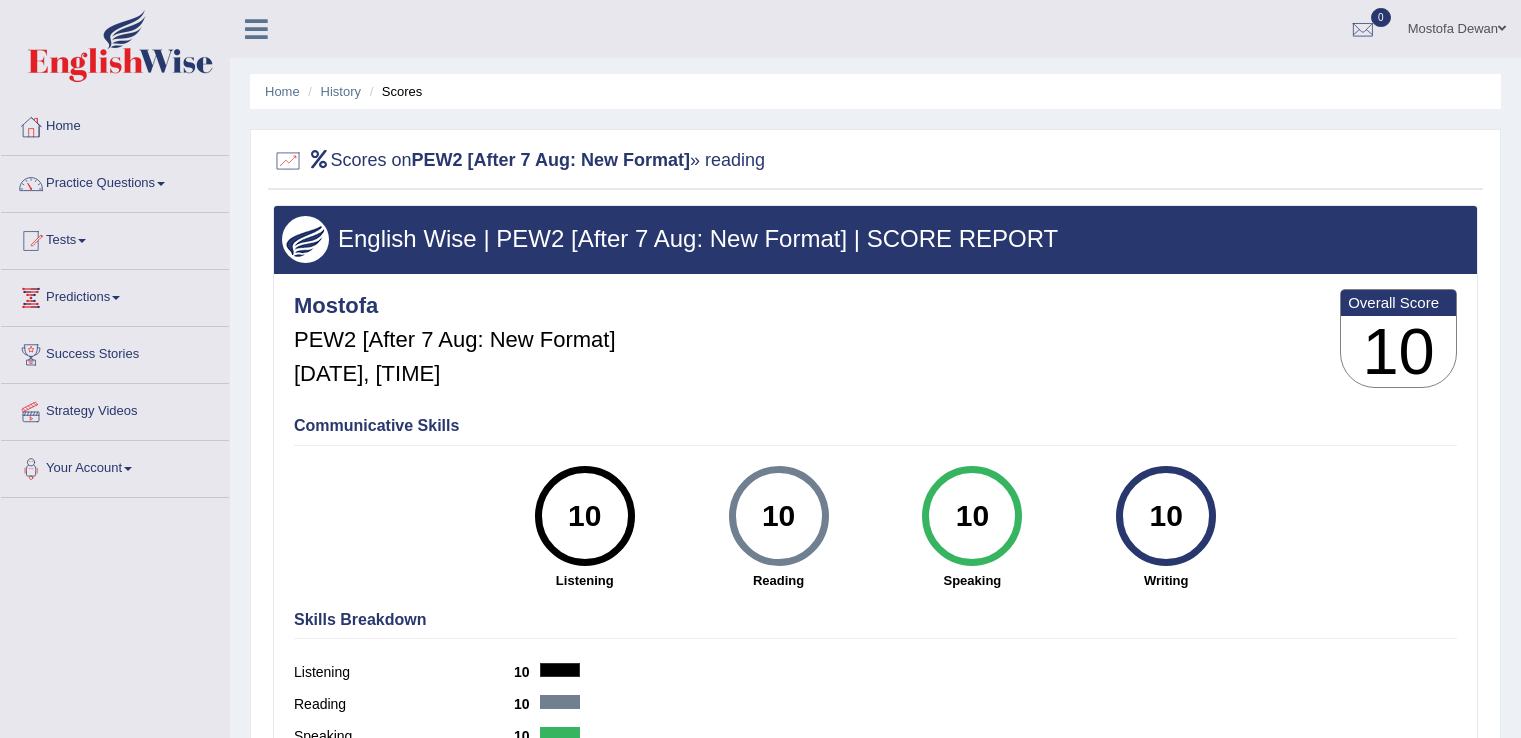 scroll, scrollTop: 0, scrollLeft: 0, axis: both 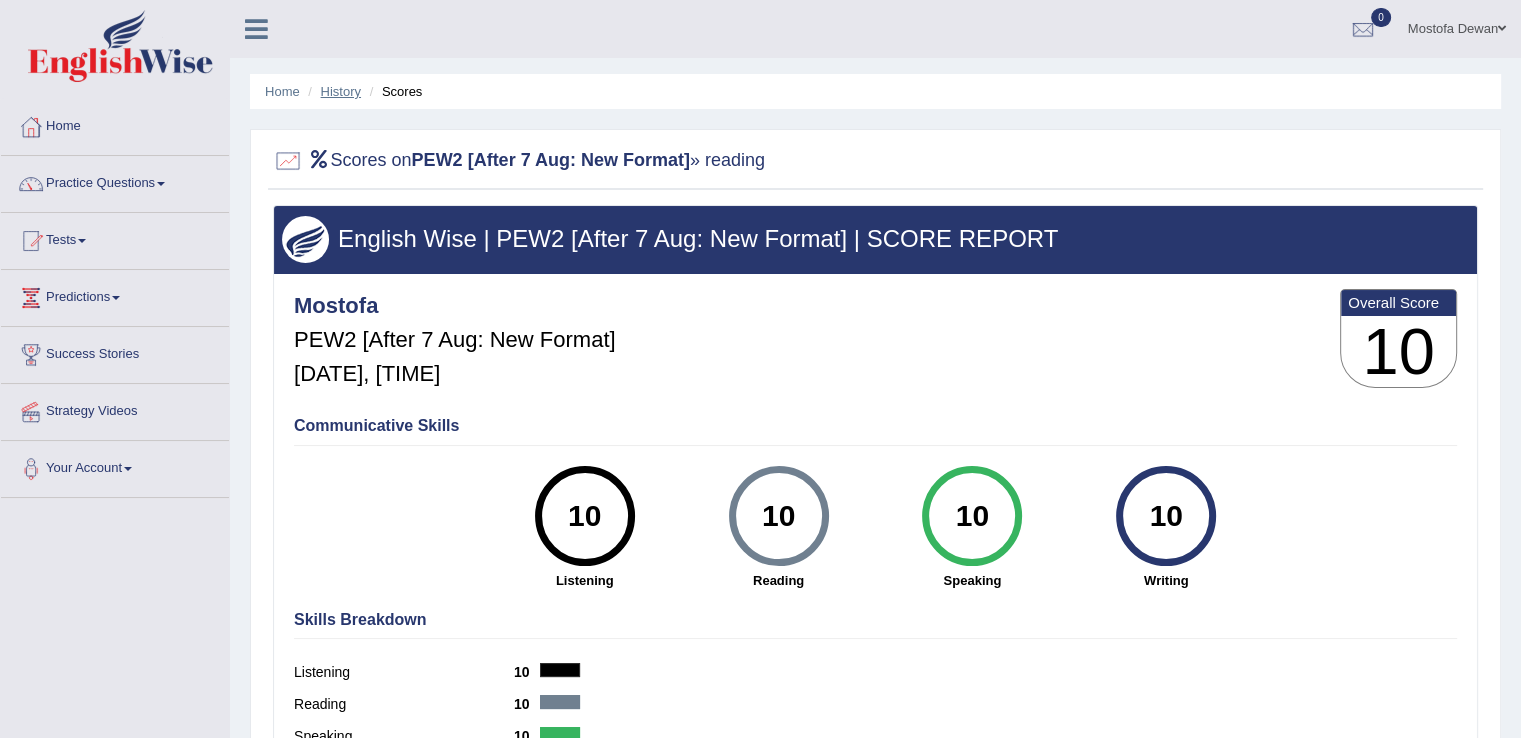 click on "History" at bounding box center [341, 91] 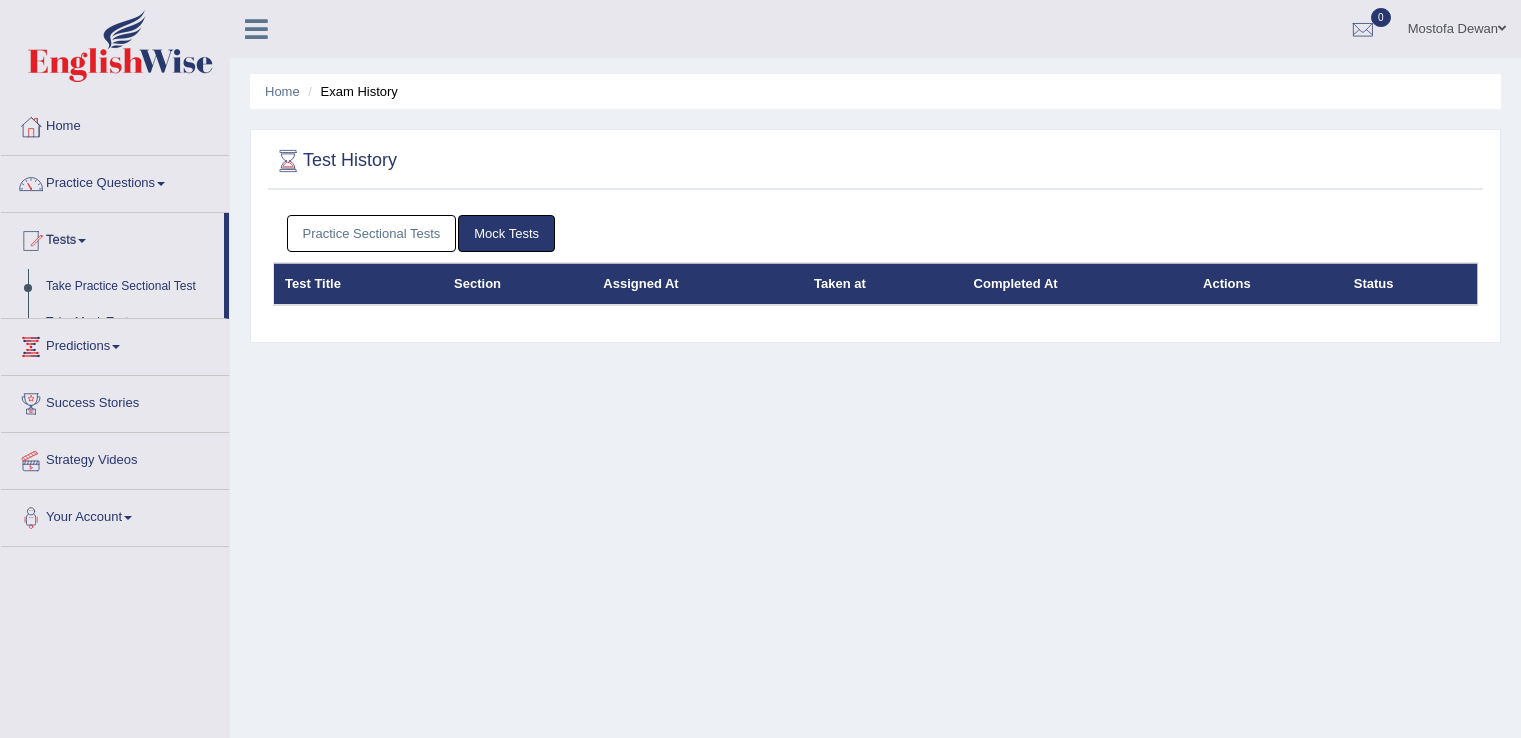 scroll, scrollTop: 0, scrollLeft: 0, axis: both 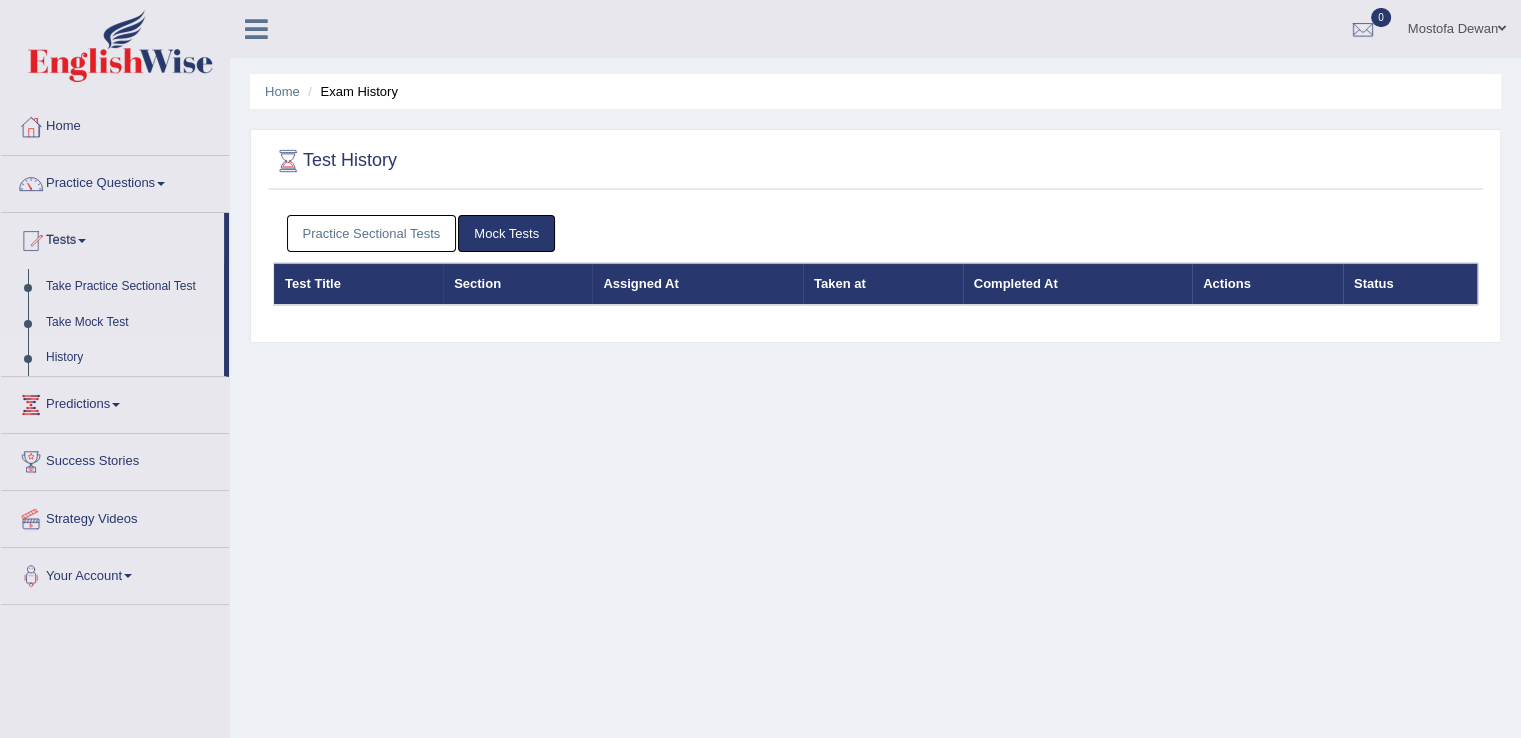 click on "Practice Sectional Tests" at bounding box center [372, 233] 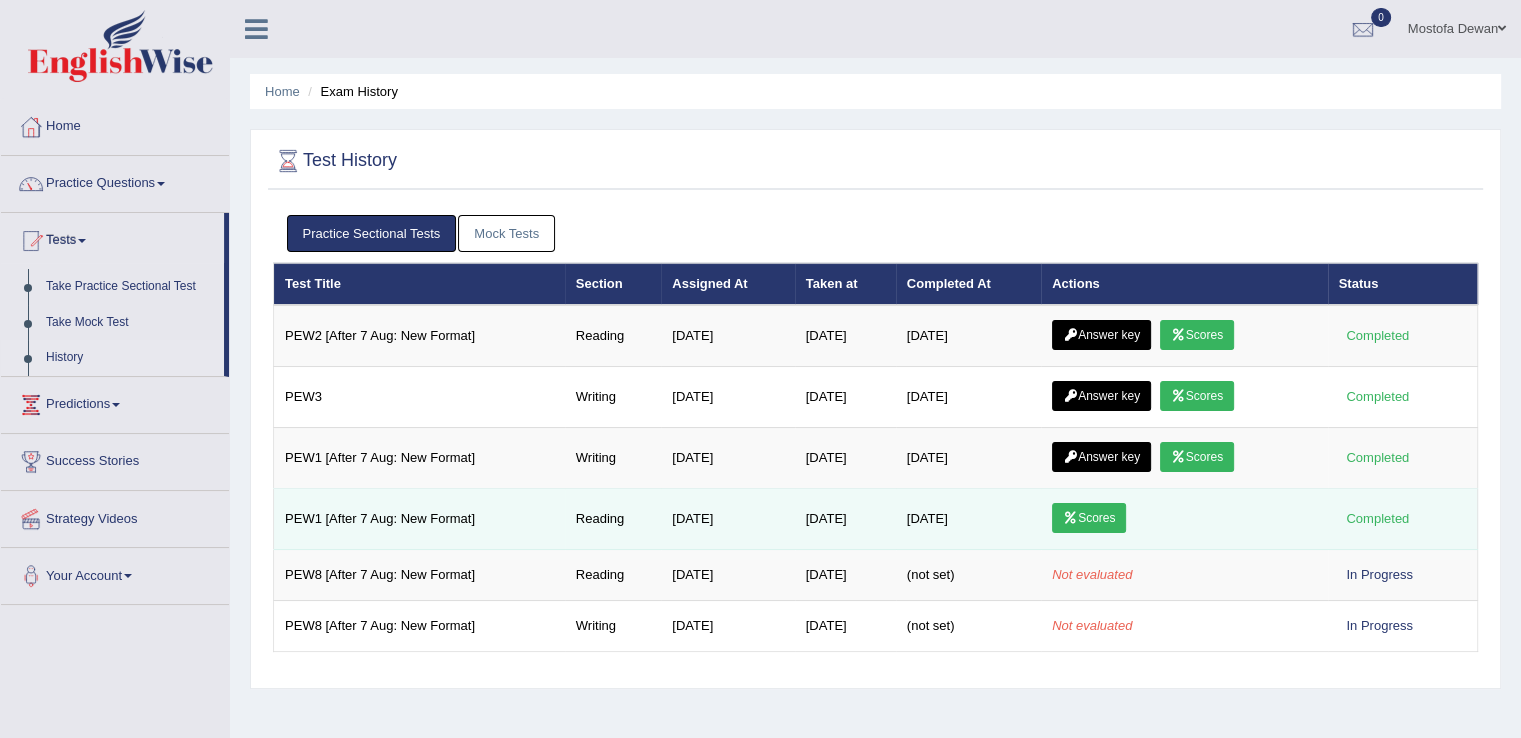 click on "Scores" at bounding box center (1089, 518) 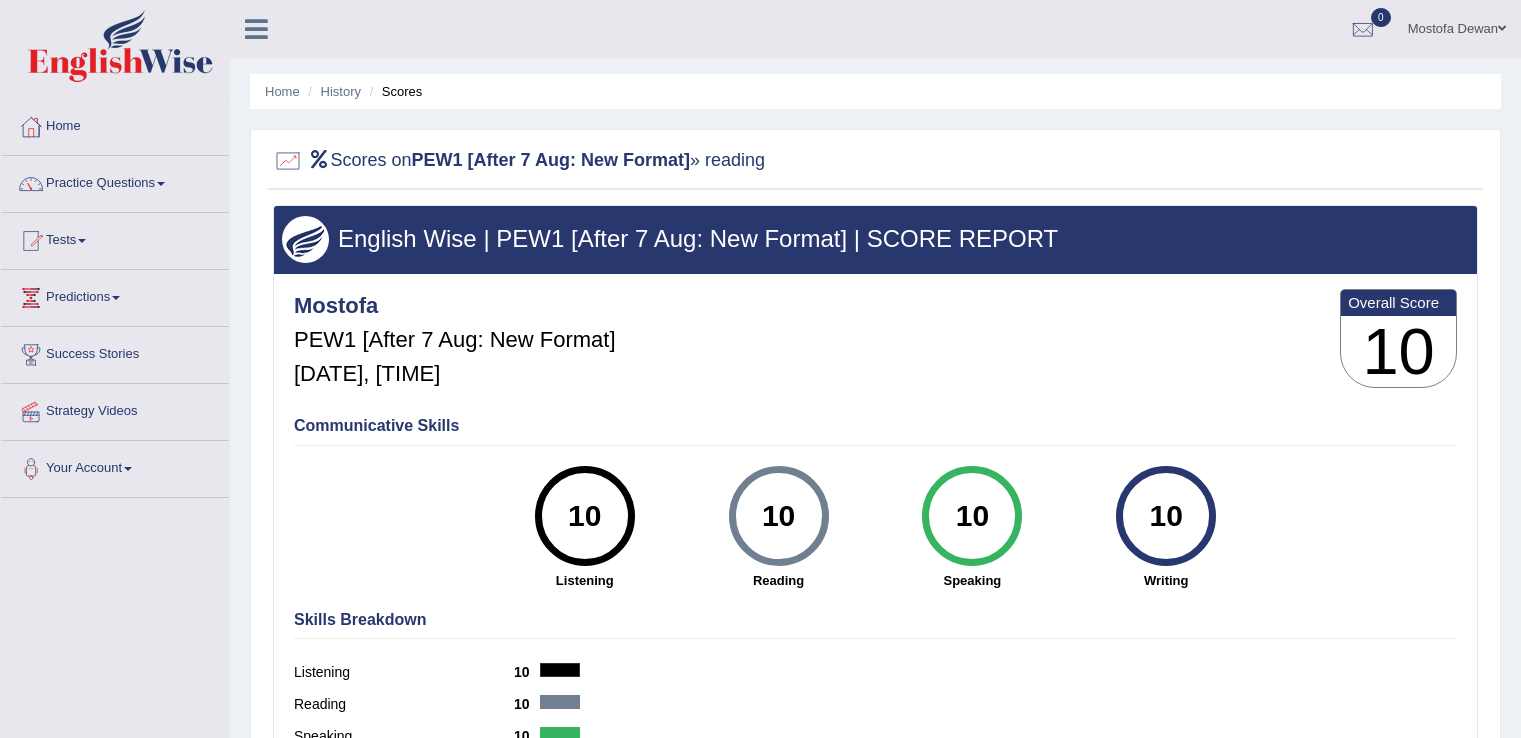scroll, scrollTop: 0, scrollLeft: 0, axis: both 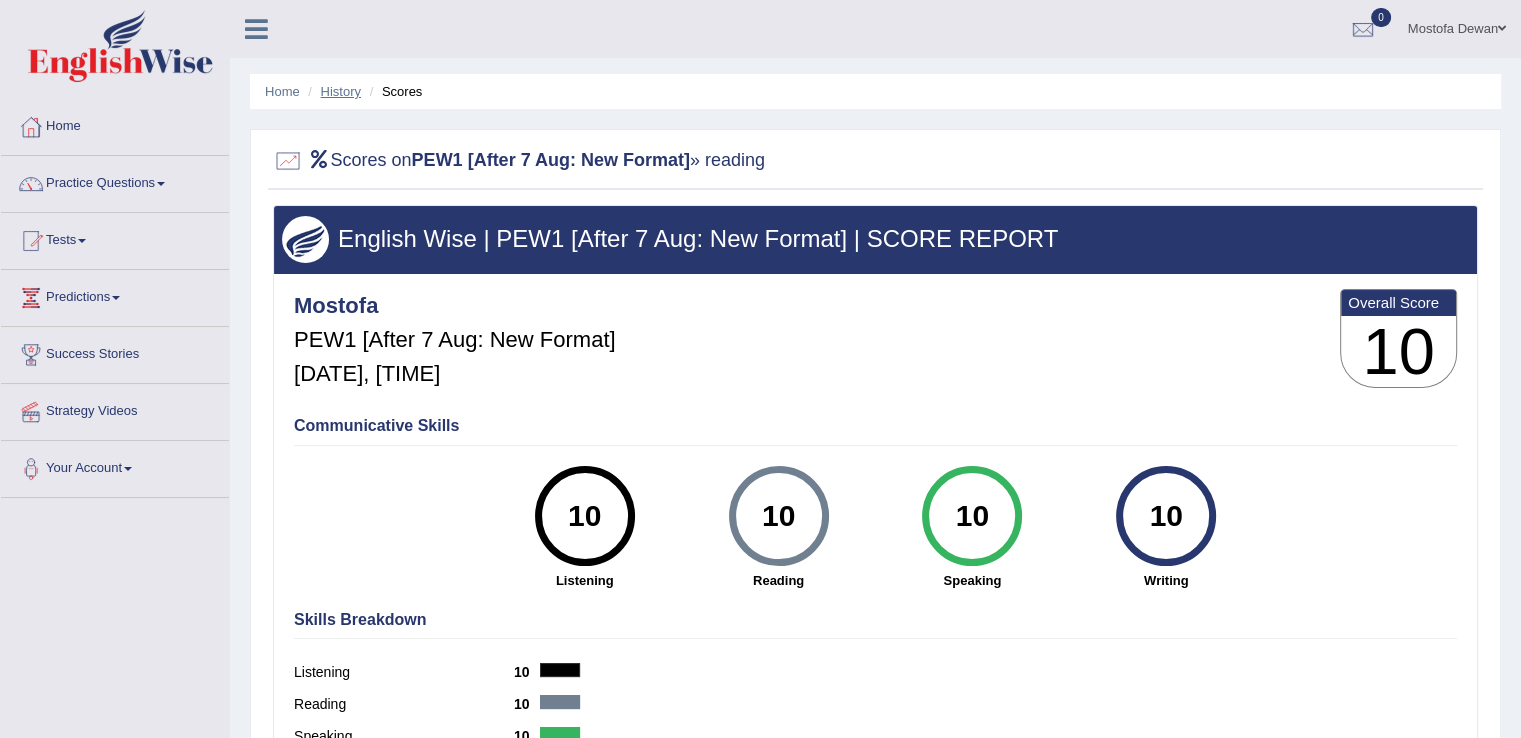 click on "History" at bounding box center [341, 91] 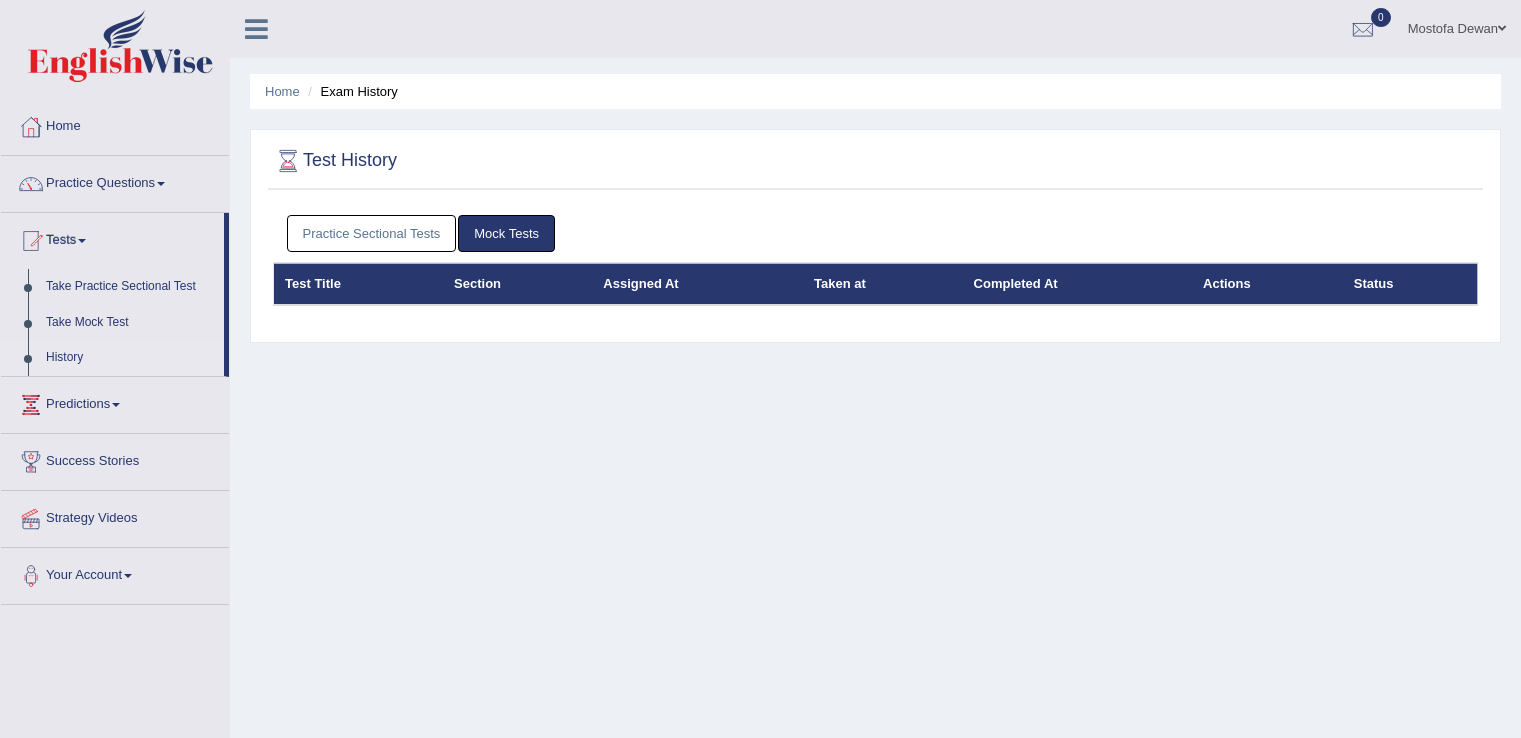 scroll, scrollTop: 0, scrollLeft: 0, axis: both 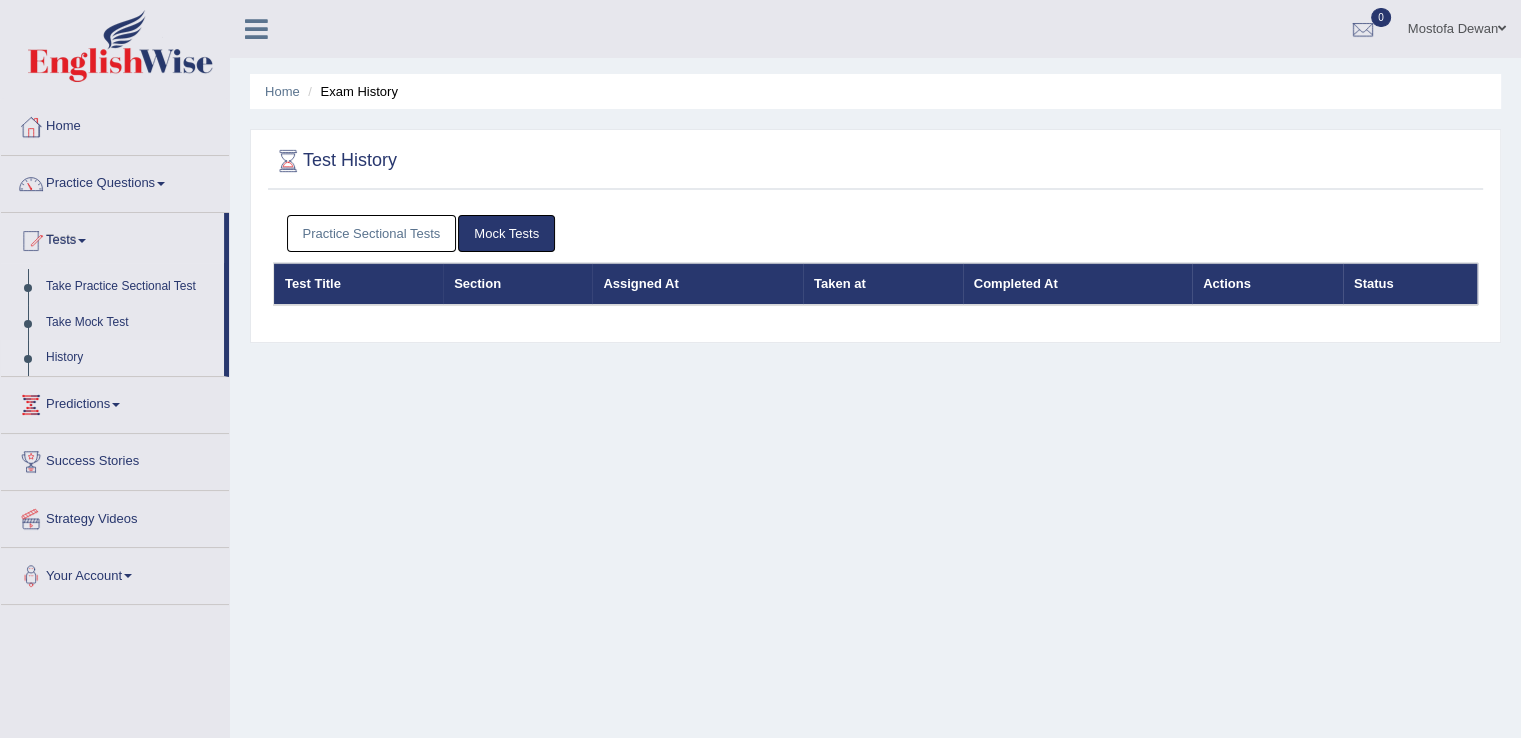 click on "Practice Sectional Tests" at bounding box center [372, 233] 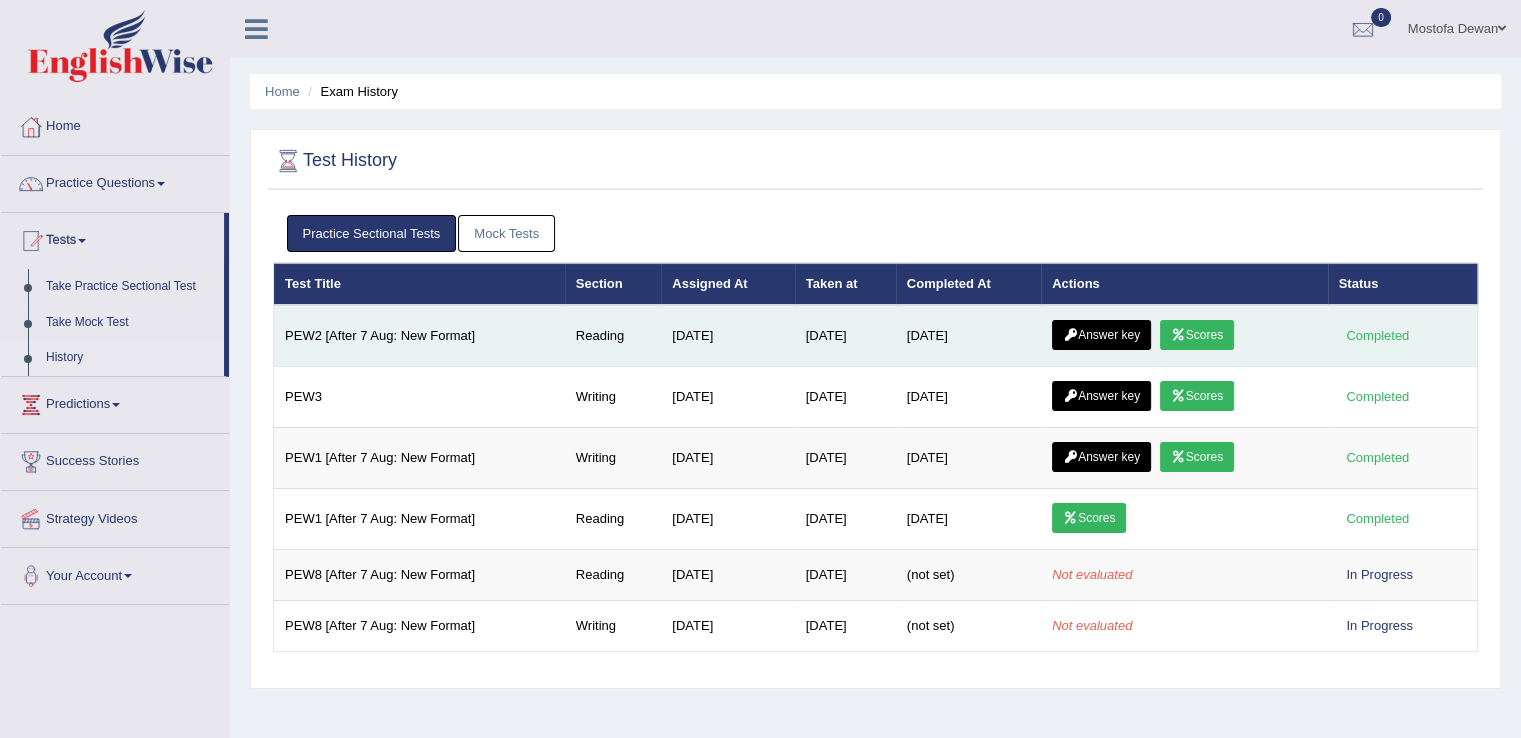 click on "Answer key" at bounding box center (1101, 335) 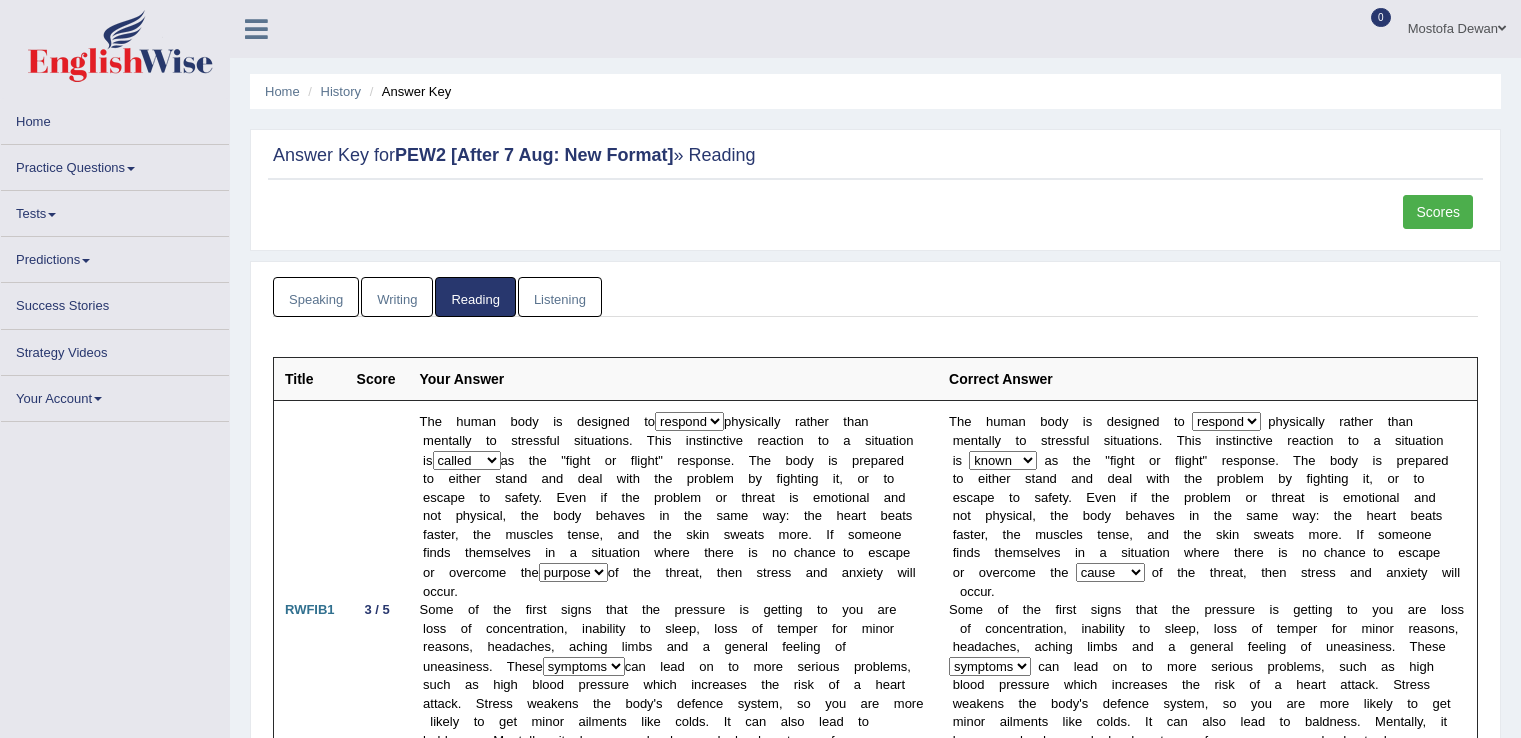 scroll, scrollTop: 0, scrollLeft: 0, axis: both 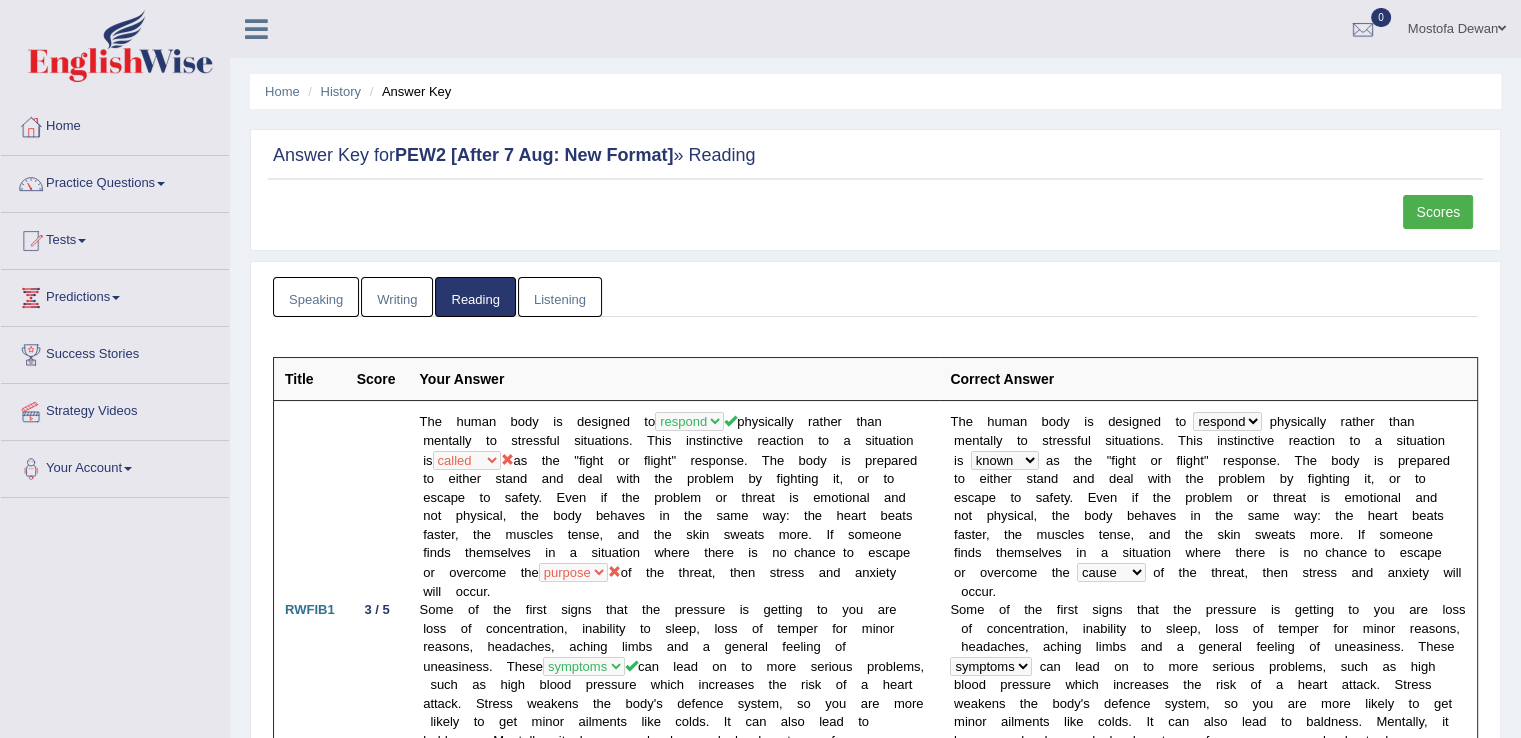 click on "Scores" at bounding box center (1438, 212) 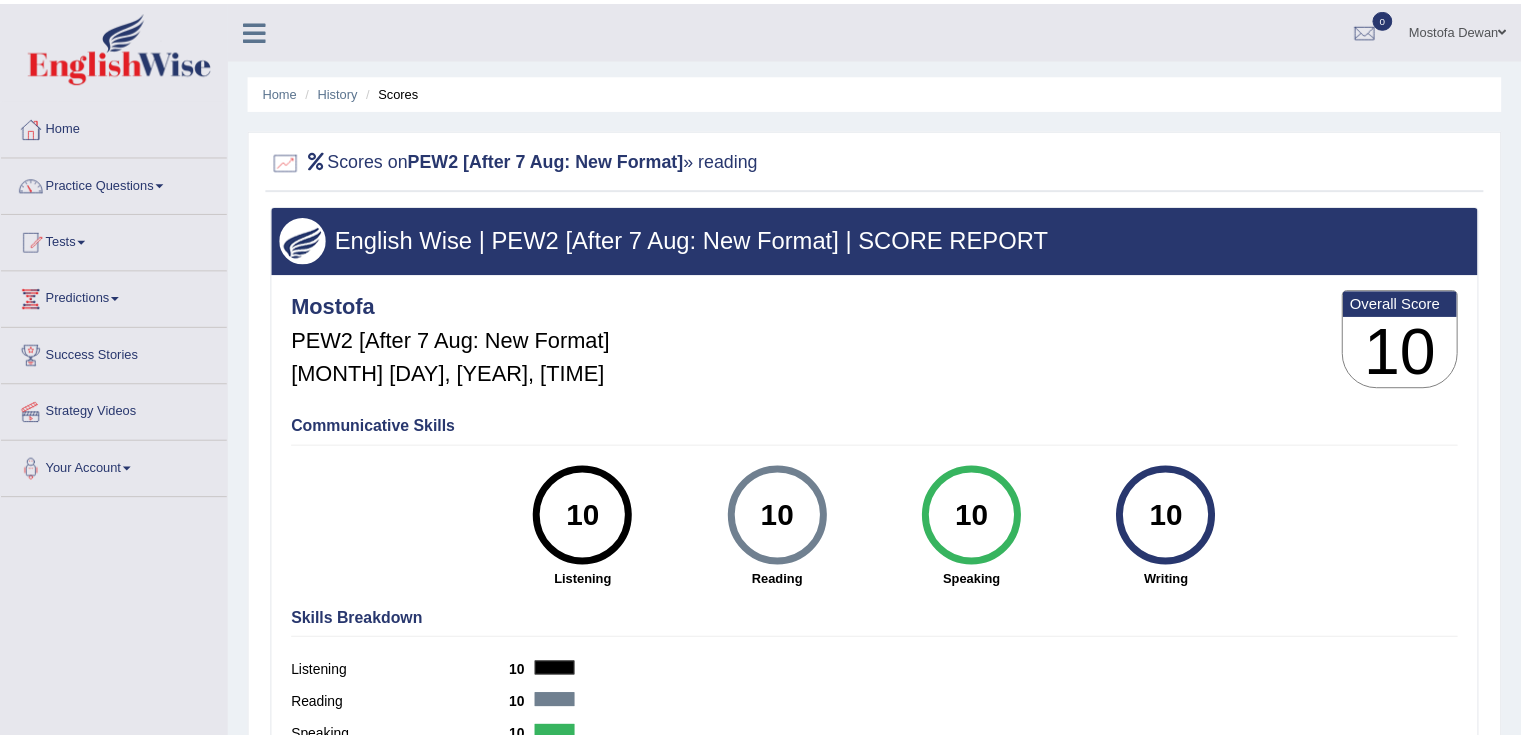 scroll, scrollTop: 0, scrollLeft: 0, axis: both 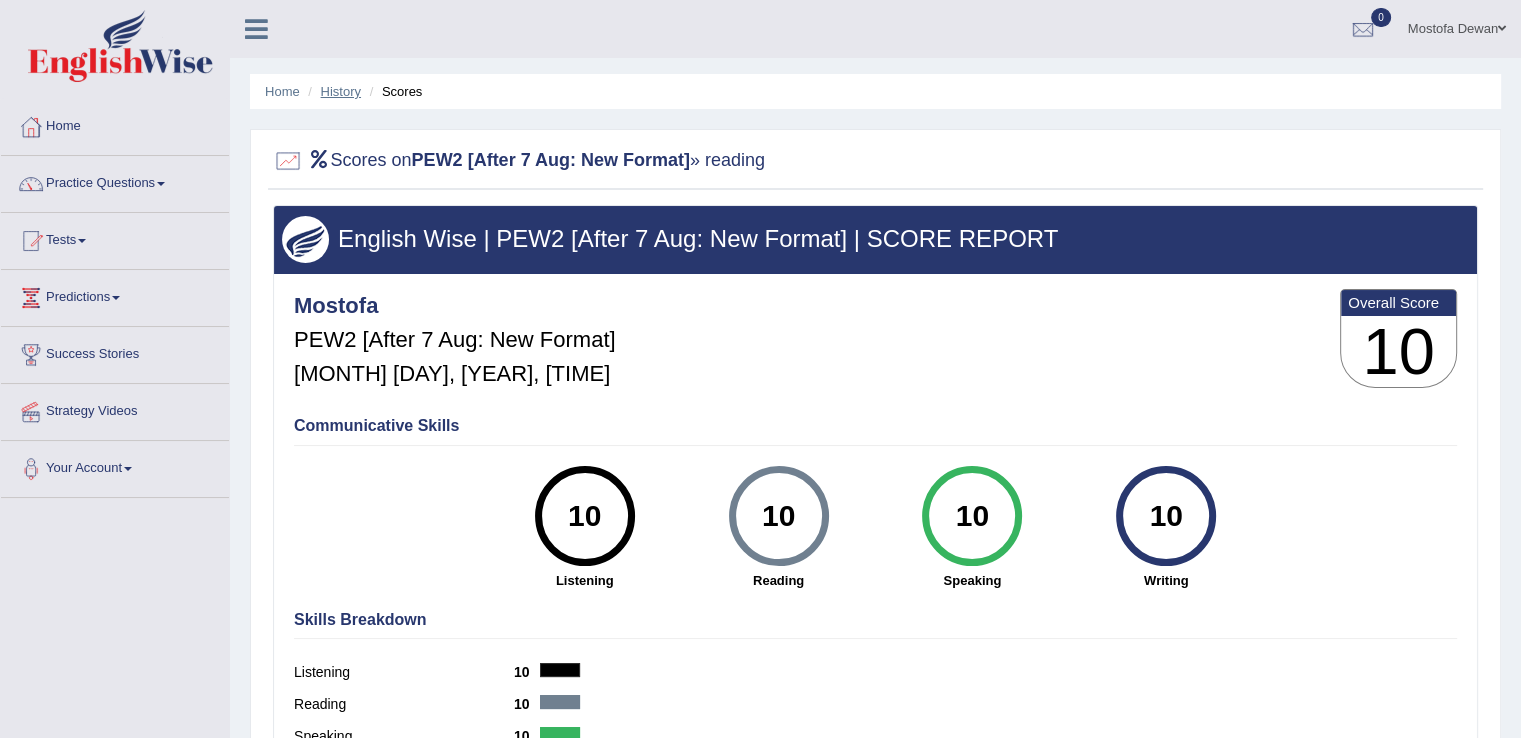 click on "History" at bounding box center [341, 91] 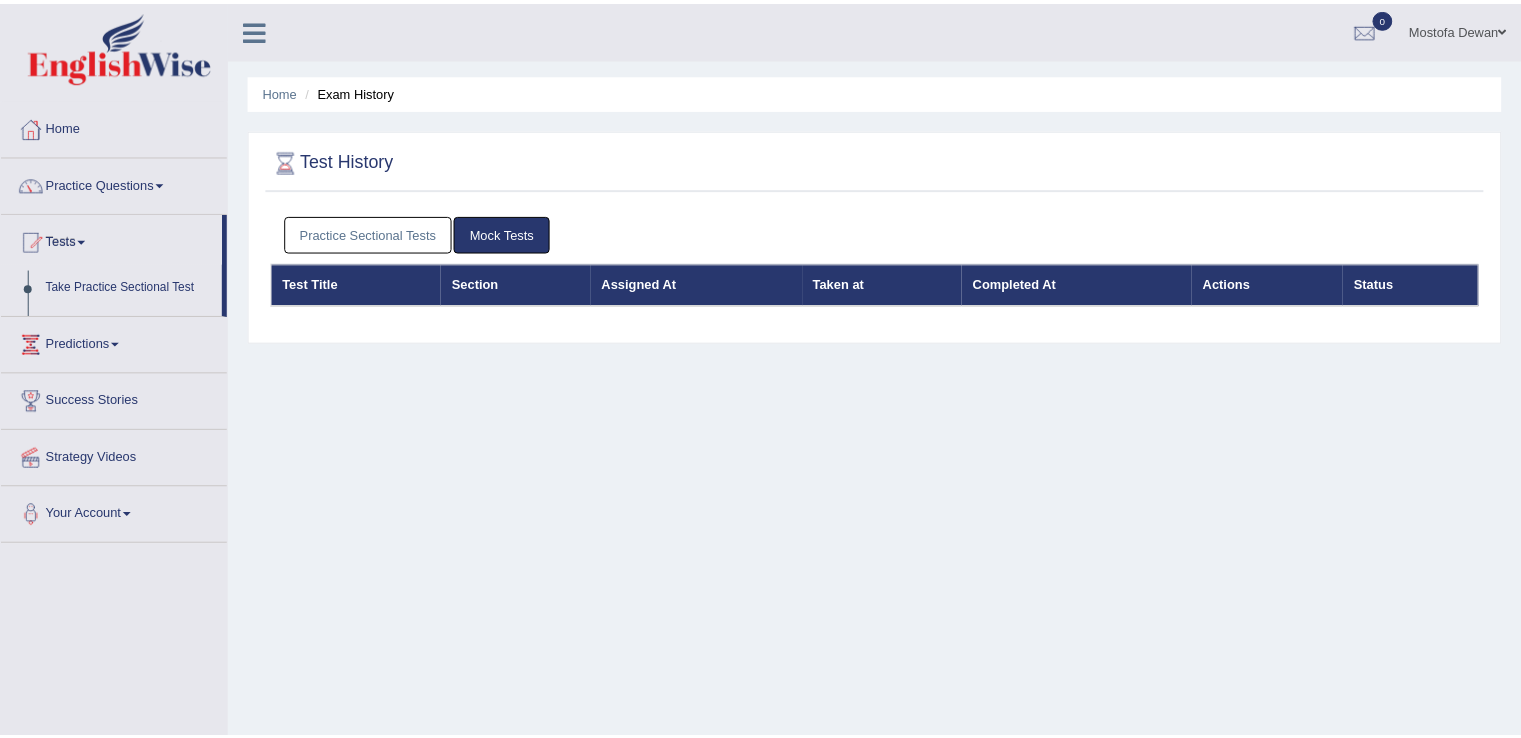 scroll, scrollTop: 0, scrollLeft: 0, axis: both 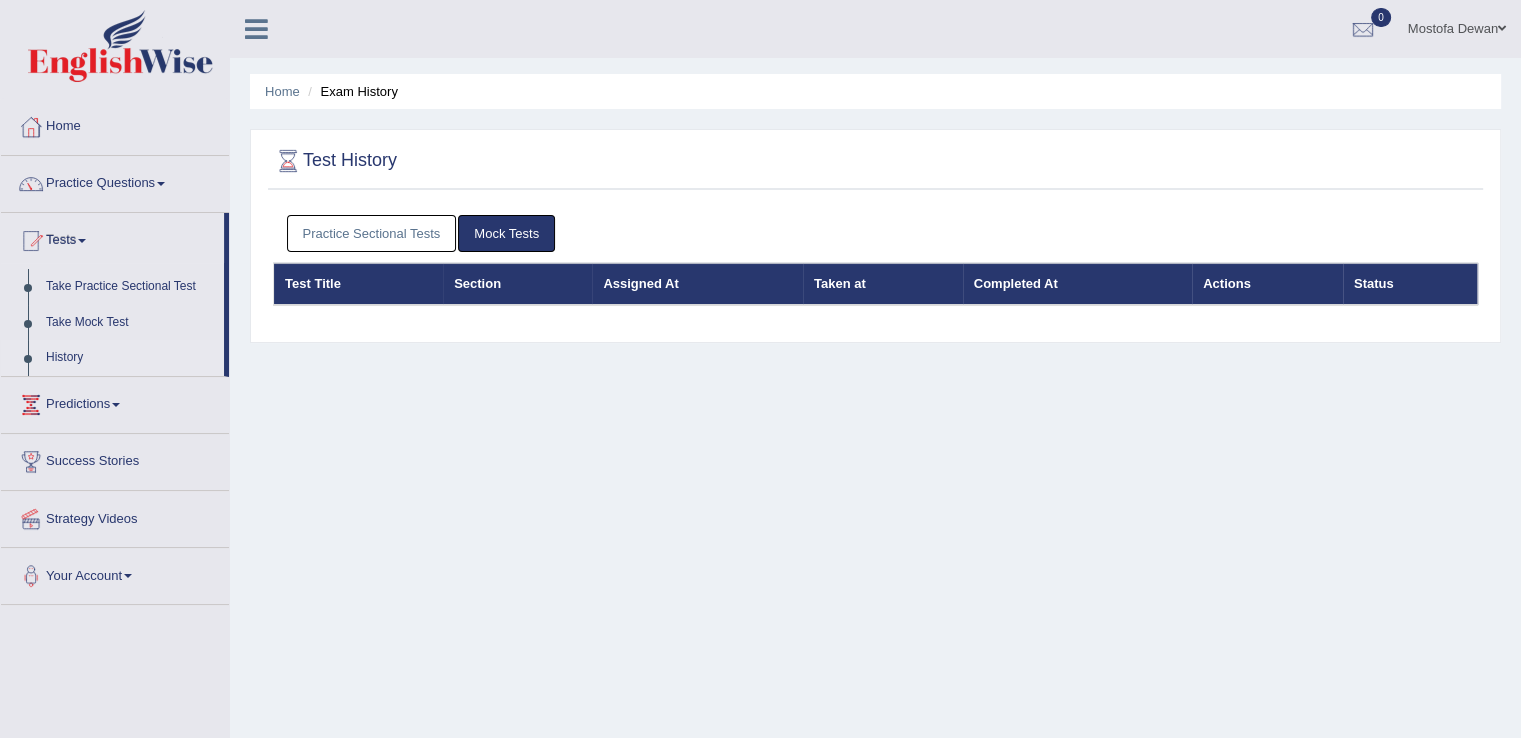 click on "Practice Sectional Tests" at bounding box center (372, 233) 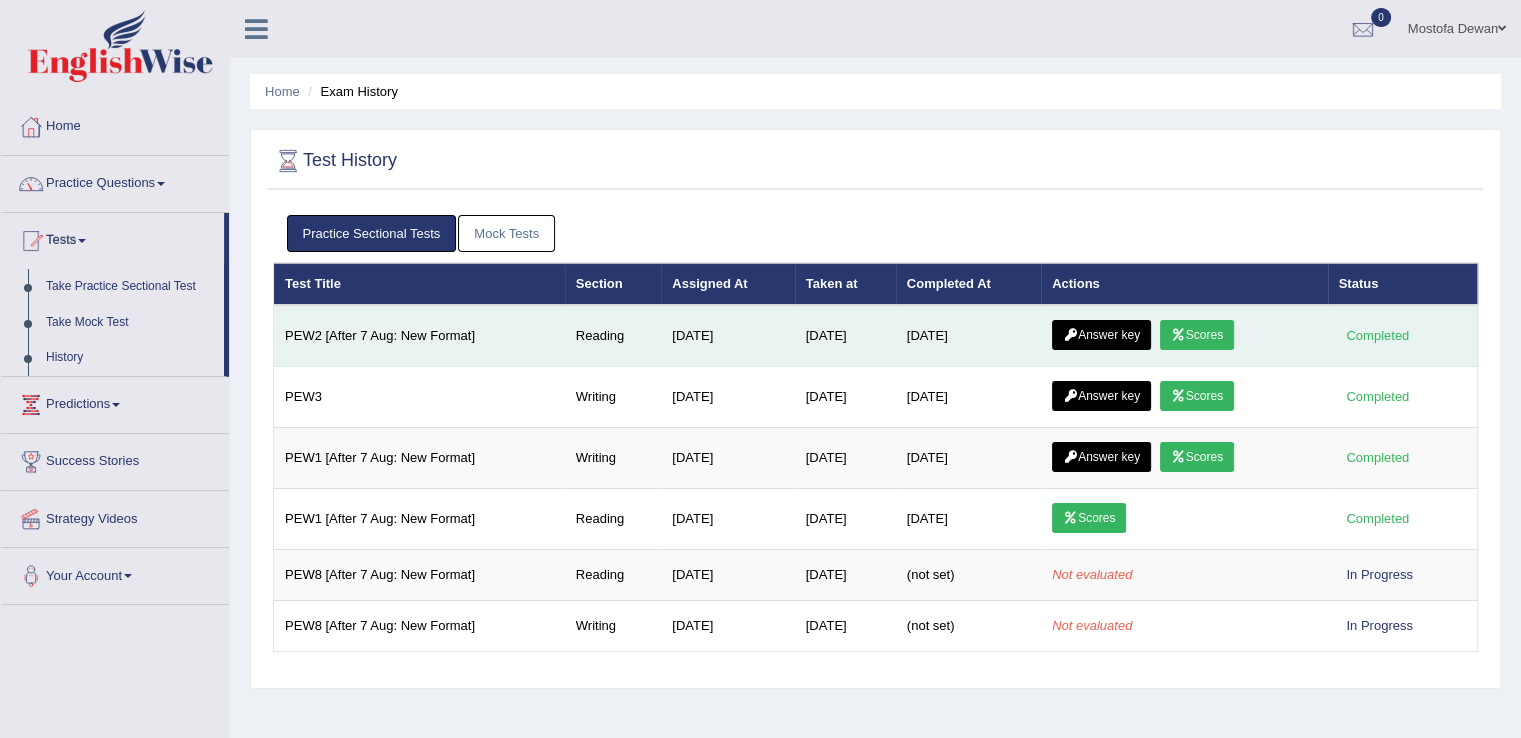 click on "Answer key" at bounding box center [1101, 335] 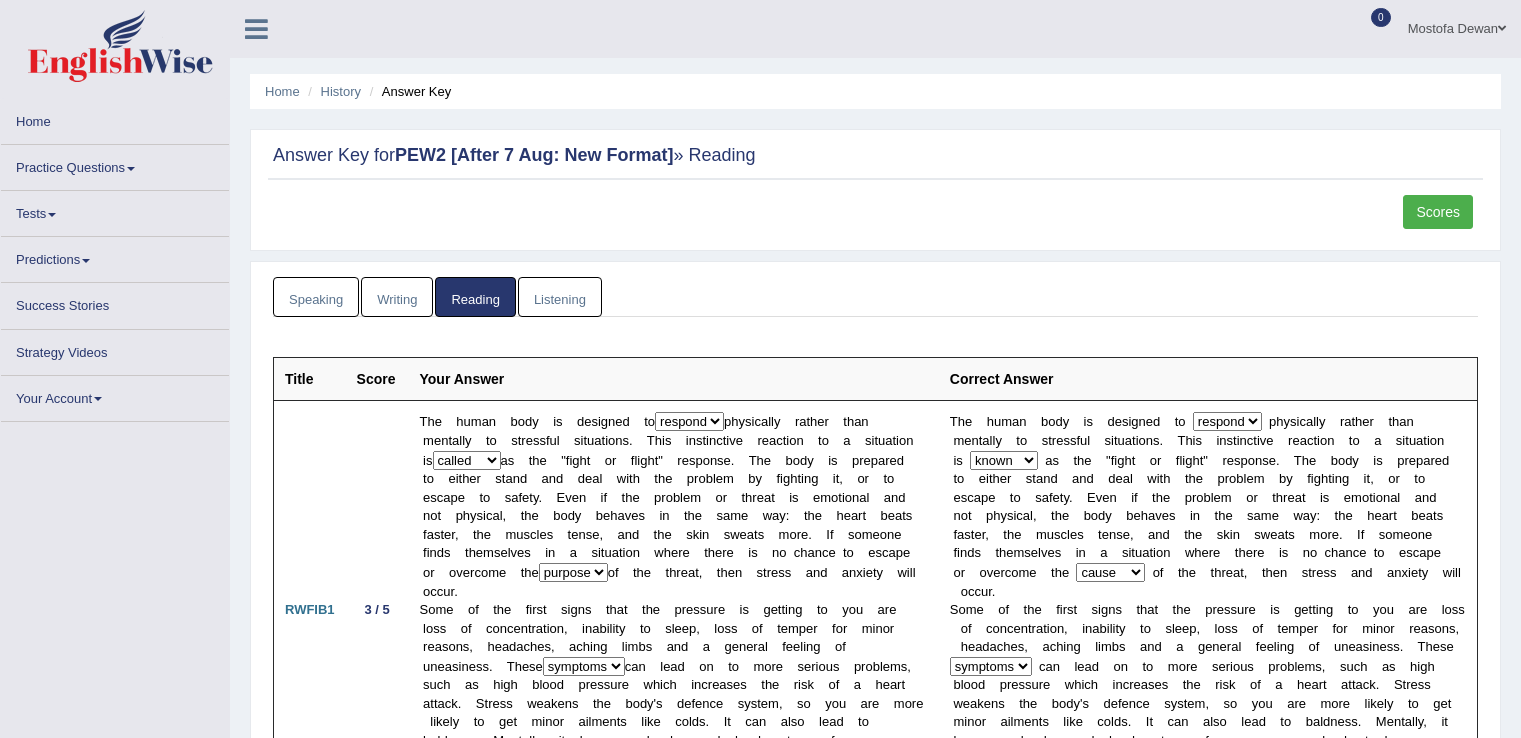 scroll, scrollTop: 0, scrollLeft: 0, axis: both 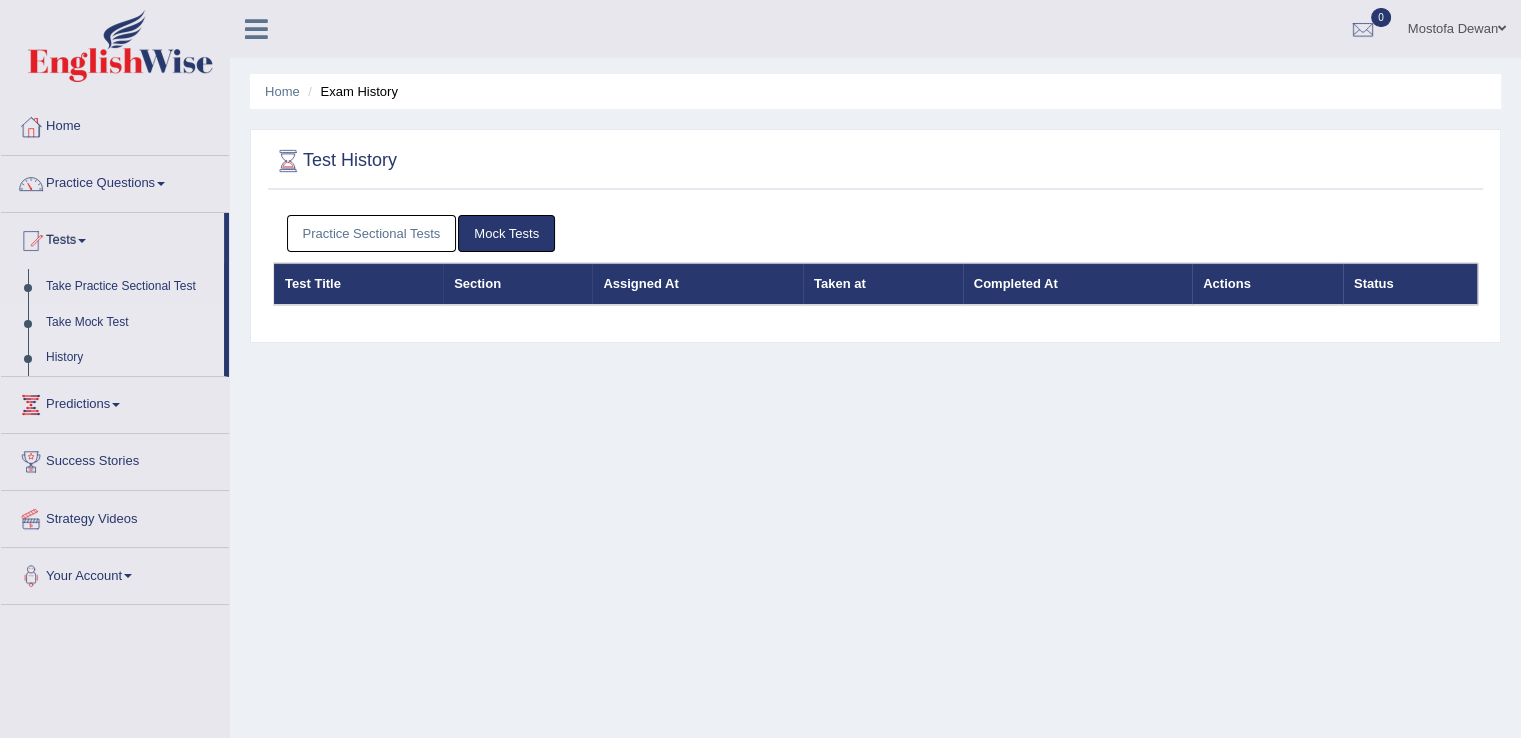 click on "Take Mock Test" at bounding box center [130, 323] 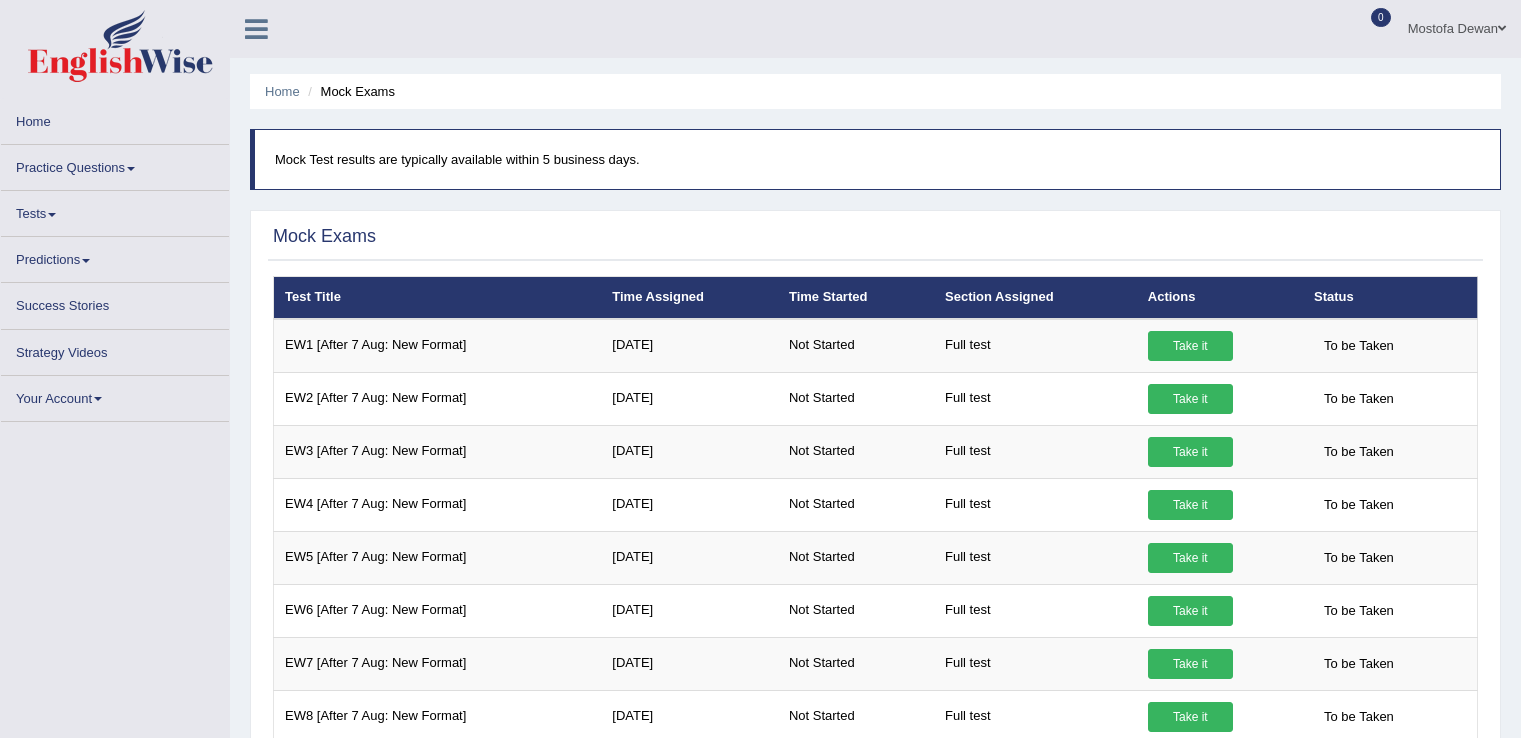 scroll, scrollTop: 0, scrollLeft: 0, axis: both 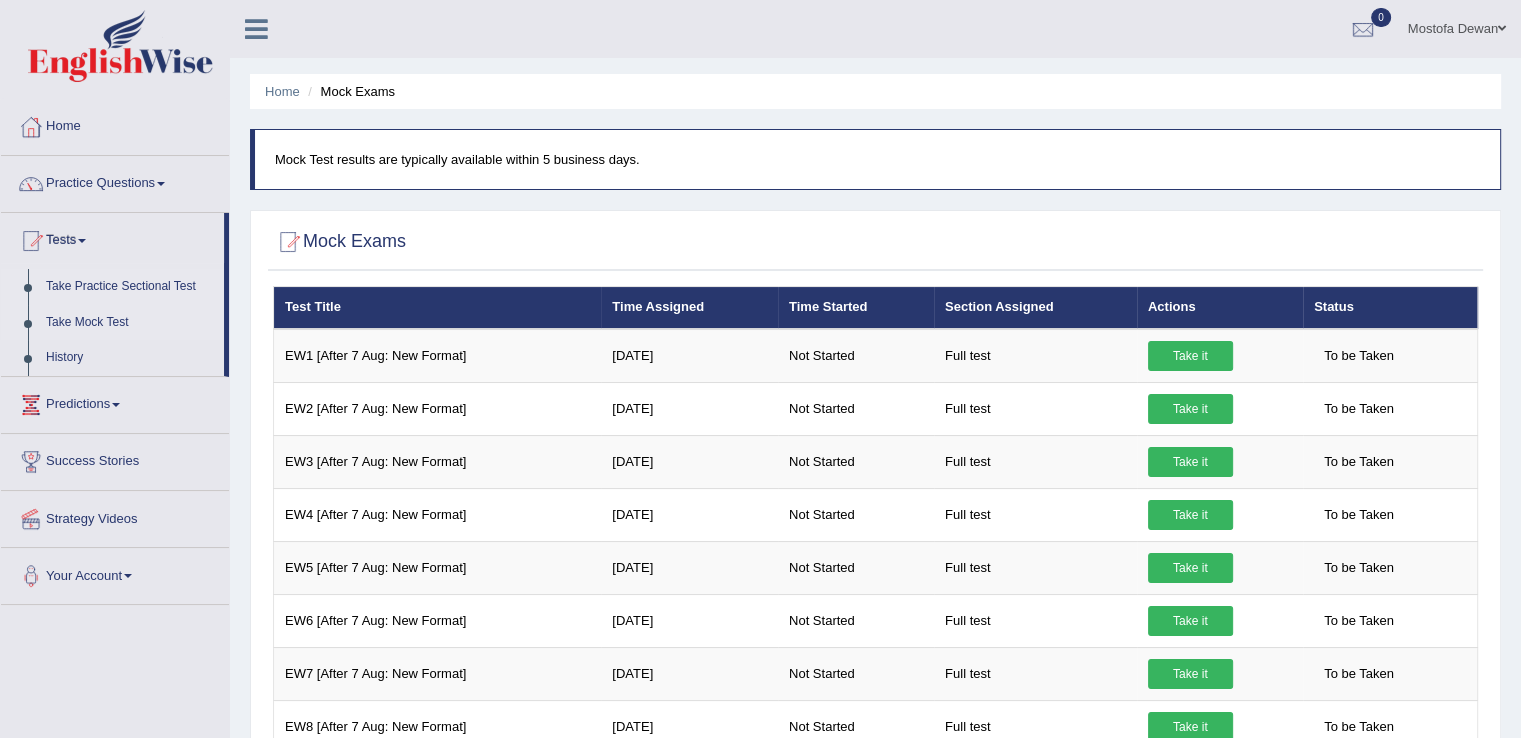 click on "Take Practice Sectional Test" at bounding box center (130, 287) 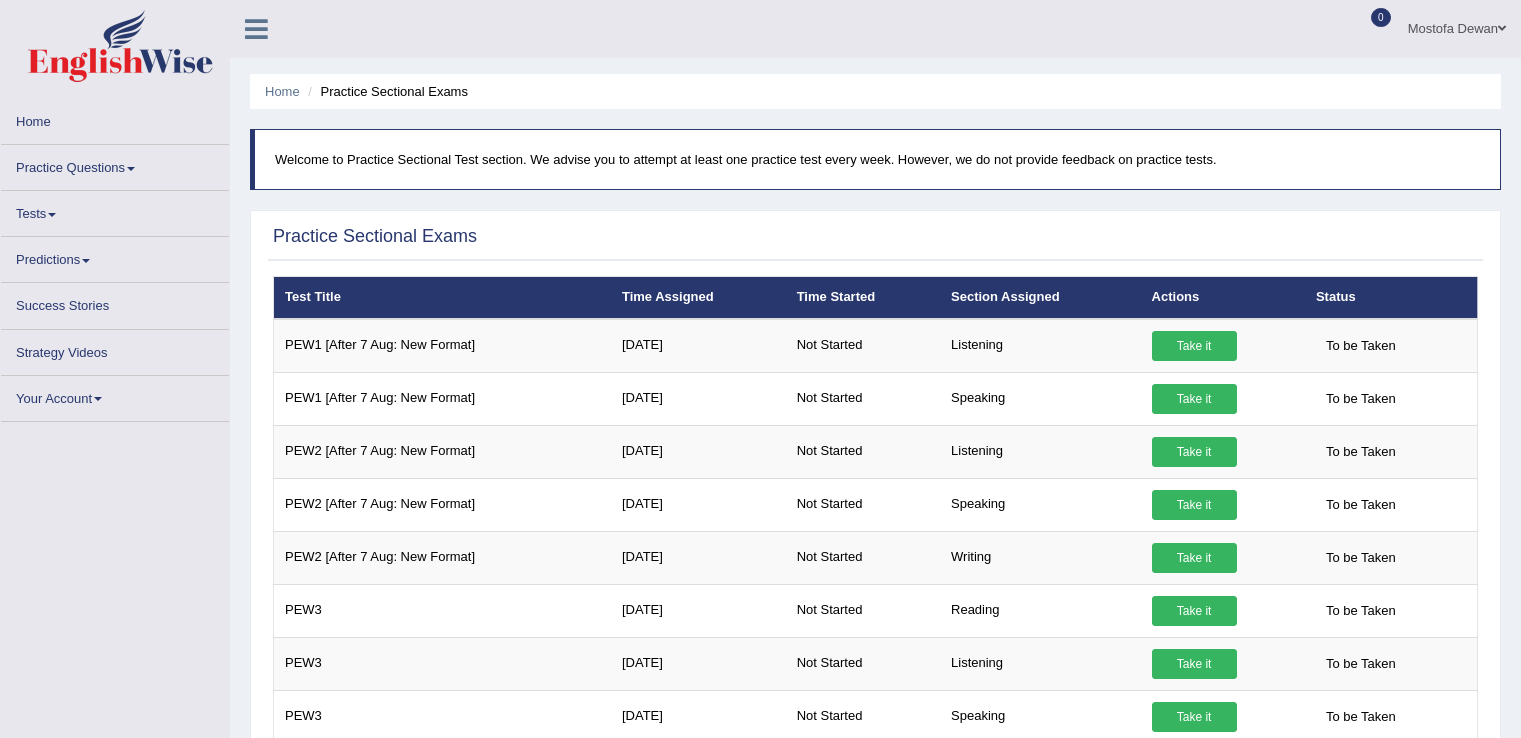 scroll, scrollTop: 0, scrollLeft: 0, axis: both 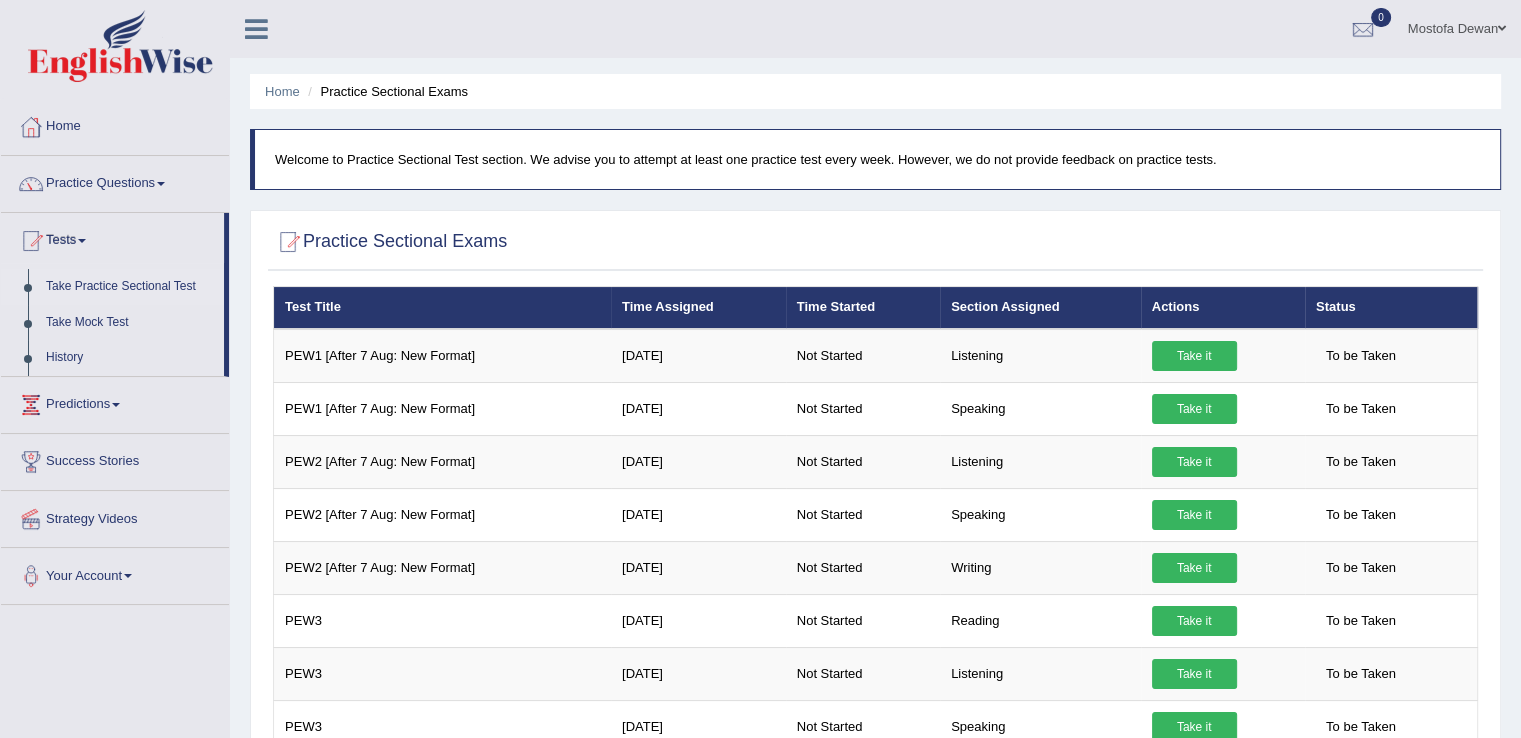 click on "Take Practice Sectional Test" at bounding box center (130, 287) 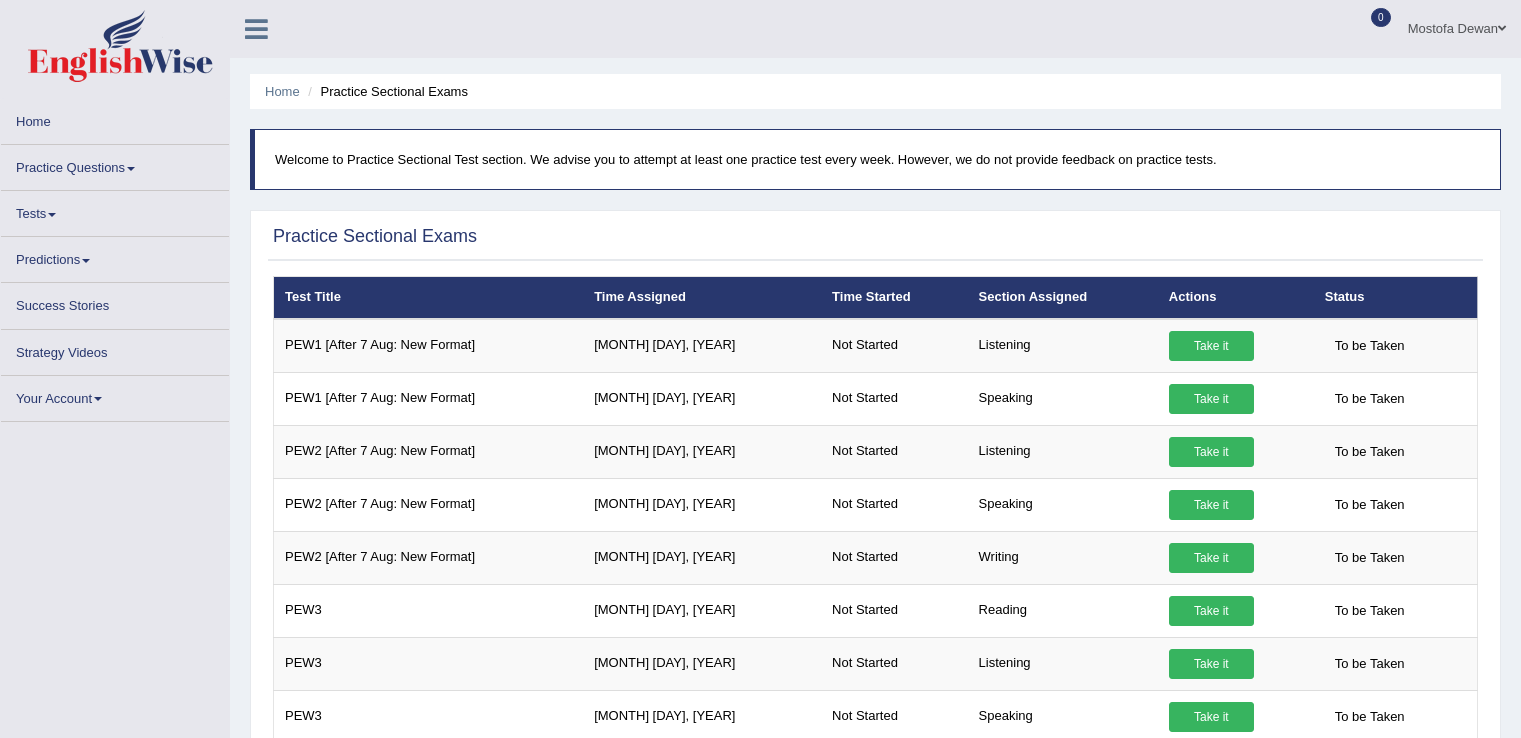 scroll, scrollTop: 0, scrollLeft: 0, axis: both 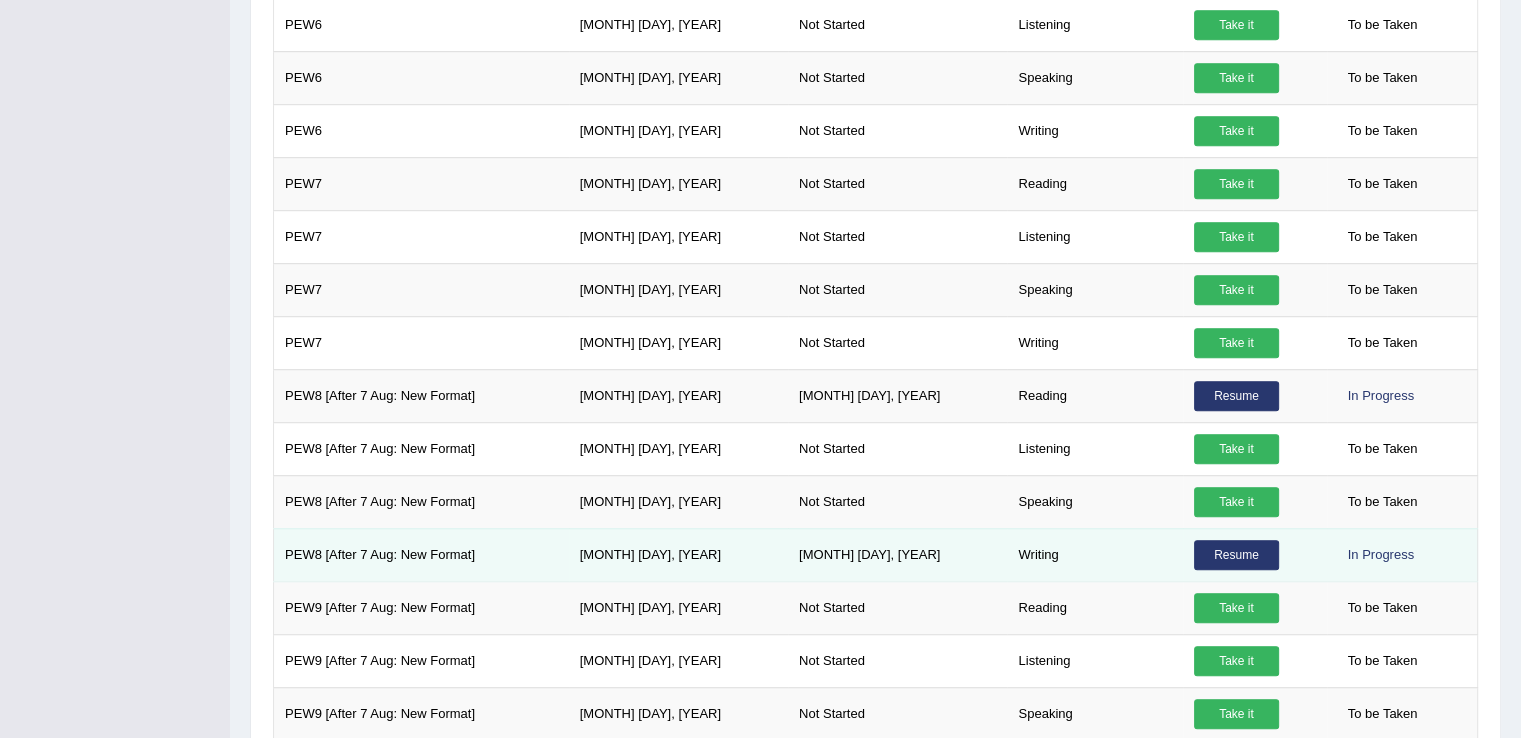 click on "Resume" at bounding box center [1236, 555] 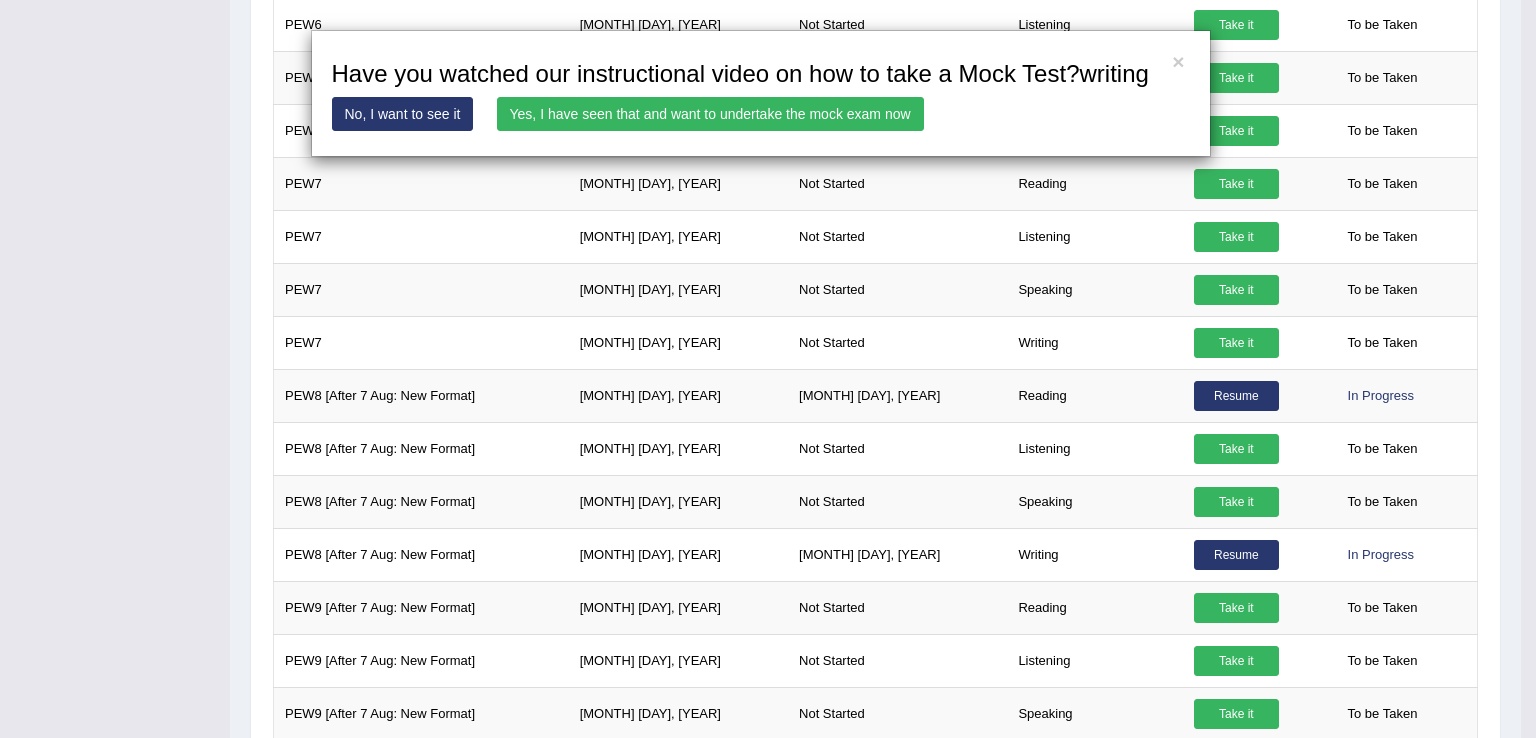 click on "Yes, I have seen that and want to undertake the mock exam now" at bounding box center [710, 114] 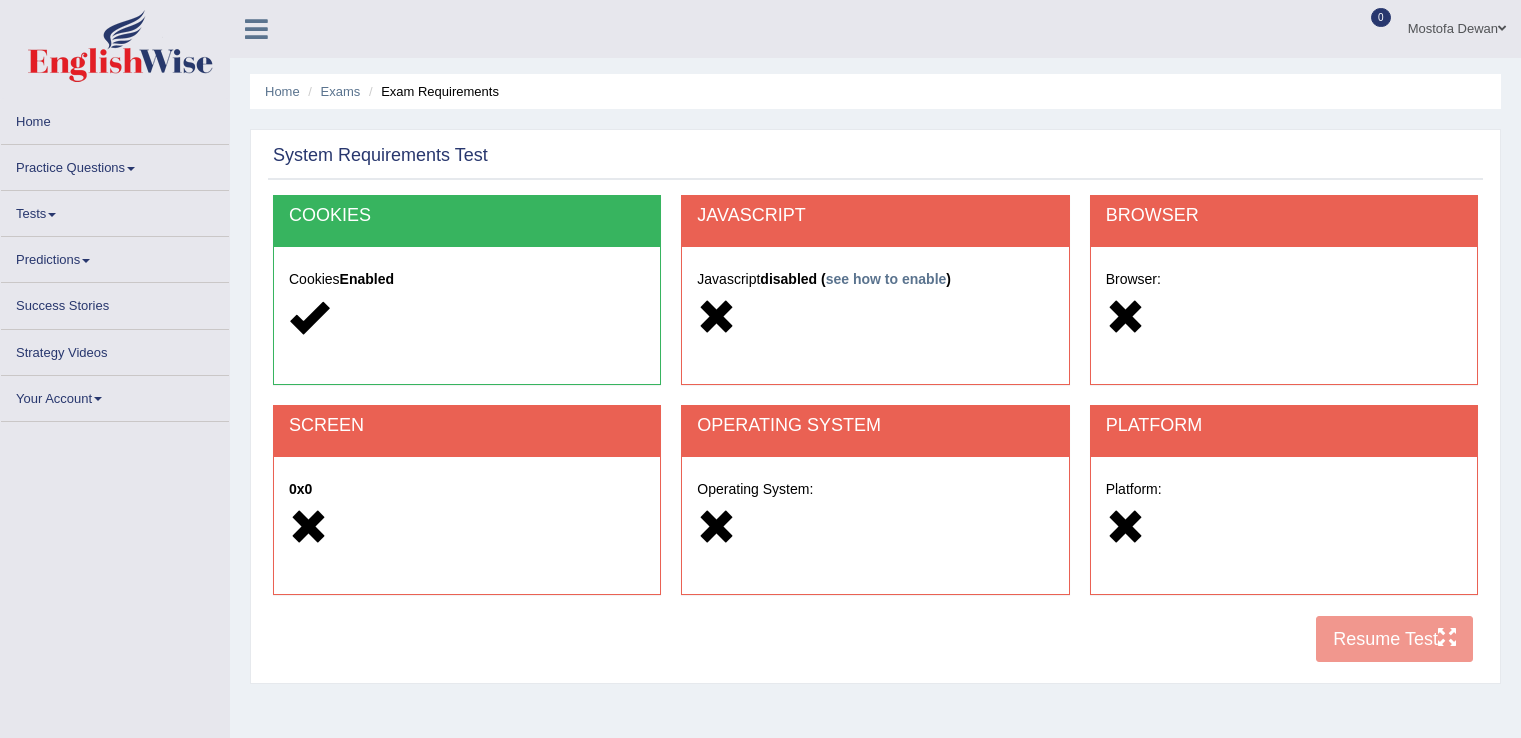scroll, scrollTop: 0, scrollLeft: 0, axis: both 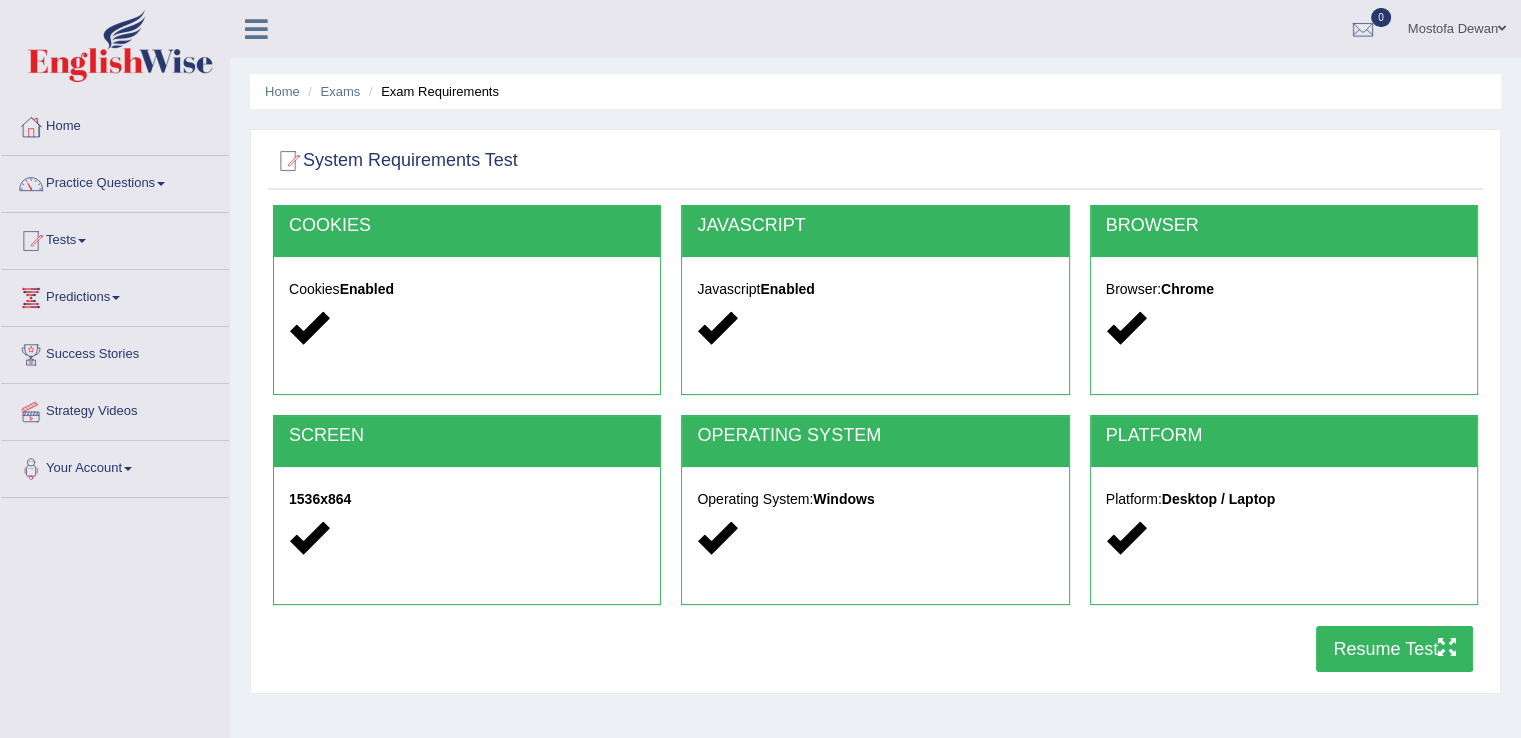 click on "Resume Test" at bounding box center [1394, 649] 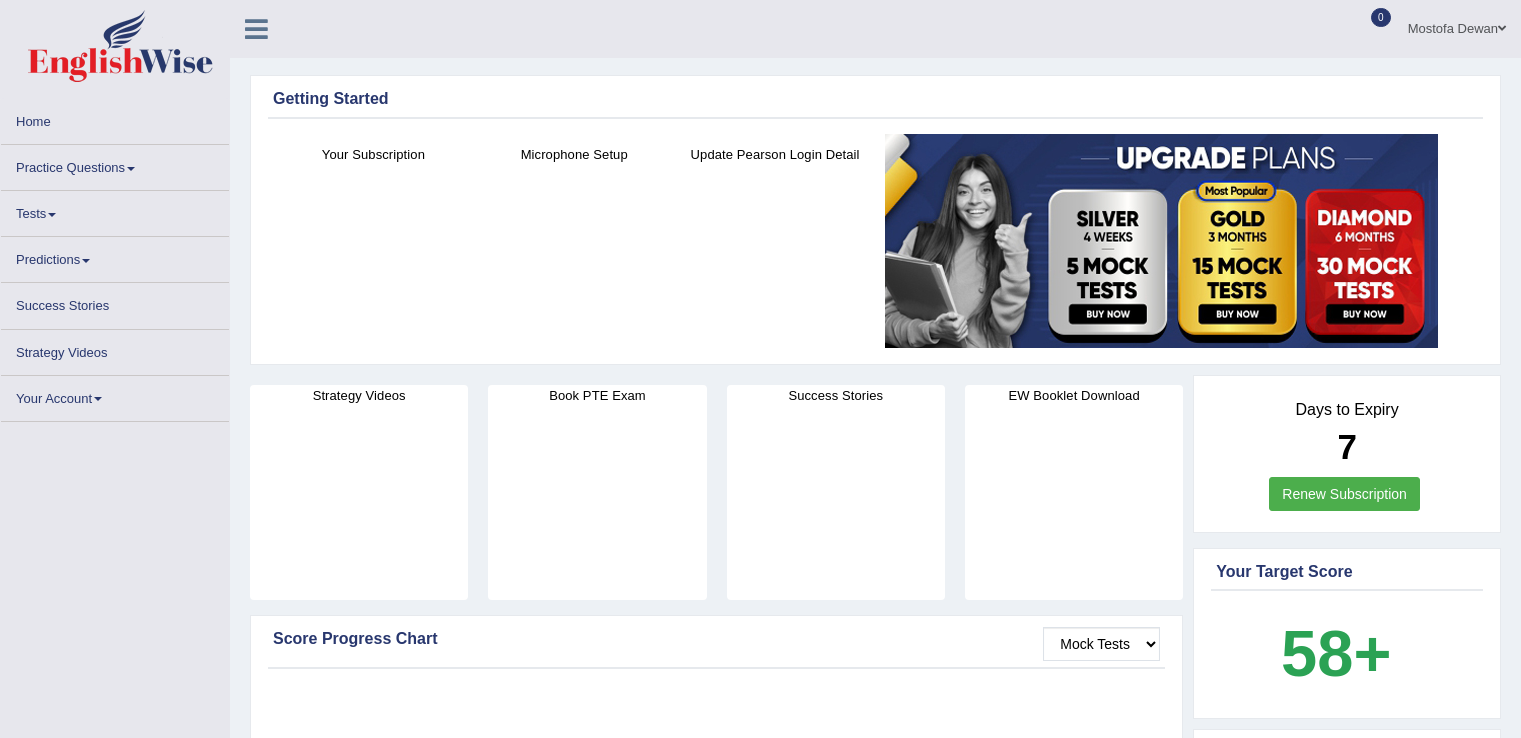 scroll, scrollTop: 0, scrollLeft: 0, axis: both 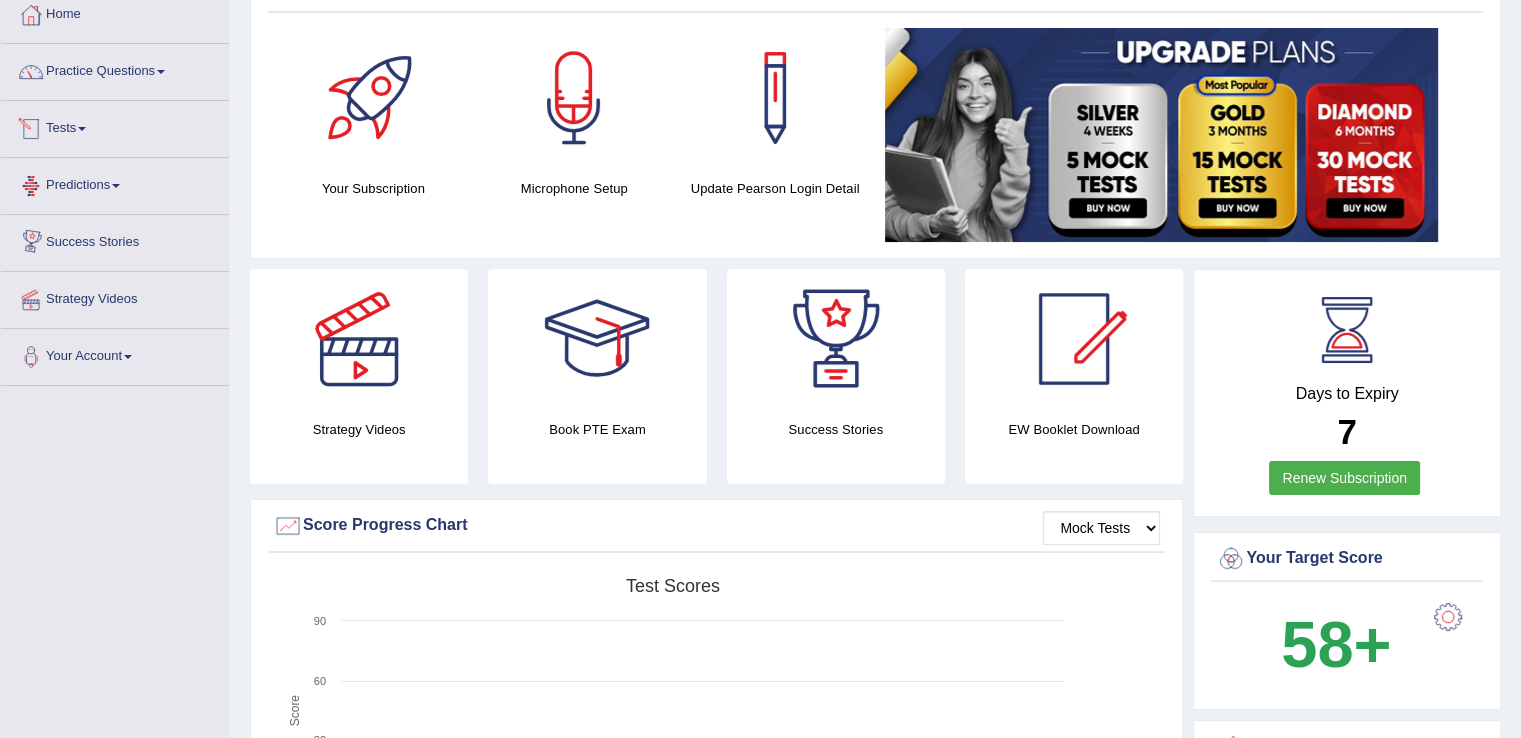 click on "Tests" at bounding box center (115, 126) 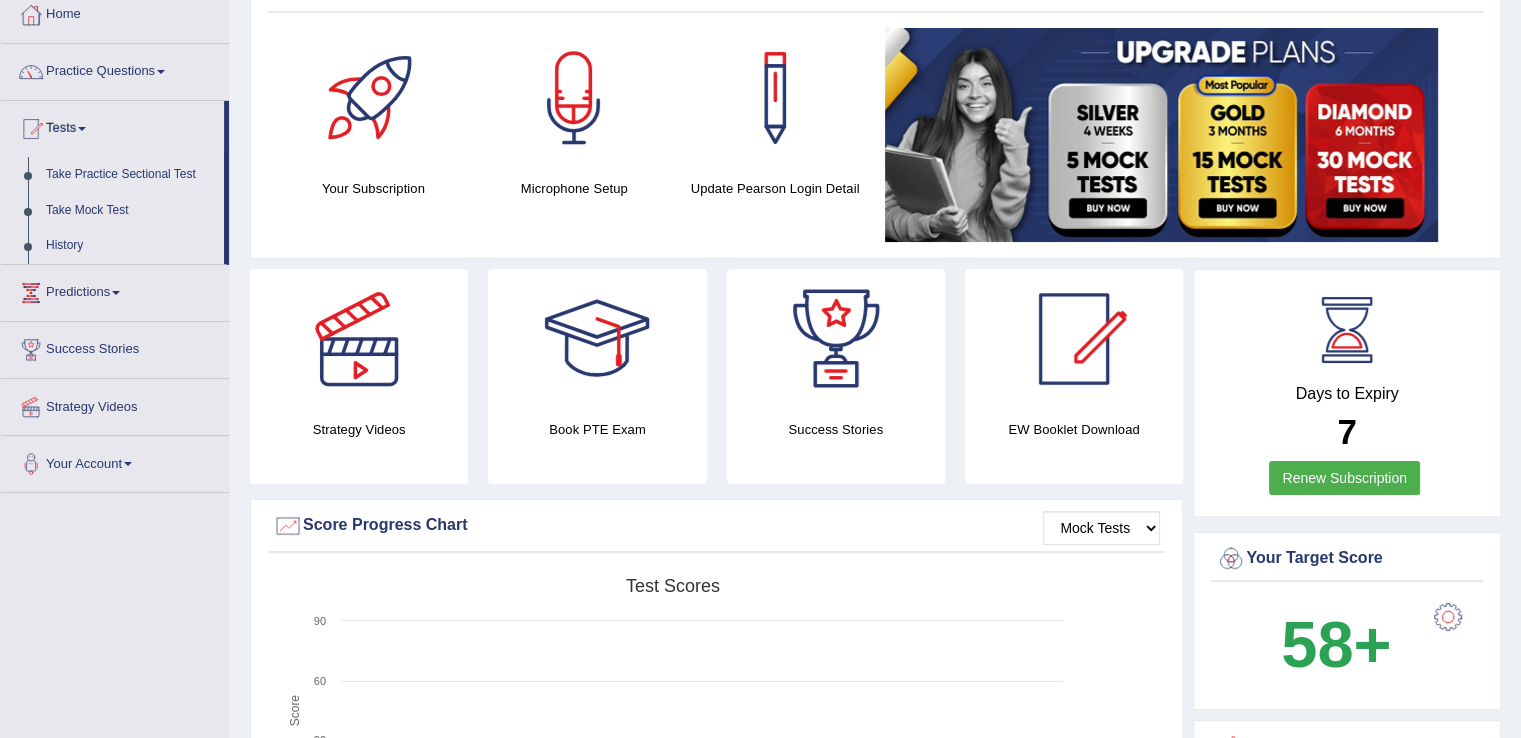 click on "Take Practice Sectional Test" at bounding box center [130, 175] 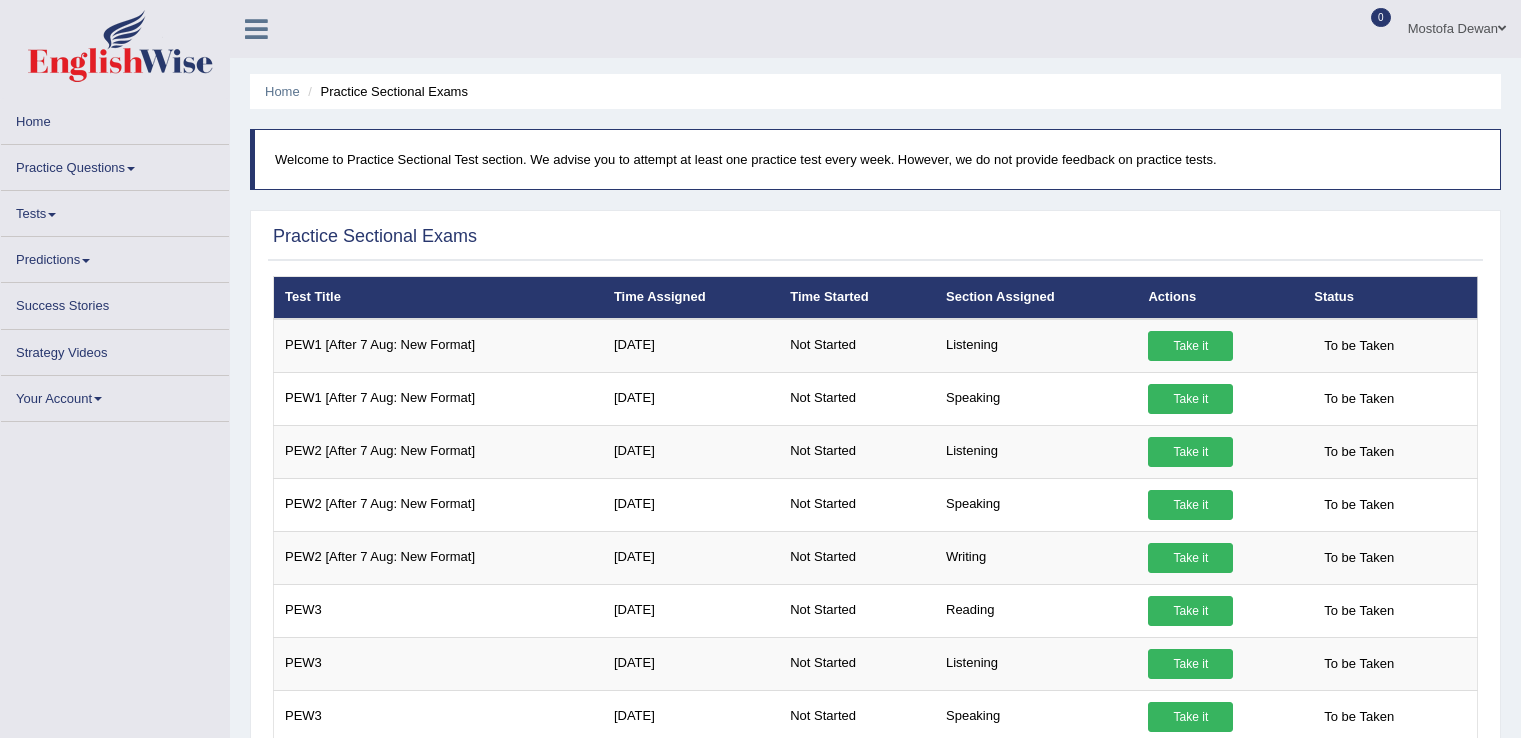 scroll, scrollTop: 0, scrollLeft: 0, axis: both 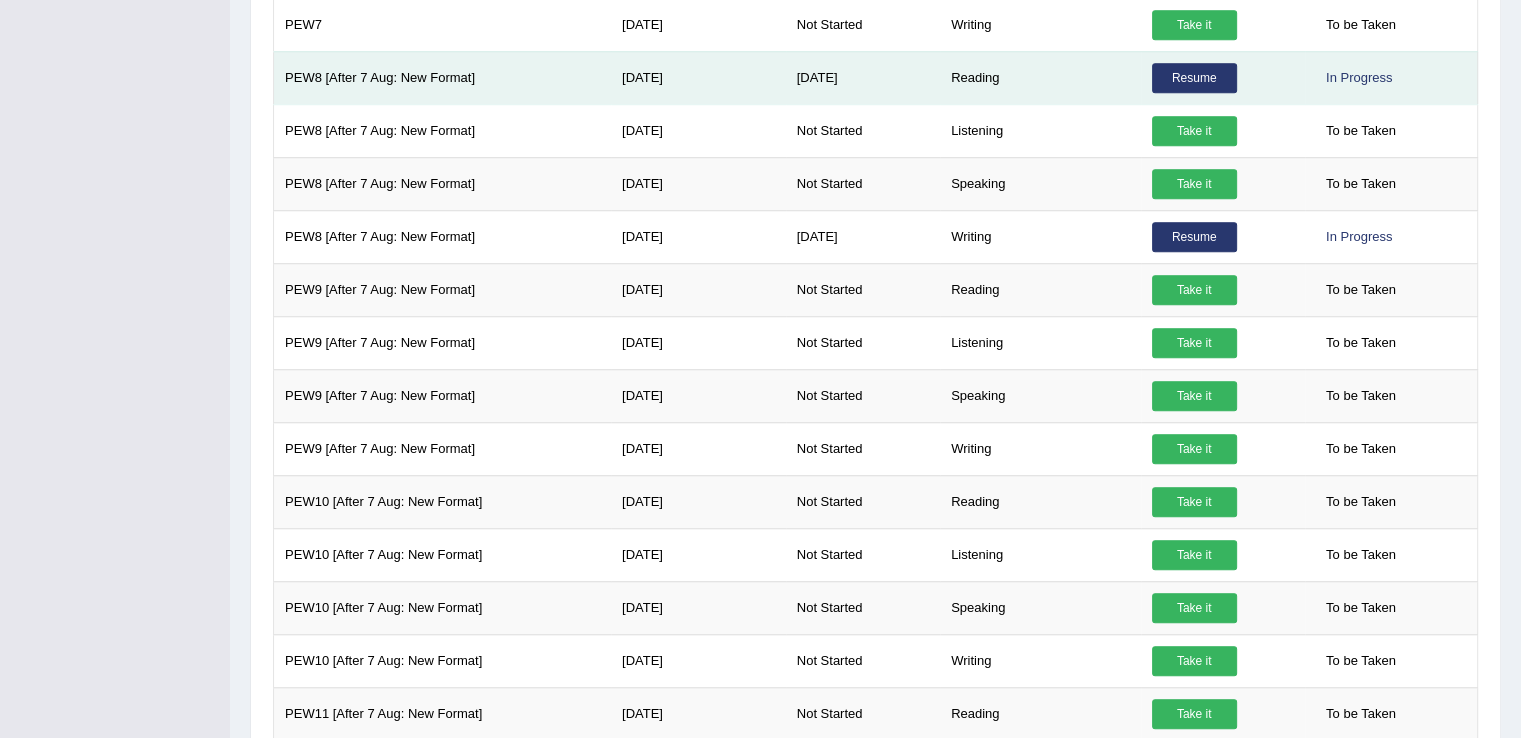 click on "Resume" at bounding box center [1194, 78] 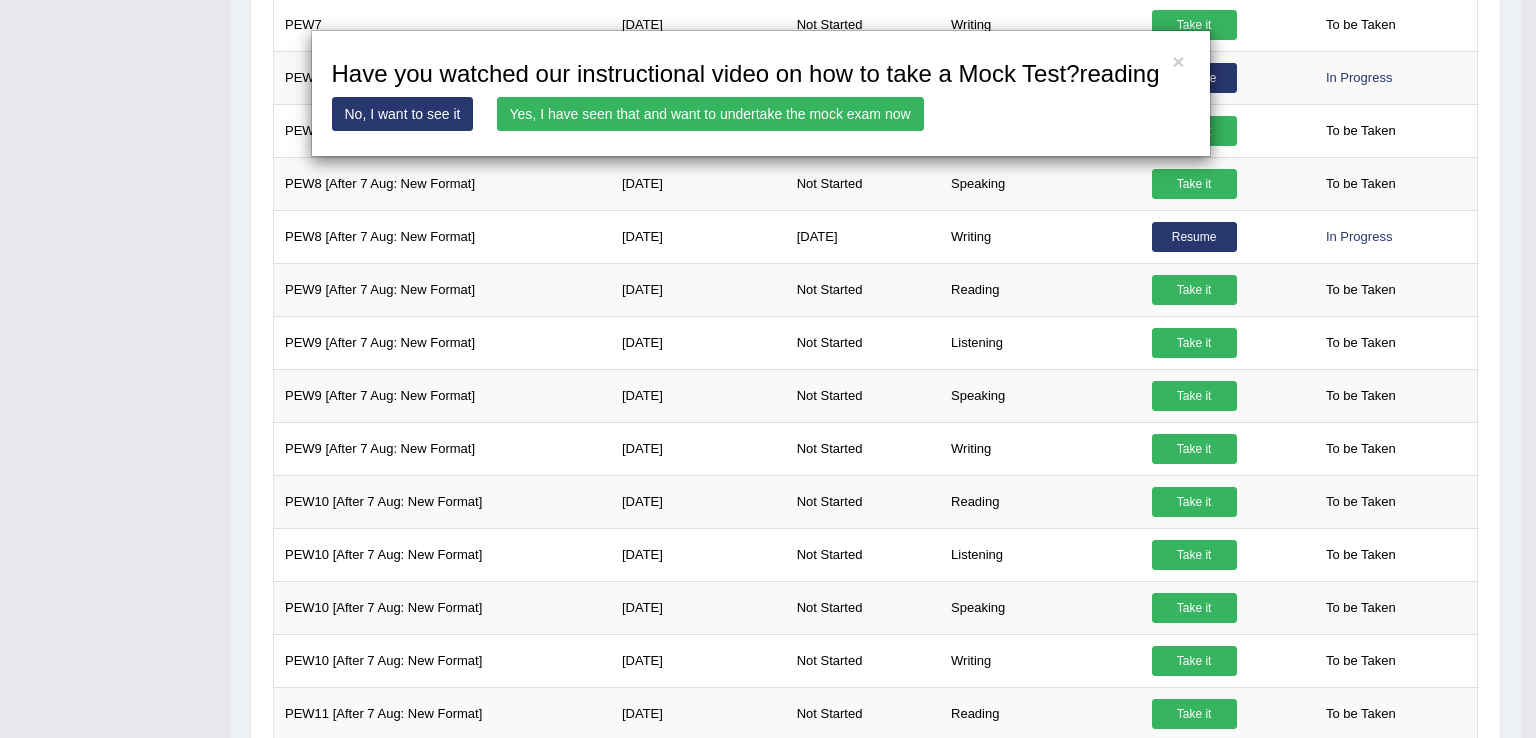 click on "Yes, I have seen that and want to undertake the mock exam now" at bounding box center [710, 114] 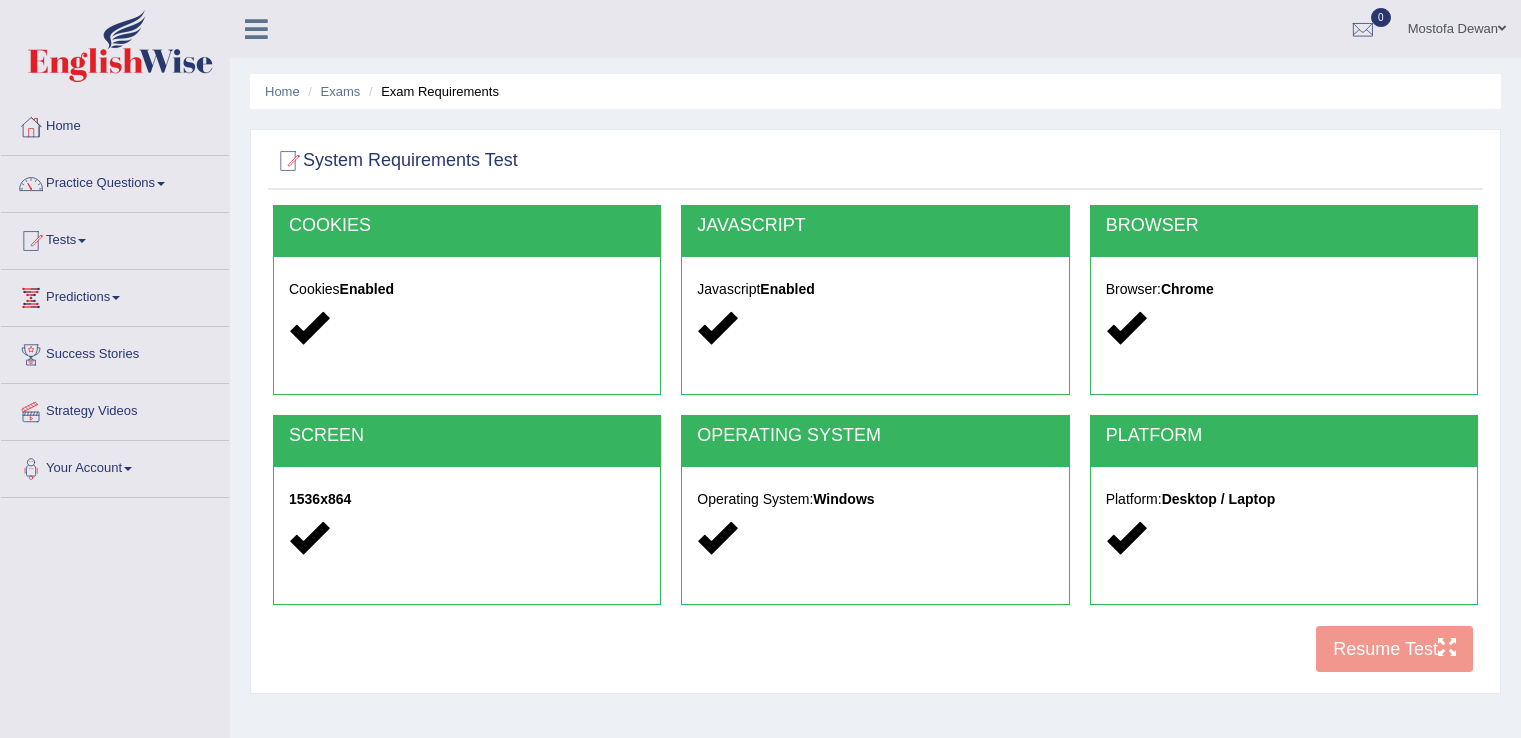 scroll, scrollTop: 0, scrollLeft: 0, axis: both 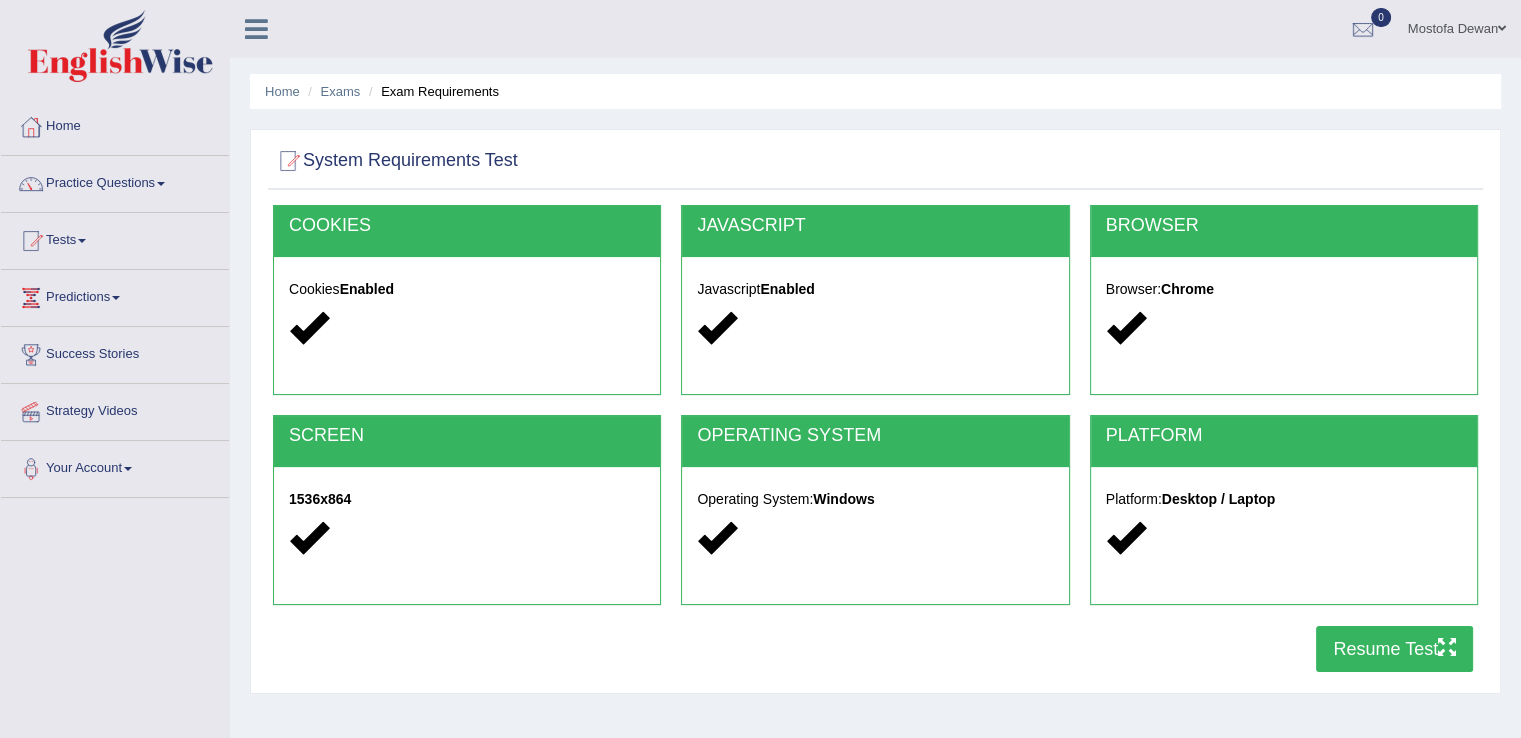 click on "Resume Test" at bounding box center (1394, 649) 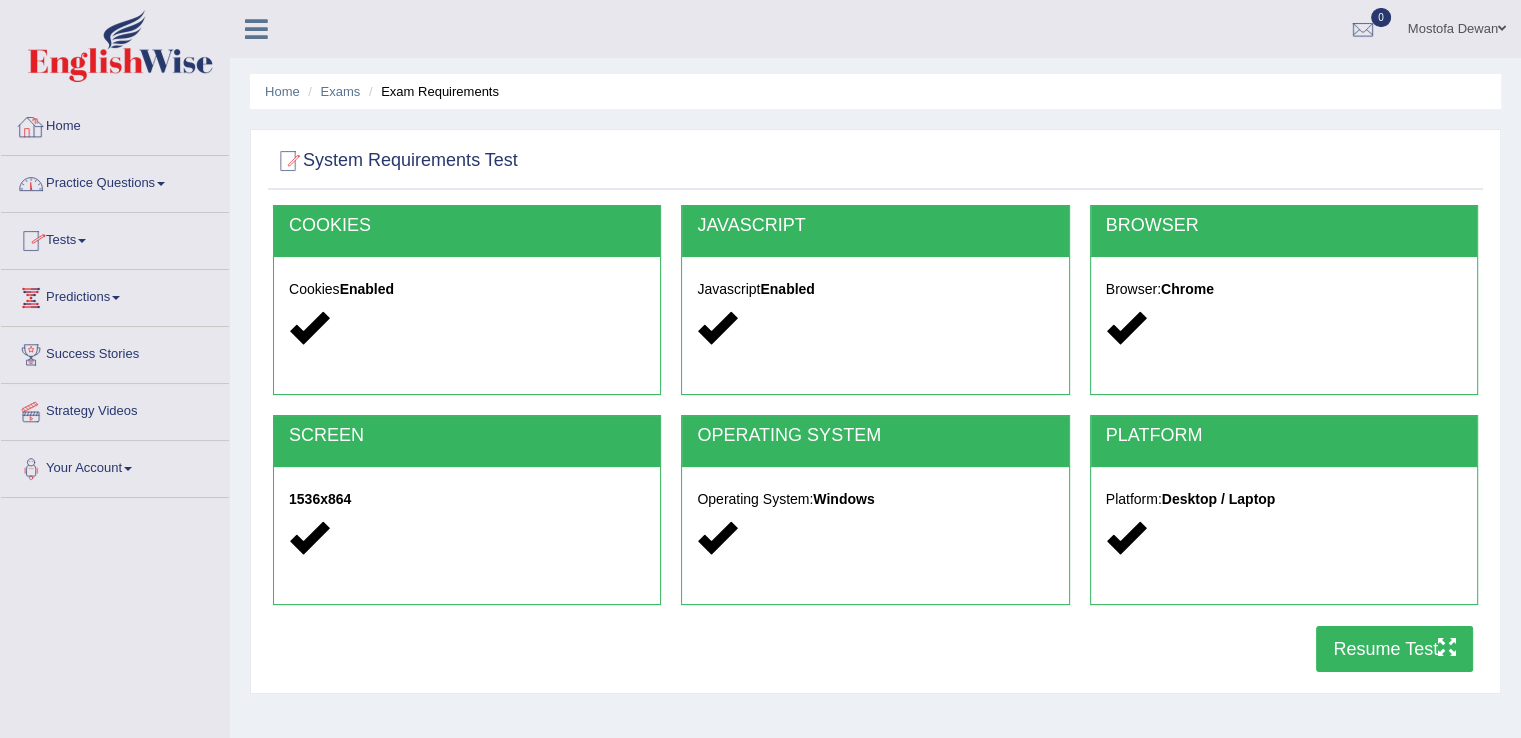 click on "Practice Questions" at bounding box center (115, 181) 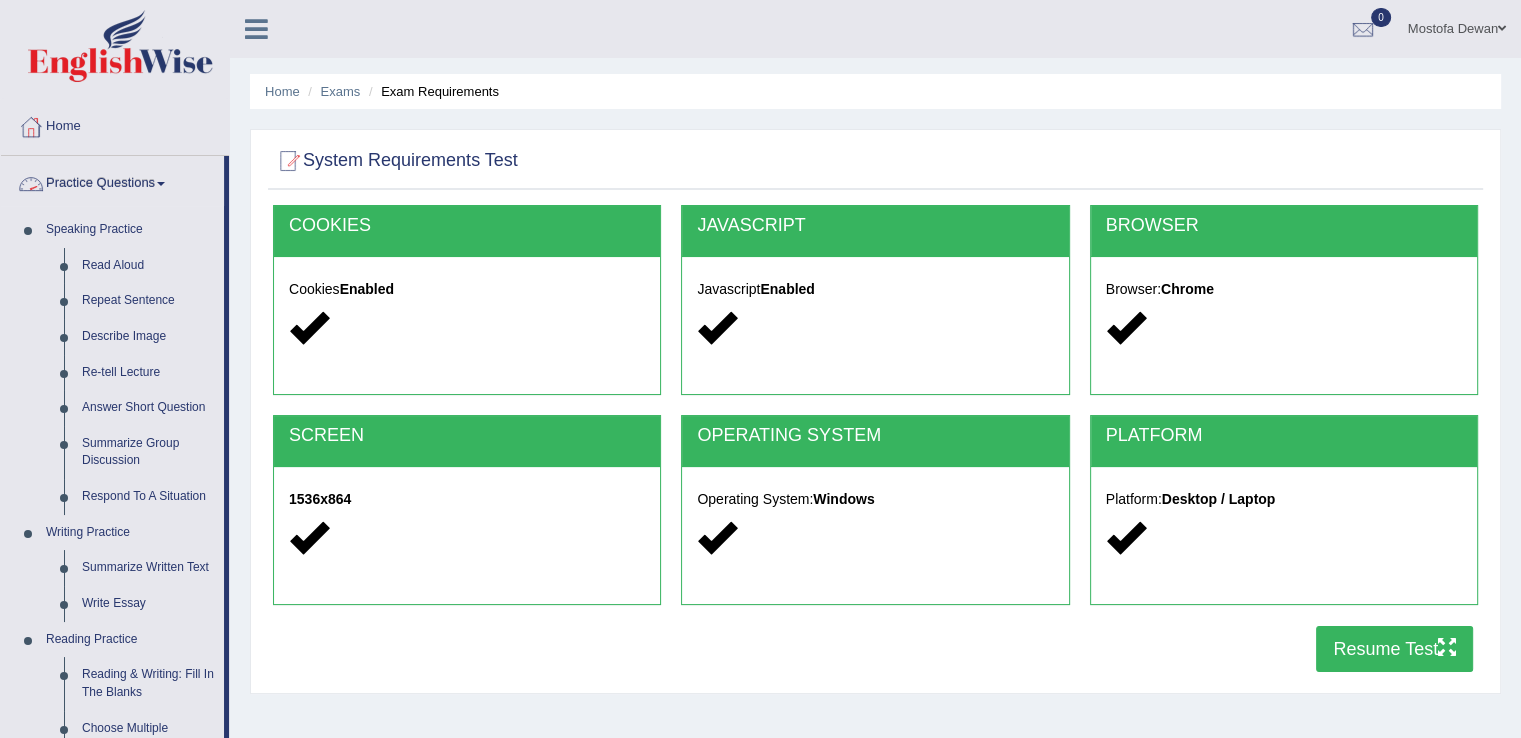 click on "Practice Questions" at bounding box center (112, 181) 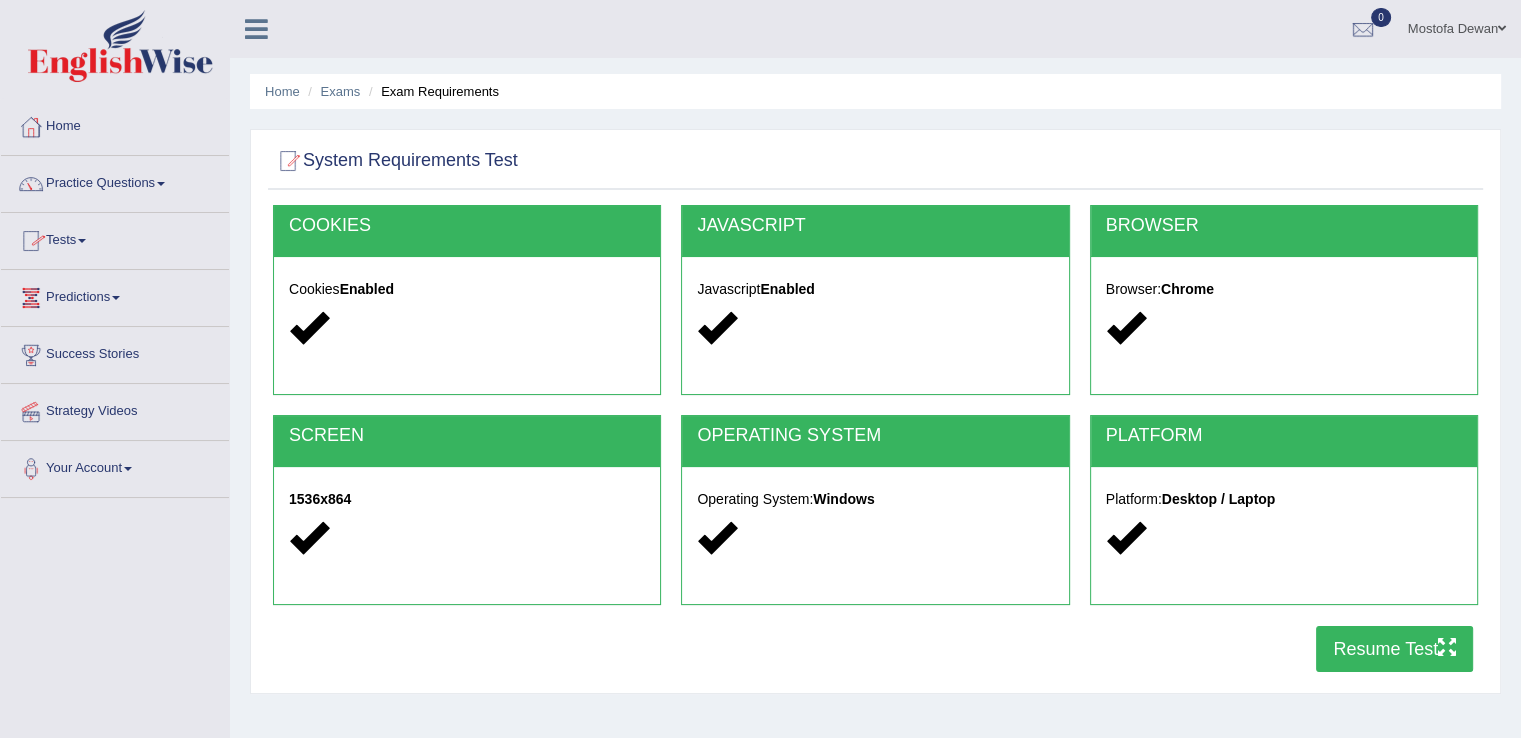 click on "Tests" at bounding box center (115, 238) 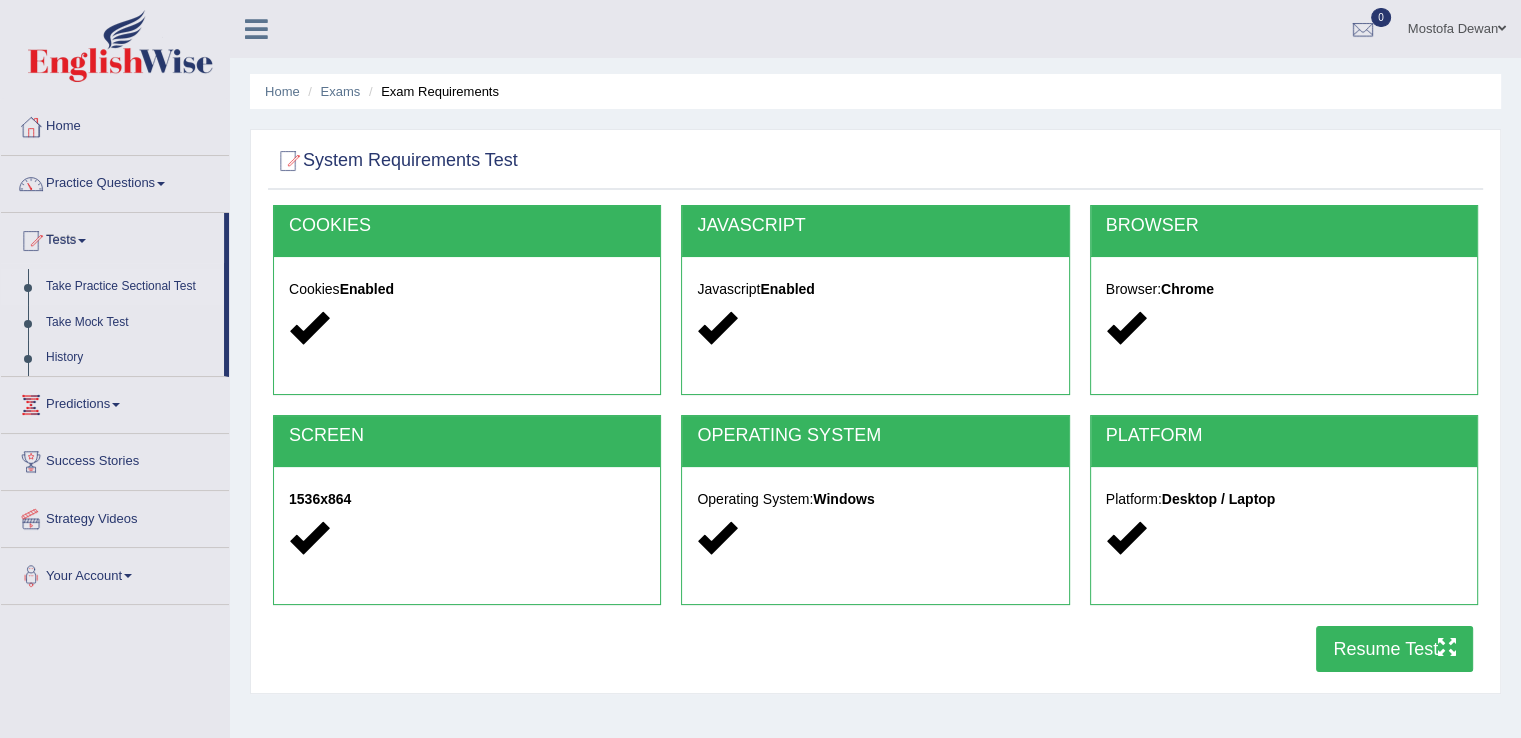 click on "Take Practice Sectional Test" at bounding box center [130, 287] 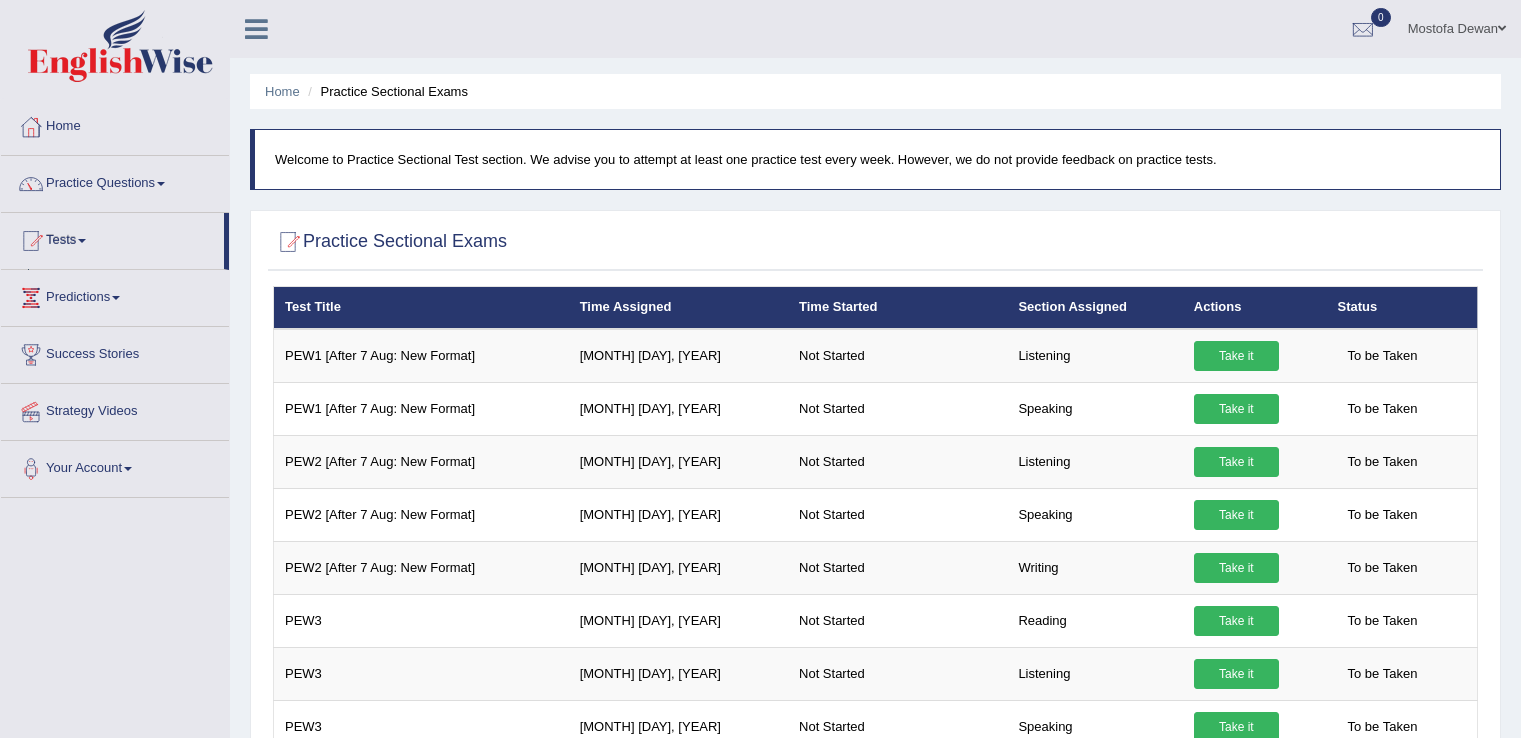 scroll, scrollTop: 0, scrollLeft: 0, axis: both 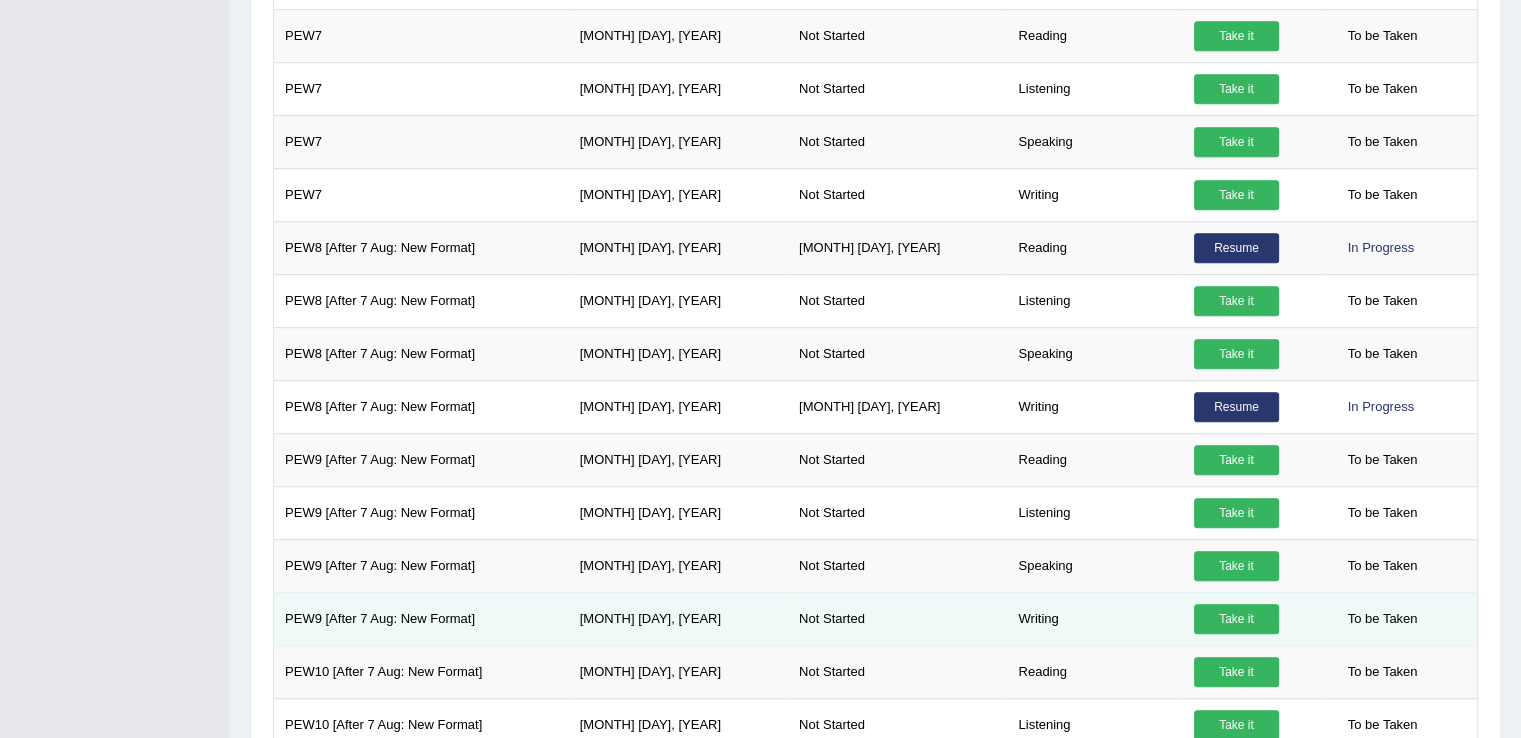 click on "Take it" at bounding box center (1236, 619) 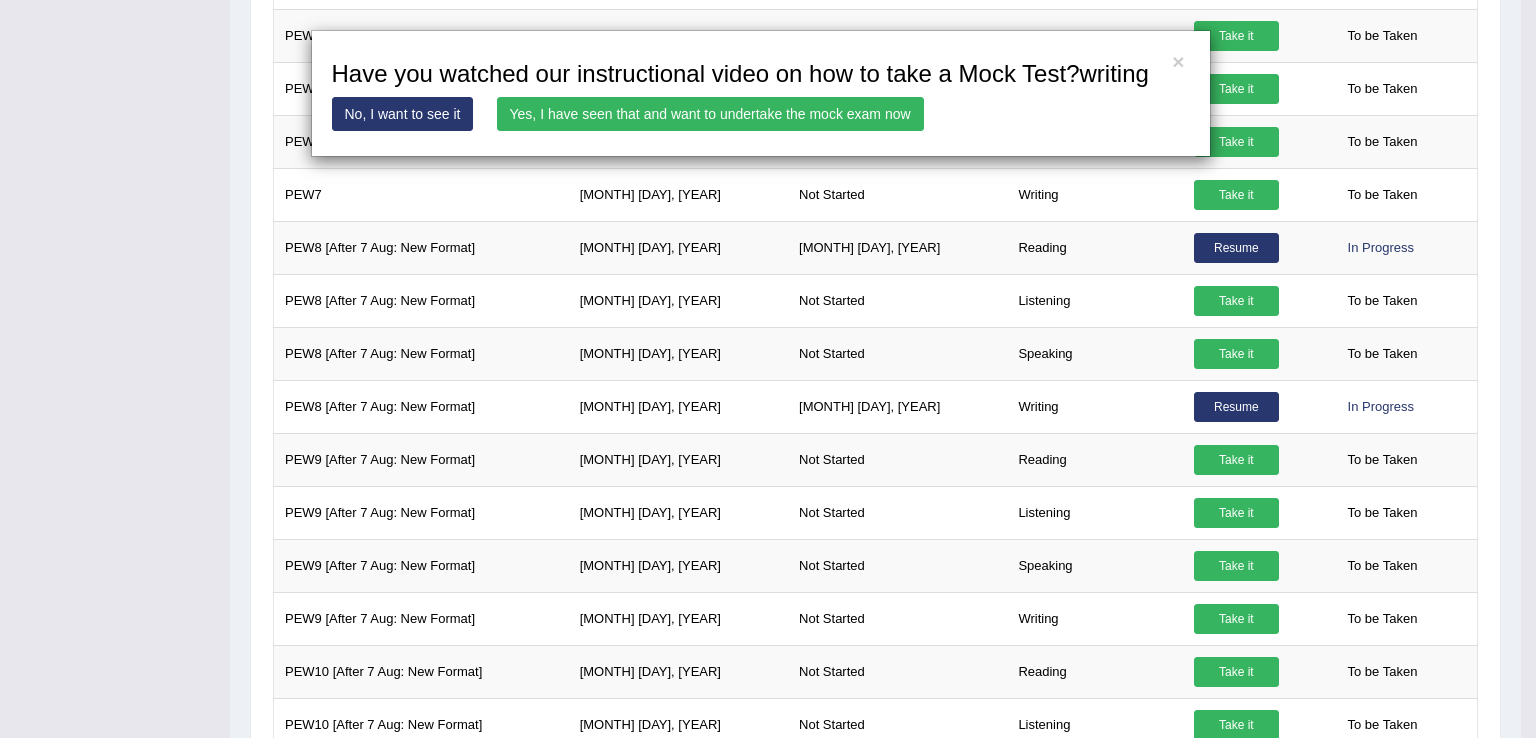click on "Yes, I have seen that and want to undertake the mock exam now" at bounding box center [710, 114] 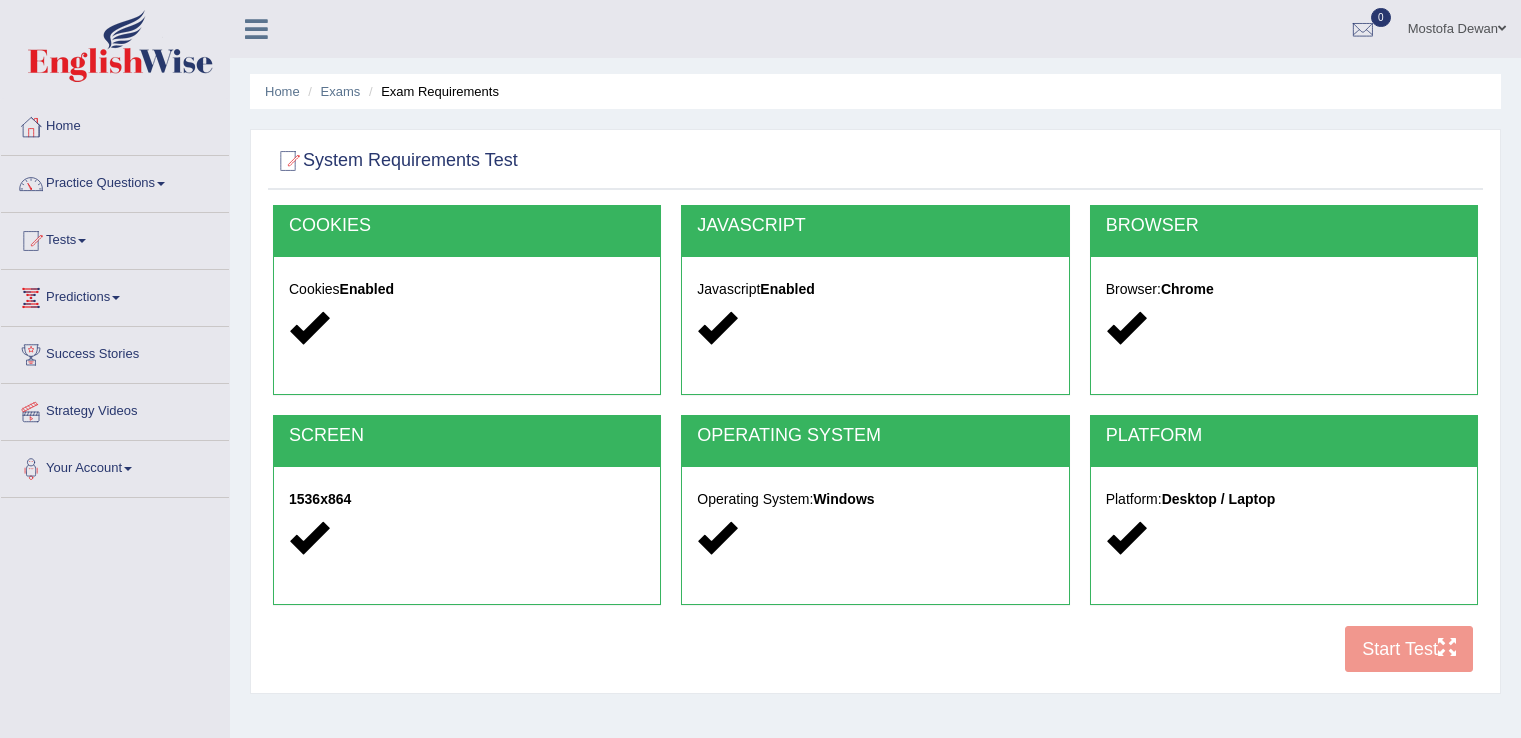 scroll, scrollTop: 0, scrollLeft: 0, axis: both 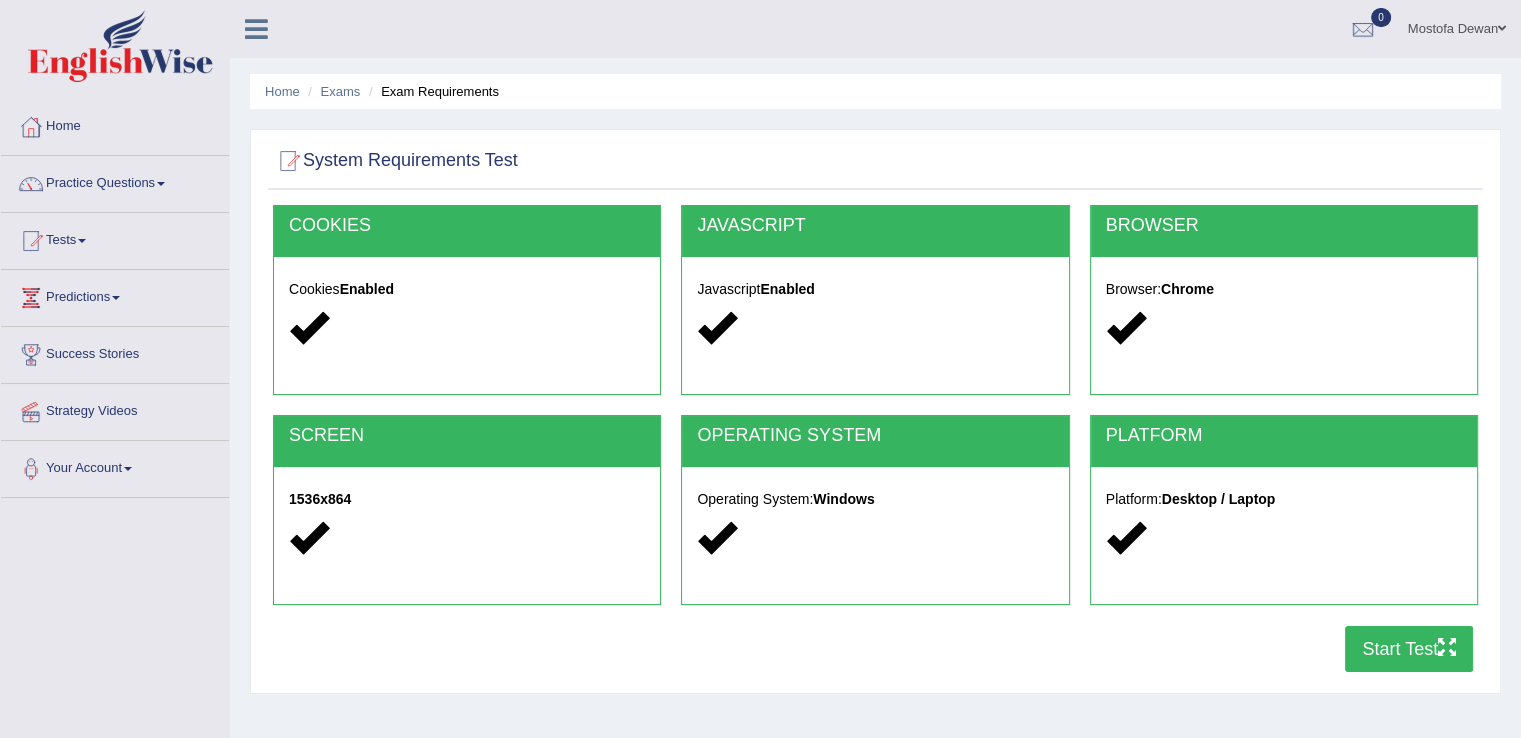 click on "Start Test" at bounding box center (1409, 649) 